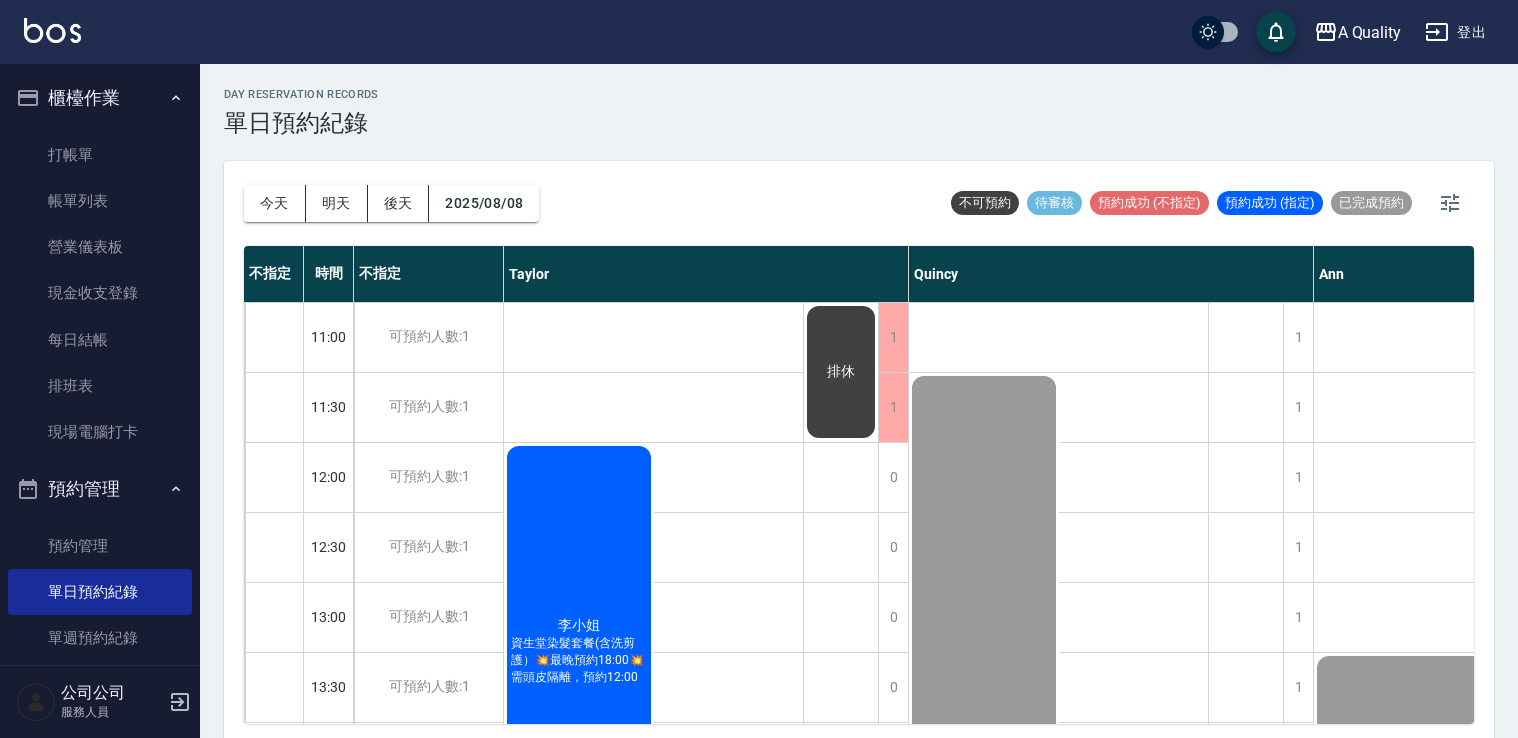 scroll, scrollTop: 5, scrollLeft: 0, axis: vertical 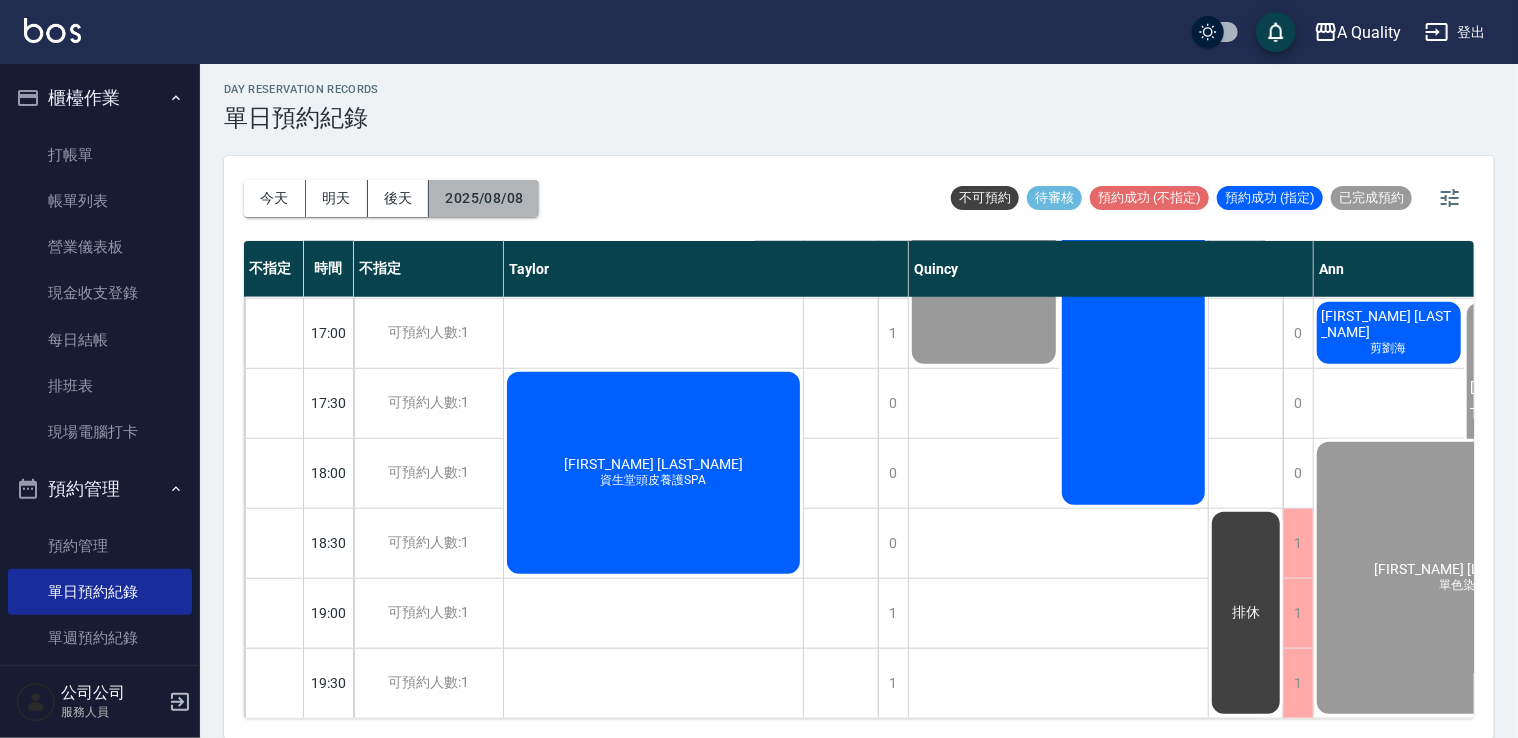 click on "2025/08/08" at bounding box center [484, 198] 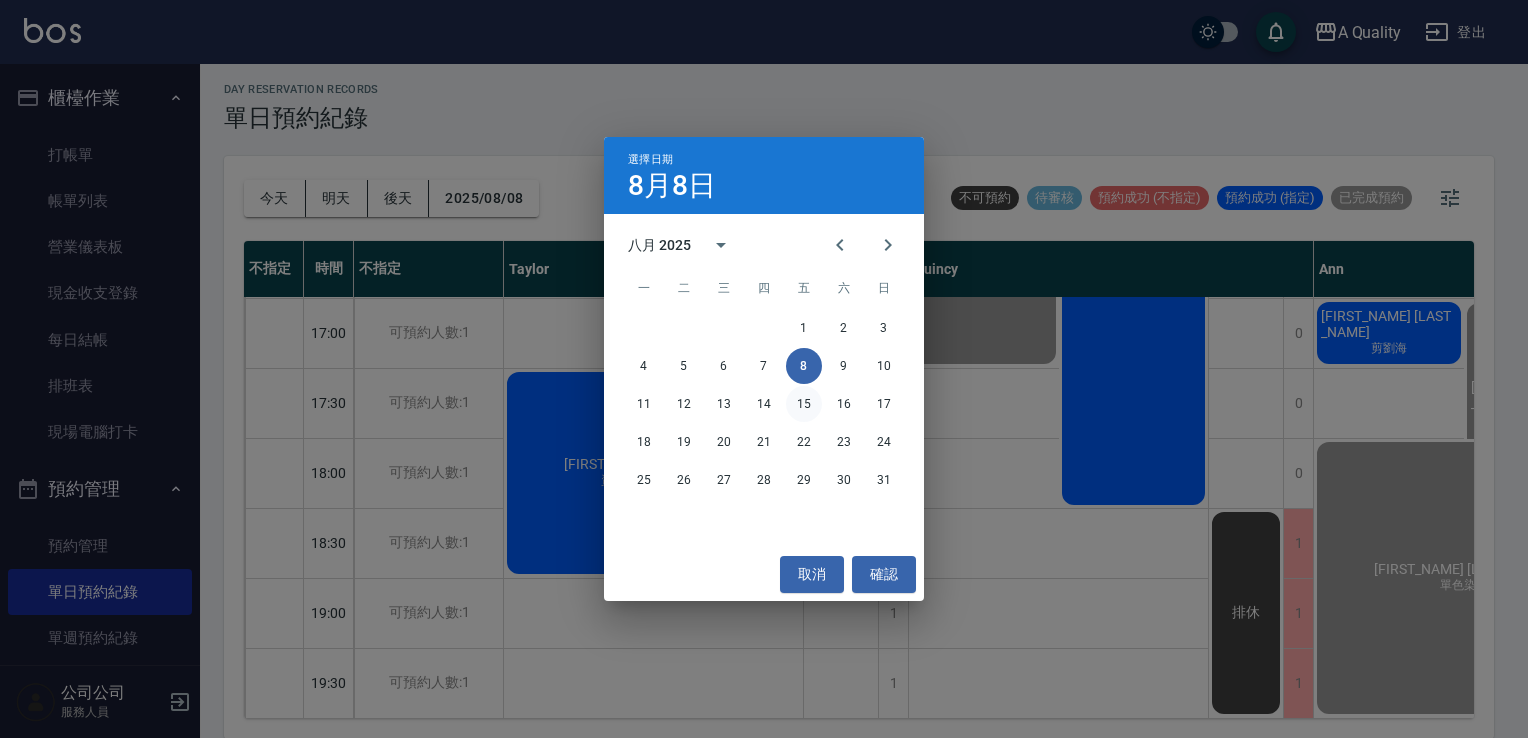 click on "15" at bounding box center (804, 404) 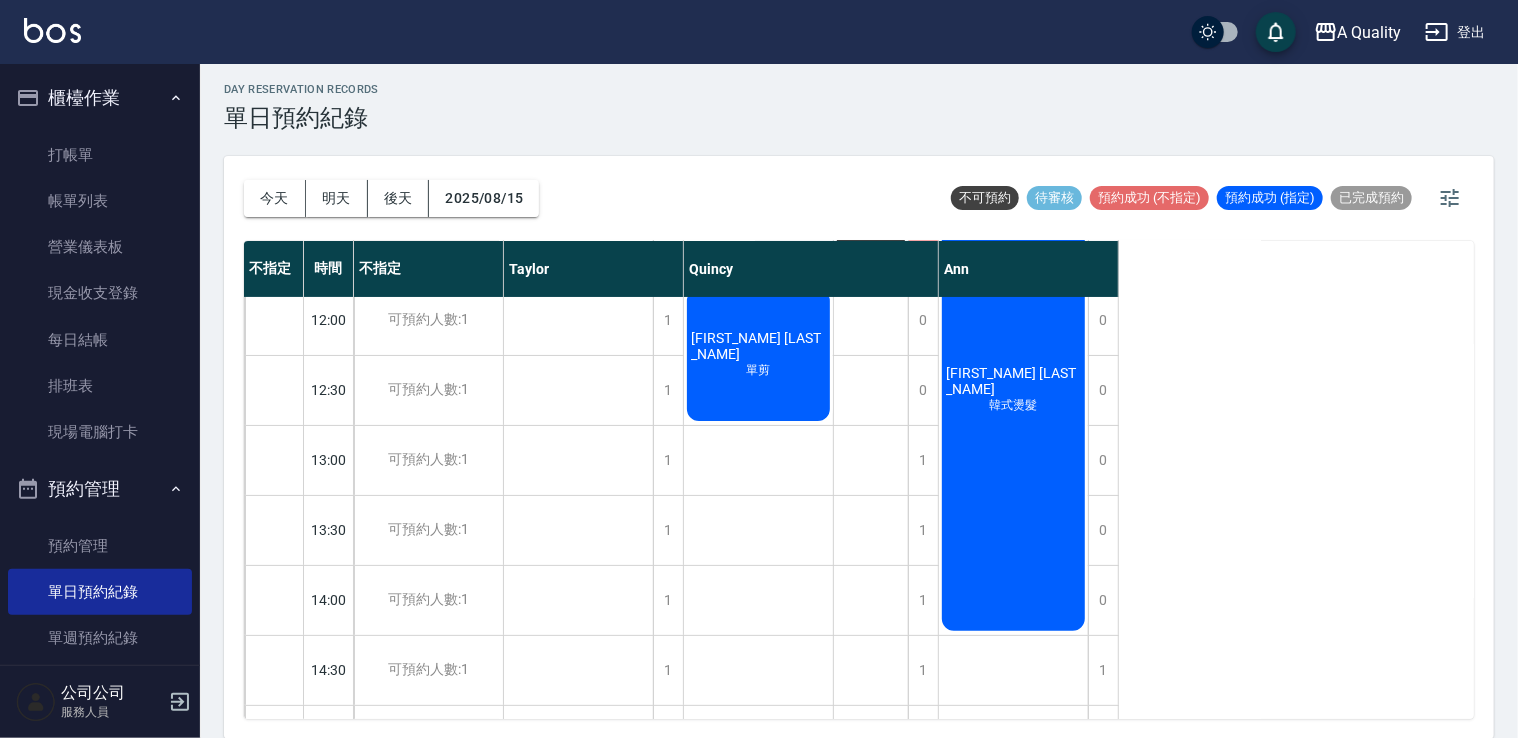 scroll, scrollTop: 200, scrollLeft: 0, axis: vertical 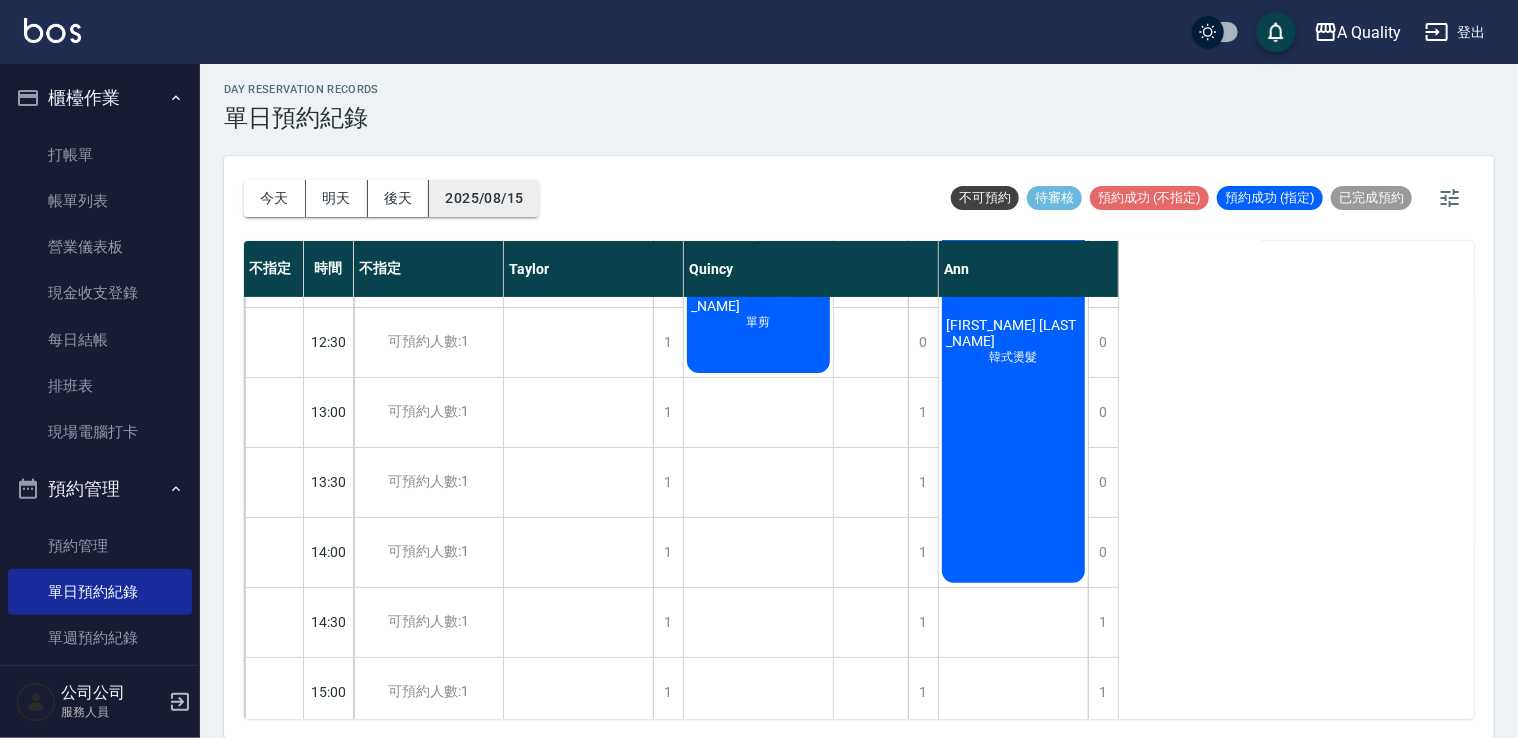 click on "2025/08/15" at bounding box center [484, 198] 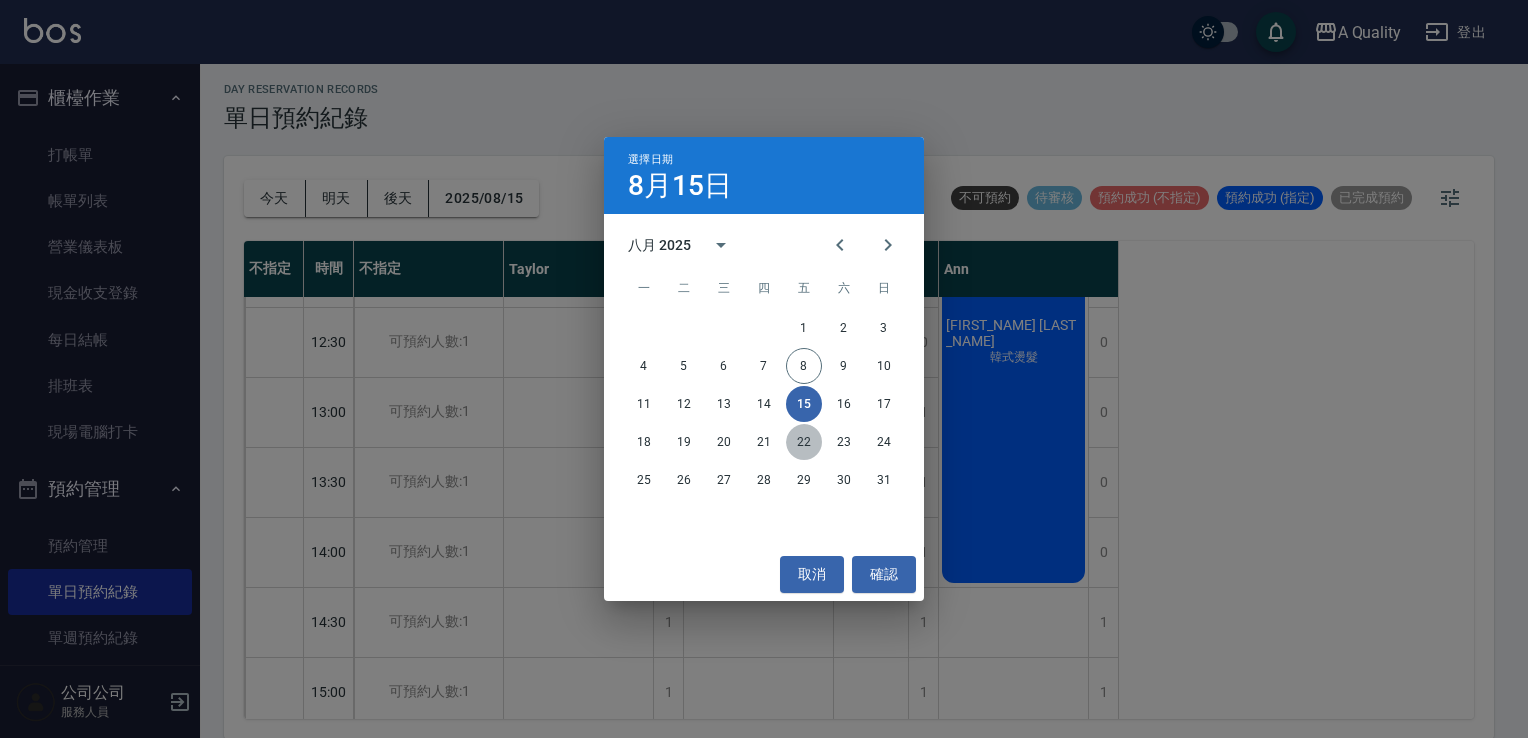 click on "22" at bounding box center (804, 442) 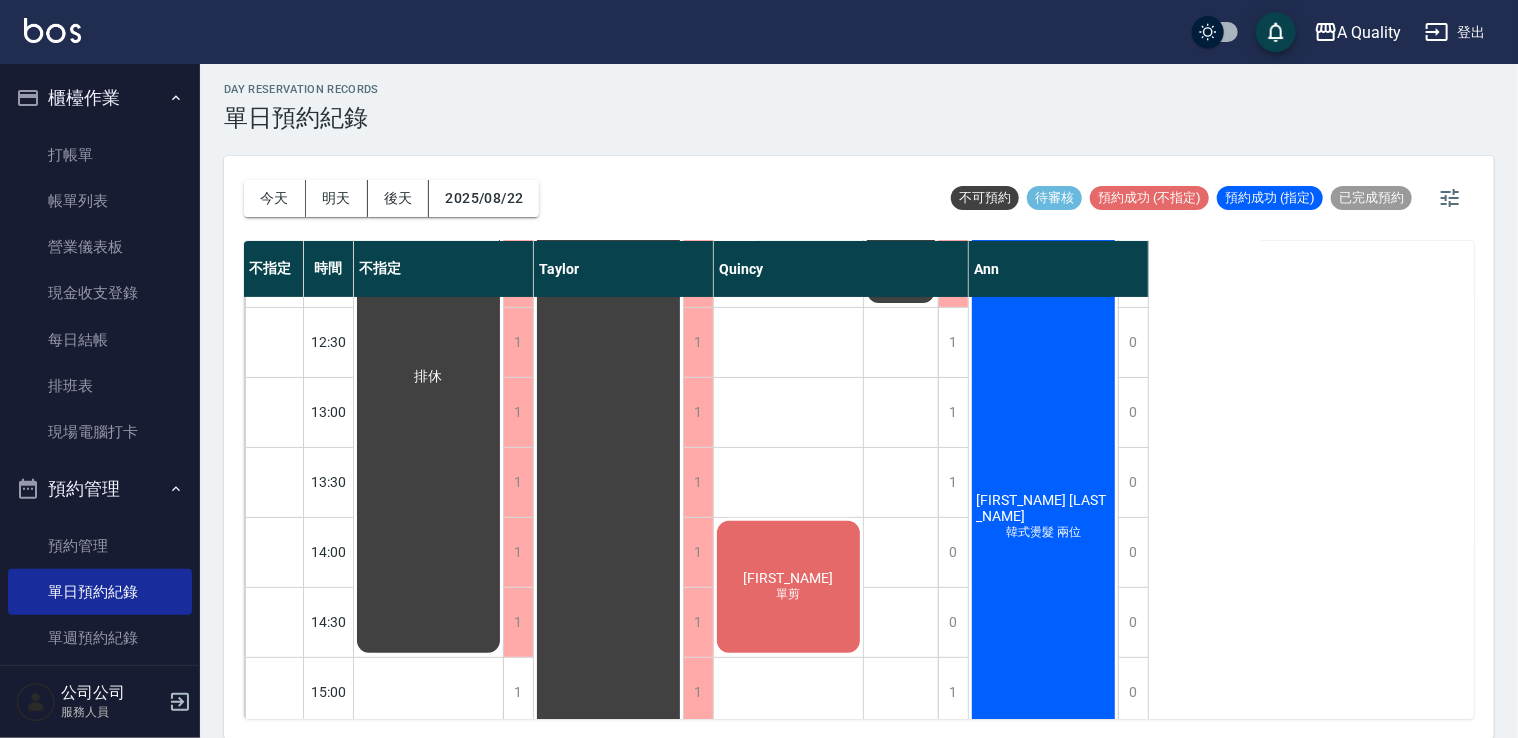 click on "今天 明天 後天 2025/08/22" at bounding box center (391, 198) 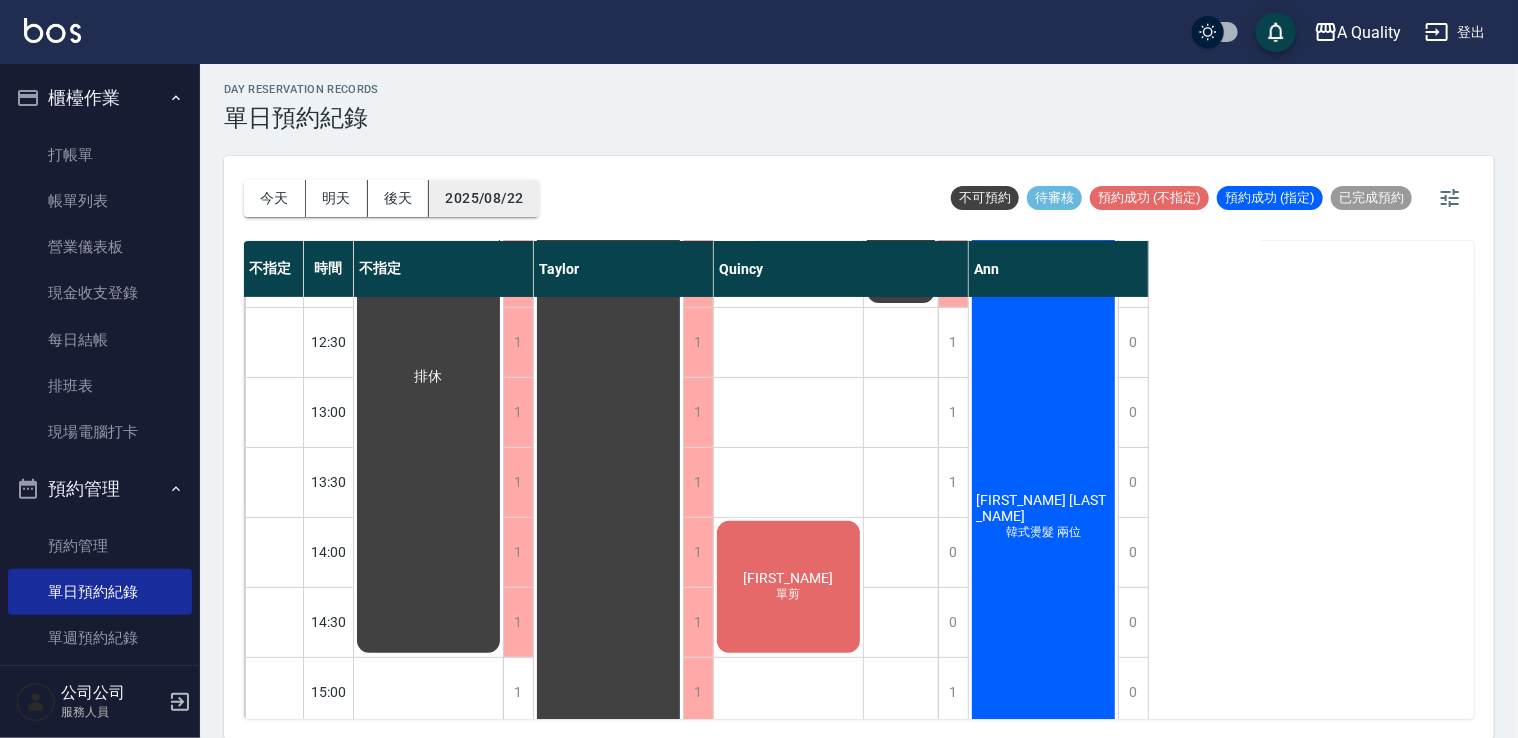 click on "2025/08/22" at bounding box center [484, 198] 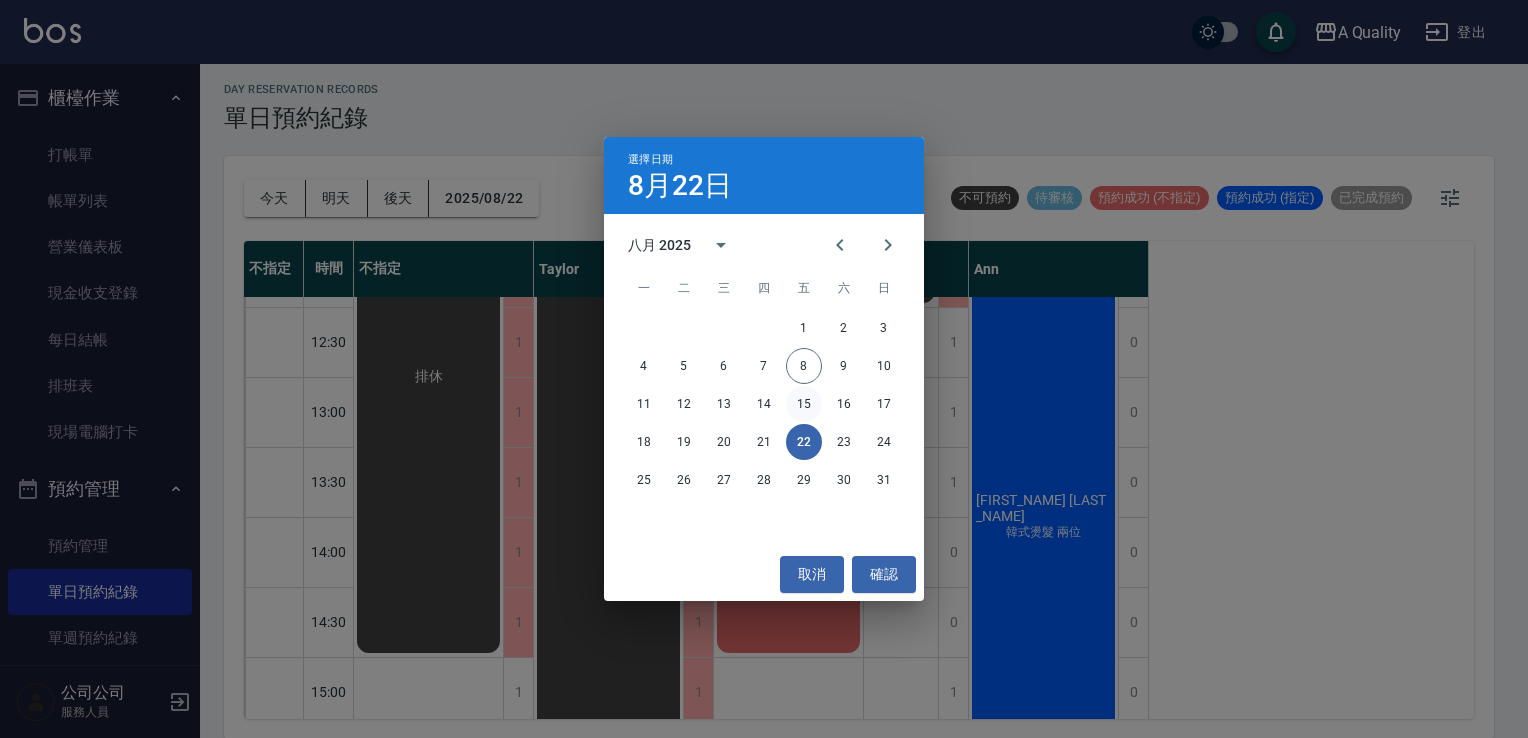 click on "15" at bounding box center (804, 404) 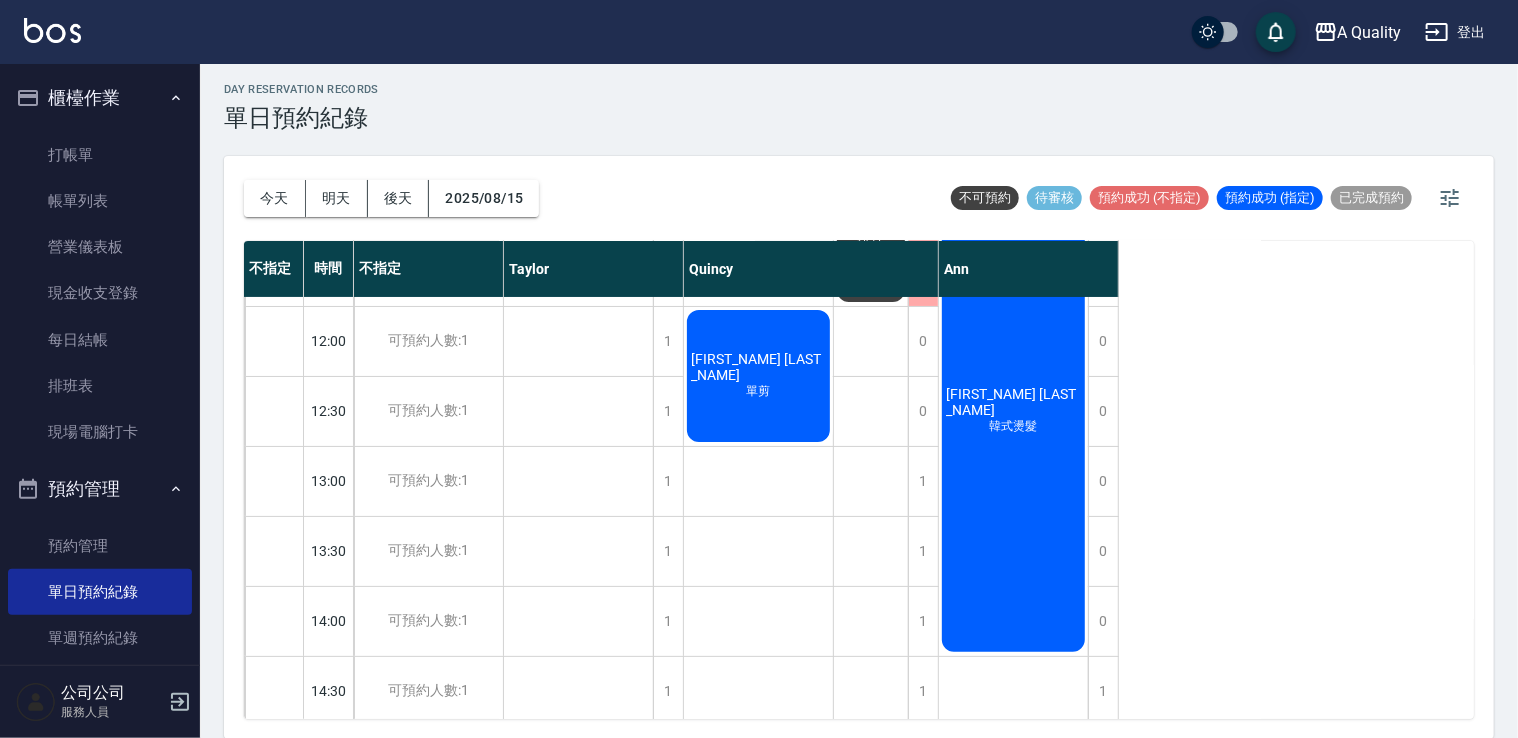 scroll, scrollTop: 200, scrollLeft: 0, axis: vertical 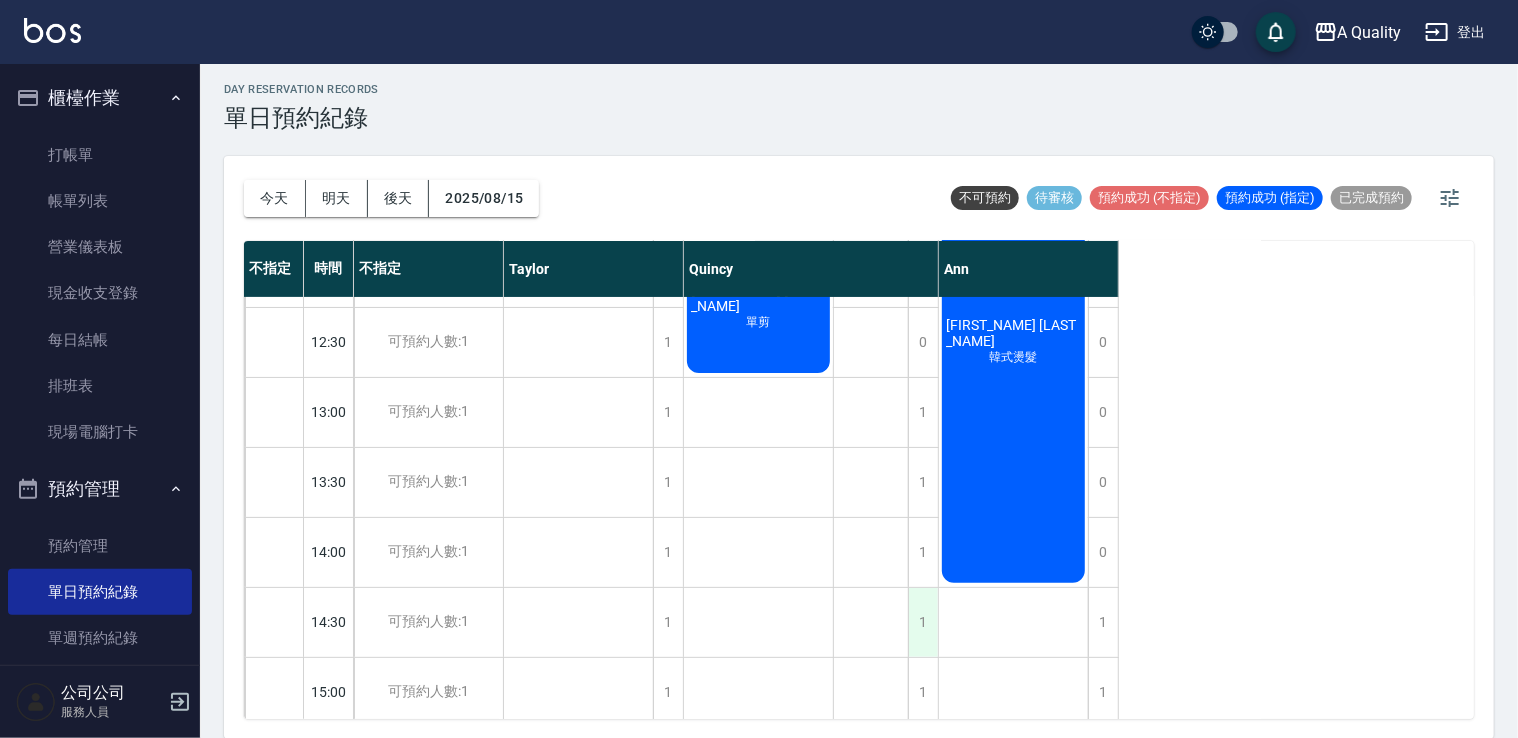click on "1" at bounding box center [923, 622] 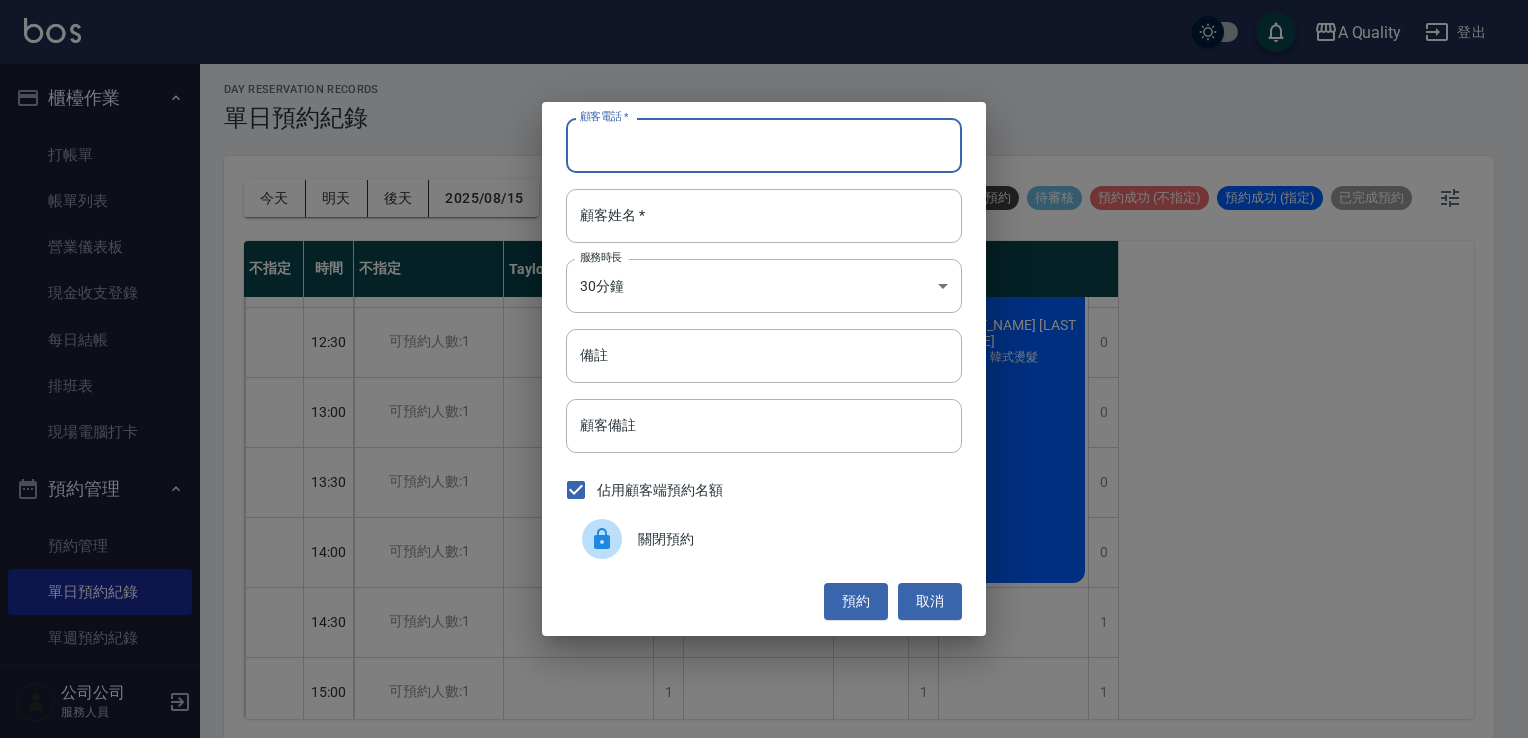paste on "0975270275" 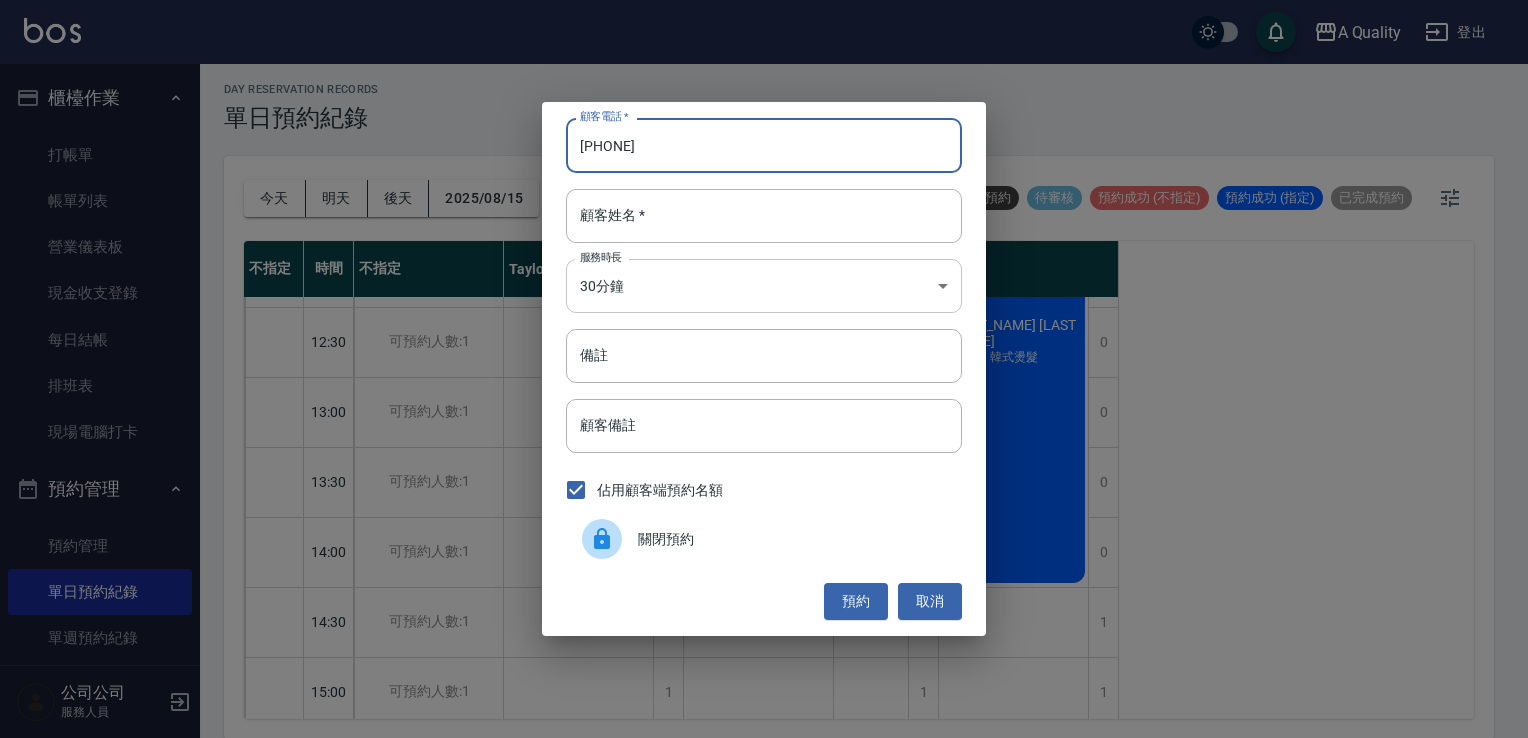 type on "0975270275" 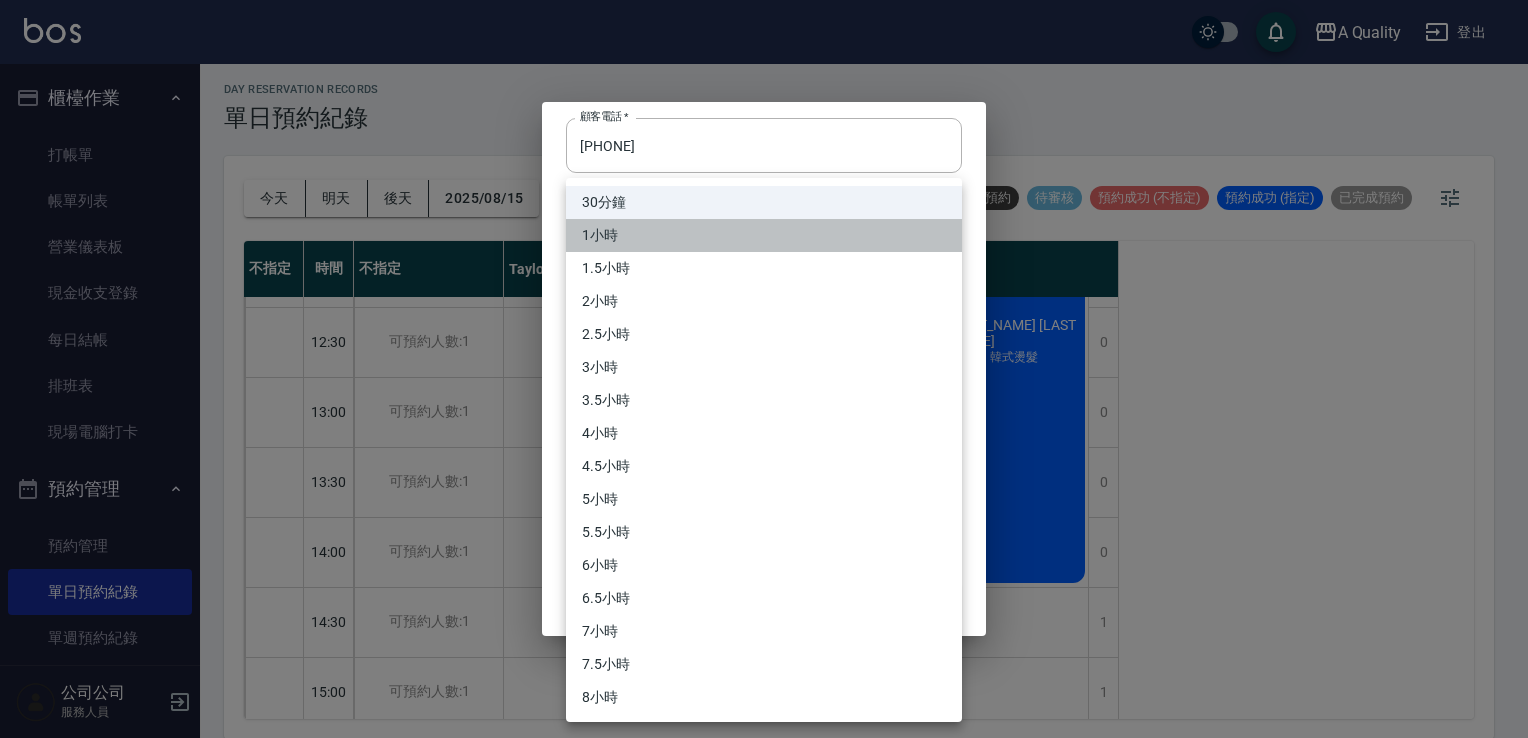 click on "1小時" at bounding box center (764, 235) 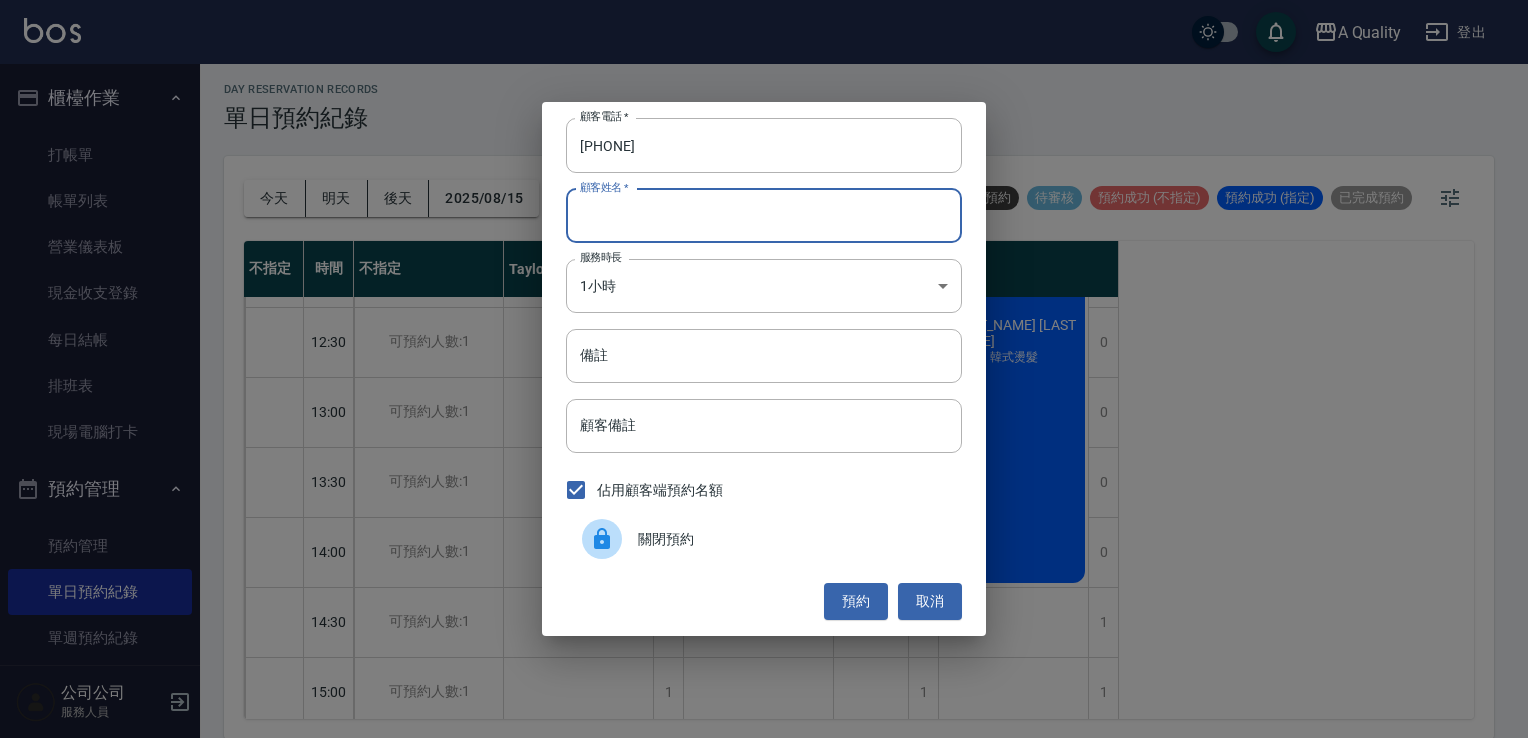 paste on "游" 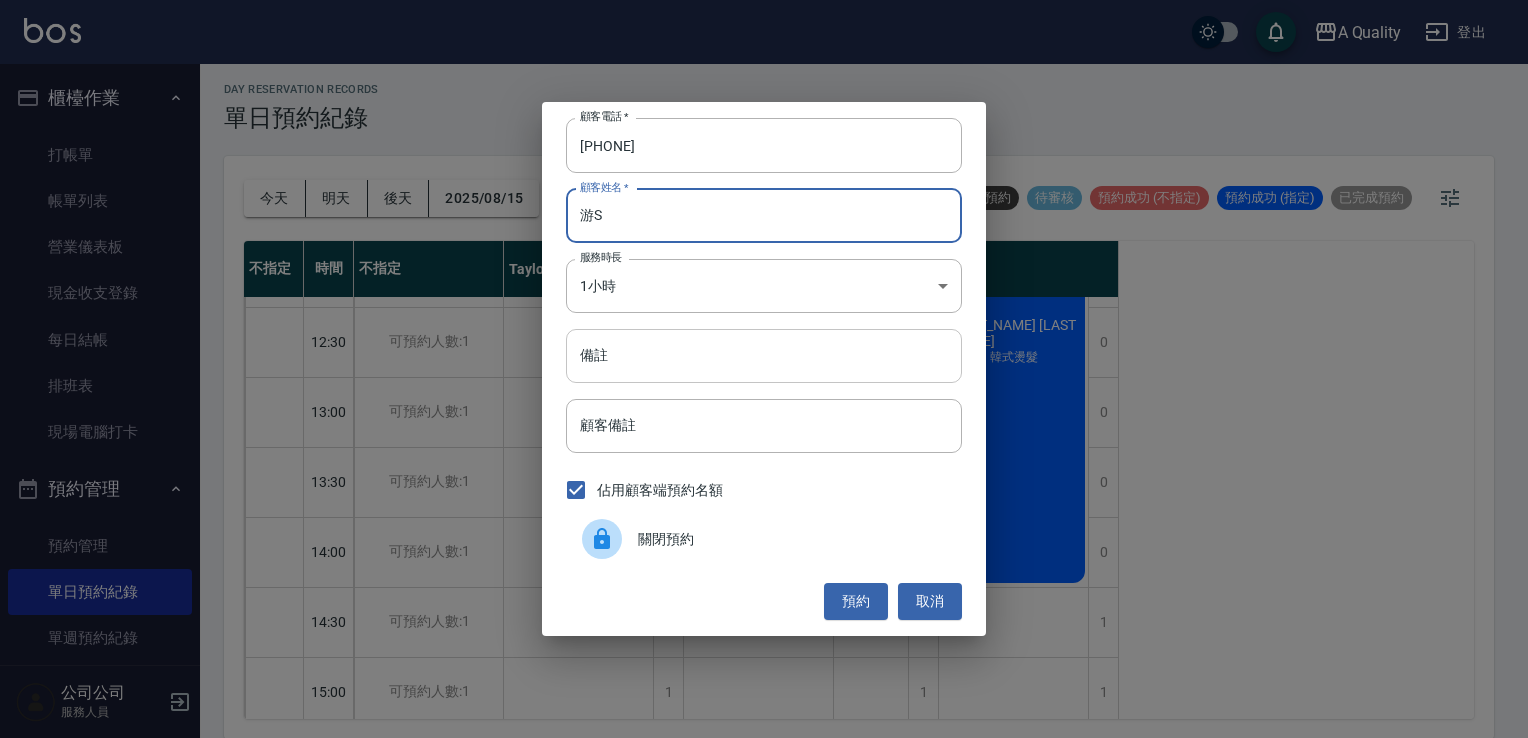 type on "游S" 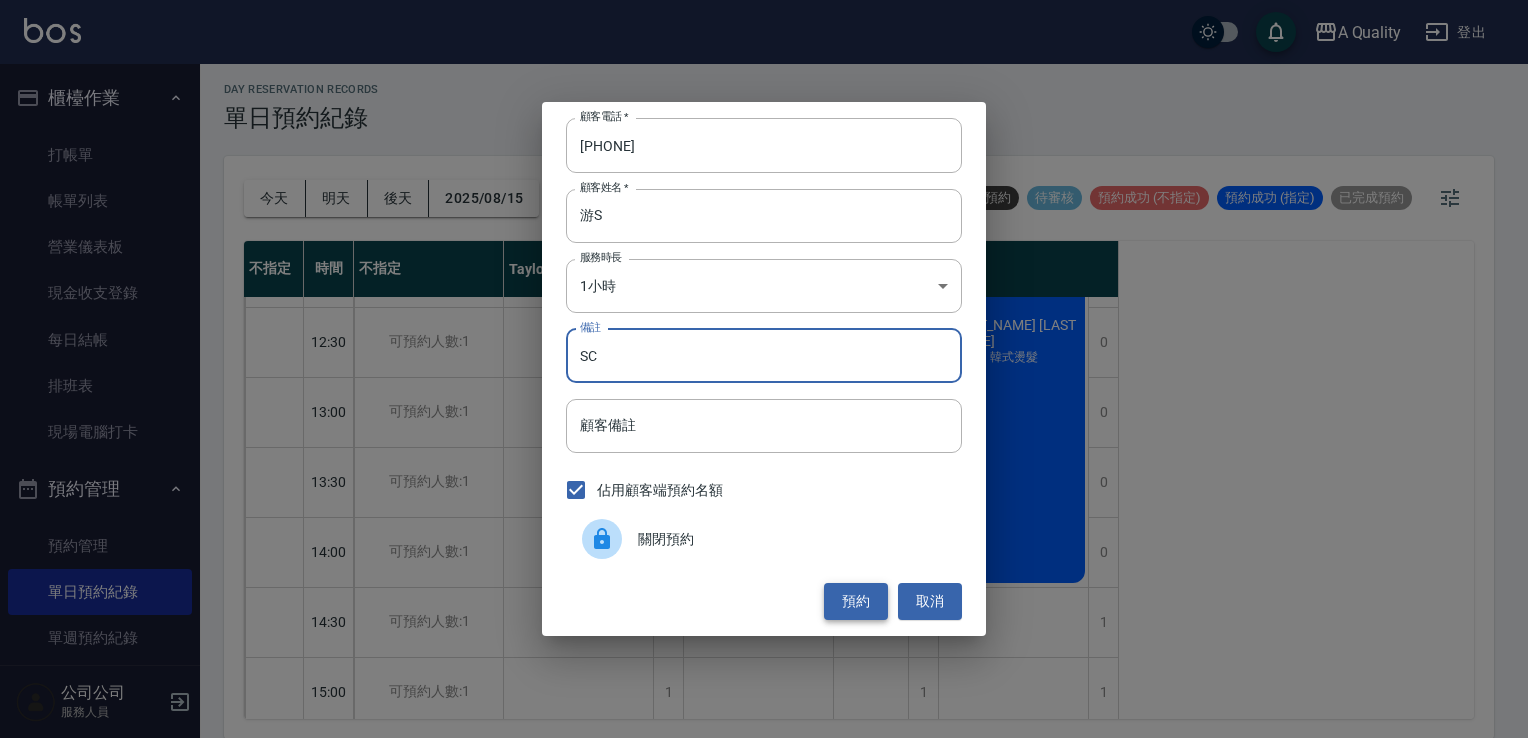type on "SC" 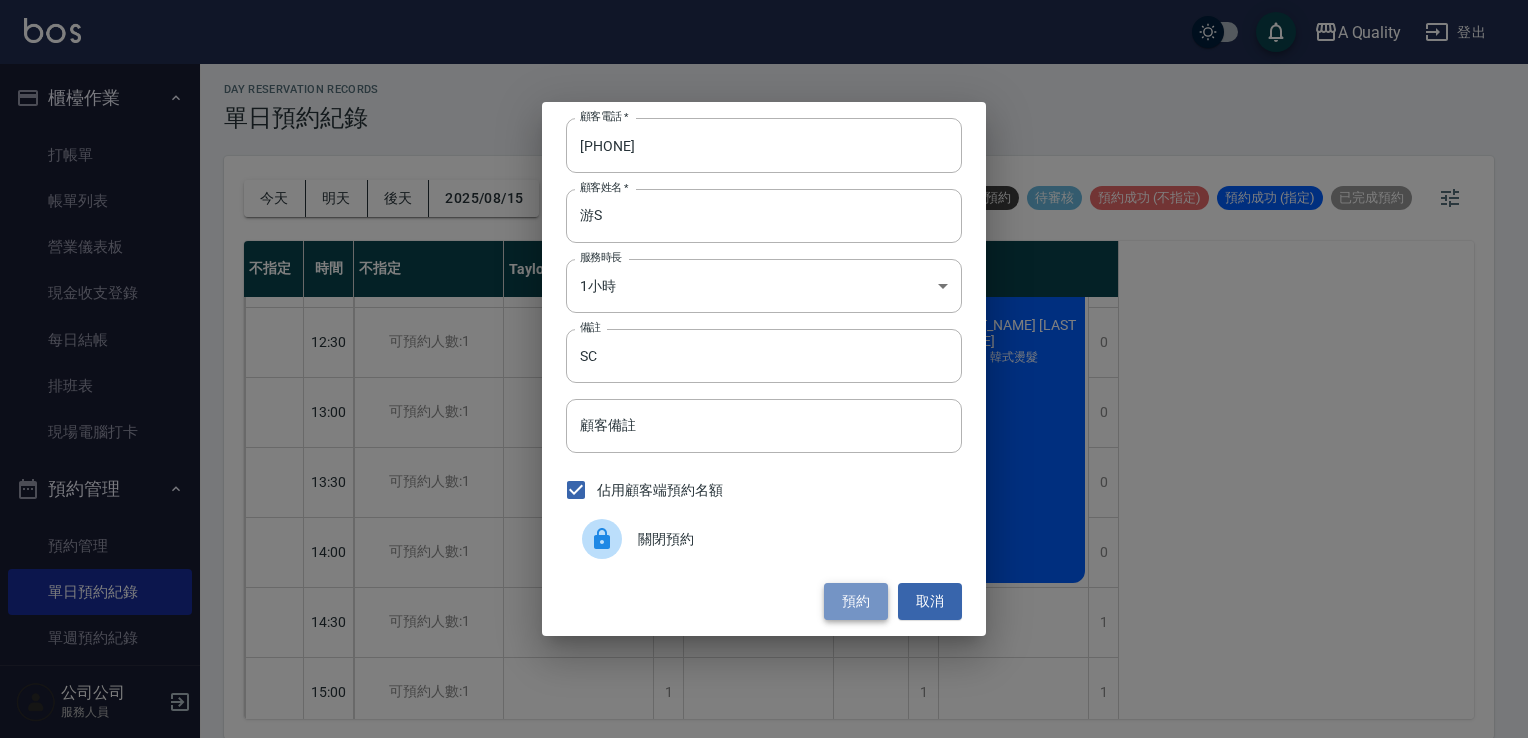 click on "預約" at bounding box center [856, 601] 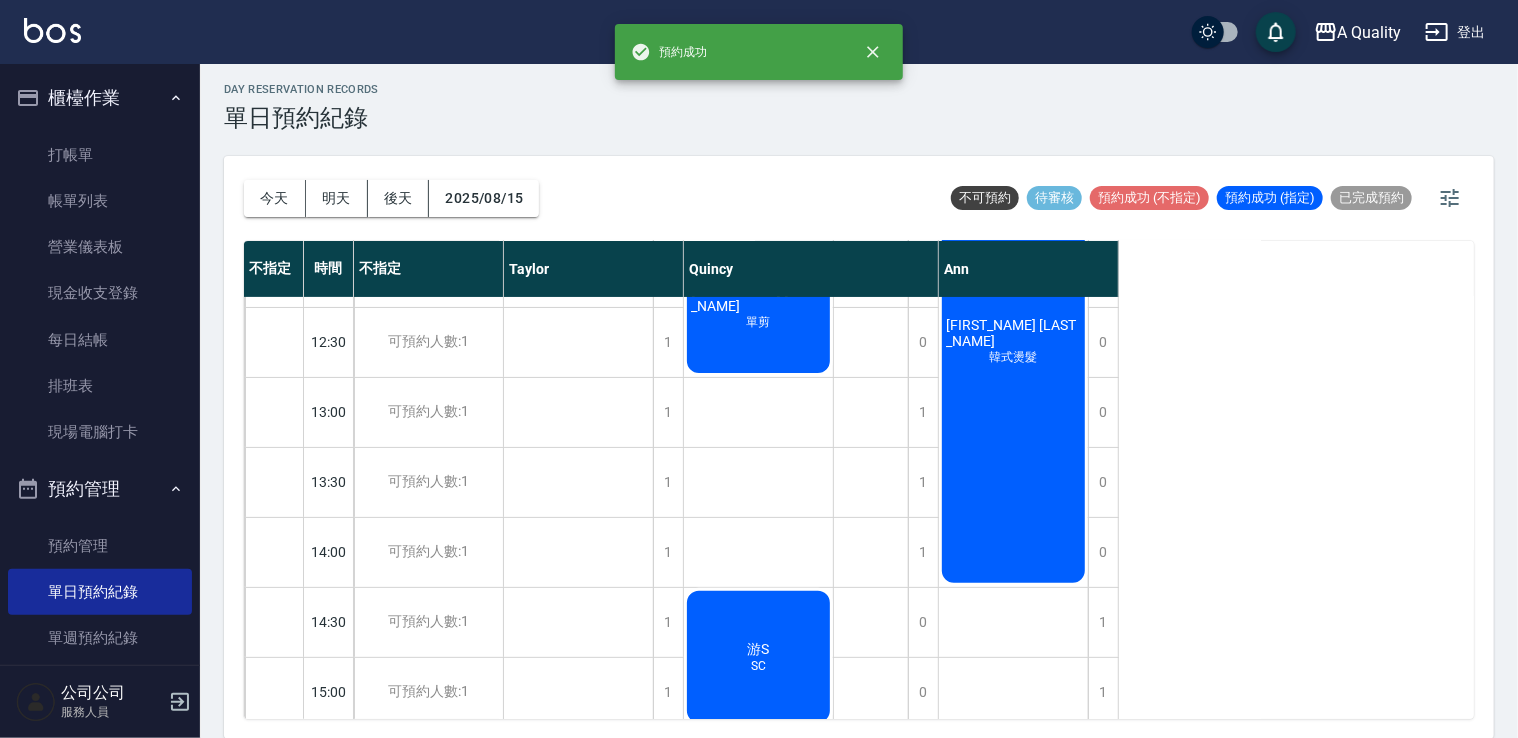 click on "游S SC" at bounding box center (578, 1112) 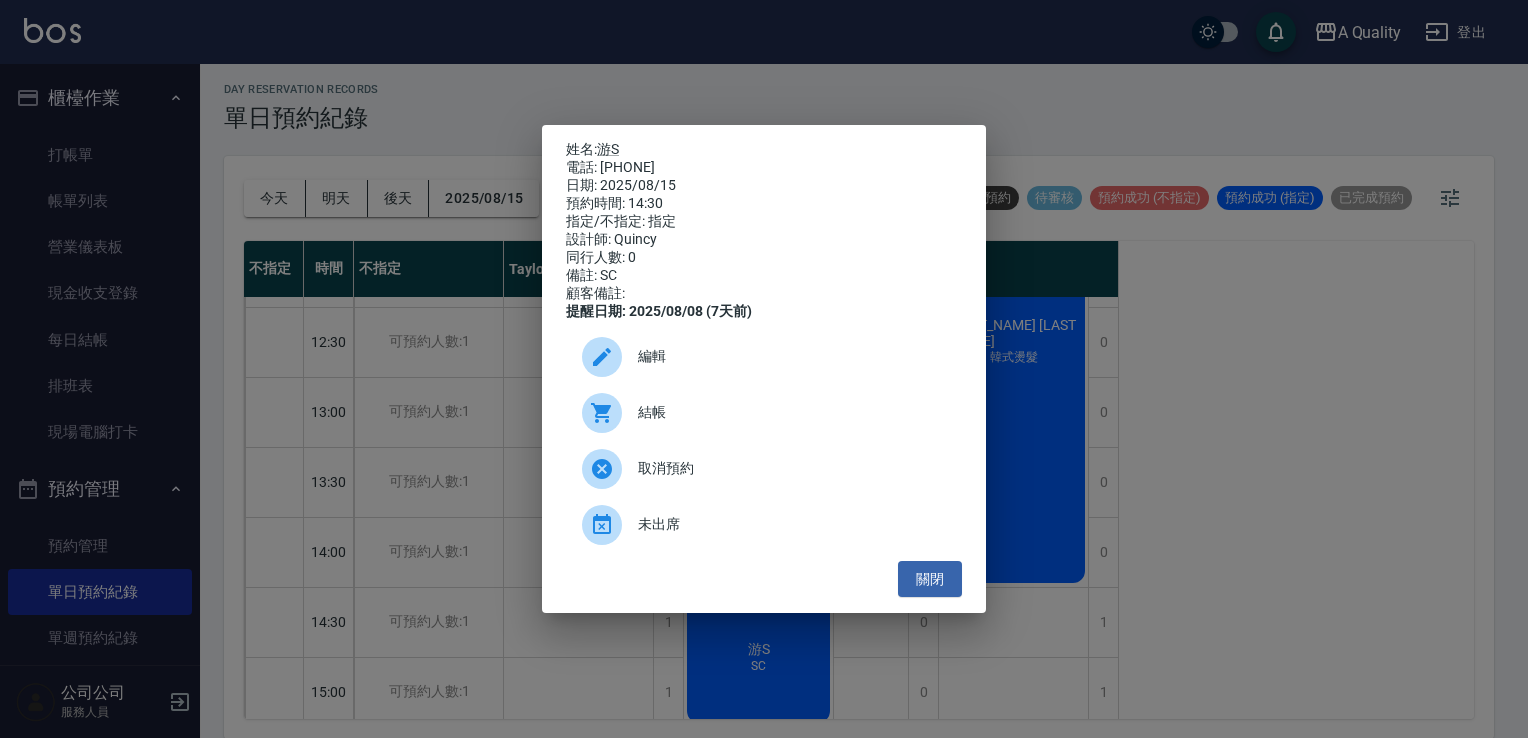 drag, startPoint x: 599, startPoint y: 136, endPoint x: 679, endPoint y: 159, distance: 83.240616 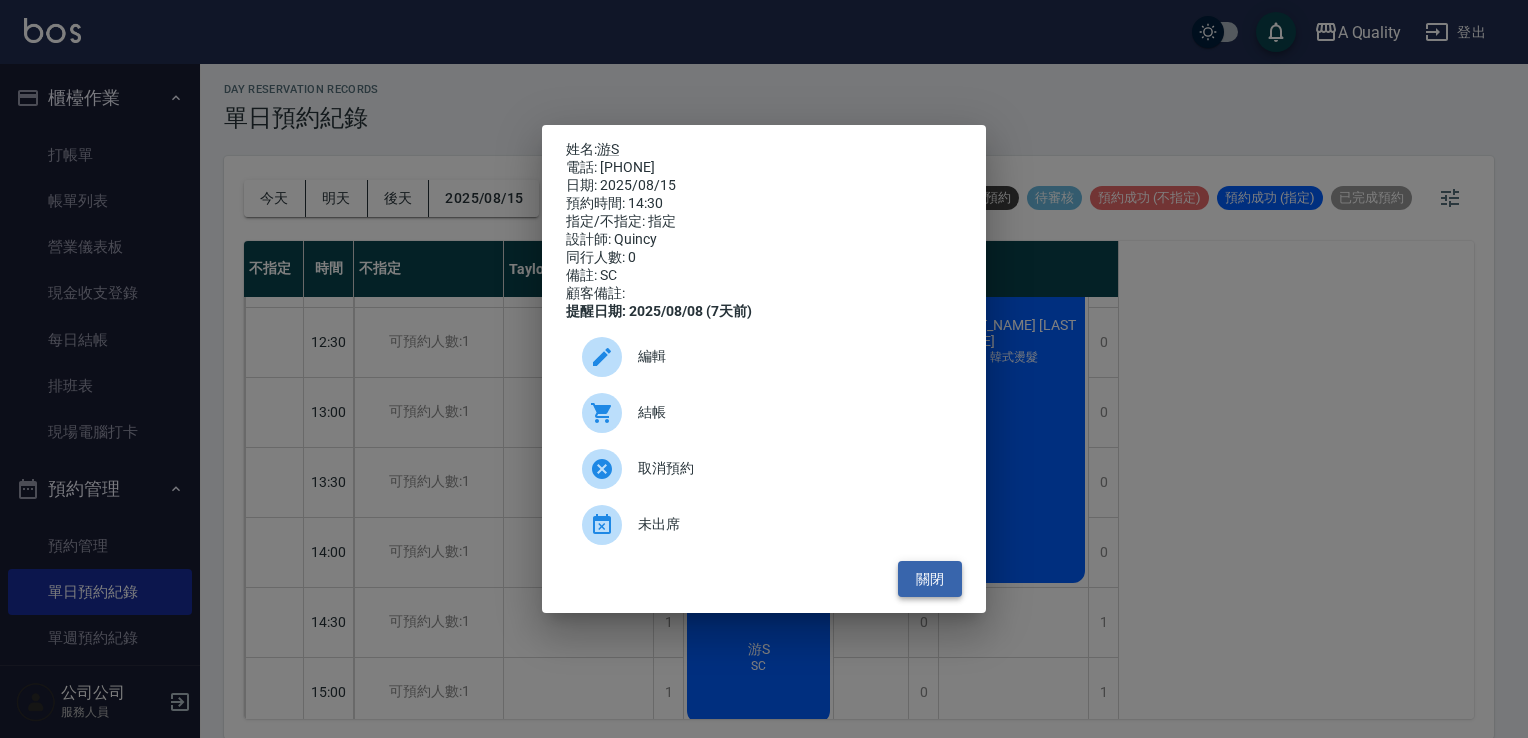 click on "關閉" at bounding box center [930, 579] 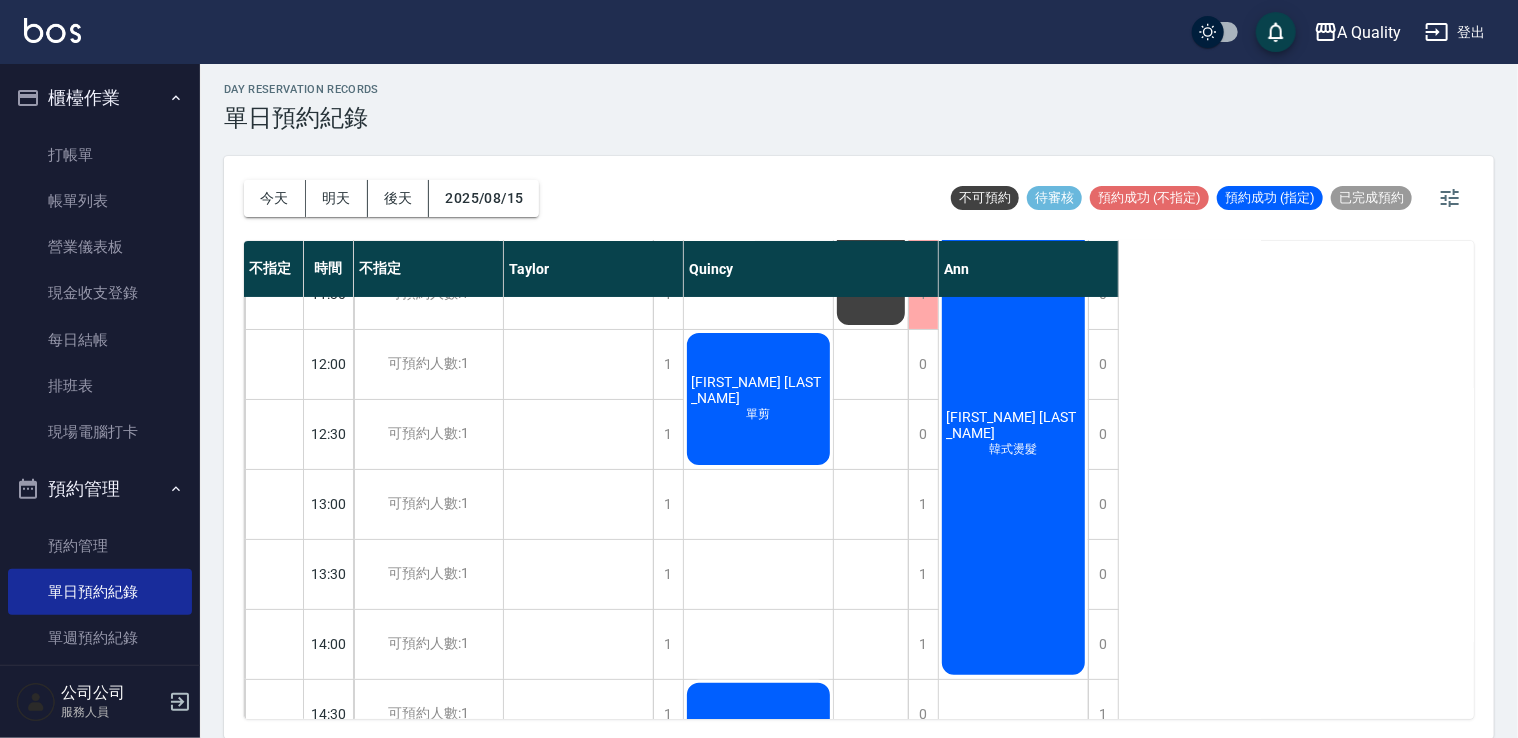 scroll, scrollTop: 100, scrollLeft: 0, axis: vertical 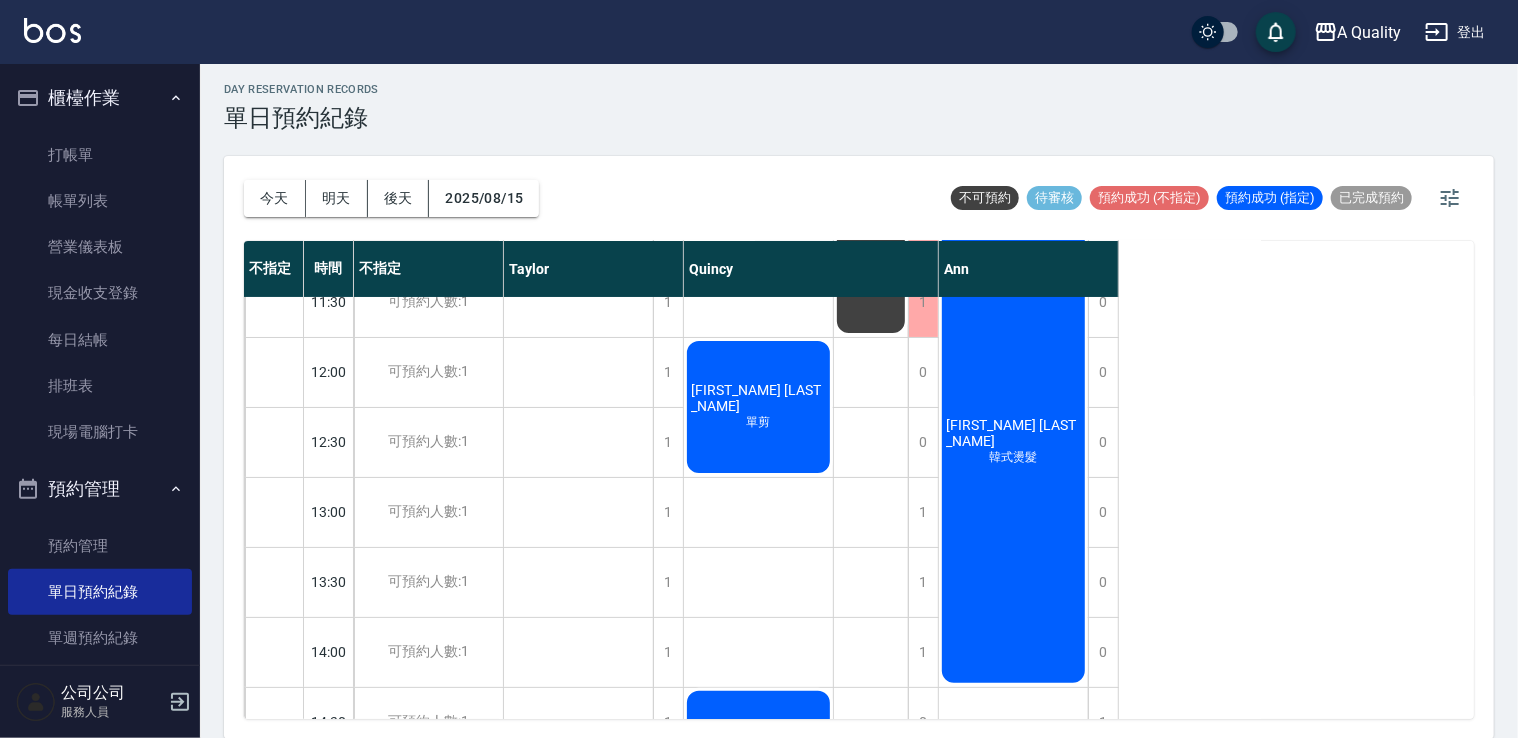 click on "王宣蘋 單剪" at bounding box center (578, 1212) 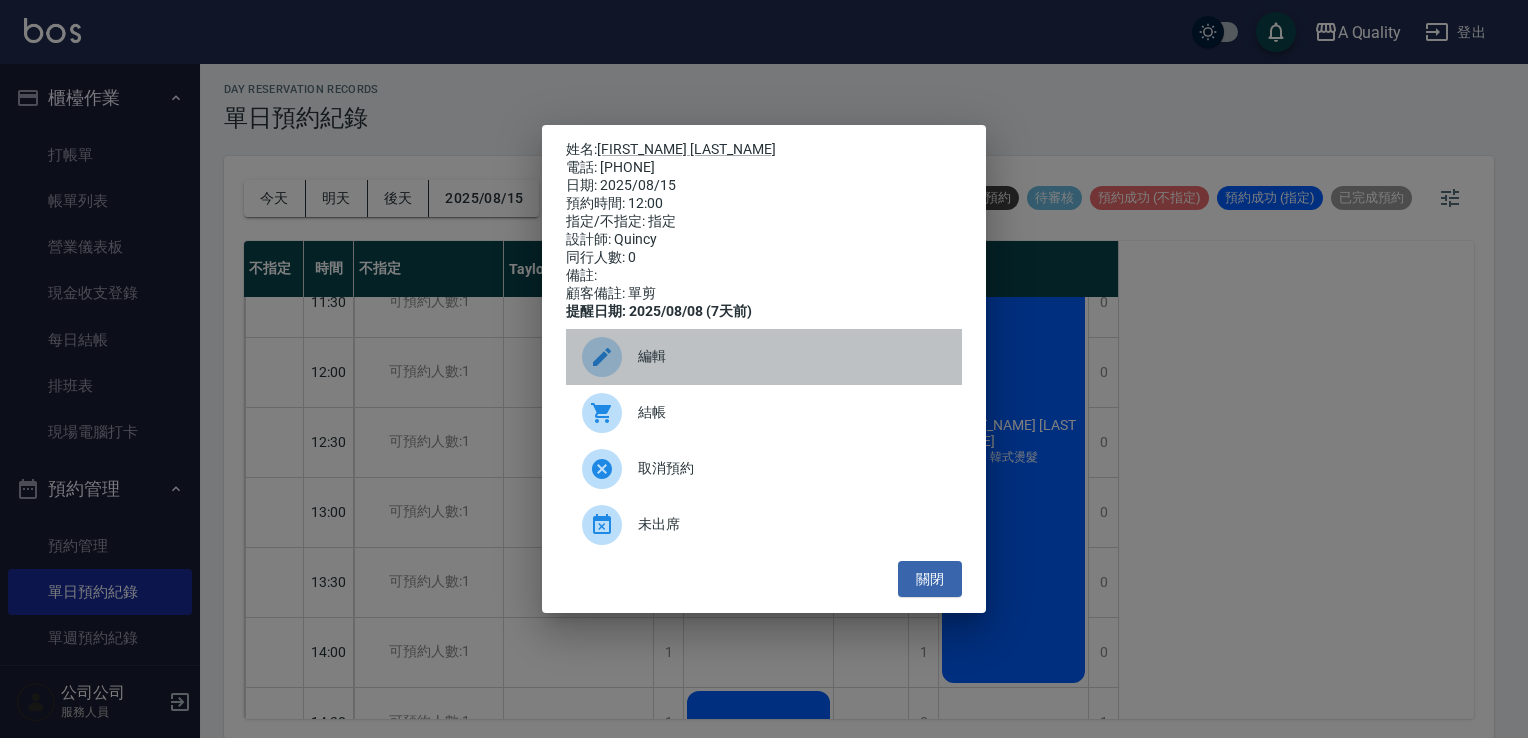 click on "編輯" at bounding box center [792, 356] 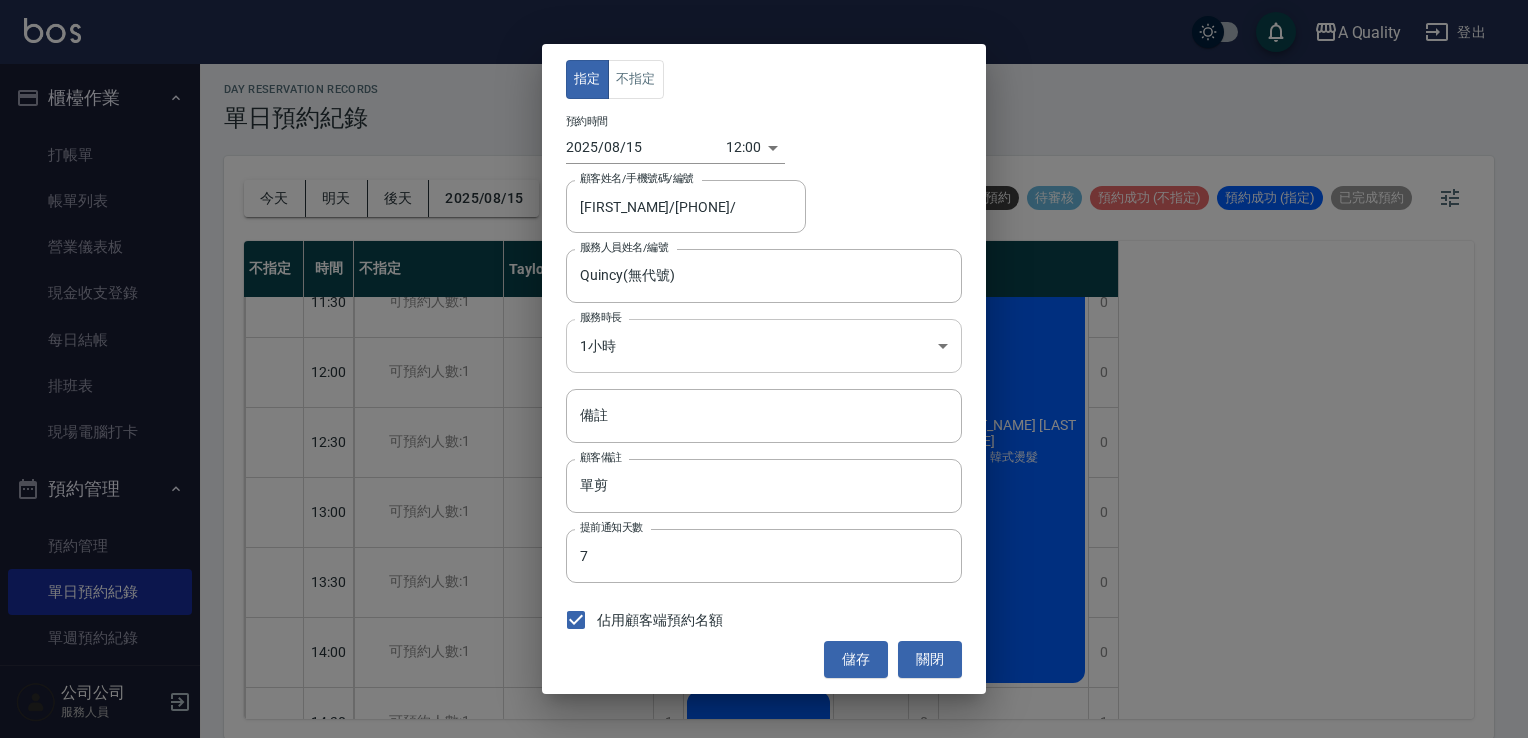 click on "A Quality 登出 櫃檯作業 打帳單 帳單列表 營業儀表板 現金收支登錄 每日結帳 排班表 現場電腦打卡 預約管理 預約管理 單日預約紀錄 單週預約紀錄 報表及分析 報表目錄 店家日報表 互助日報表 互助排行榜 互助點數明細 設計師日報表 設計師業績分析表 設計師排行榜 店販抽成明細 每日非現金明細 客戶管理 客戶列表 卡券管理 入金管理 公司公司 服務人員 day Reservation records 單日預約紀錄 今天 明天 後天 2025/08/15 不可預約 待審核 預約成功 (不指定) 預約成功 (指定) 已完成預約 不指定 時間 不指定 Taylor Quincy Ann 11:00 11:30 12:00 12:30 13:00 13:30 14:00 14:30 15:00 15:30 16:00 16:30 17:00 17:30 18:00 18:30 19:00 19:30 可預約人數:1 可預約人數:1 可預約人數:1 可預約人數:1 可預約人數:1 可預約人數:1 可預約人數:1 可預約人數:1 可預約人數:1 可預約人數:1 可預約人數:1 可預約人數:1 可預約人數:1 1 1" at bounding box center (764, 367) 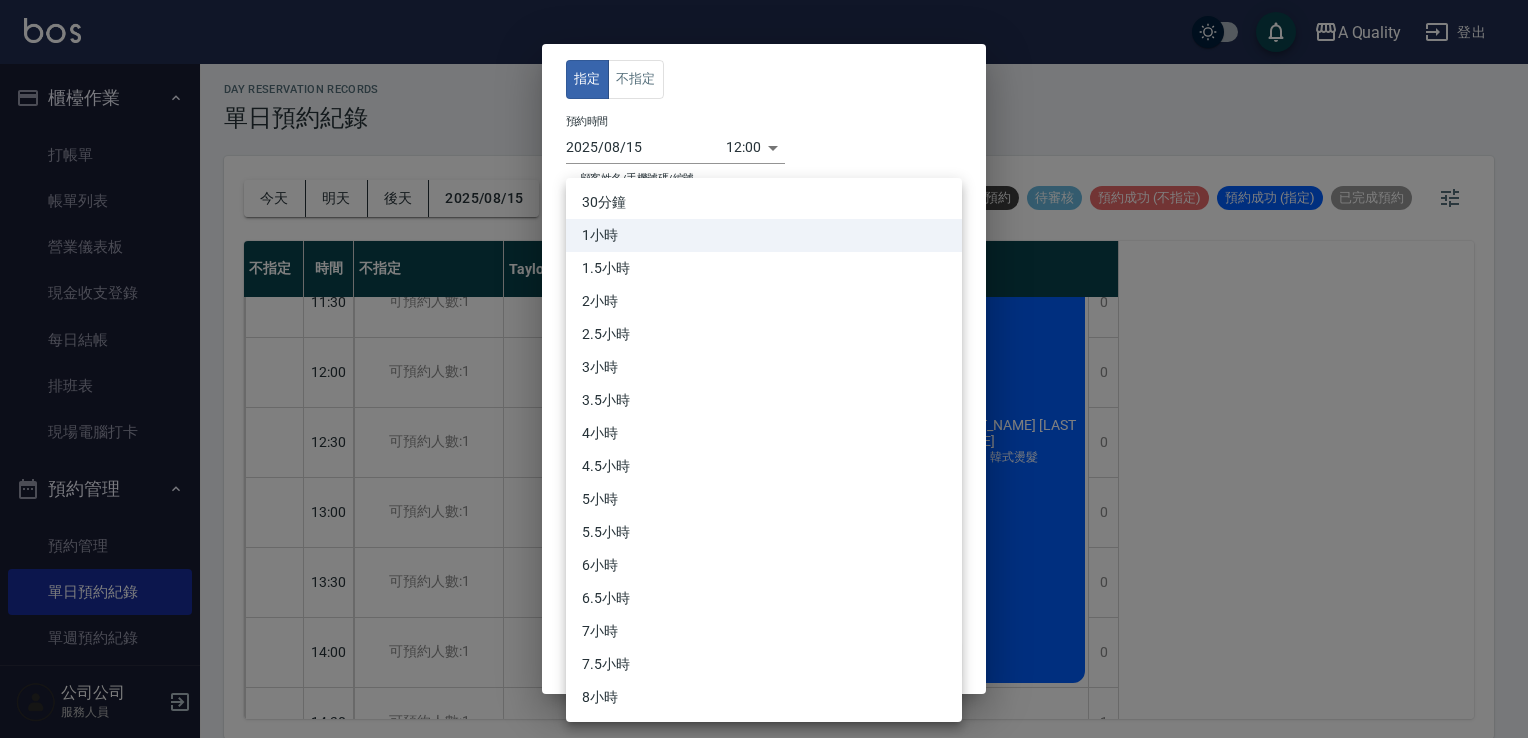 click on "1.5小時" at bounding box center [764, 268] 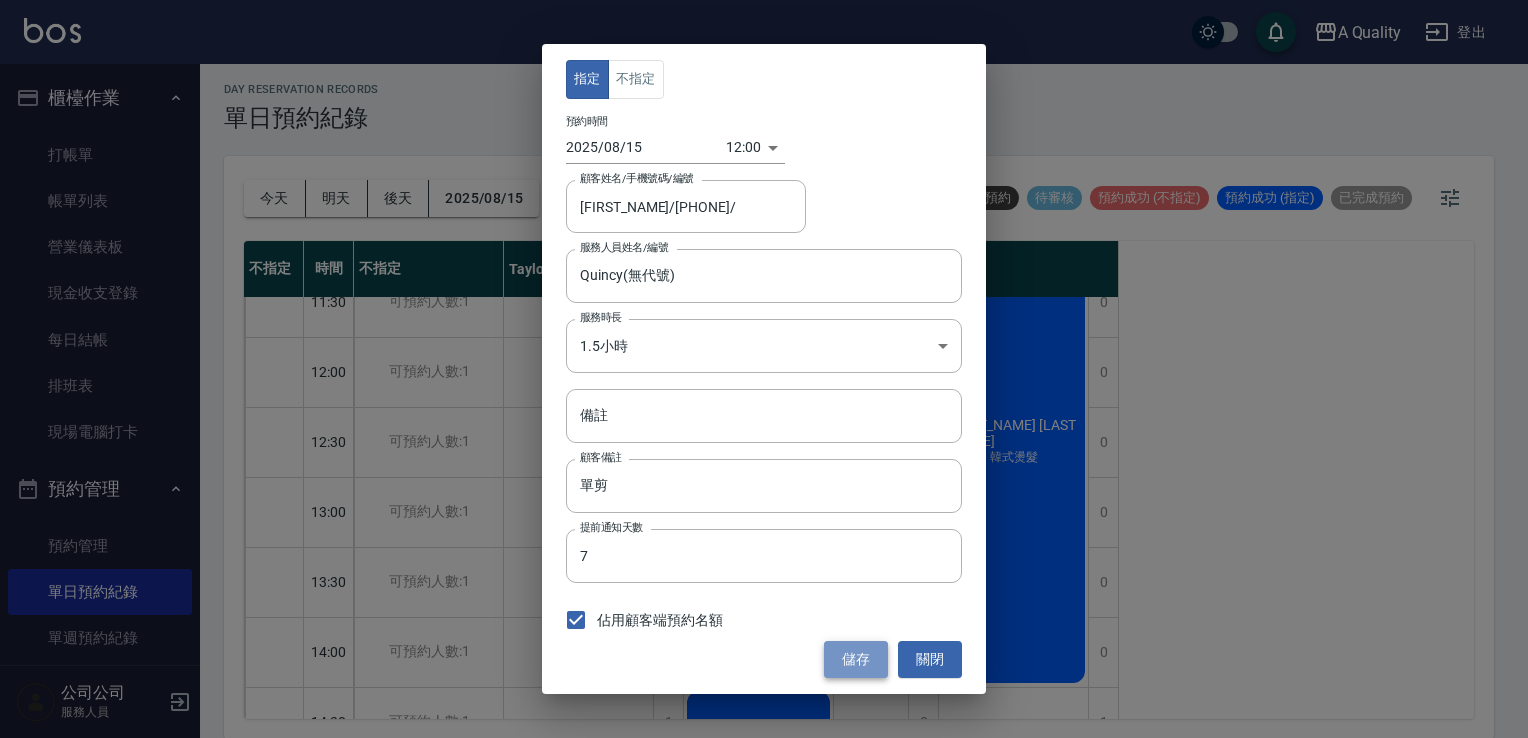 click on "儲存" at bounding box center (856, 659) 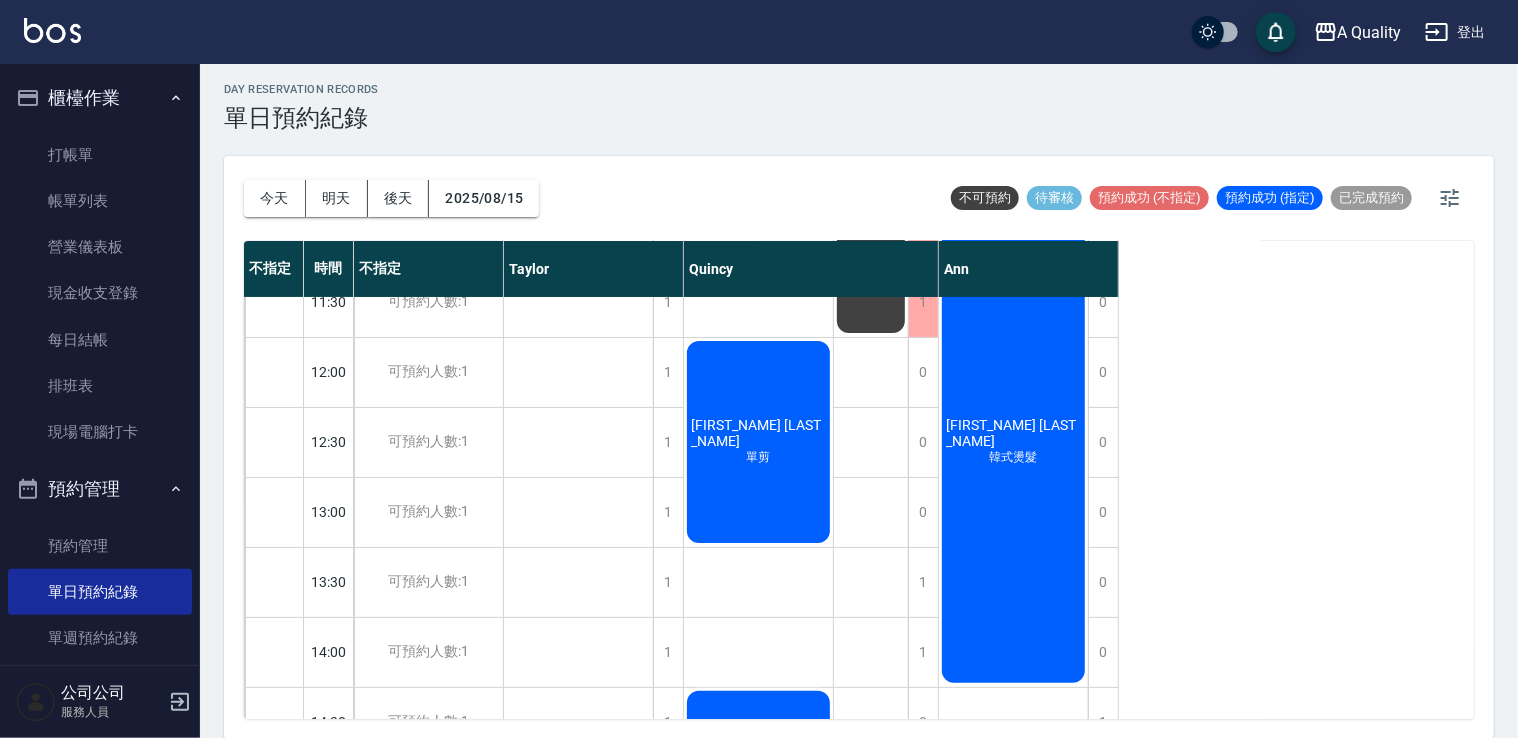 click on "今天" at bounding box center (275, 198) 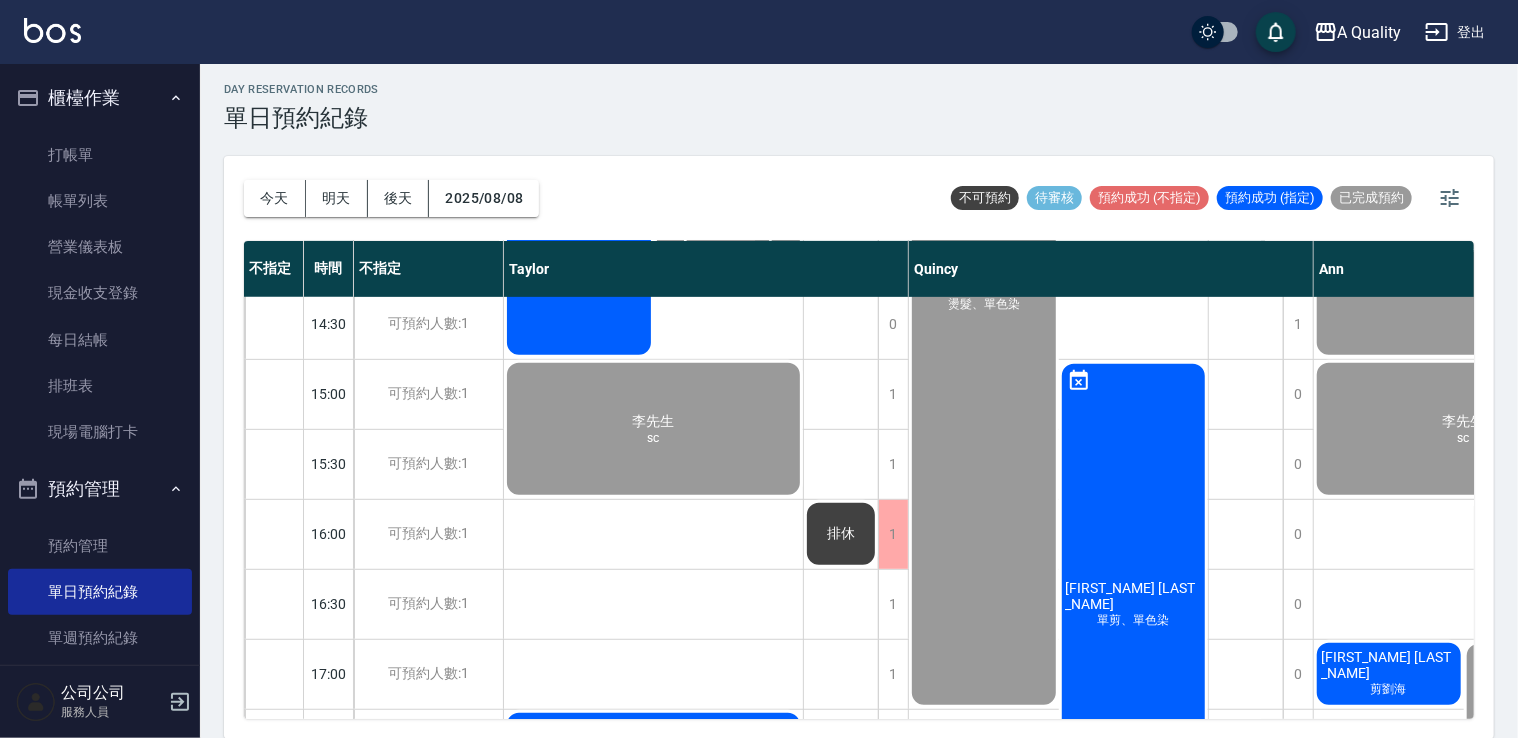 scroll, scrollTop: 600, scrollLeft: 0, axis: vertical 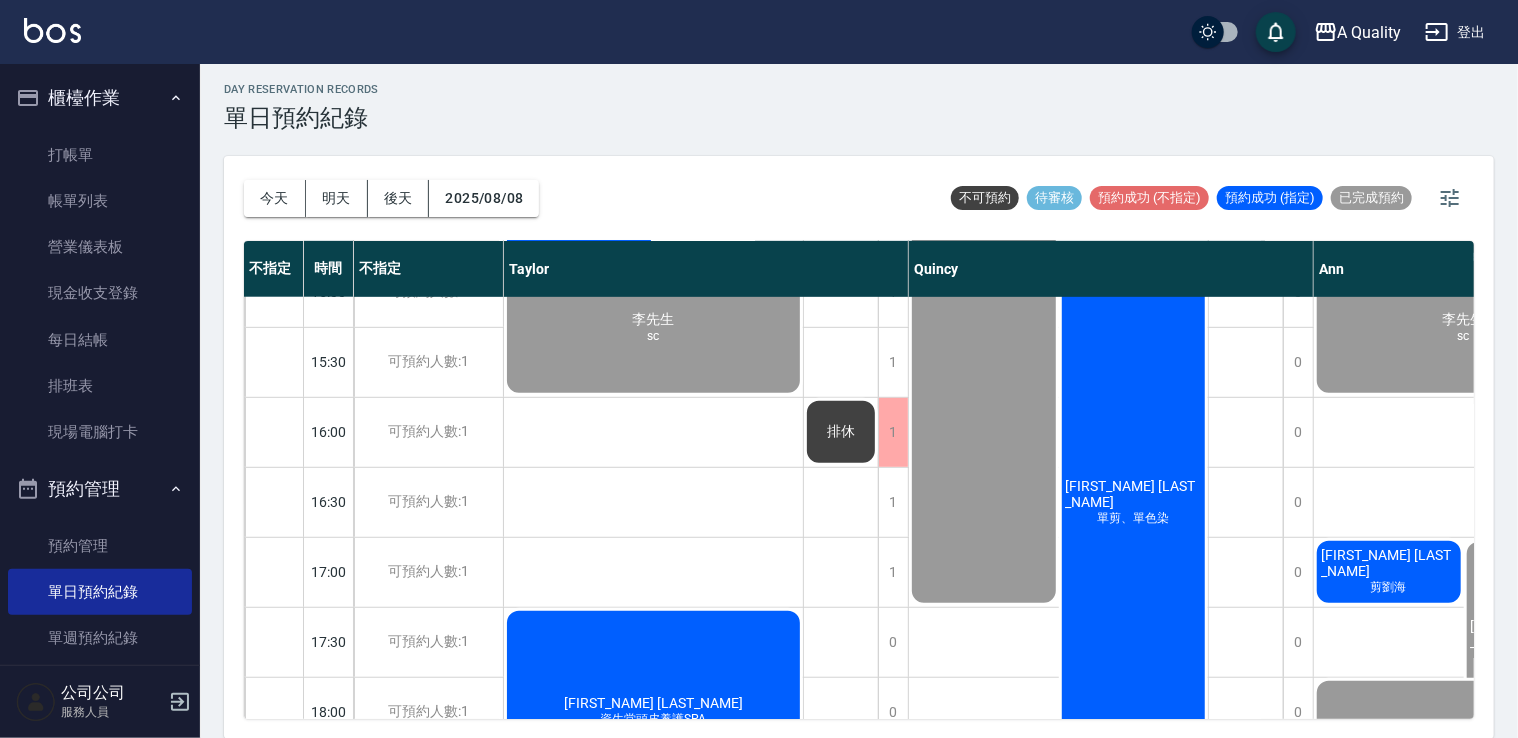click on "楊祥琳 資生堂頭皮養護SPA" at bounding box center (579, 47) 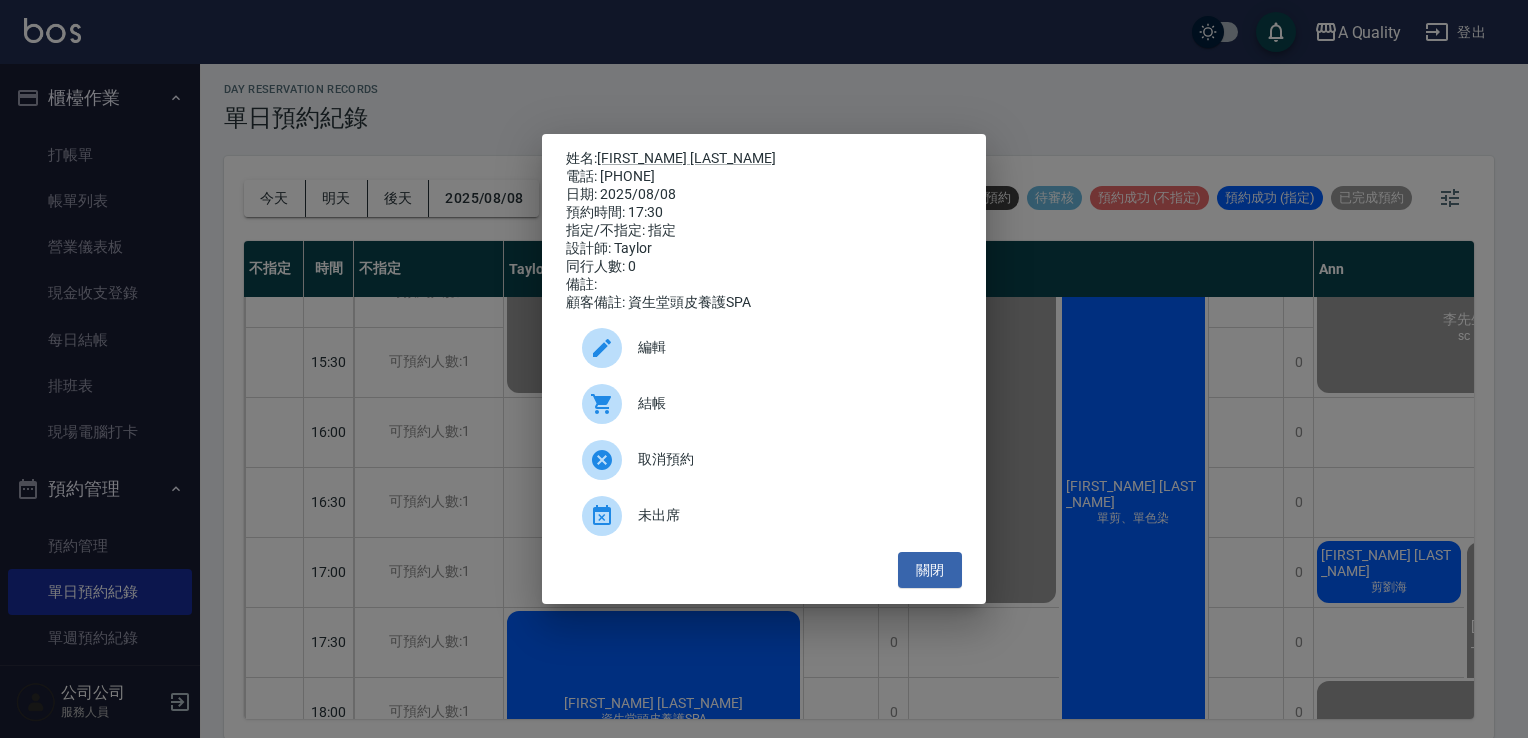 click on "結帳" at bounding box center (792, 403) 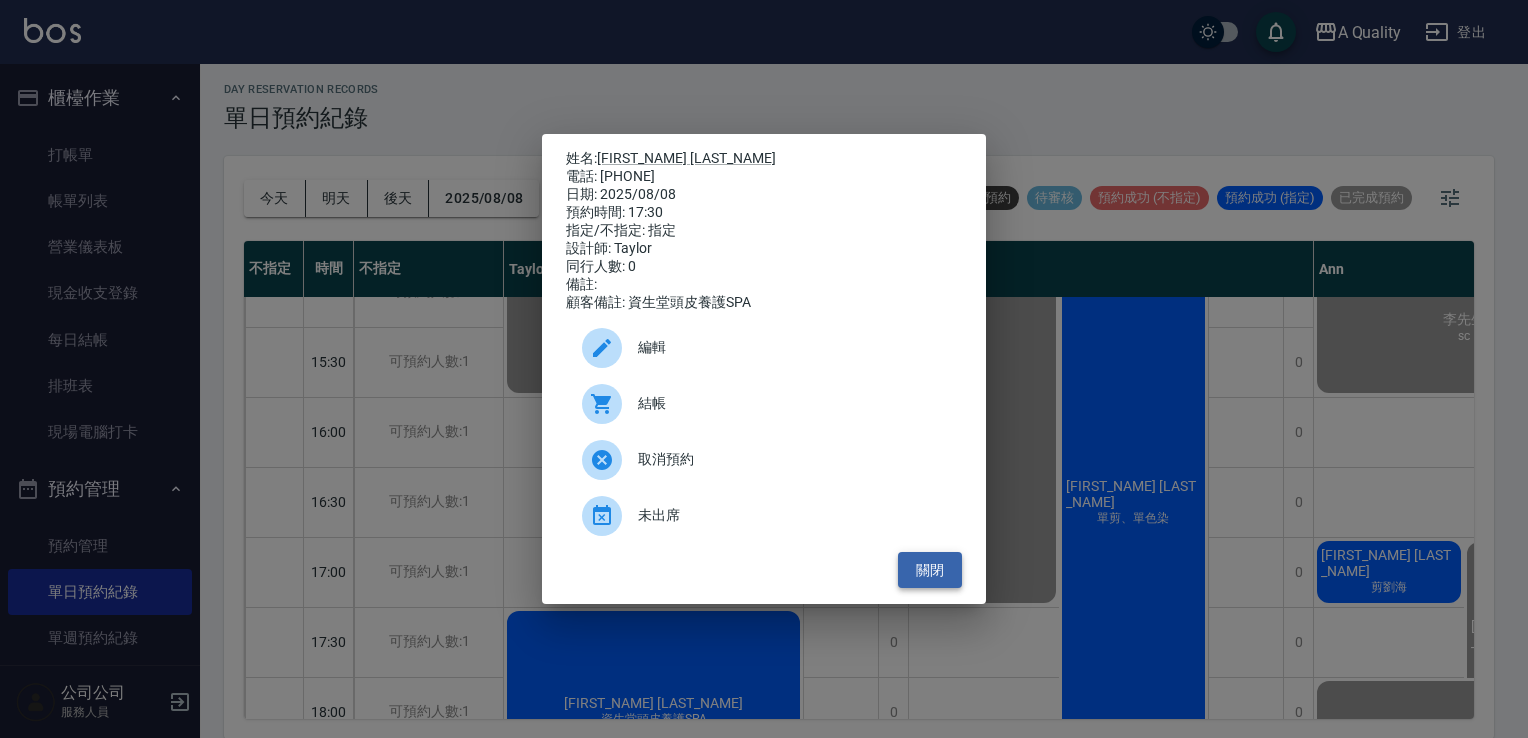 click on "關閉" at bounding box center (930, 570) 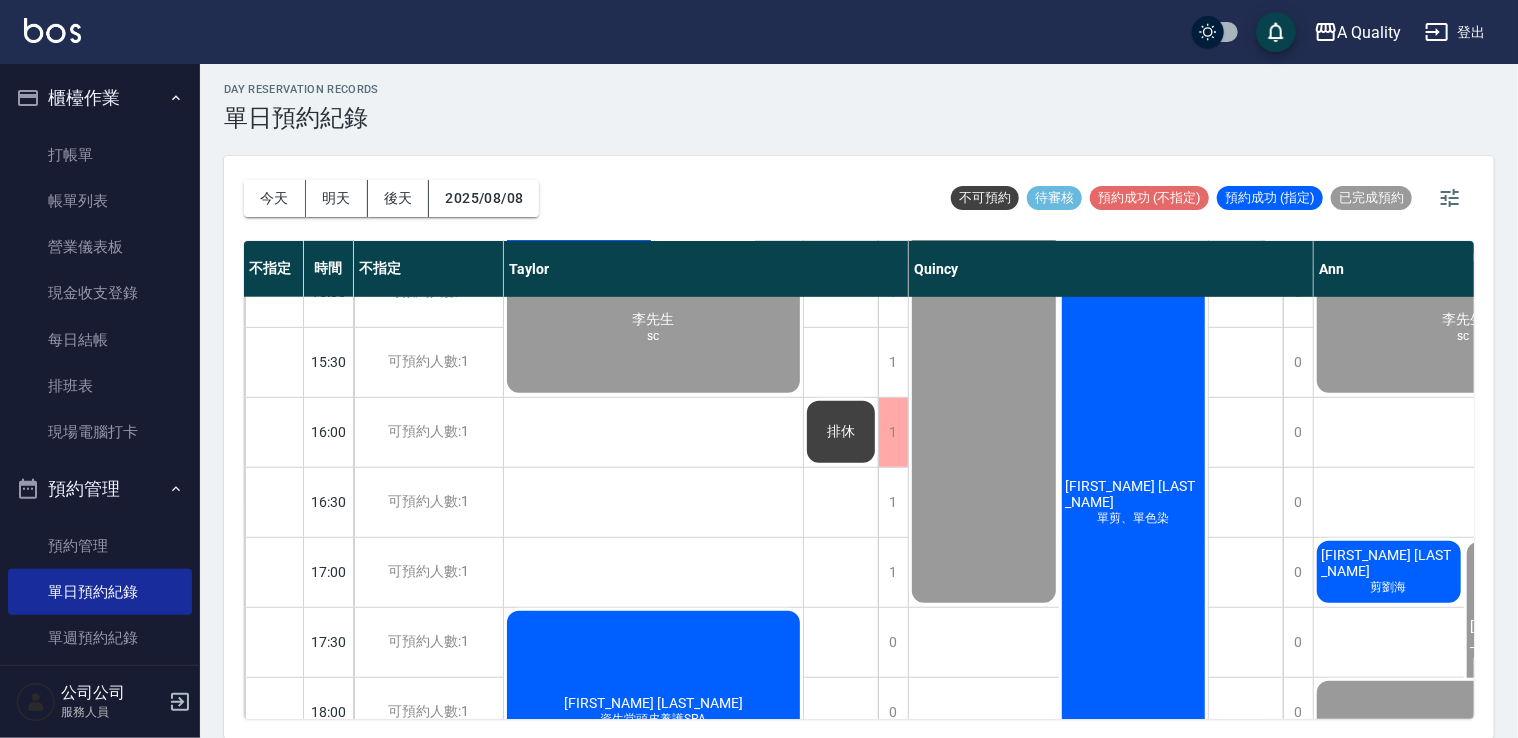drag, startPoint x: 82, startPoint y: 200, endPoint x: 663, endPoint y: 489, distance: 648.9083 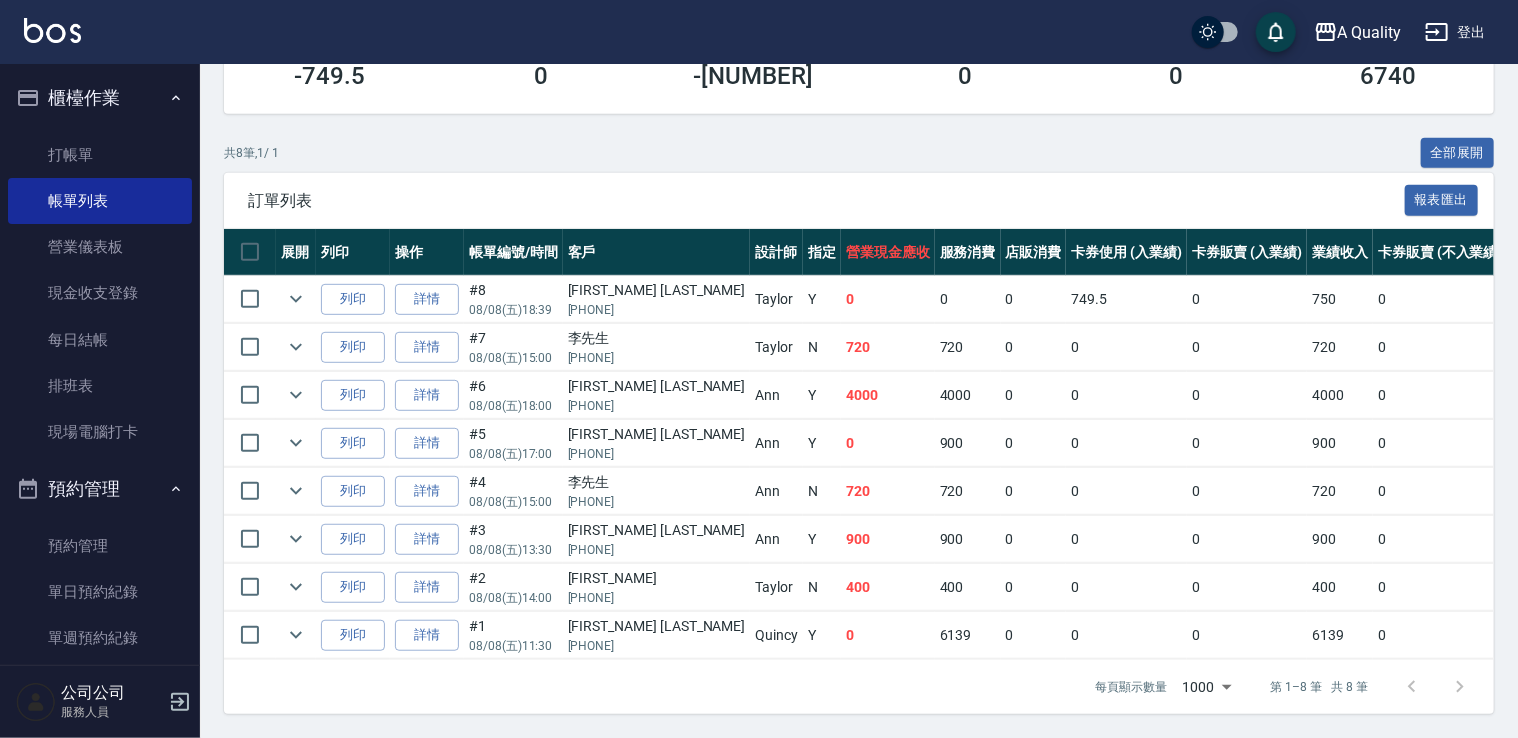 scroll, scrollTop: 400, scrollLeft: 0, axis: vertical 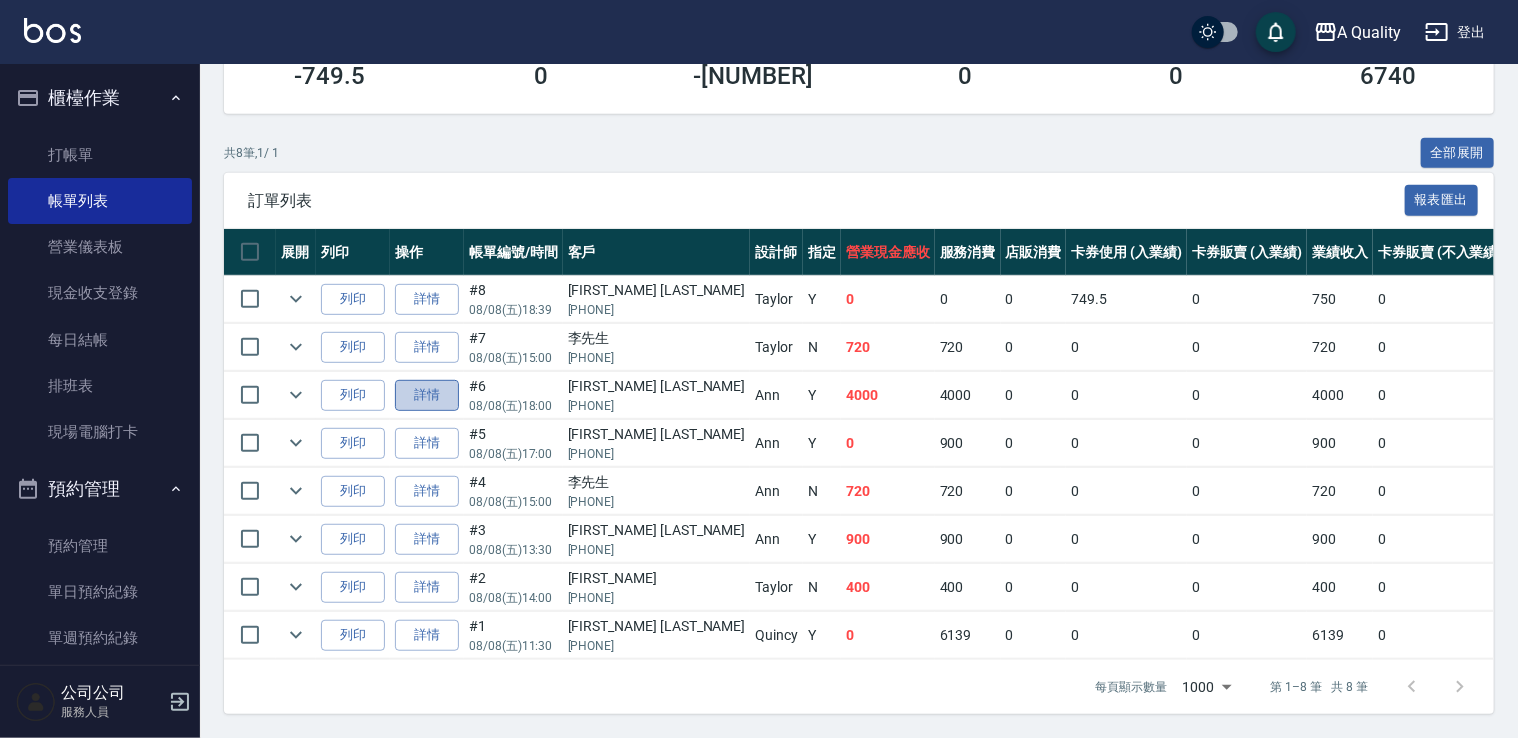 click on "詳情" at bounding box center (427, 395) 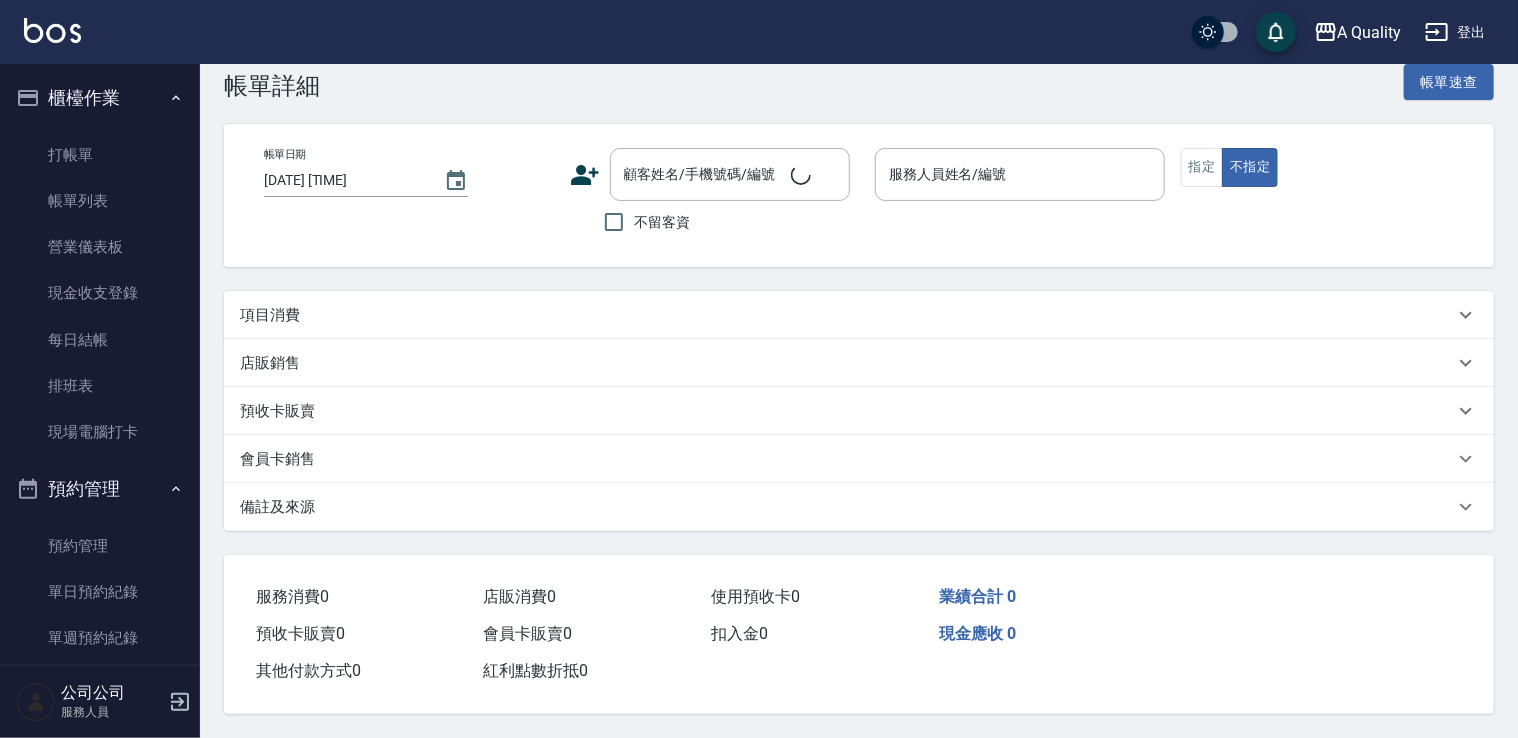 scroll, scrollTop: 0, scrollLeft: 0, axis: both 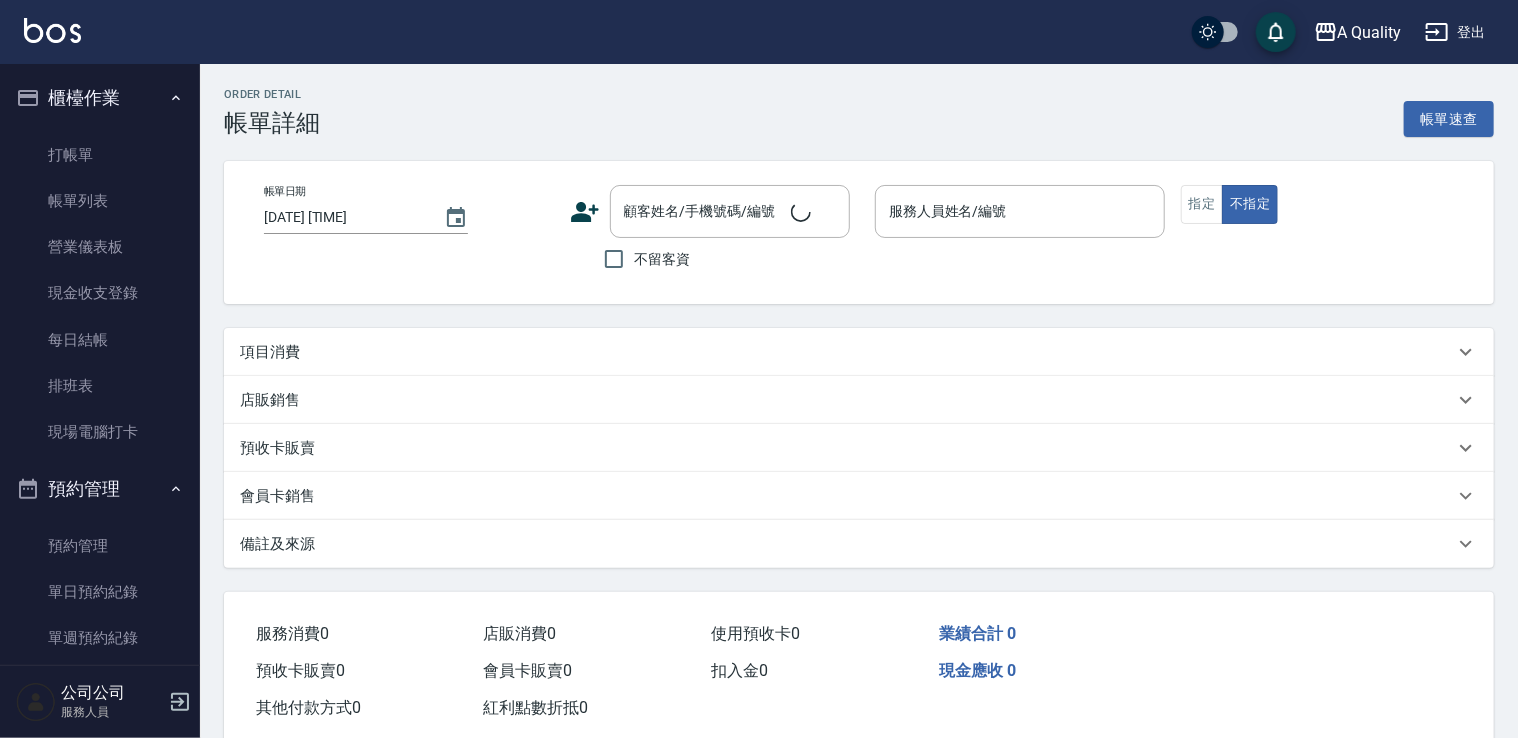 type on "2025/08/08 18:00" 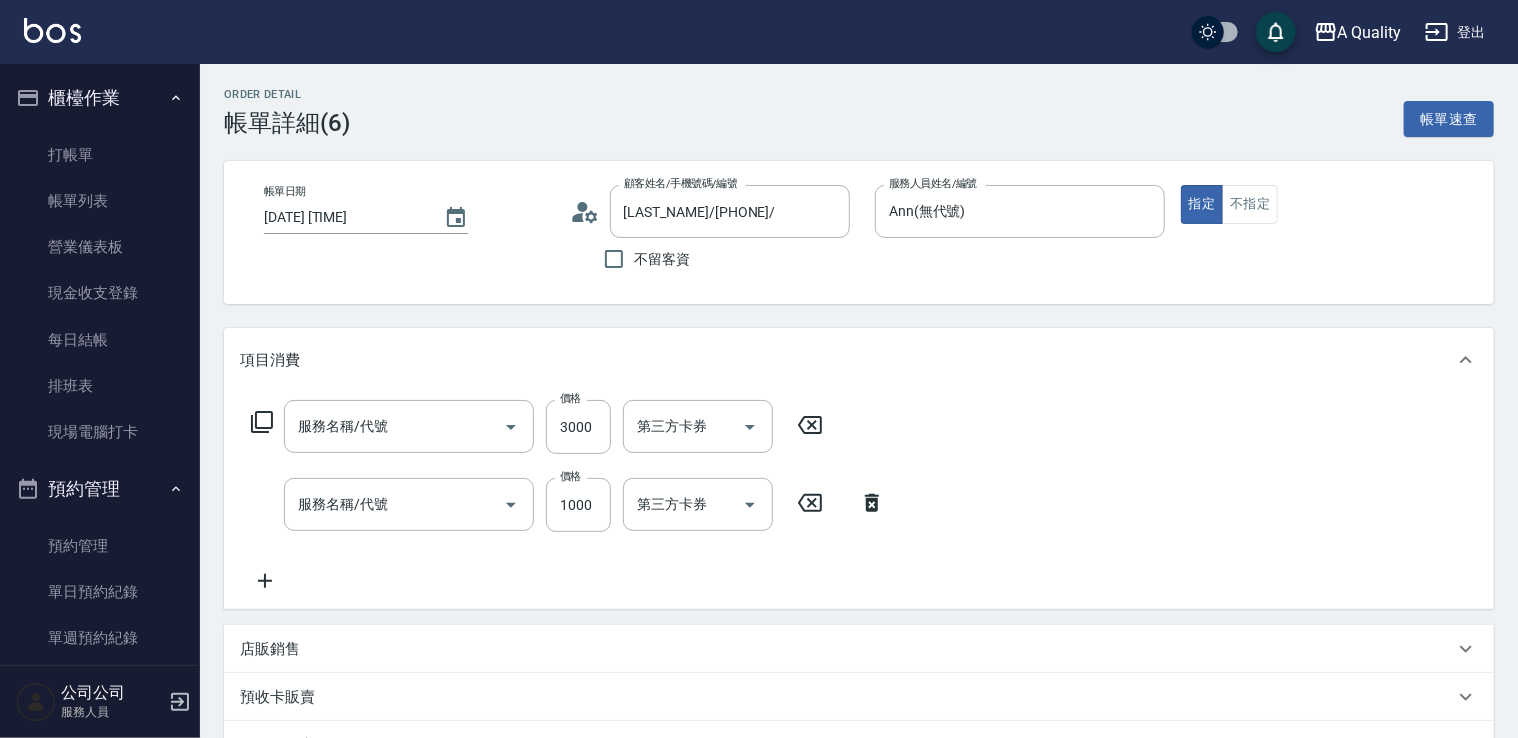 type on "許玉玲/0929539912/" 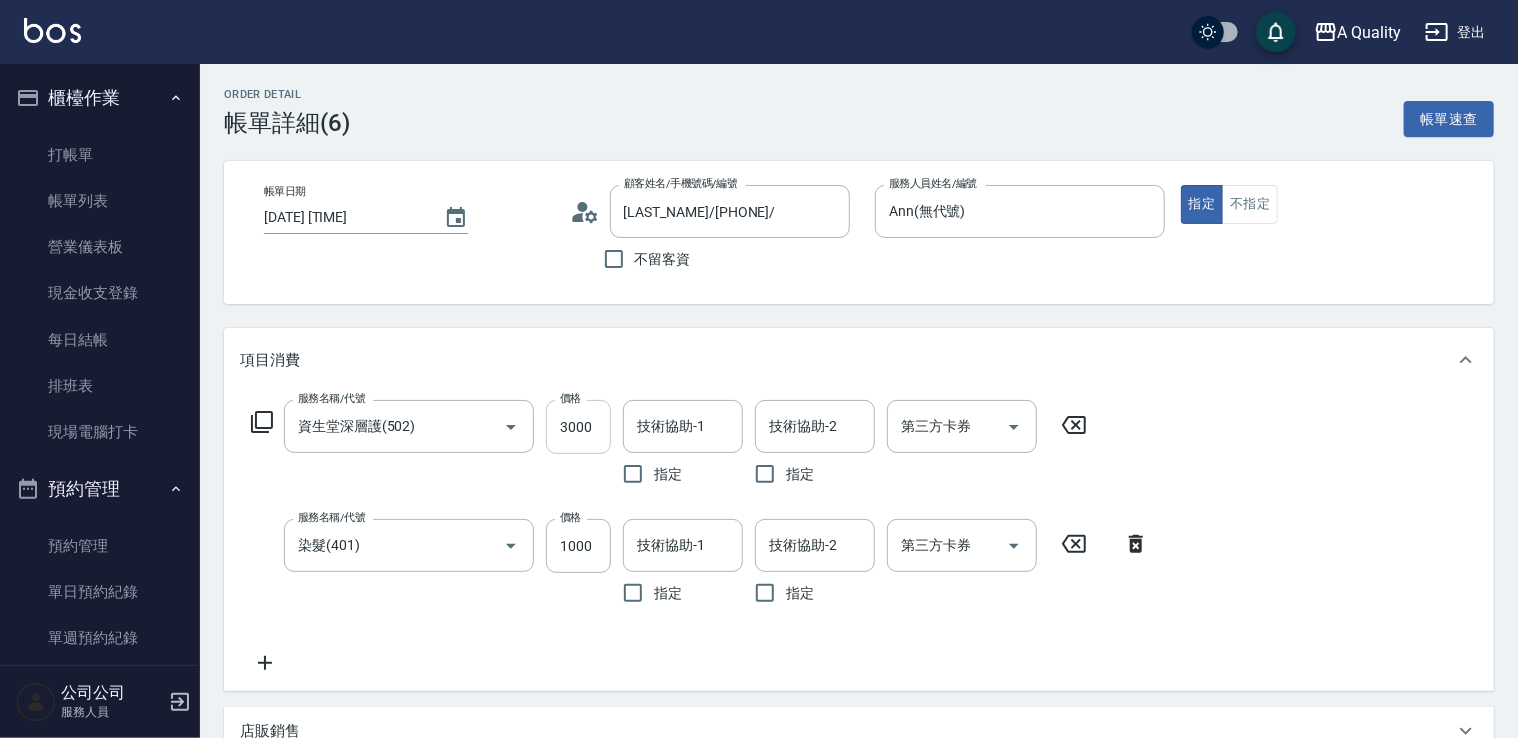 click on "3000" at bounding box center [578, 427] 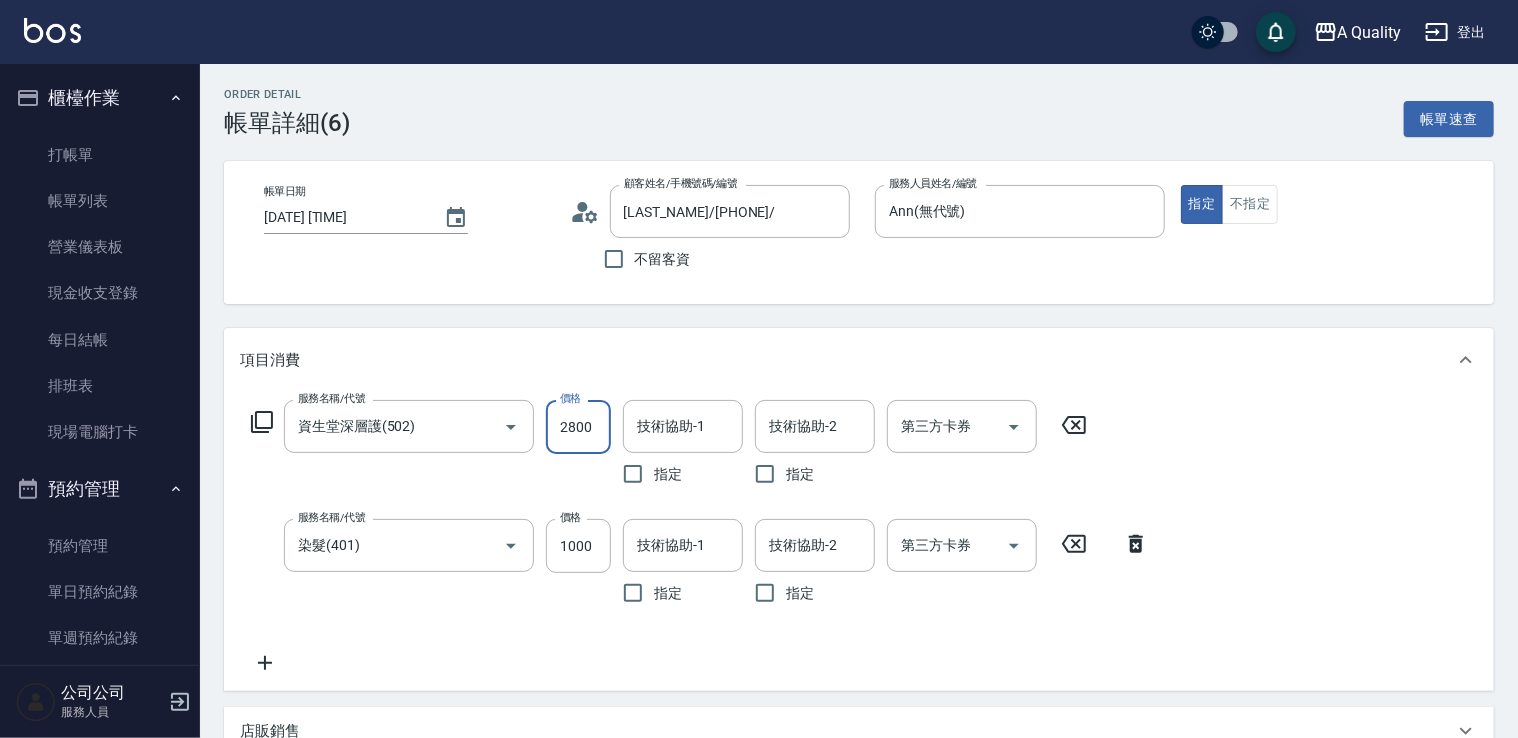 type on "2800" 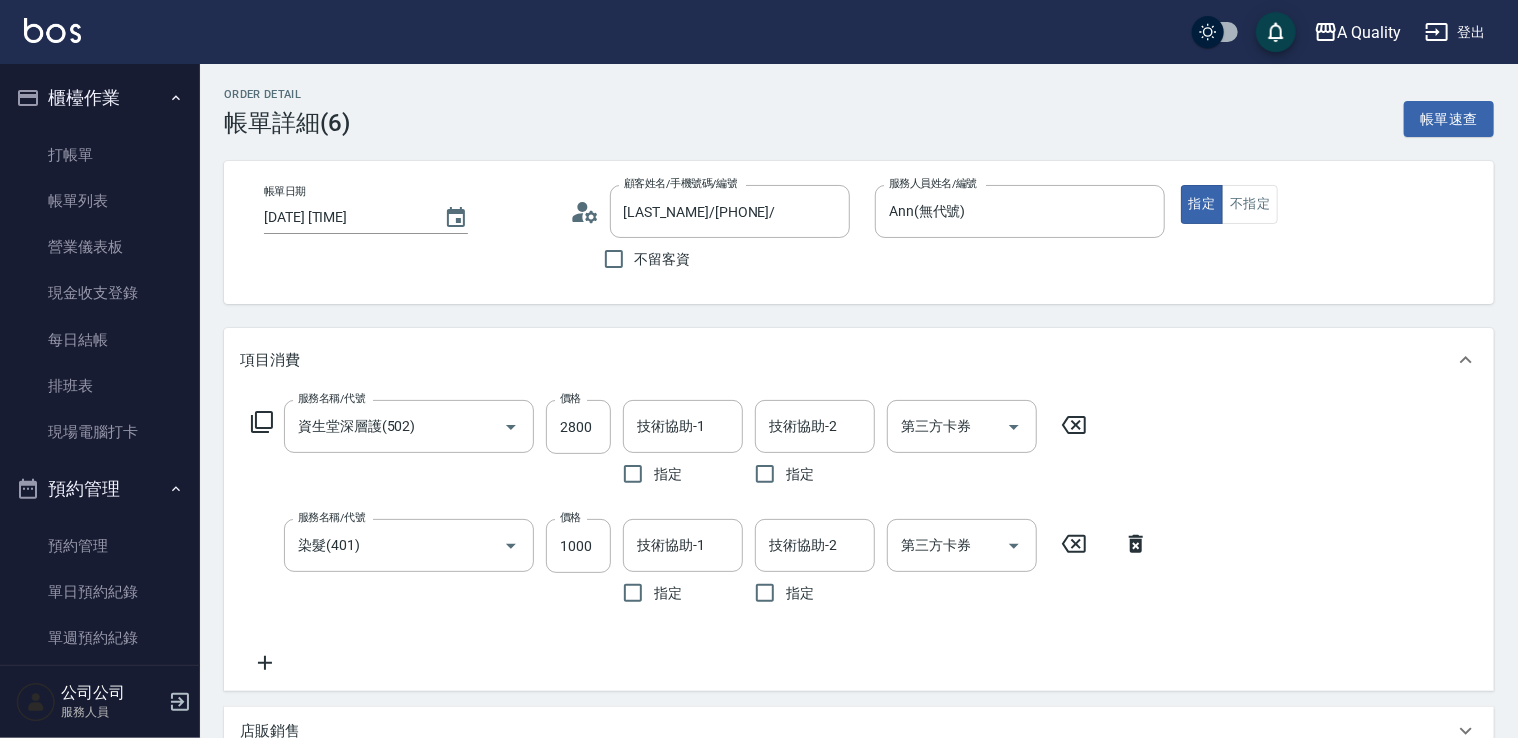 click 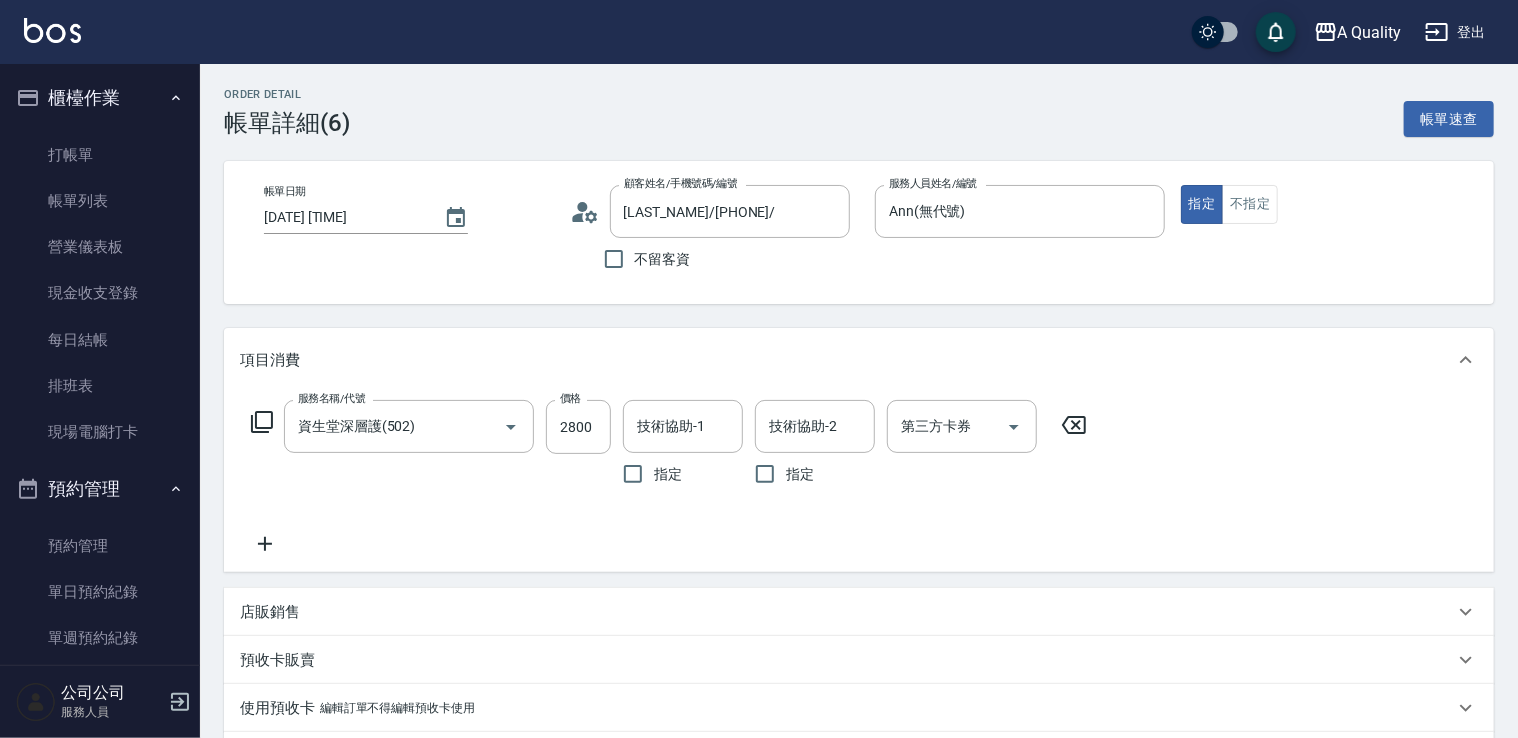 click 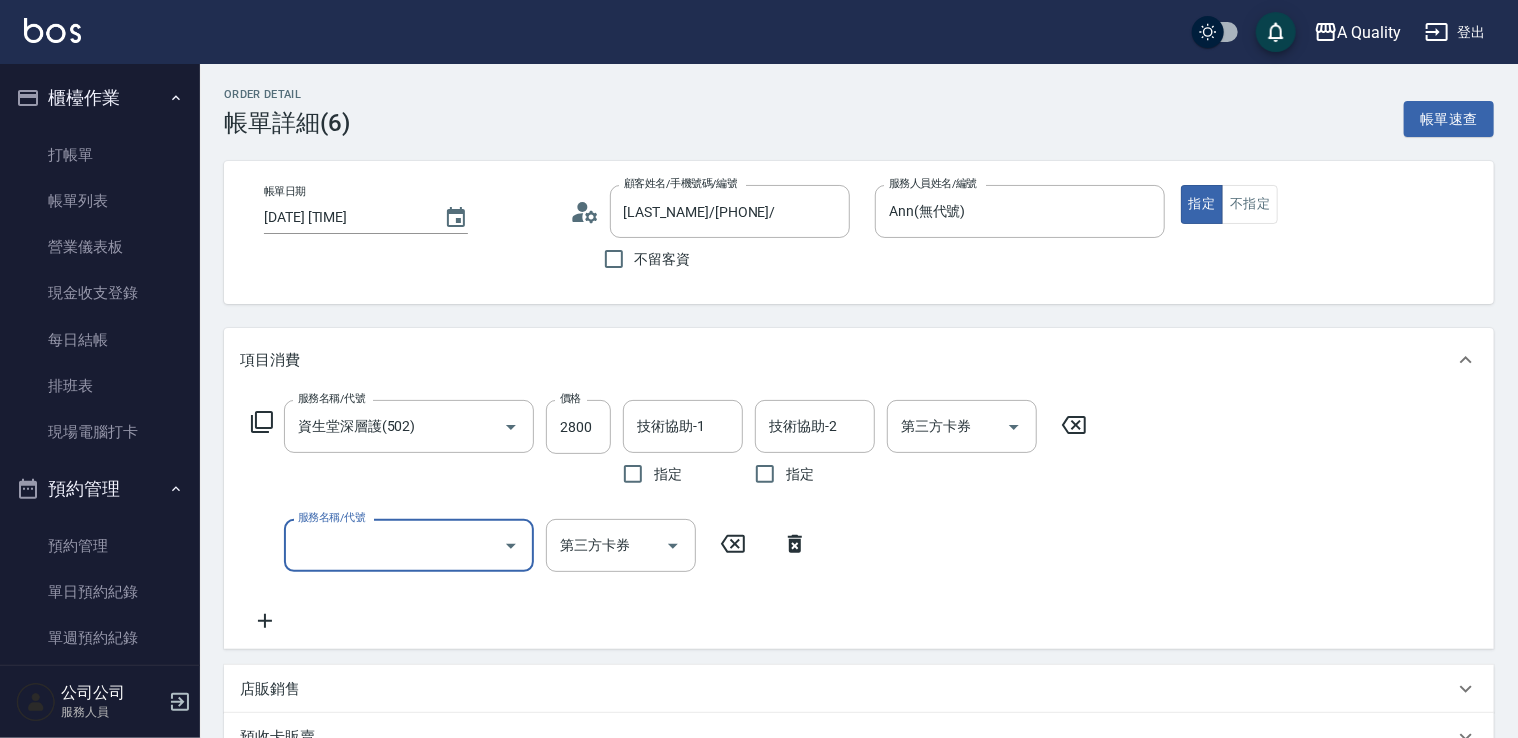 click on "服務名稱/代號" at bounding box center (394, 545) 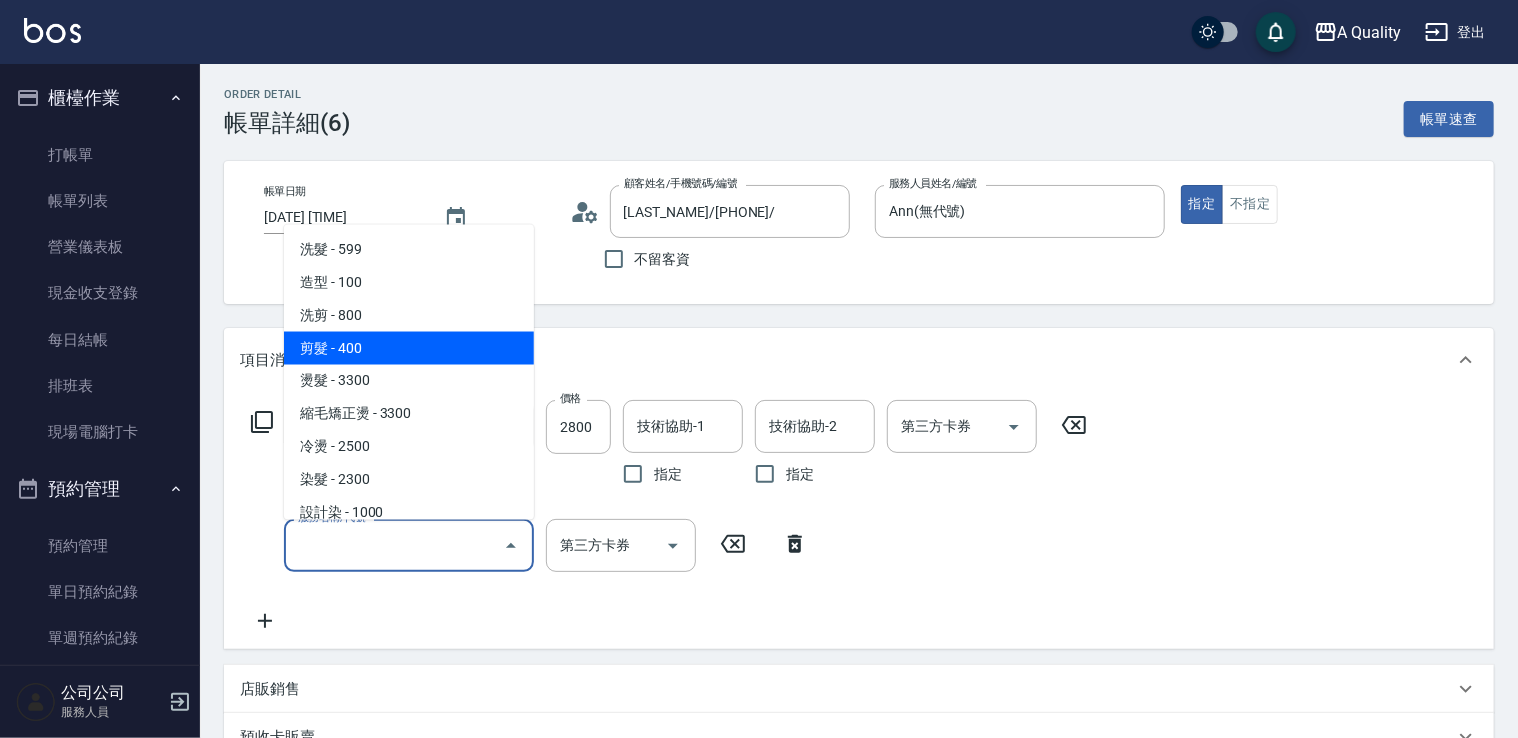 click on "剪髮 - 400" at bounding box center (409, 347) 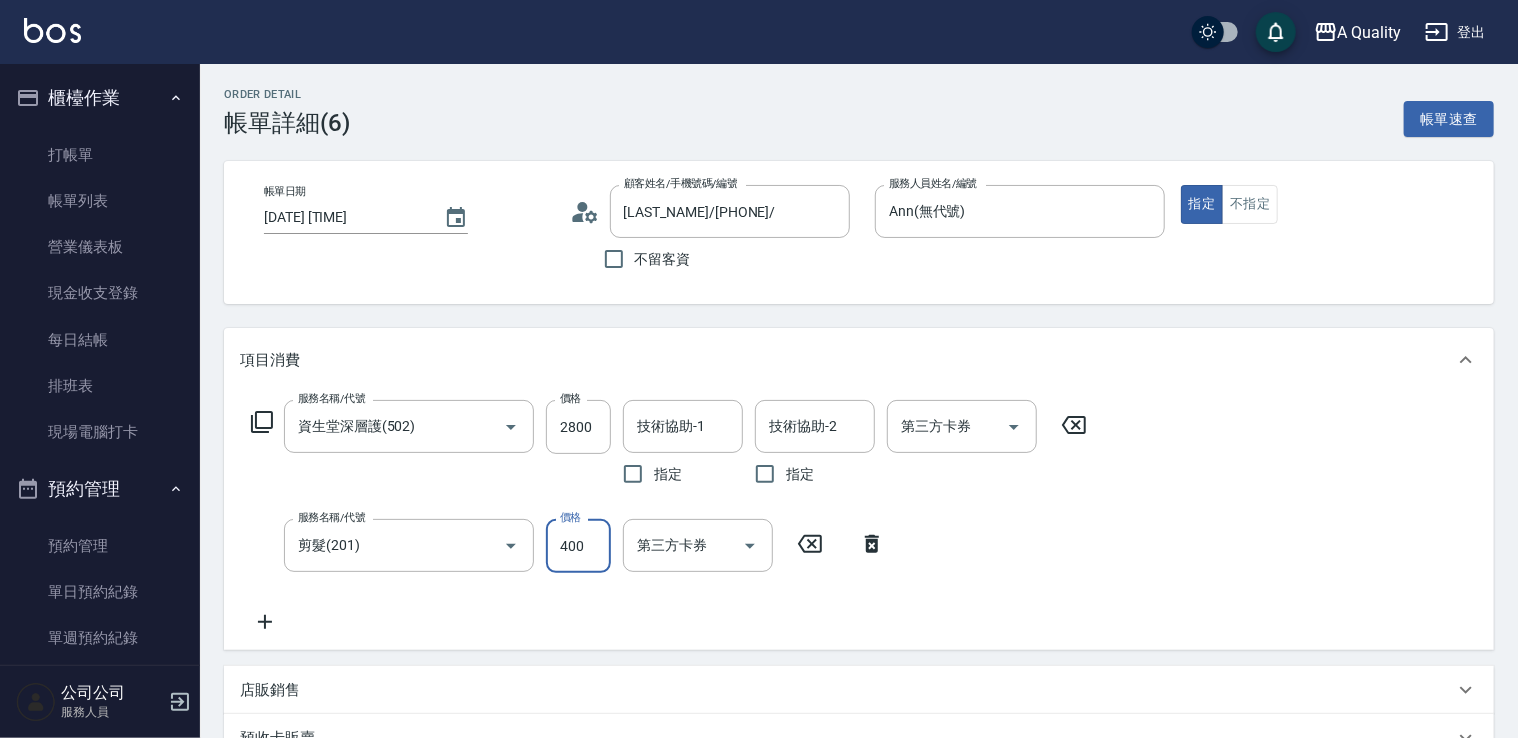 click on "400" at bounding box center (578, 546) 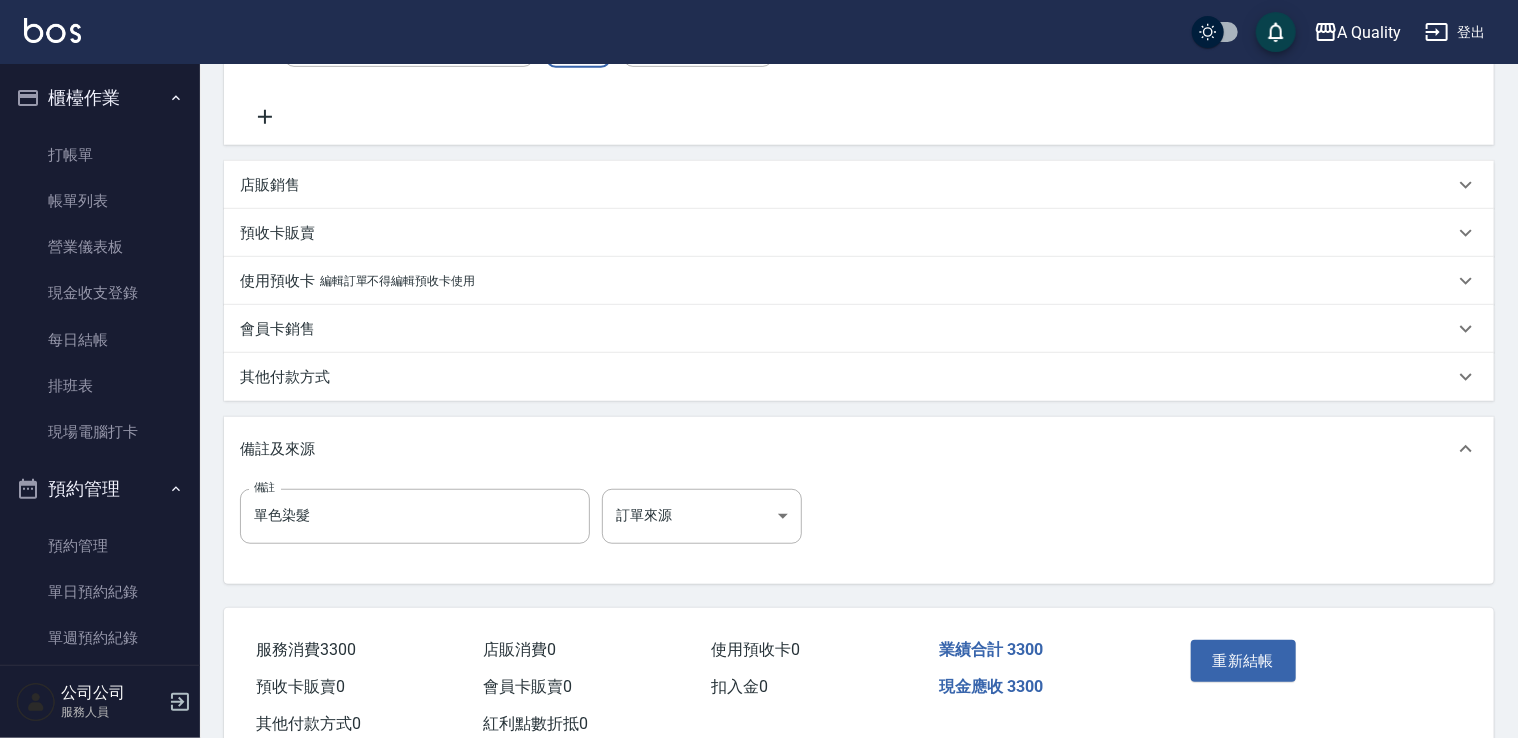scroll, scrollTop: 564, scrollLeft: 0, axis: vertical 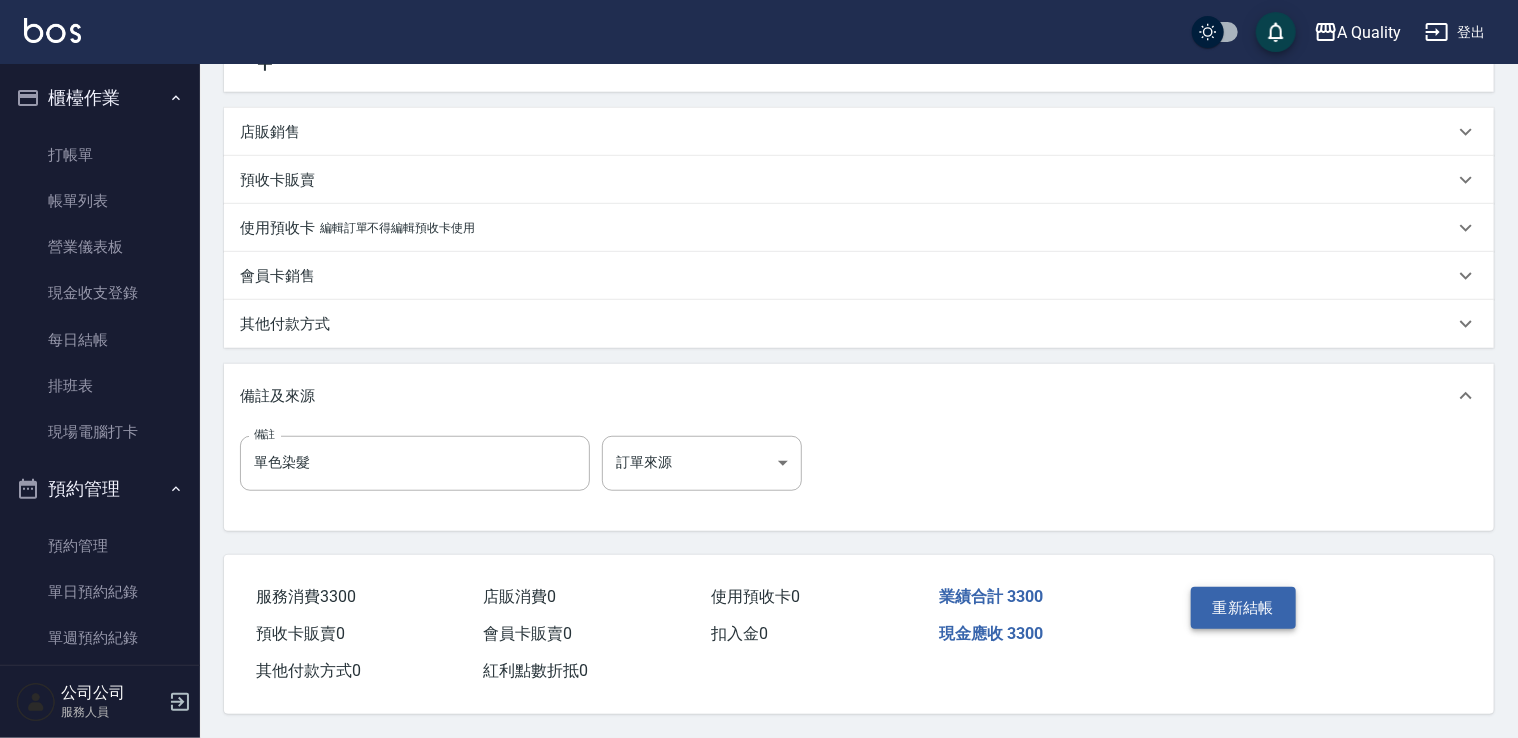 type on "500" 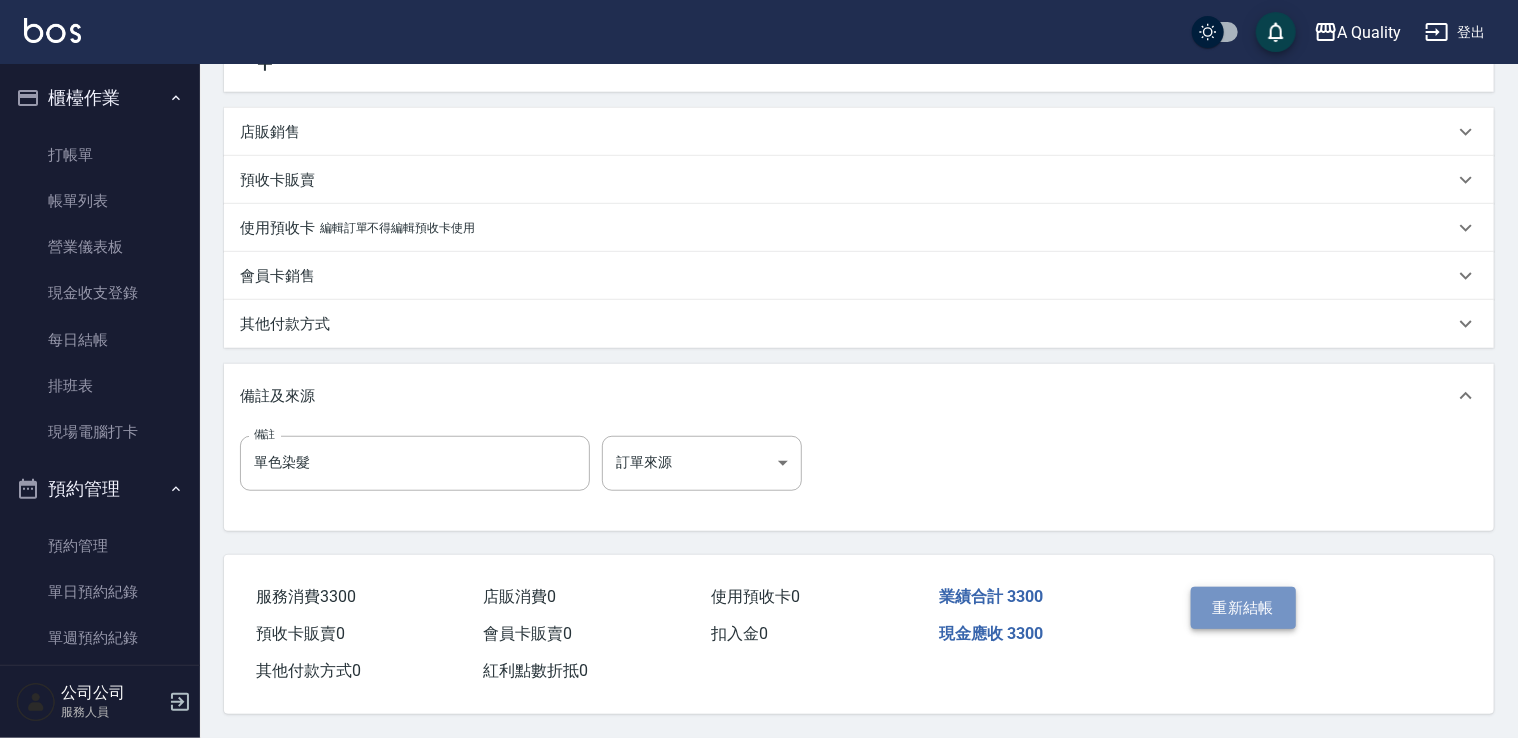 click on "重新結帳" at bounding box center (1244, 608) 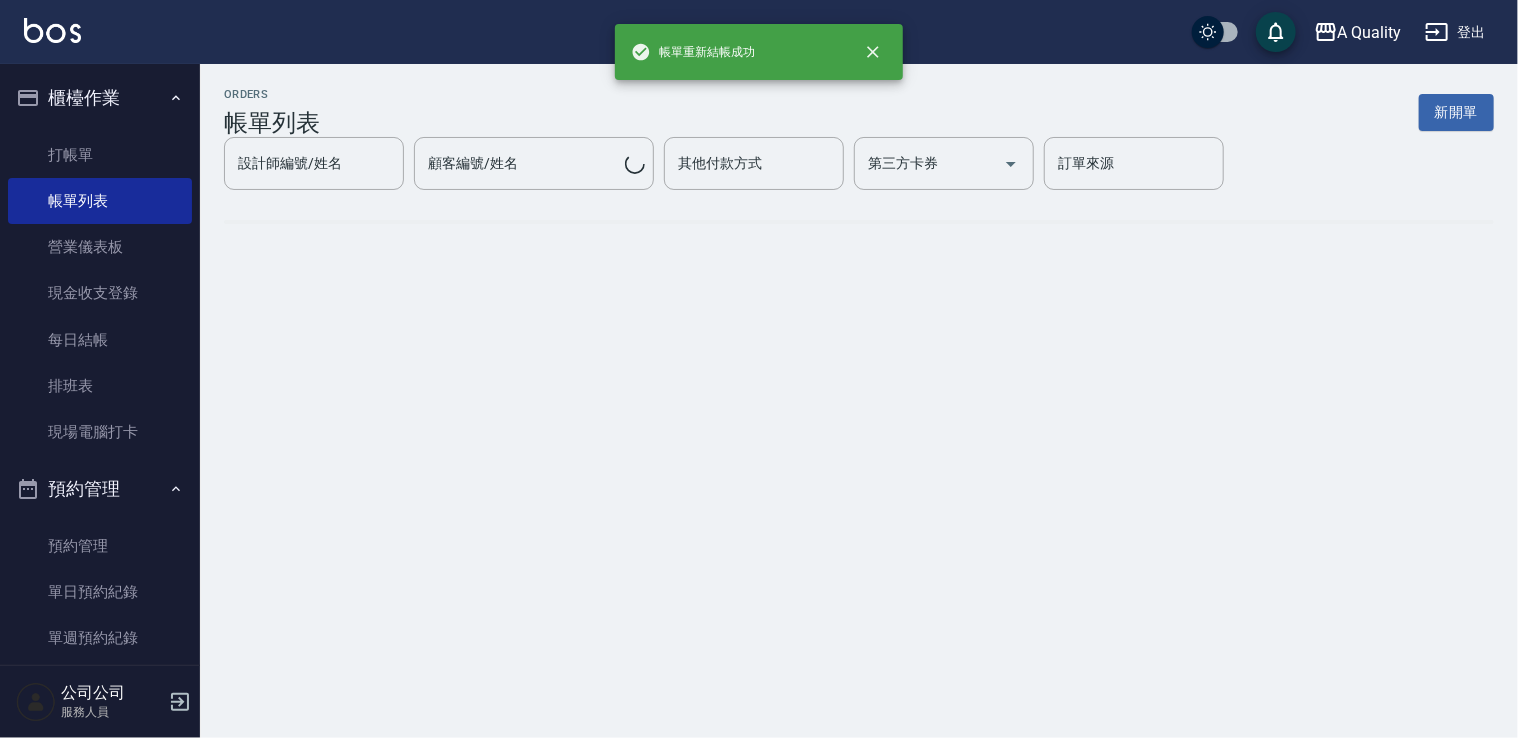 scroll, scrollTop: 0, scrollLeft: 0, axis: both 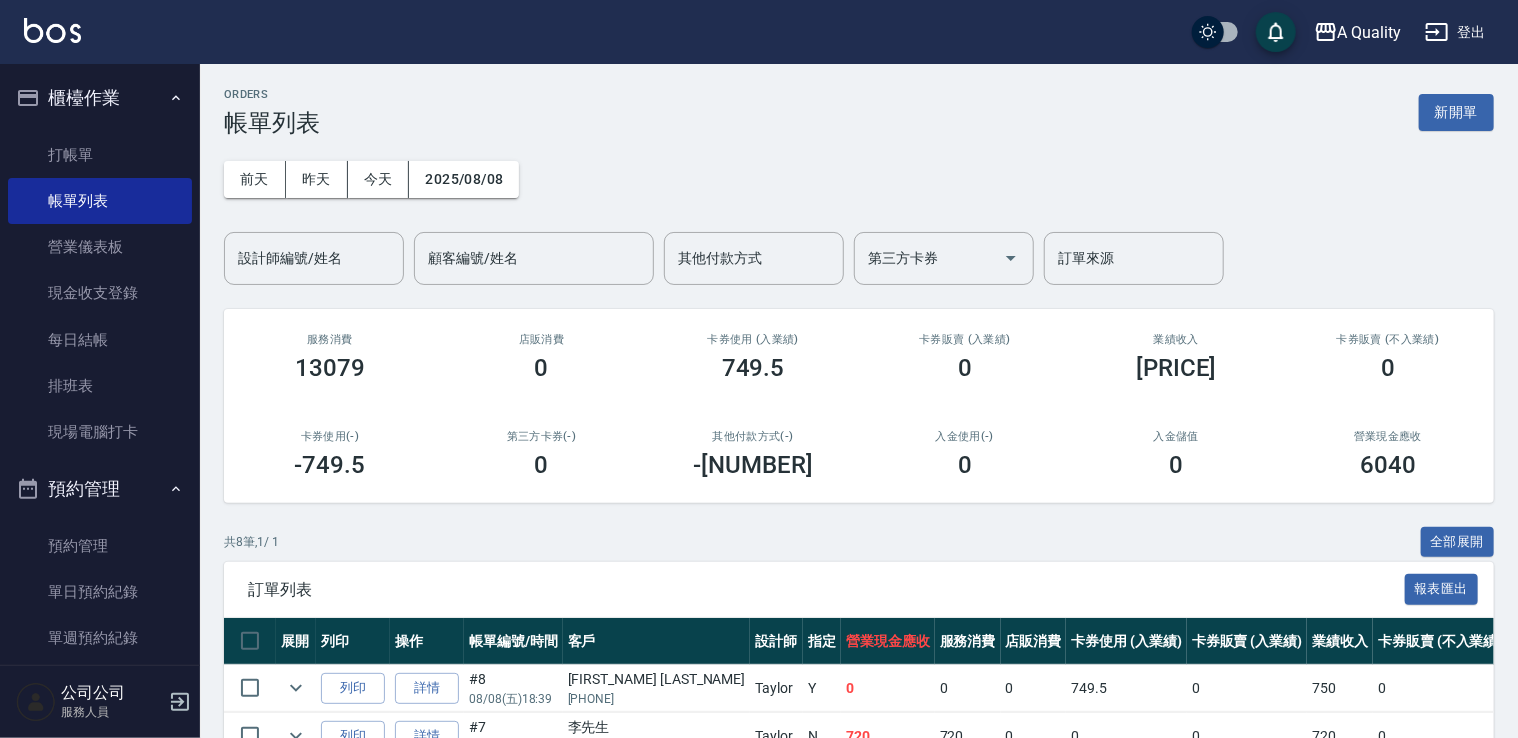 drag, startPoint x: 123, startPoint y: 588, endPoint x: 194, endPoint y: 514, distance: 102.55243 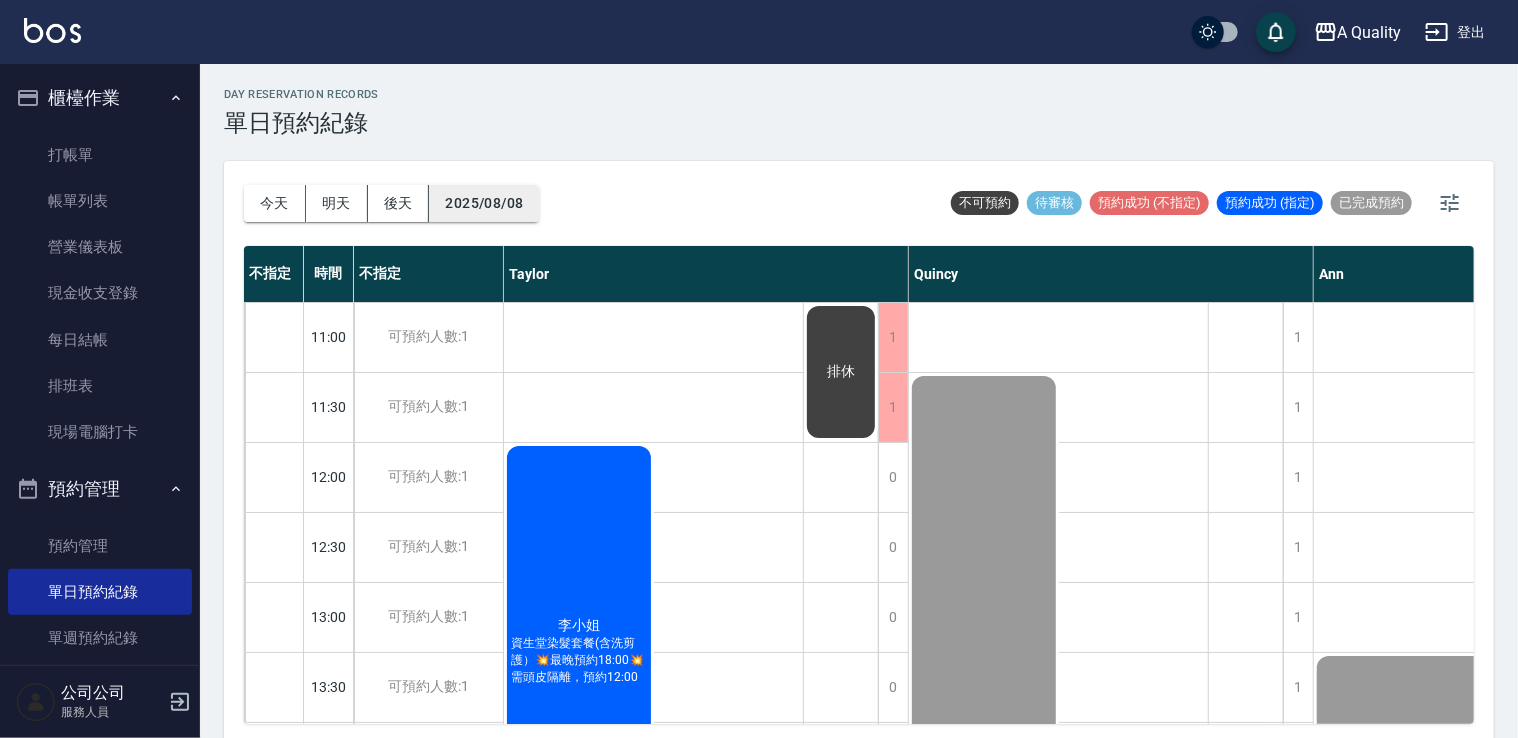 click on "2025/08/08" at bounding box center [484, 203] 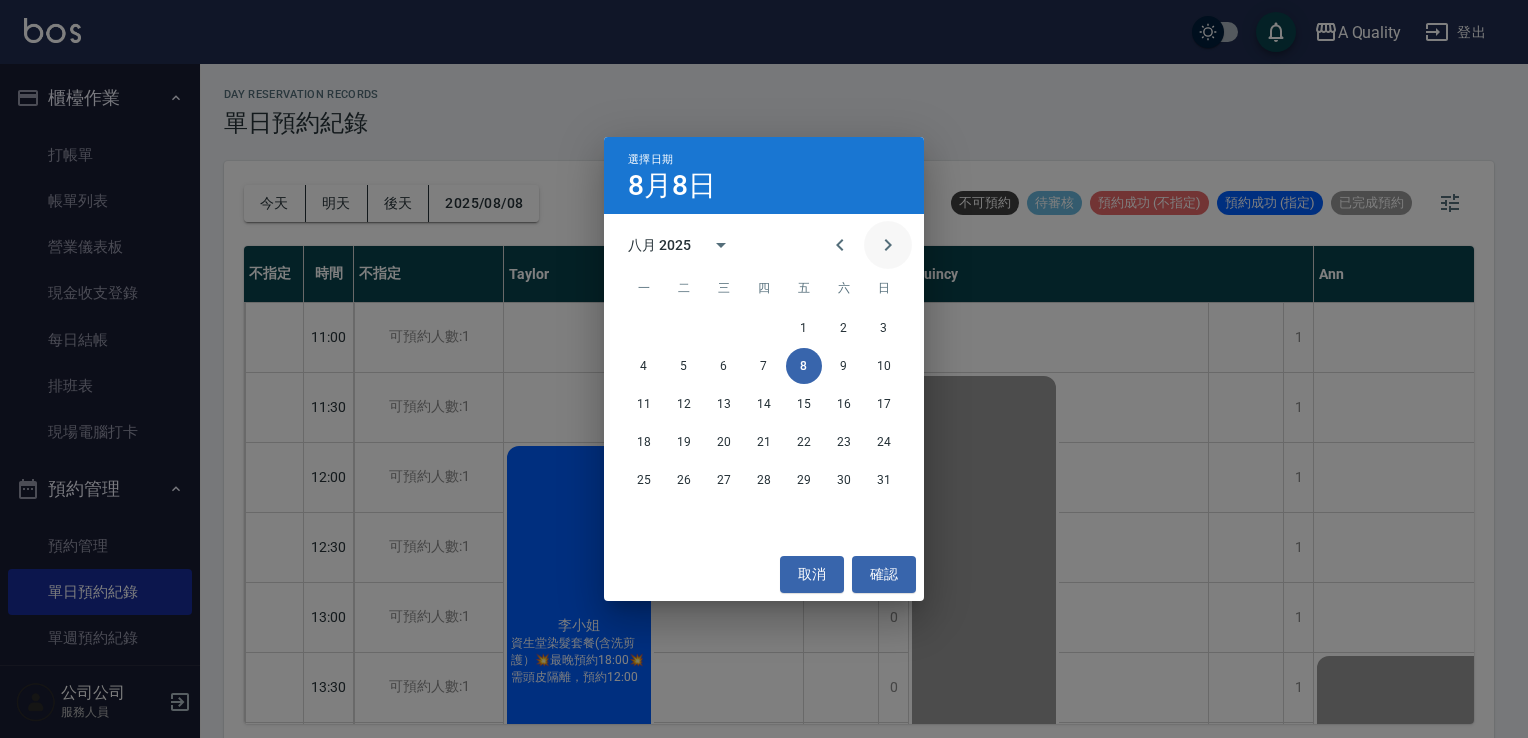 click 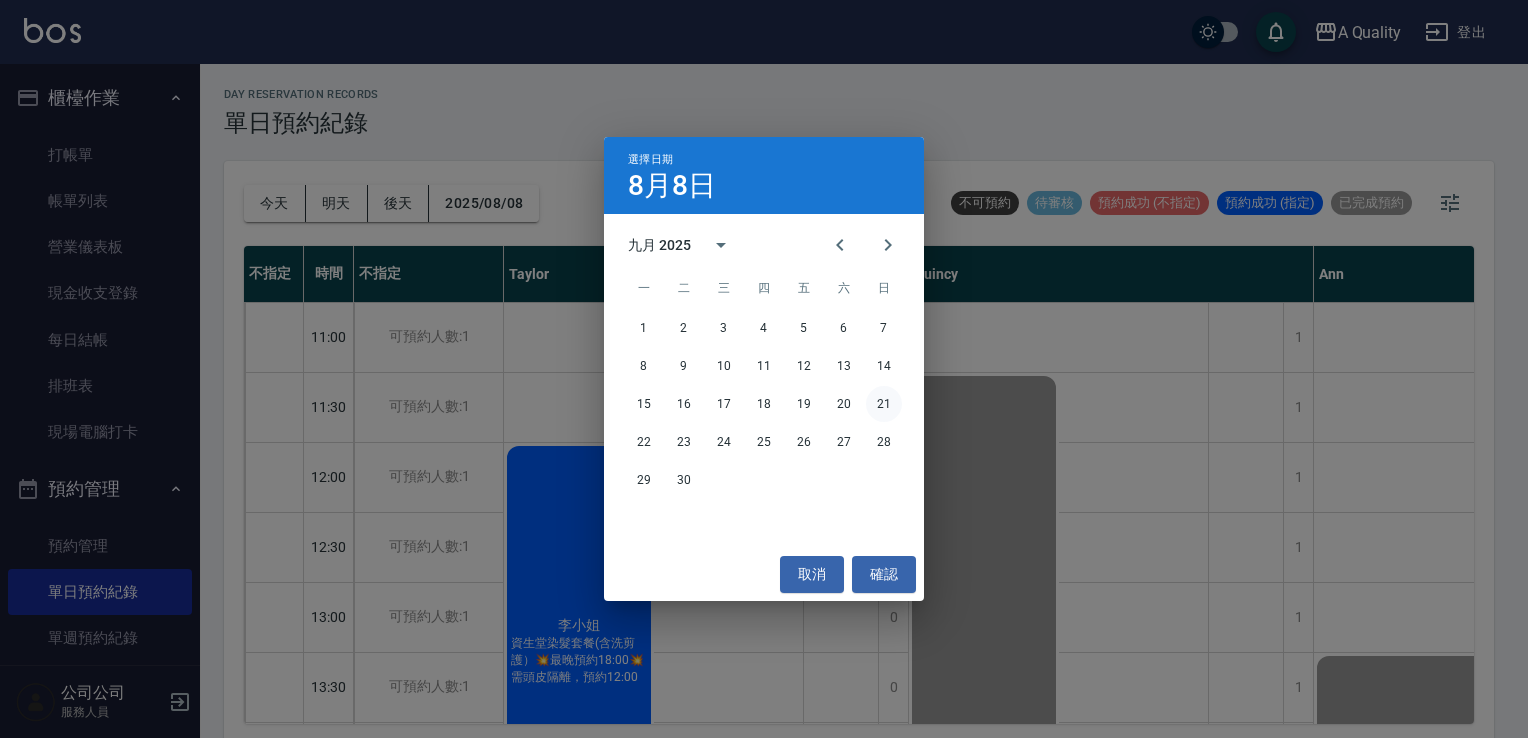 click on "21" at bounding box center [884, 404] 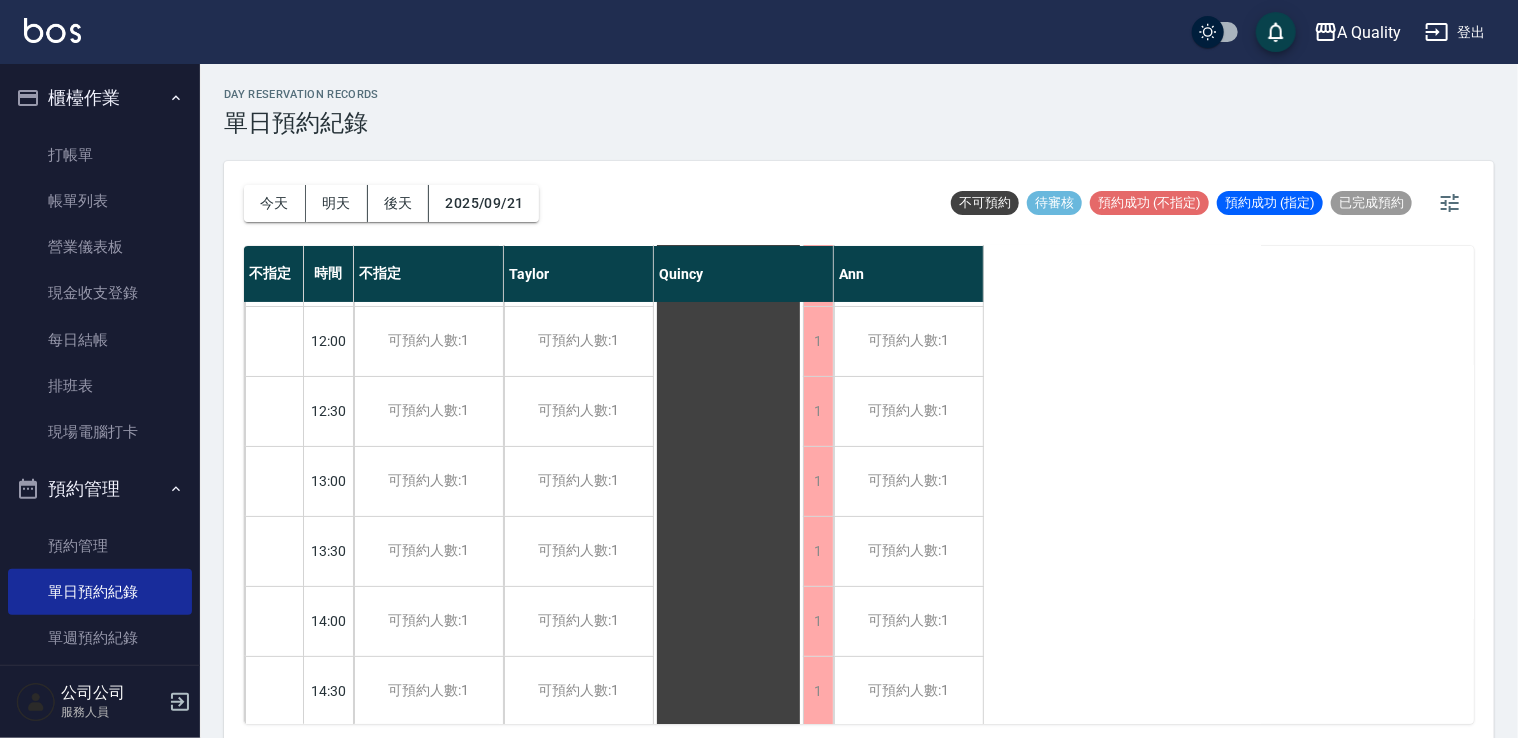 scroll, scrollTop: 0, scrollLeft: 0, axis: both 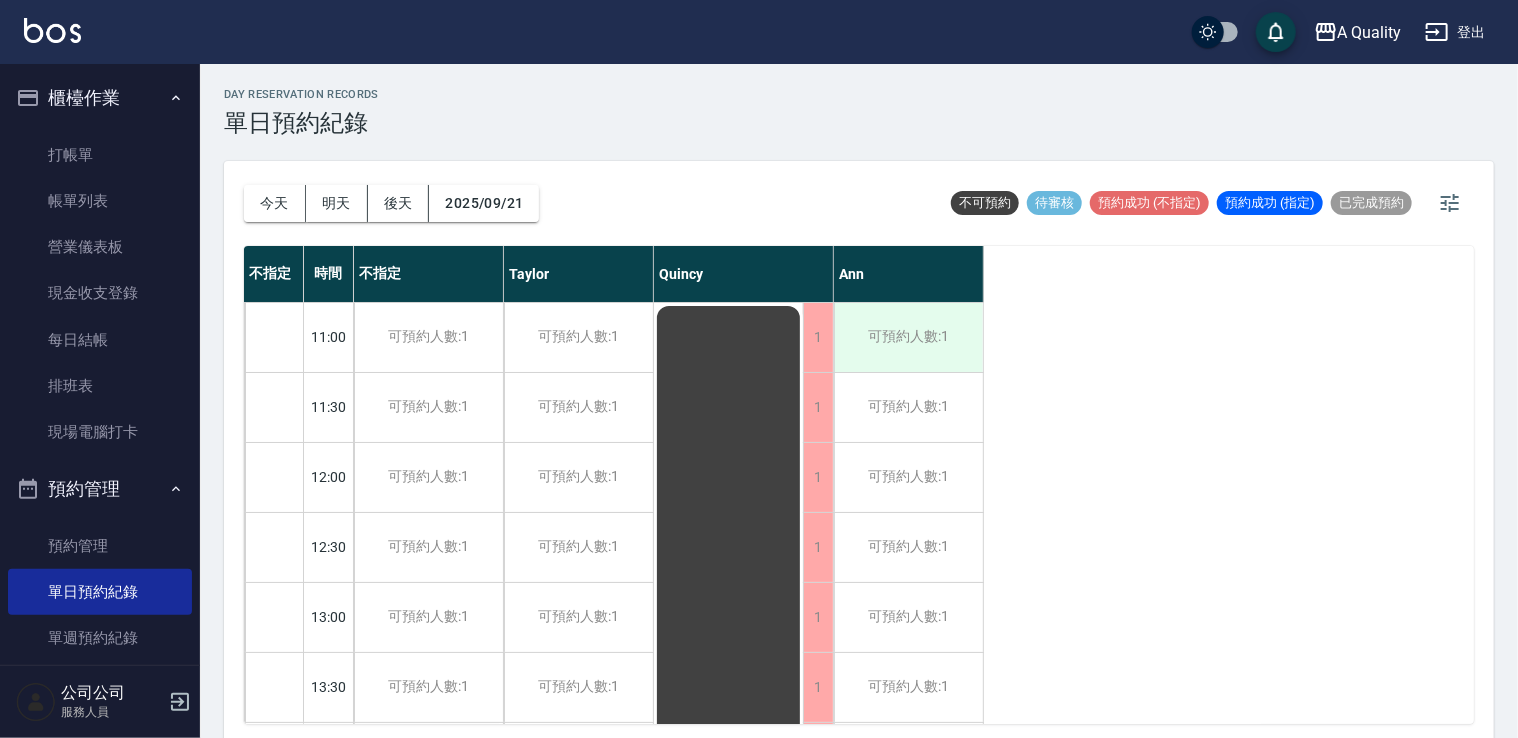 click on "可預約人數:1" at bounding box center [908, 337] 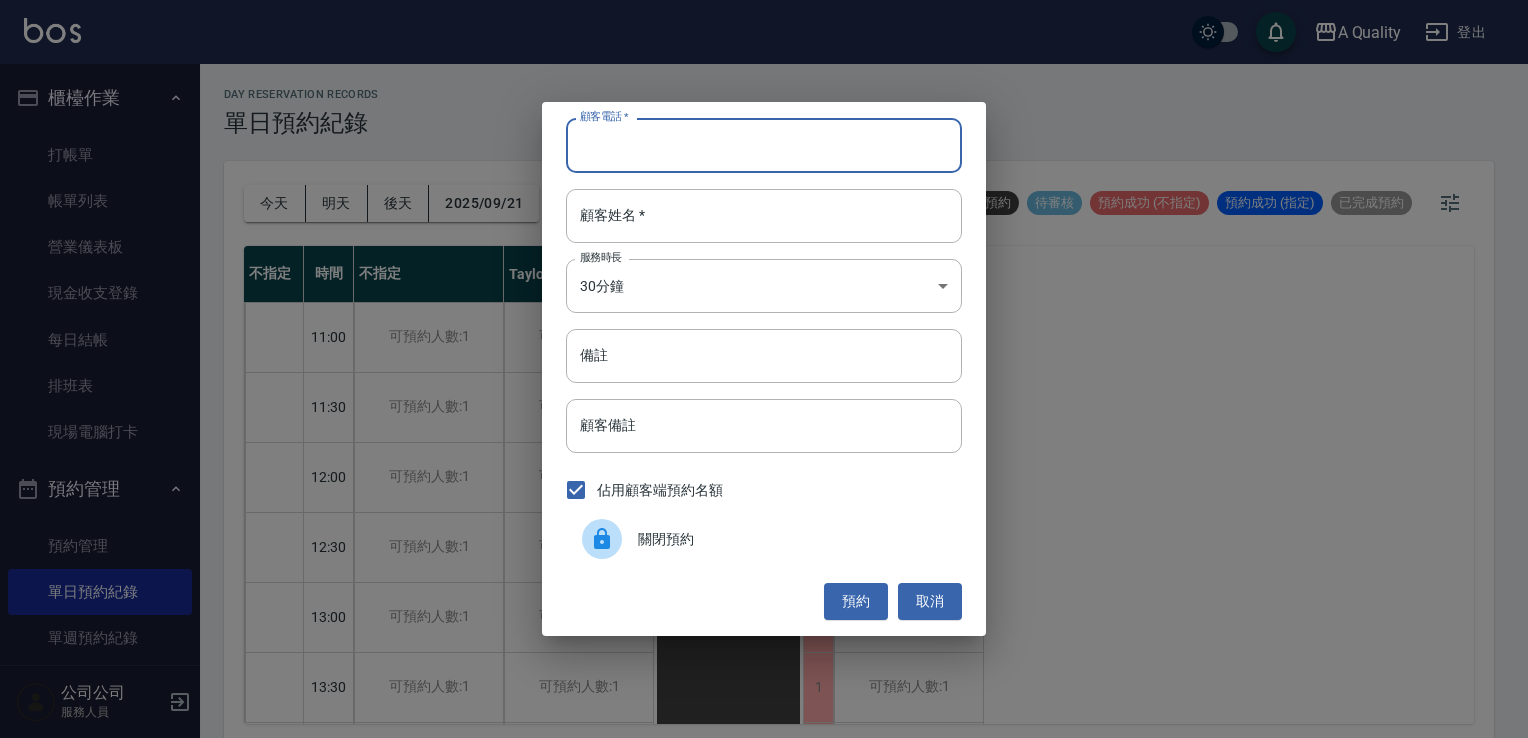 click on "顧客電話   *" at bounding box center [764, 145] 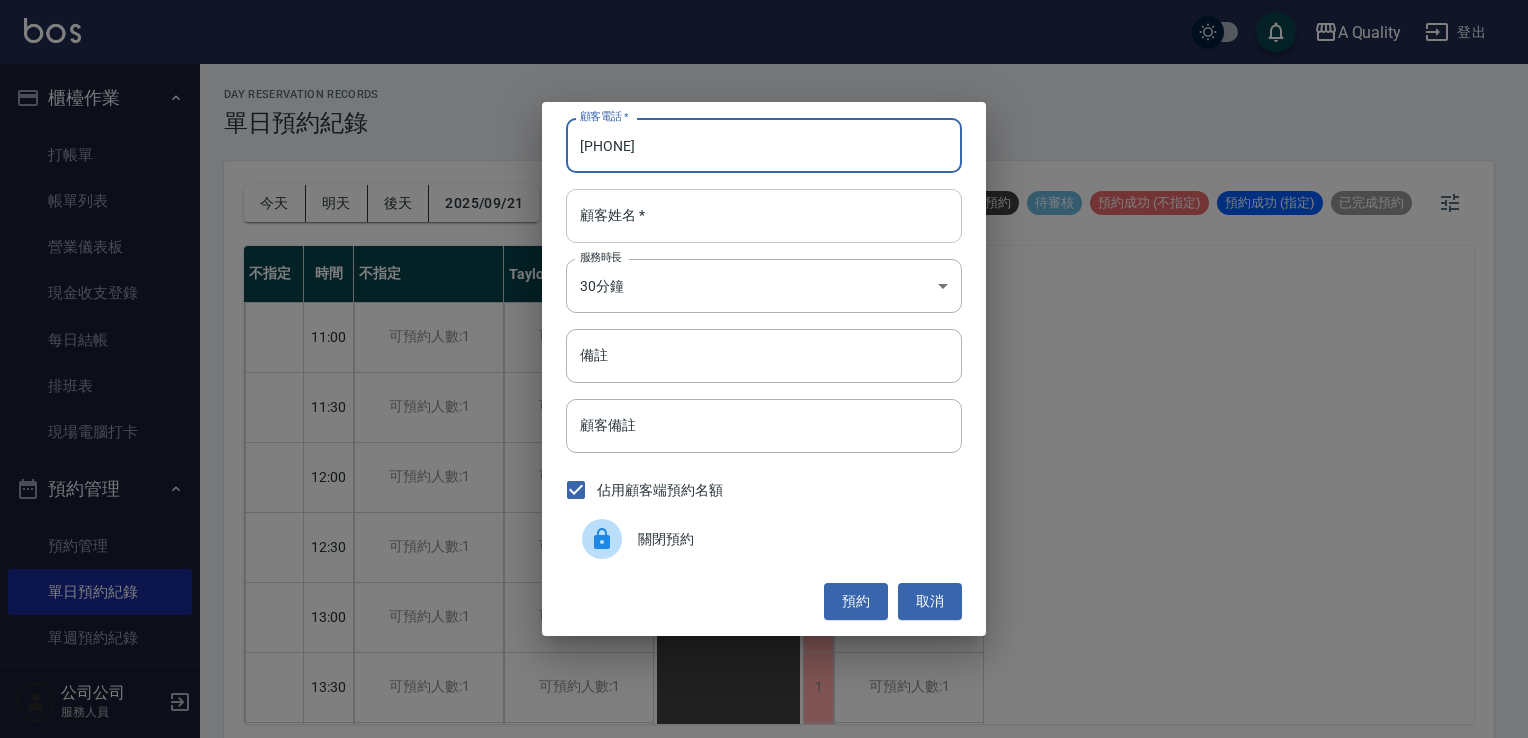 type on "0929539912" 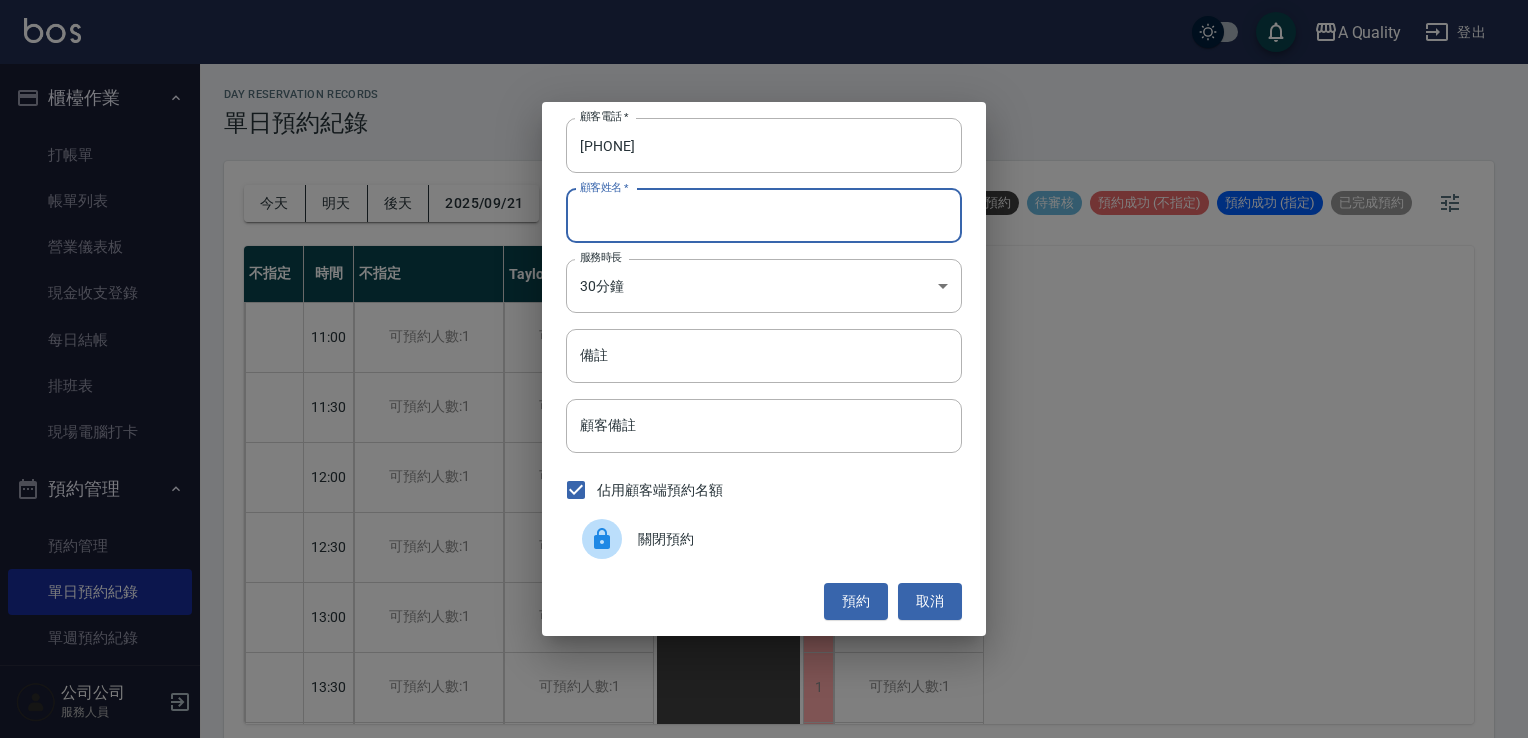 click on "顧客姓名   *" at bounding box center (764, 216) 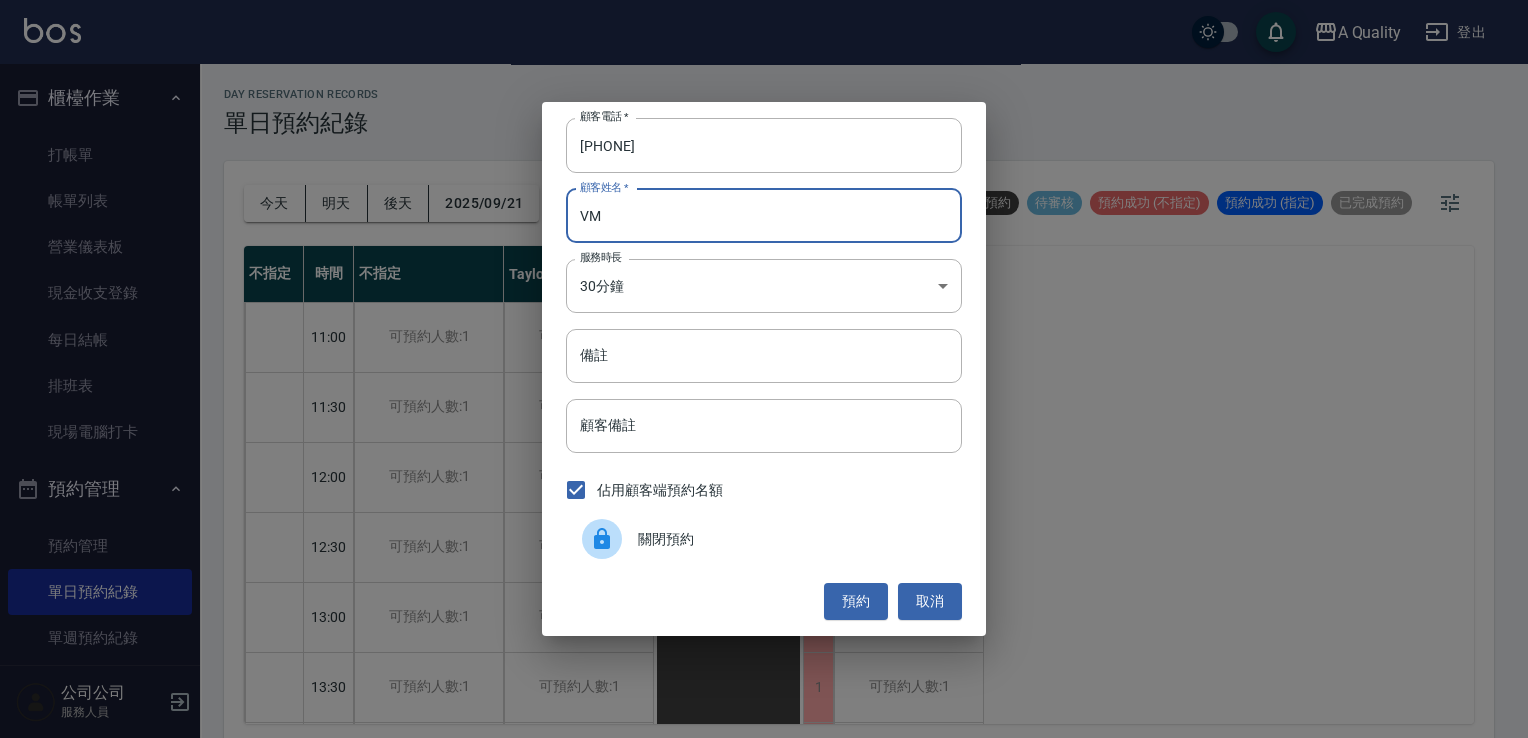 type on "V" 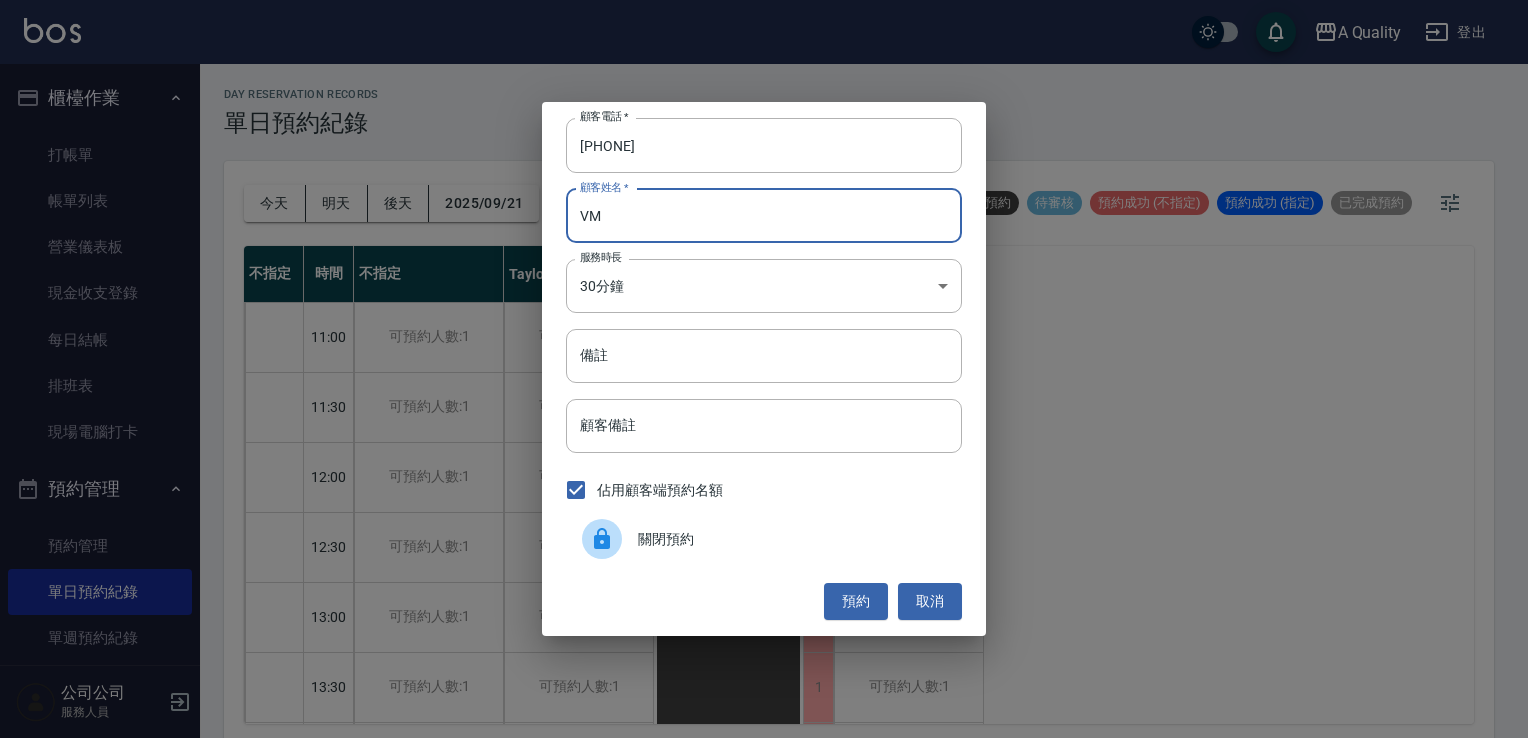 type on "V" 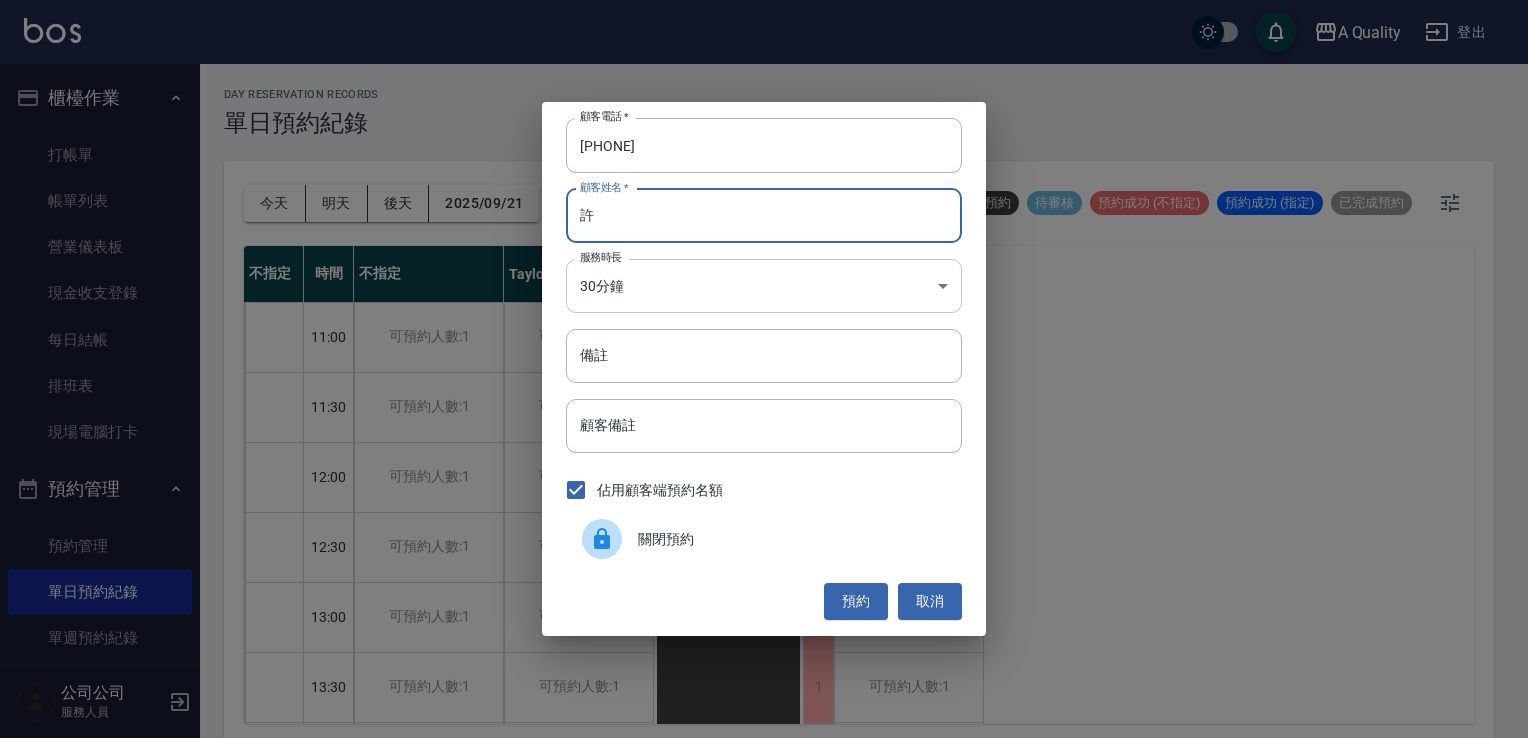 type on "許" 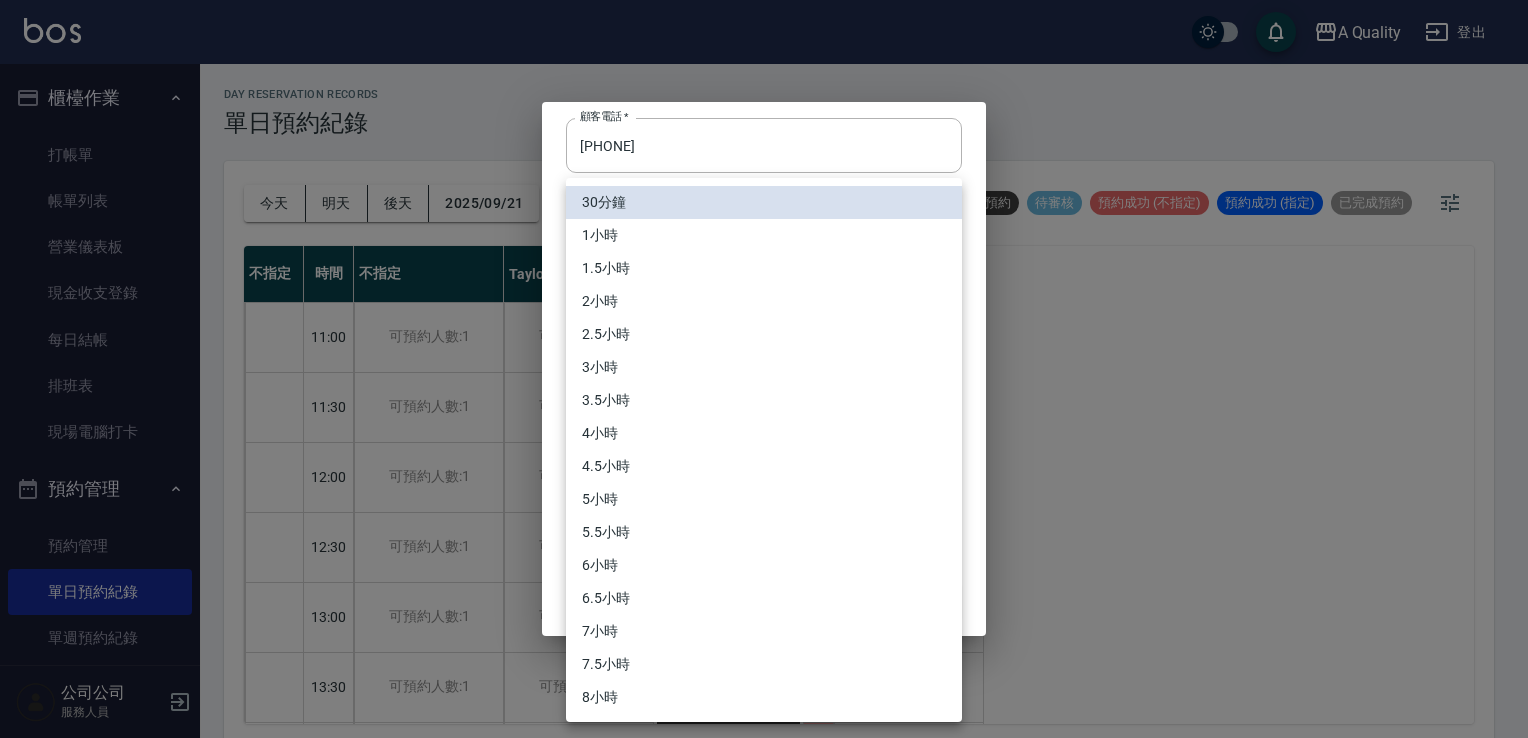 click on "A Quality 登出 櫃檯作業 打帳單 帳單列表 營業儀表板 現金收支登錄 每日結帳 排班表 現場電腦打卡 預約管理 預約管理 單日預約紀錄 單週預約紀錄 報表及分析 報表目錄 店家日報表 互助日報表 互助排行榜 互助點數明細 設計師日報表 設計師業績分析表 設計師排行榜 店販抽成明細 每日非現金明細 客戶管理 客戶列表 卡券管理 入金管理 公司公司 服務人員 day Reservation records 單日預約紀錄 今天 明天 後天 2025/09/21 不可預約 待審核 預約成功 (不指定) 預約成功 (指定) 已完成預約 不指定 時間 不指定 Taylor Quincy Ann 11:00 11:30 12:00 12:30 13:00 13:30 14:00 14:30 15:00 15:30 16:00 16:30 17:00 17:30 18:00 18:30 19:00 19:30 可預約人數:1 可預約人數:1 可預約人數:1 可預約人數:1 可預約人數:1 可預約人數:1 可預約人數:1 可預約人數:1 可預約人數:1 可預約人數:1 可預約人數:1 可預約人數:1 可預約人數:1 1 1" at bounding box center [764, 372] 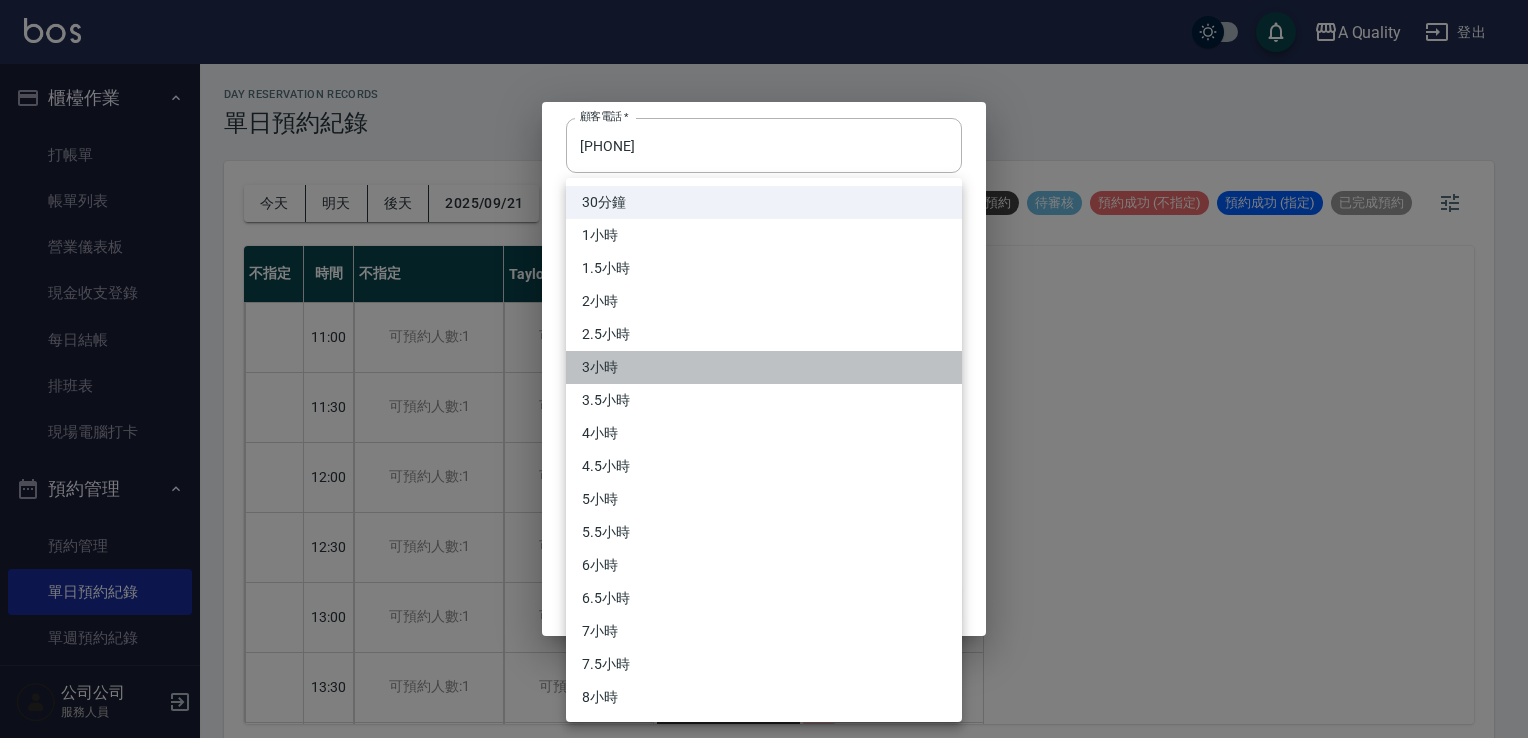 click on "3小時" at bounding box center (764, 367) 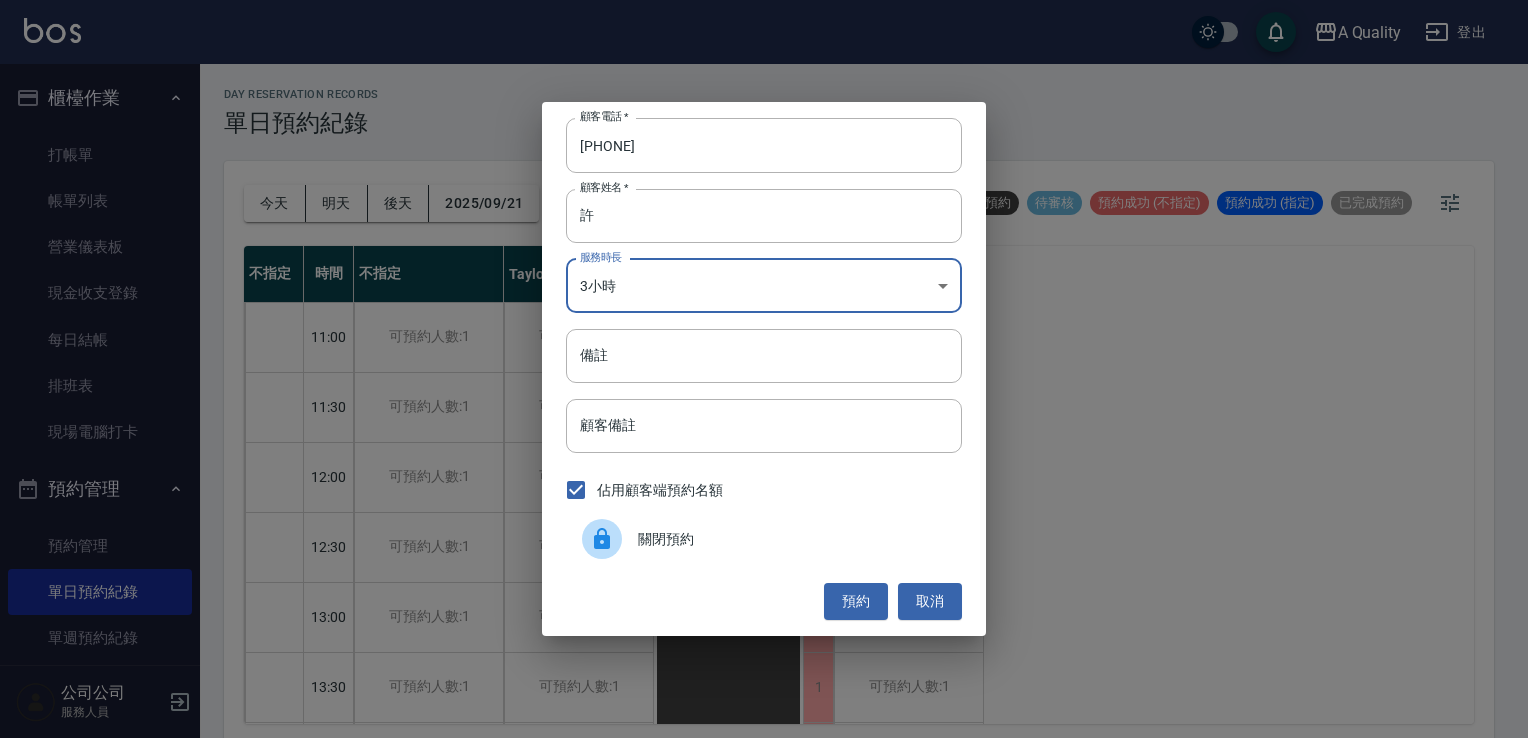 click on "A Quality 登出 櫃檯作業 打帳單 帳單列表 營業儀表板 現金收支登錄 每日結帳 排班表 現場電腦打卡 預約管理 預約管理 單日預約紀錄 單週預約紀錄 報表及分析 報表目錄 店家日報表 互助日報表 互助排行榜 互助點數明細 設計師日報表 設計師業績分析表 設計師排行榜 店販抽成明細 每日非現金明細 客戶管理 客戶列表 卡券管理 入金管理 公司公司 服務人員 day Reservation records 單日預約紀錄 今天 明天 後天 2025/09/21 不可預約 待審核 預約成功 (不指定) 預約成功 (指定) 已完成預約 不指定 時間 不指定 Taylor Quincy Ann 11:00 11:30 12:00 12:30 13:00 13:30 14:00 14:30 15:00 15:30 16:00 16:30 17:00 17:30 18:00 18:30 19:00 19:30 可預約人數:1 可預約人數:1 可預約人數:1 可預約人數:1 可預約人數:1 可預約人數:1 可預約人數:1 可預約人數:1 可預約人數:1 可預約人數:1 可預約人數:1 可預約人數:1 可預約人數:1 1 1" at bounding box center (764, 372) 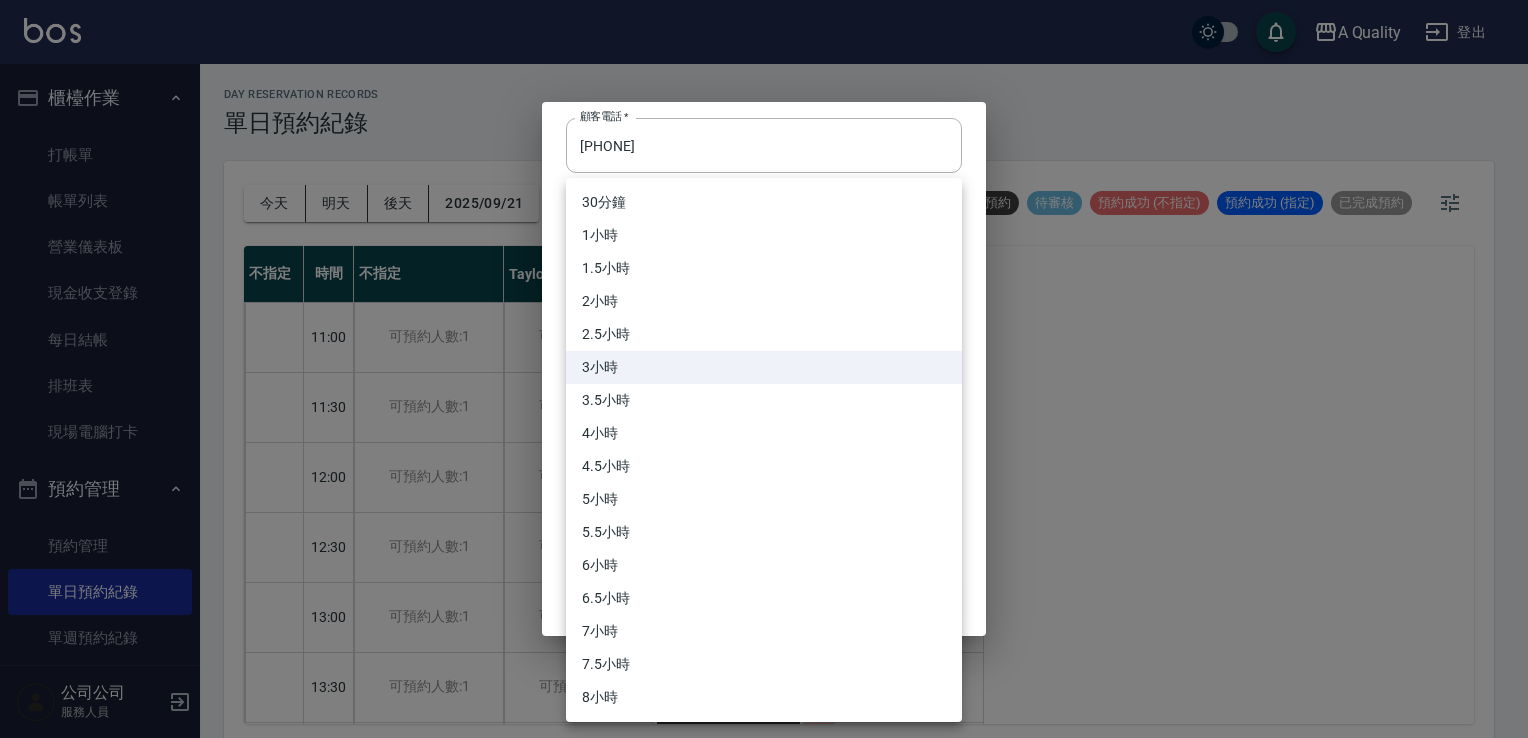 click on "3.5小時" at bounding box center (764, 400) 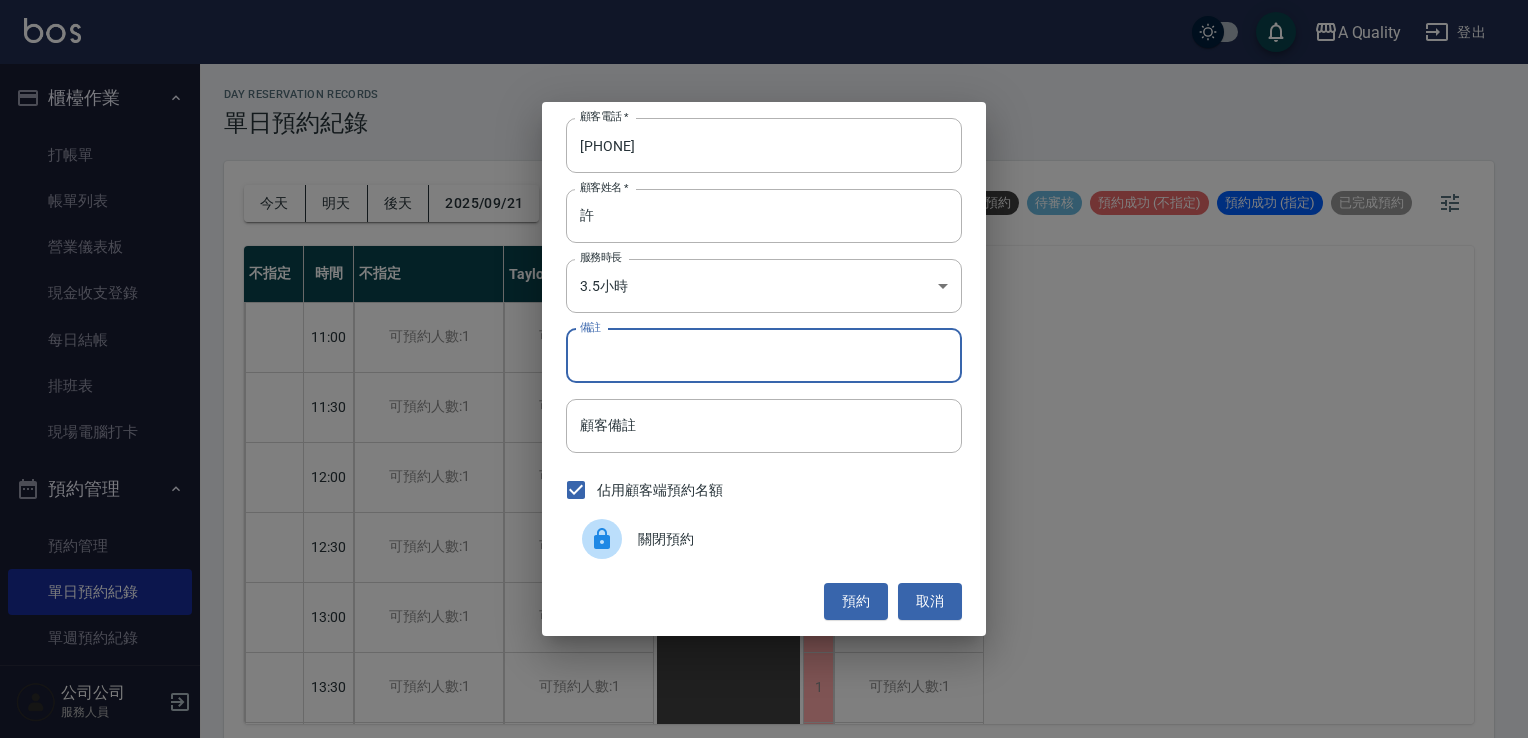 click on "備註" at bounding box center (764, 356) 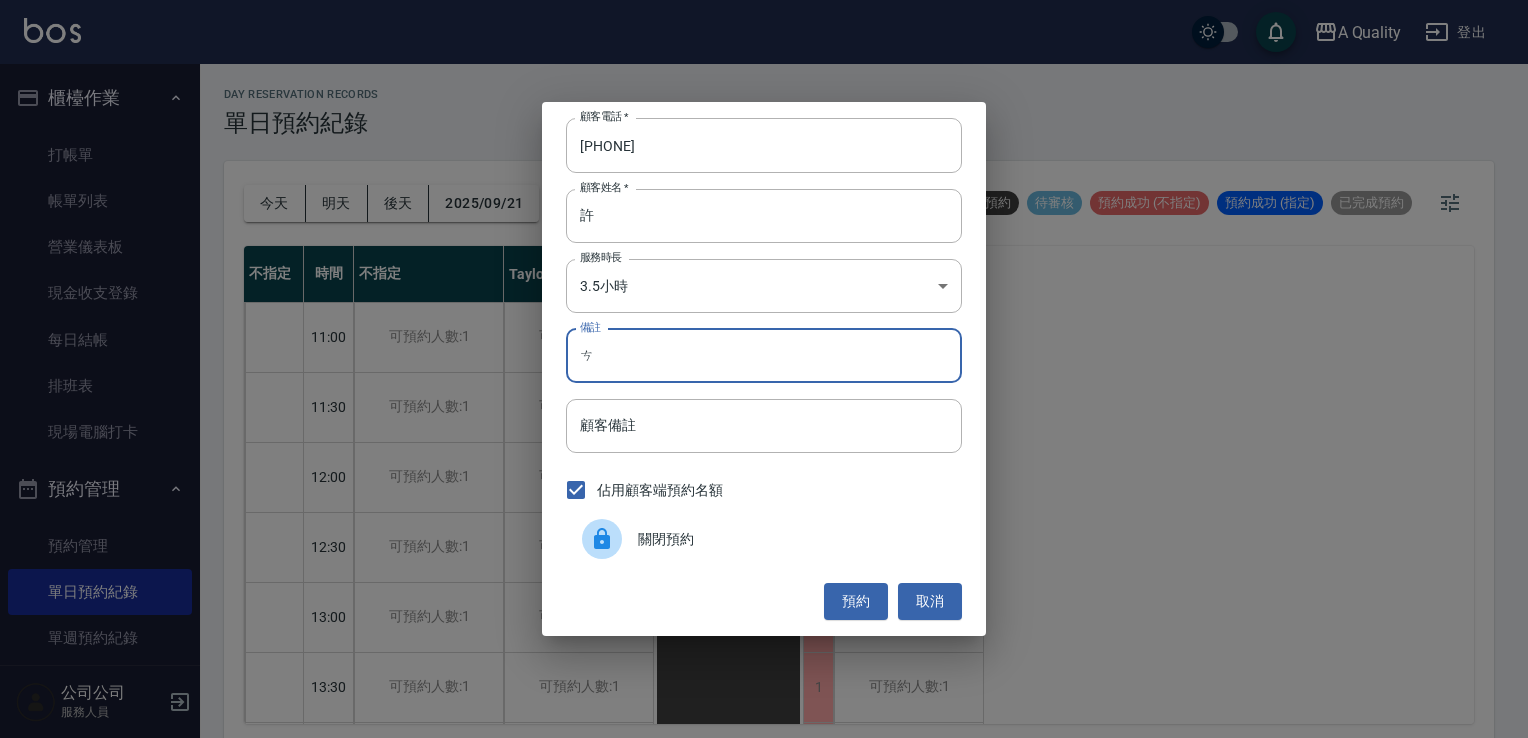 type on "此" 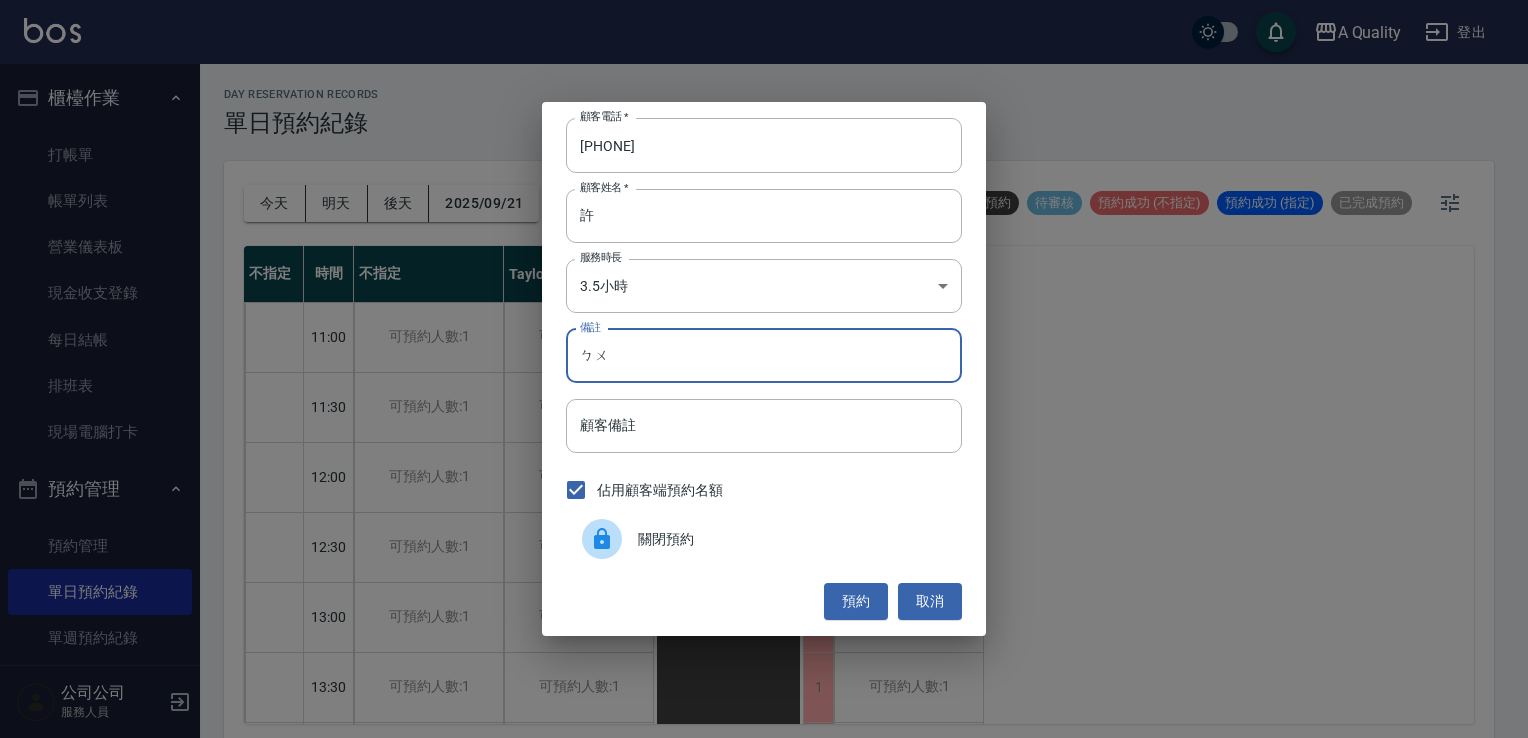 type on "補" 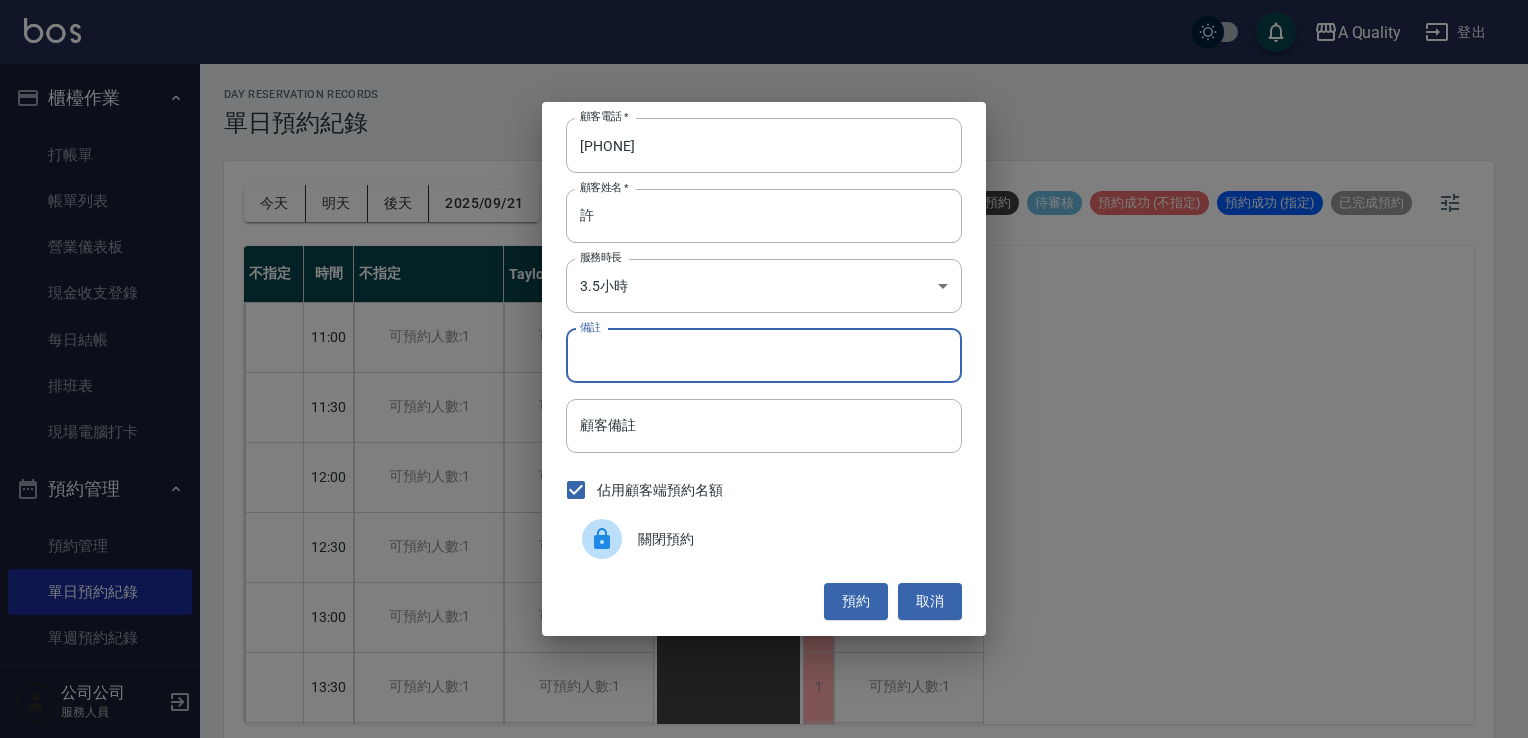 type on "ㄜ" 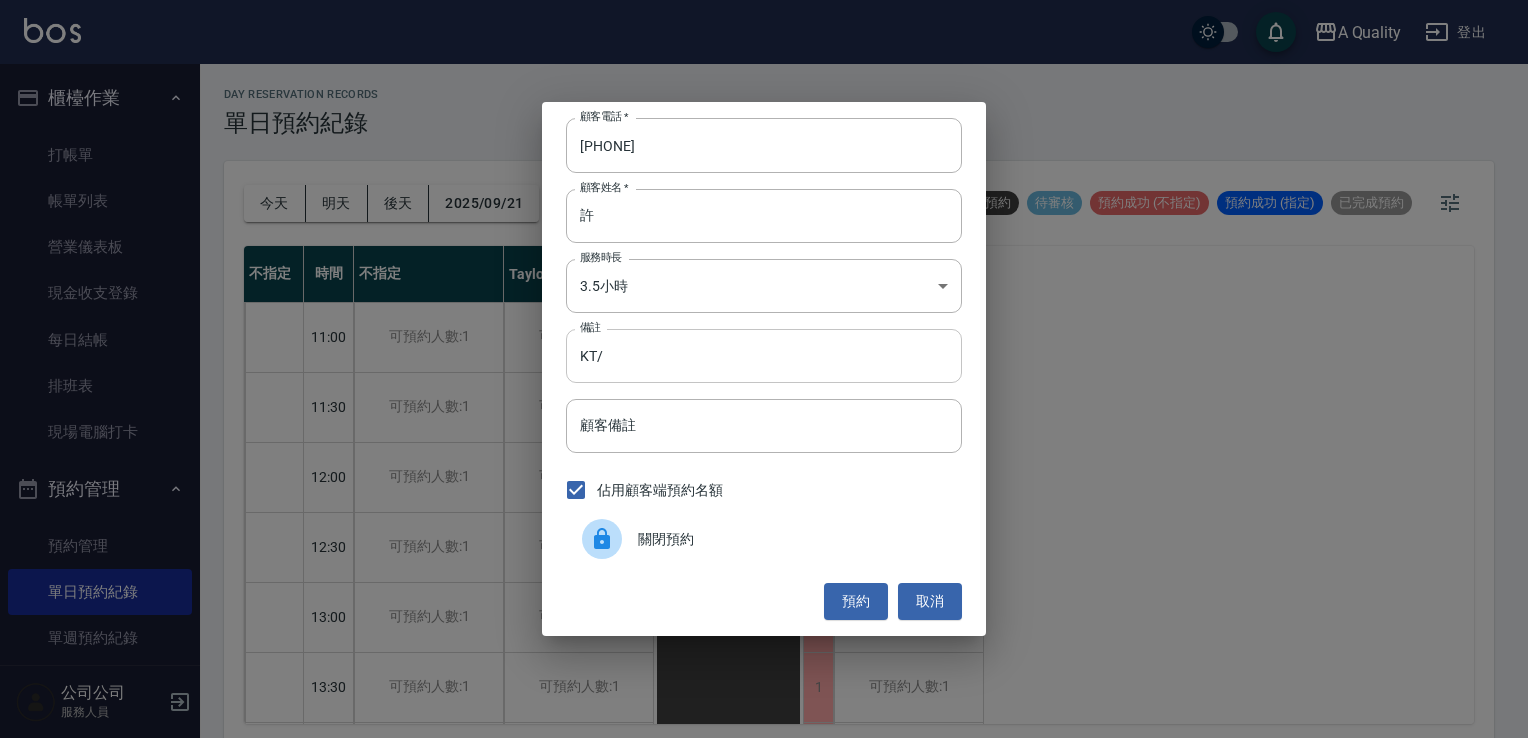 click on "KT/" at bounding box center [764, 356] 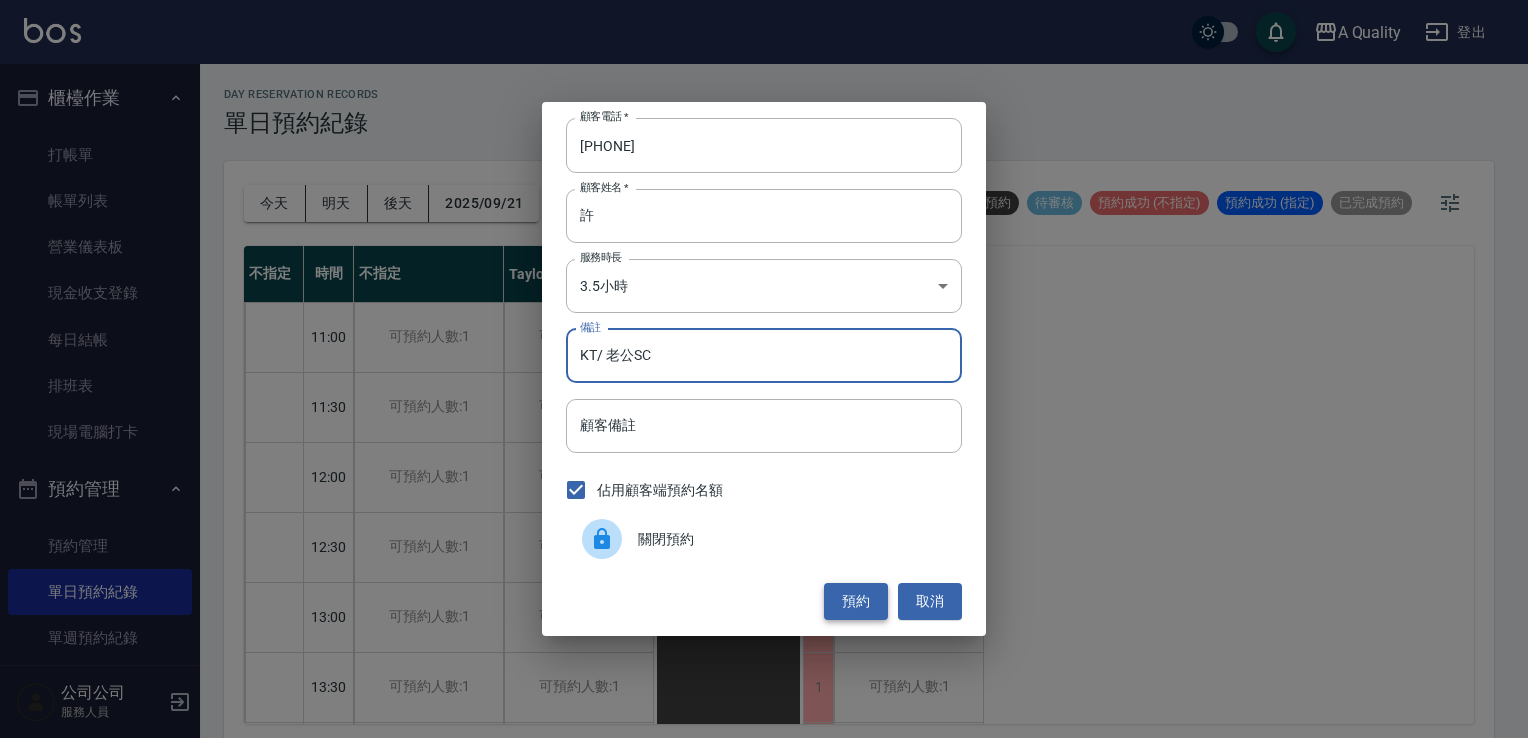 type on "KT/ 老公SC" 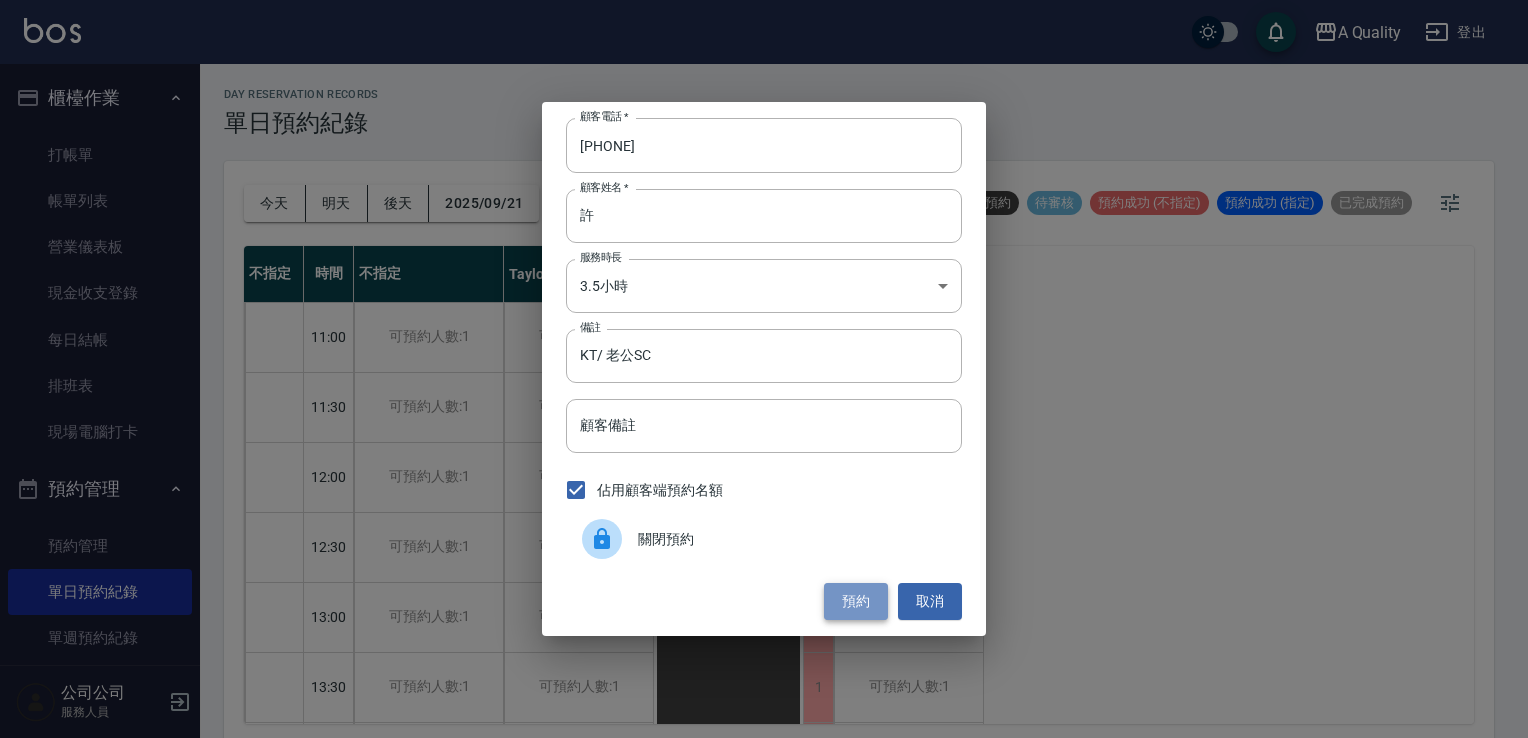click on "預約" at bounding box center [856, 601] 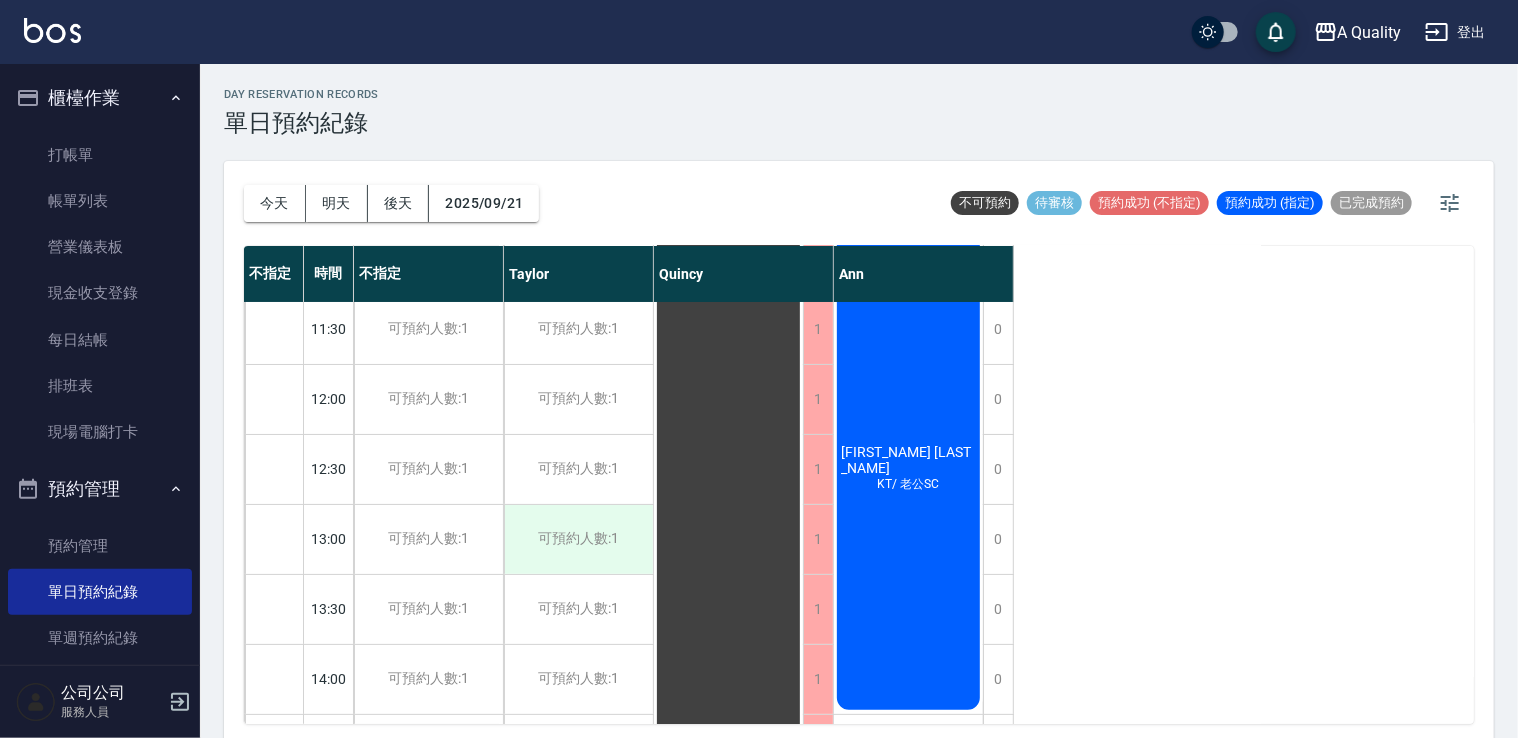 scroll, scrollTop: 200, scrollLeft: 0, axis: vertical 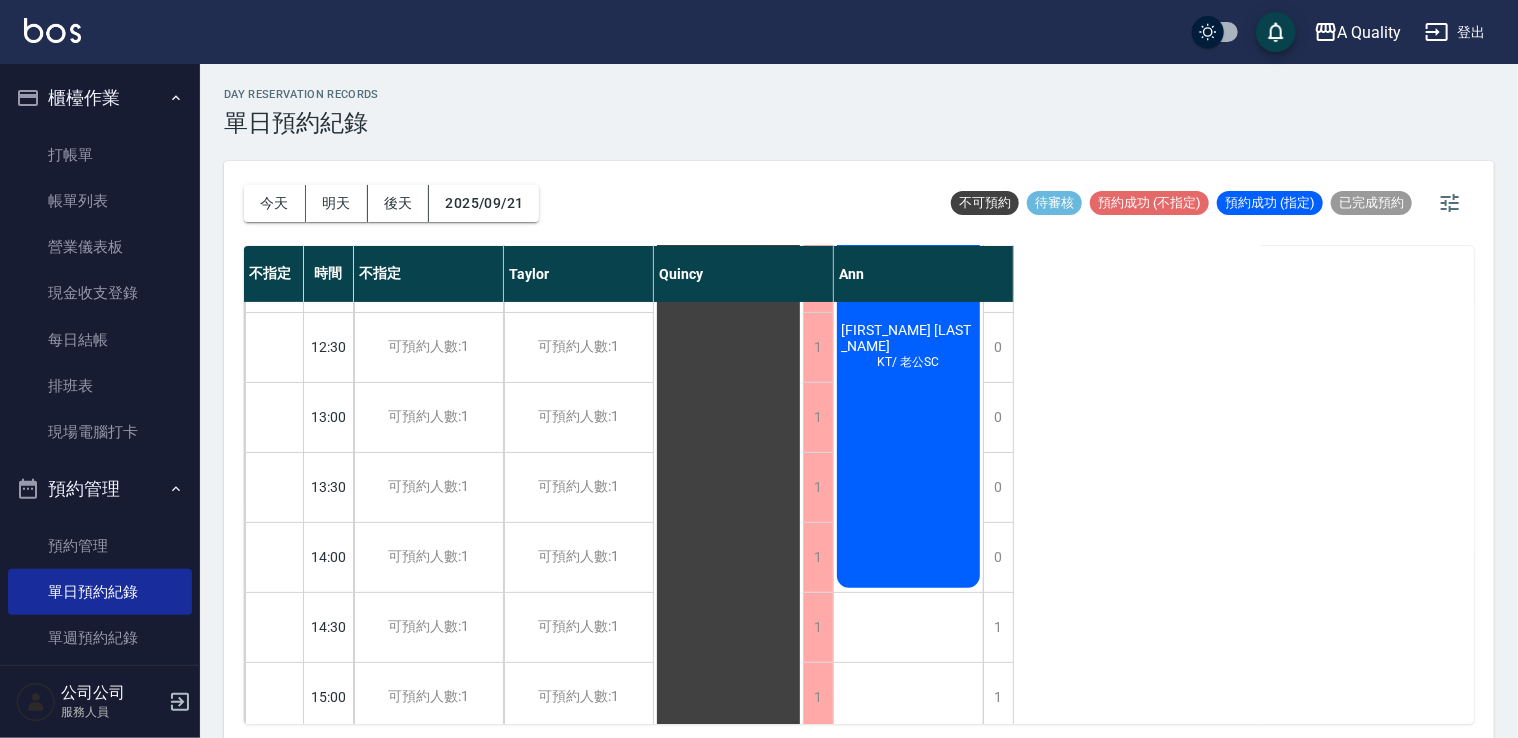 click on "許玉玲 KT/ 老公SC" at bounding box center [728, 732] 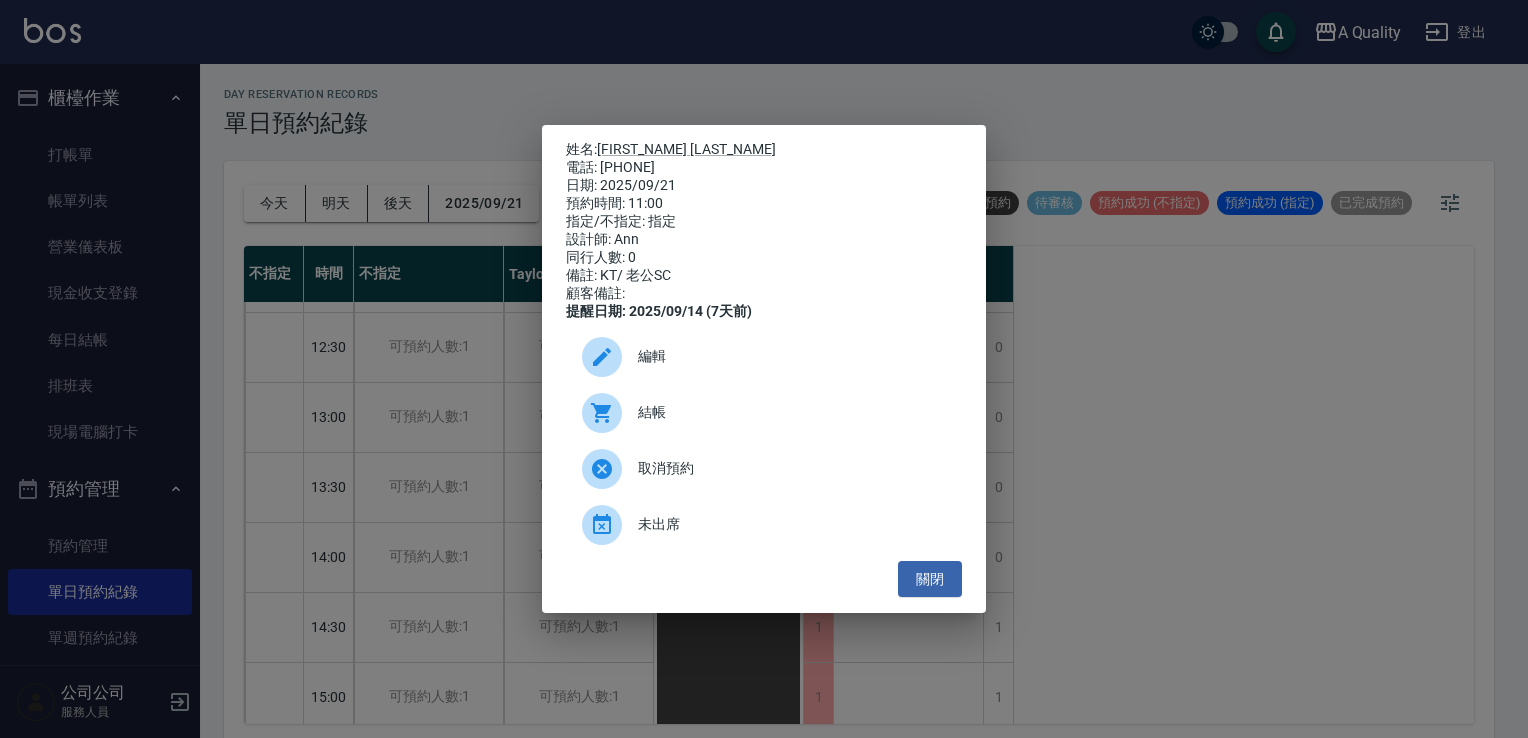 click on "編輯" at bounding box center [764, 357] 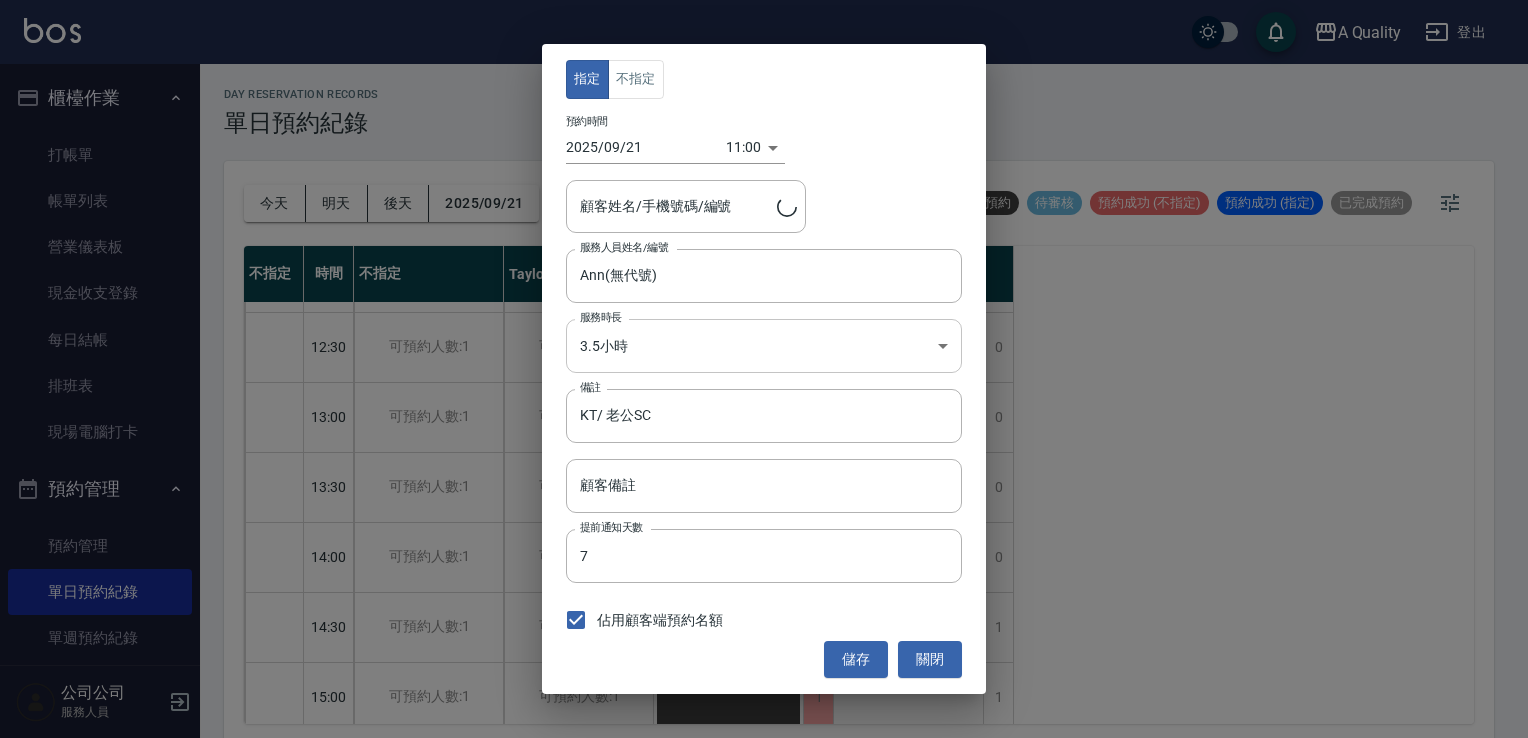 type on "許玉玲/0929539912/" 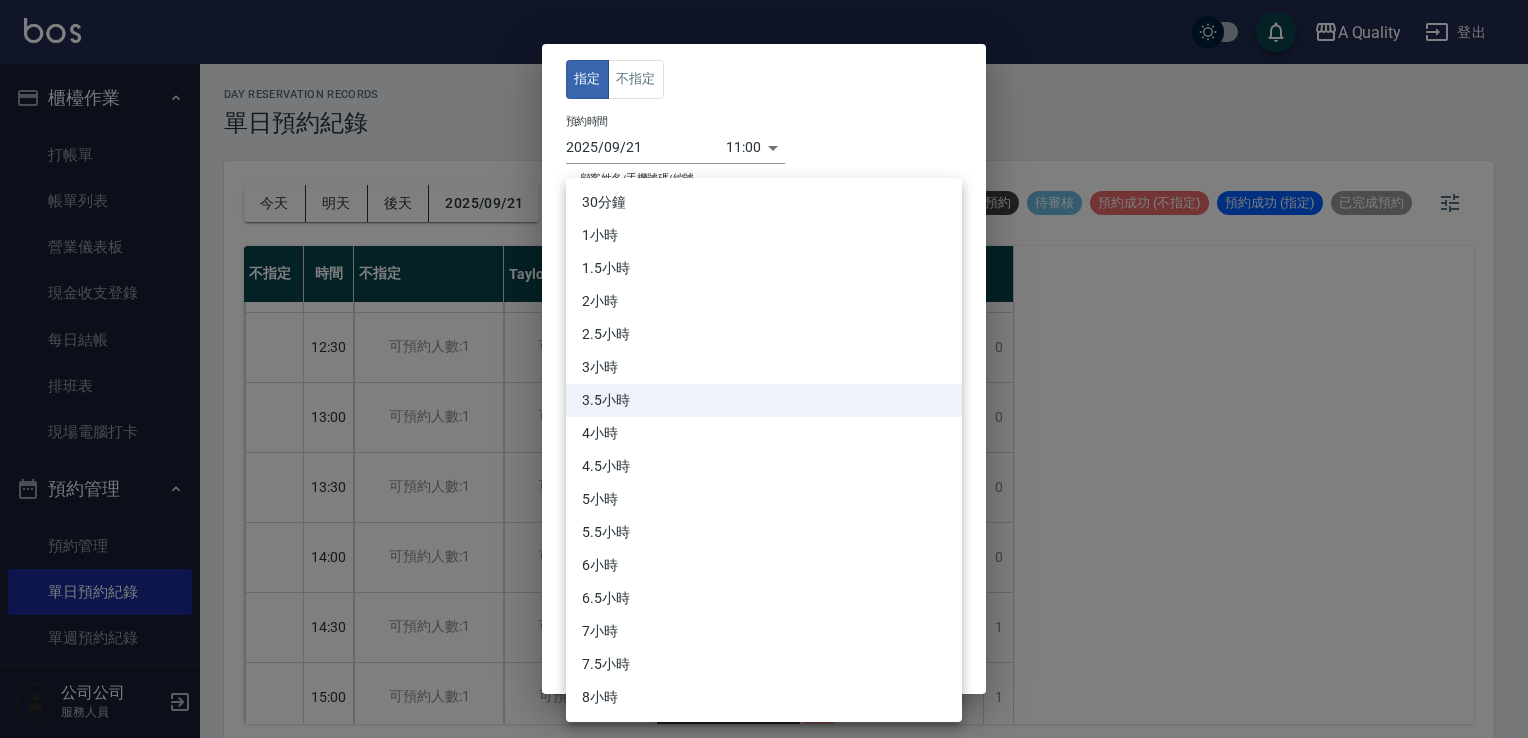 click on "A Quality 登出 櫃檯作業 打帳單 帳單列表 營業儀表板 現金收支登錄 每日結帳 排班表 現場電腦打卡 預約管理 預約管理 單日預約紀錄 單週預約紀錄 報表及分析 報表目錄 店家日報表 互助日報表 互助排行榜 互助點數明細 設計師日報表 設計師業績分析表 設計師排行榜 店販抽成明細 每日非現金明細 客戶管理 客戶列表 卡券管理 入金管理 公司公司 服務人員 day Reservation records 單日預約紀錄 今天 明天 後天 2025/09/21 不可預約 待審核 預約成功 (不指定) 預約成功 (指定) 已完成預約 不指定 時間 不指定 Taylor Quincy Ann 11:00 11:30 12:00 12:30 13:00 13:30 14:00 14:30 15:00 15:30 16:00 16:30 17:00 17:30 18:00 18:30 19:00 19:30 可預約人數:1 可預約人數:1 可預約人數:1 可預約人數:1 可預約人數:1 可預約人數:1 可預約人數:1 可預約人數:1 可預約人數:1 可預約人數:1 可預約人數:1 可預約人數:1 可預約人數:1 1 1" at bounding box center (764, 372) 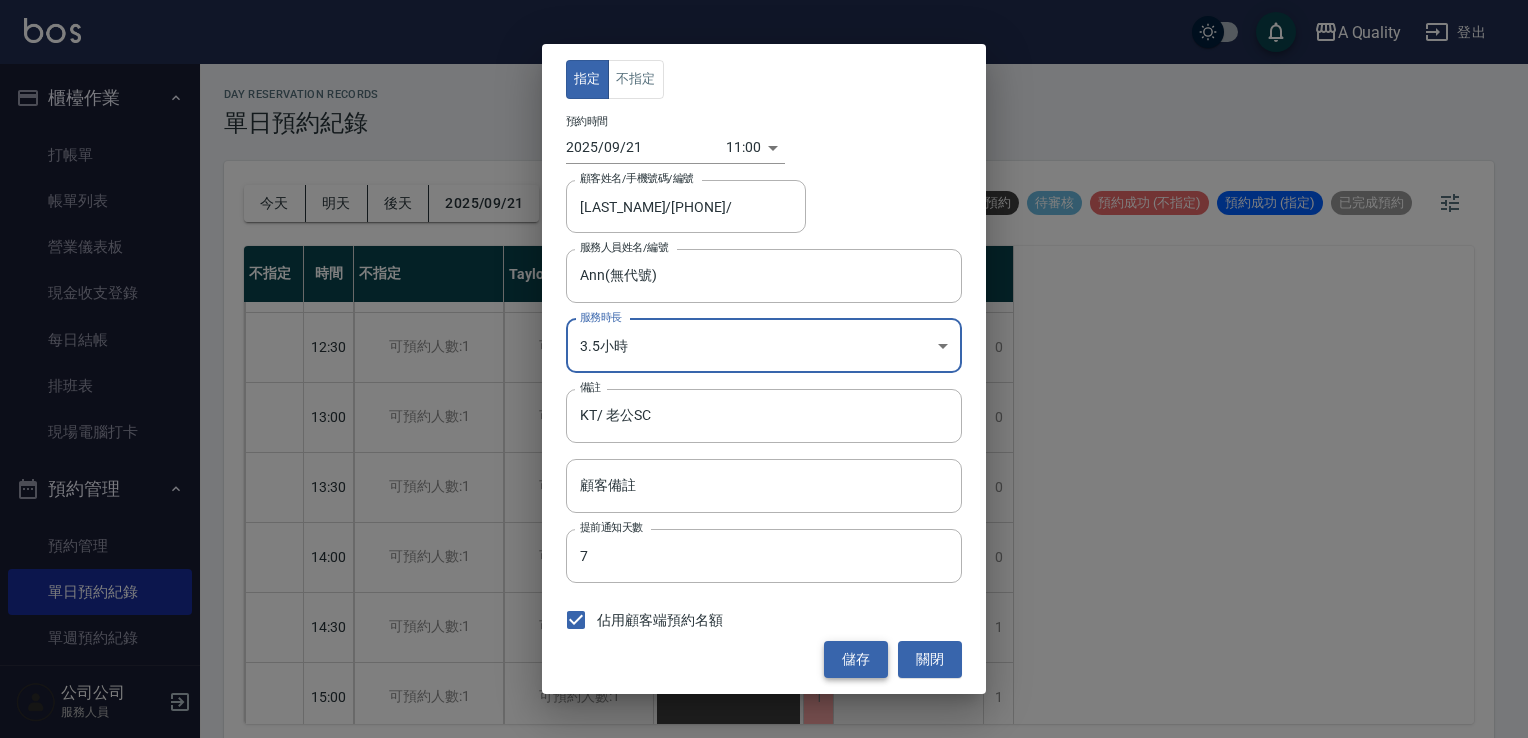 click on "儲存" at bounding box center (856, 659) 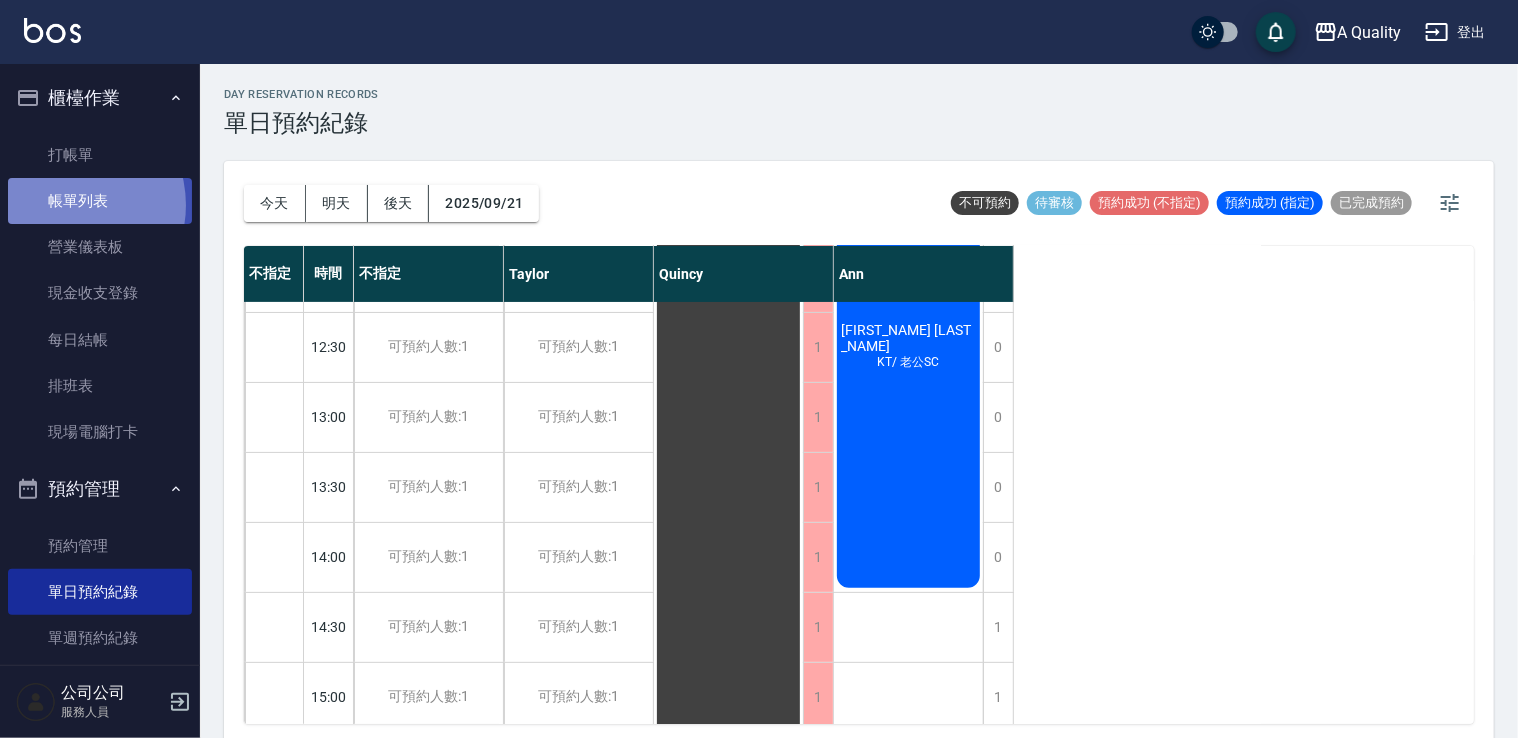 drag, startPoint x: 64, startPoint y: 205, endPoint x: 98, endPoint y: 196, distance: 35.17101 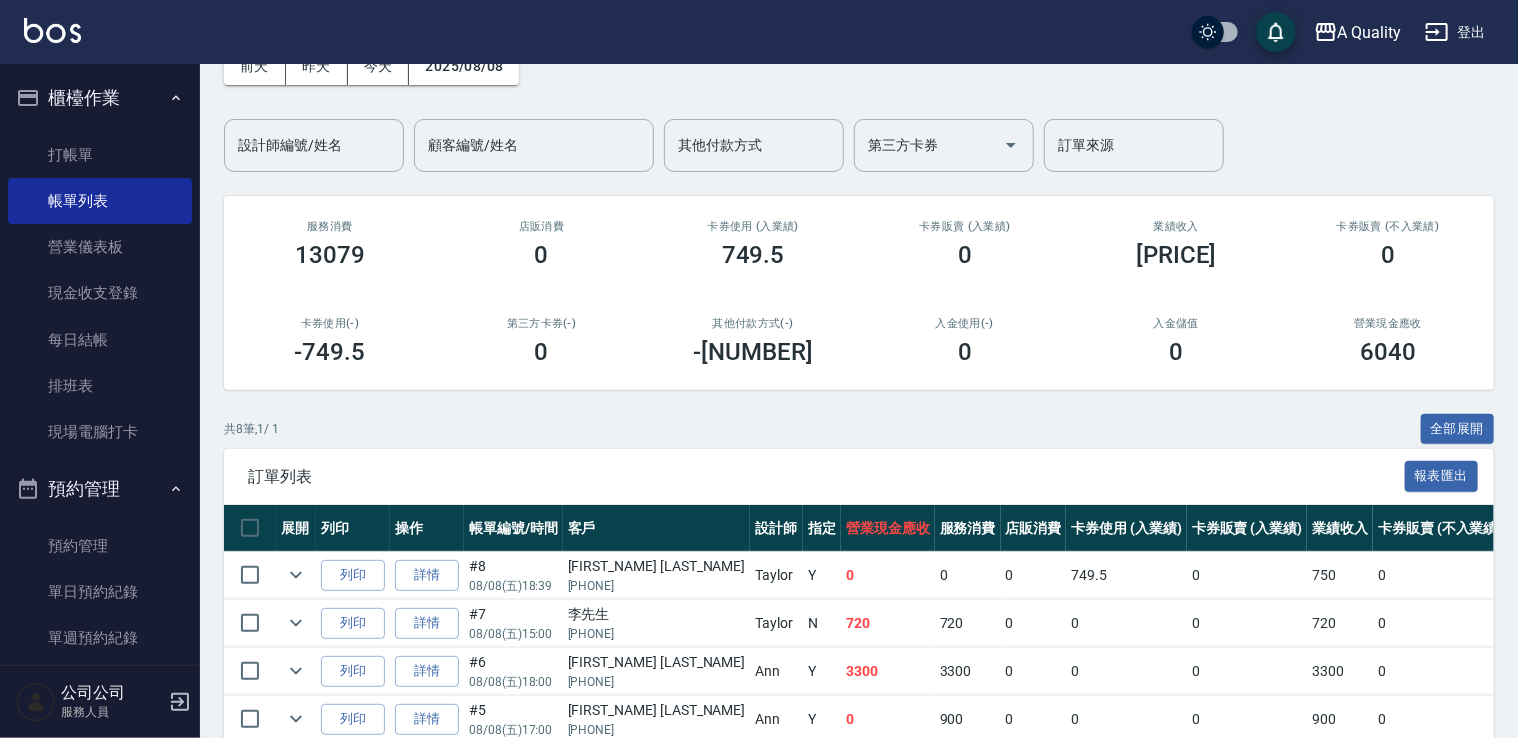 scroll, scrollTop: 300, scrollLeft: 0, axis: vertical 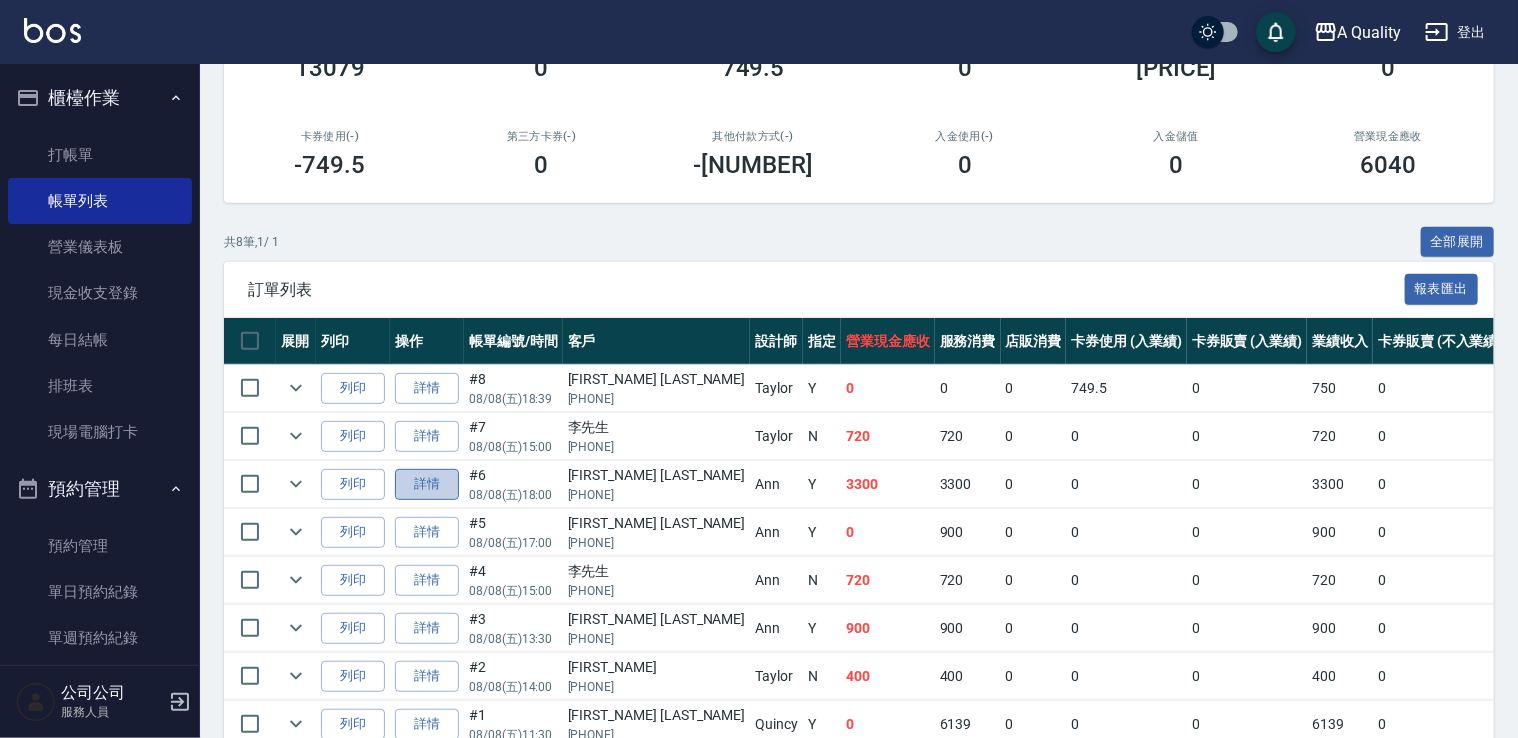 click on "詳情" at bounding box center [427, 484] 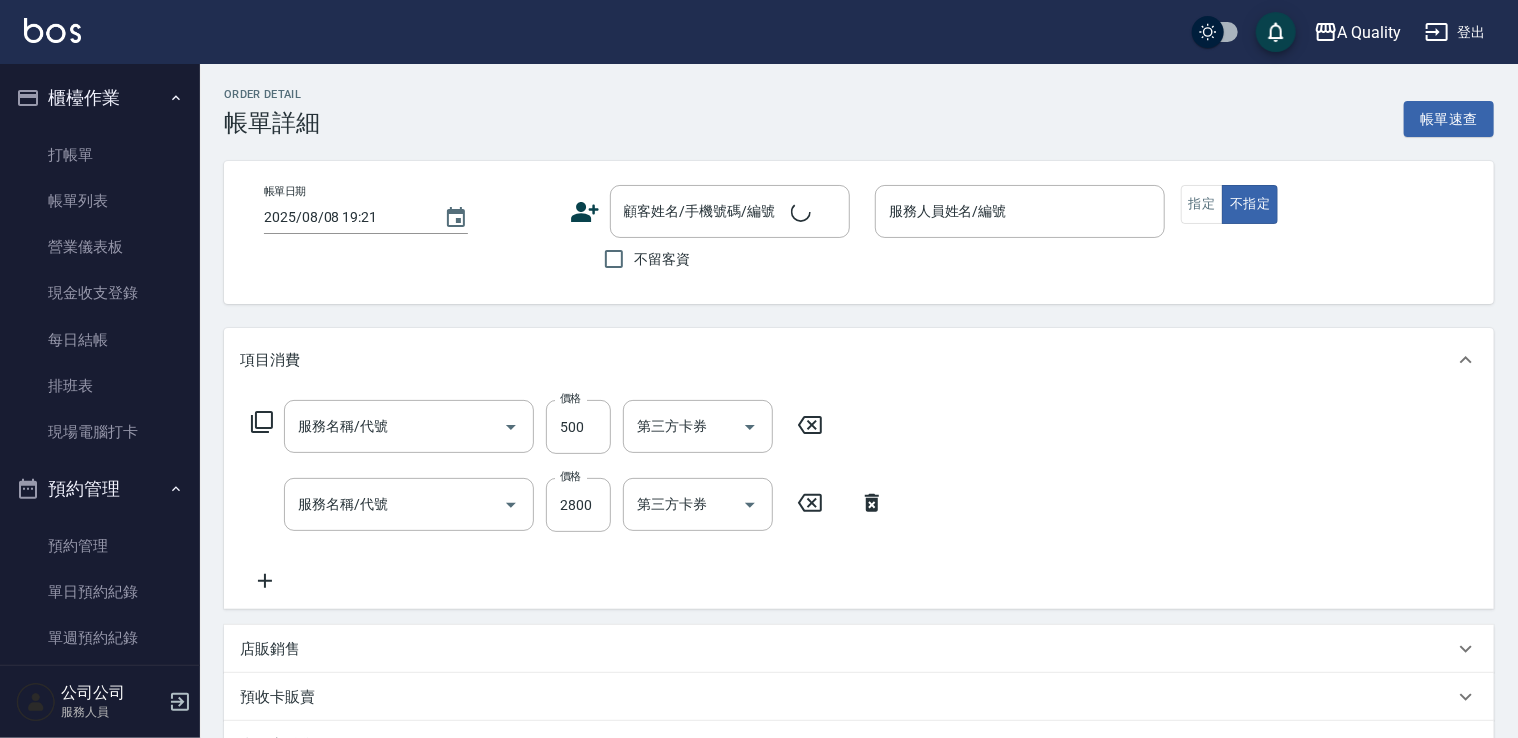 type on "2025/08/08 18:00" 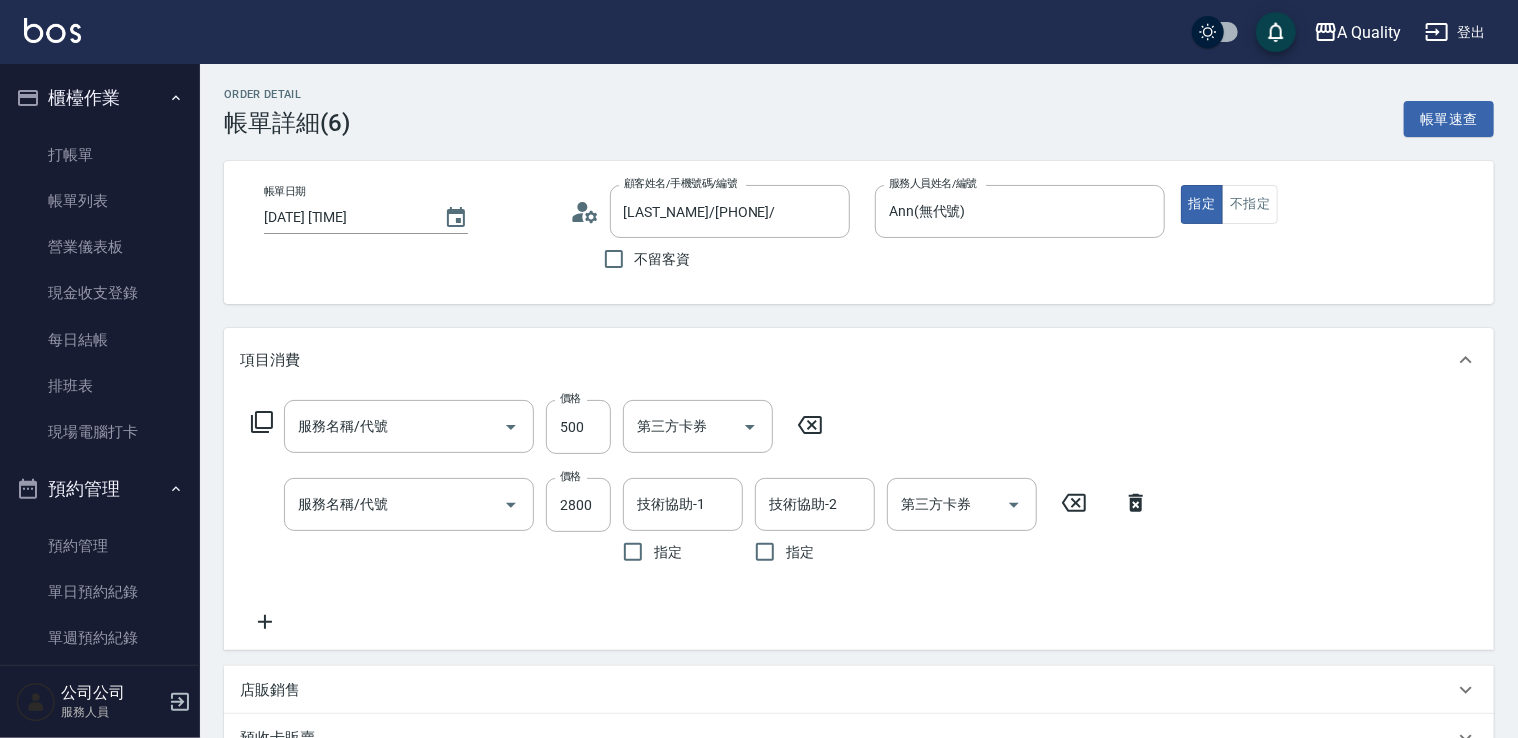 type on "許玉玲/0929539912/" 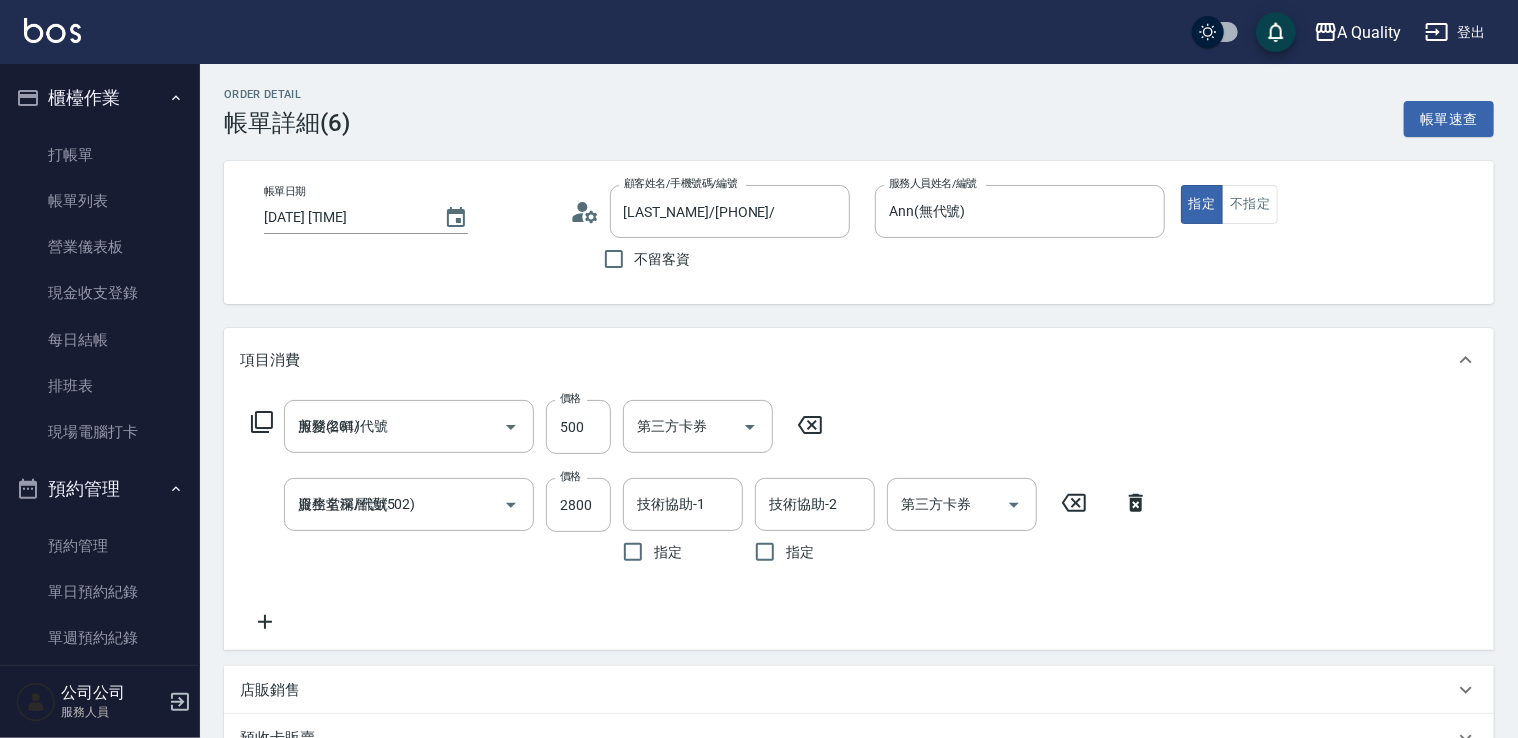 scroll, scrollTop: 300, scrollLeft: 0, axis: vertical 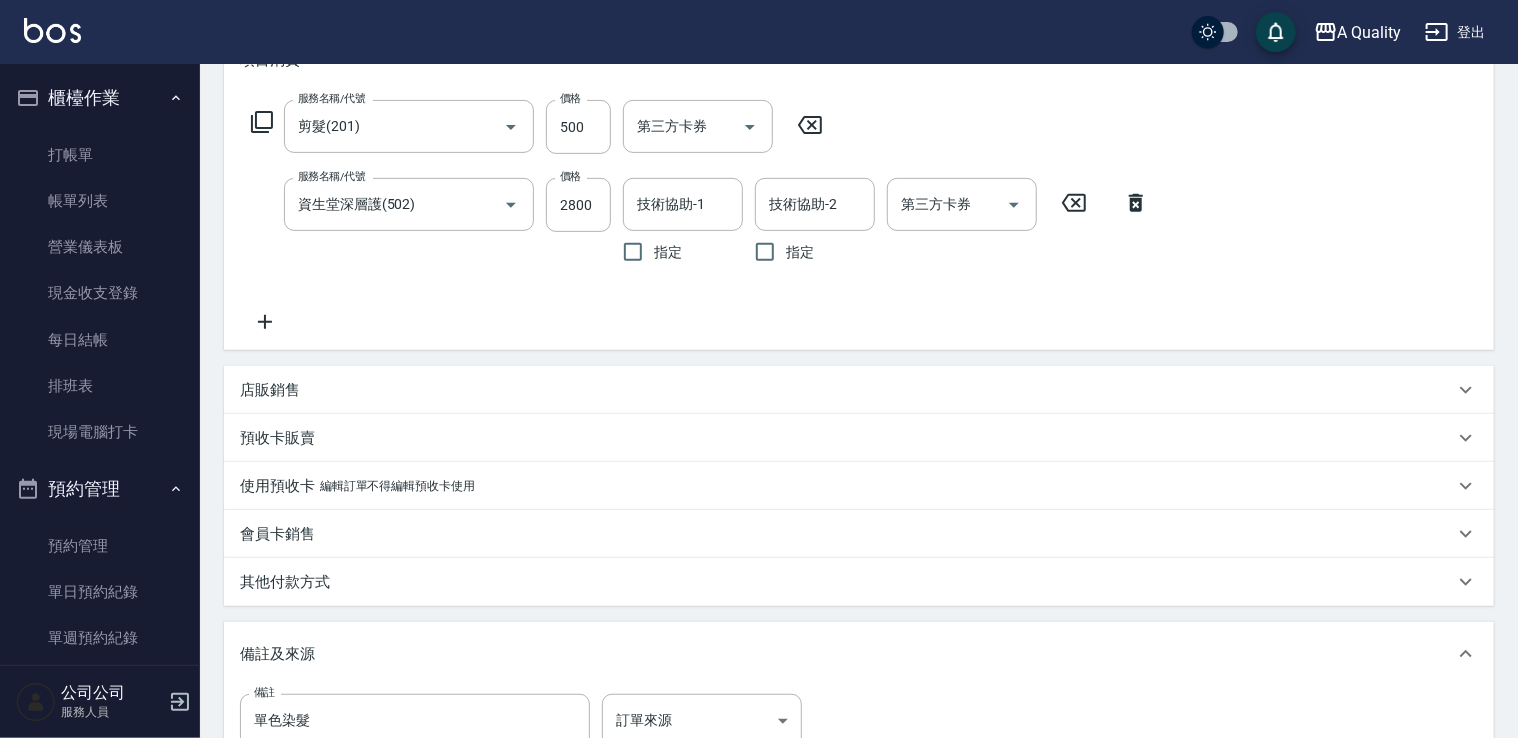 click on "其他付款方式" at bounding box center [859, 582] 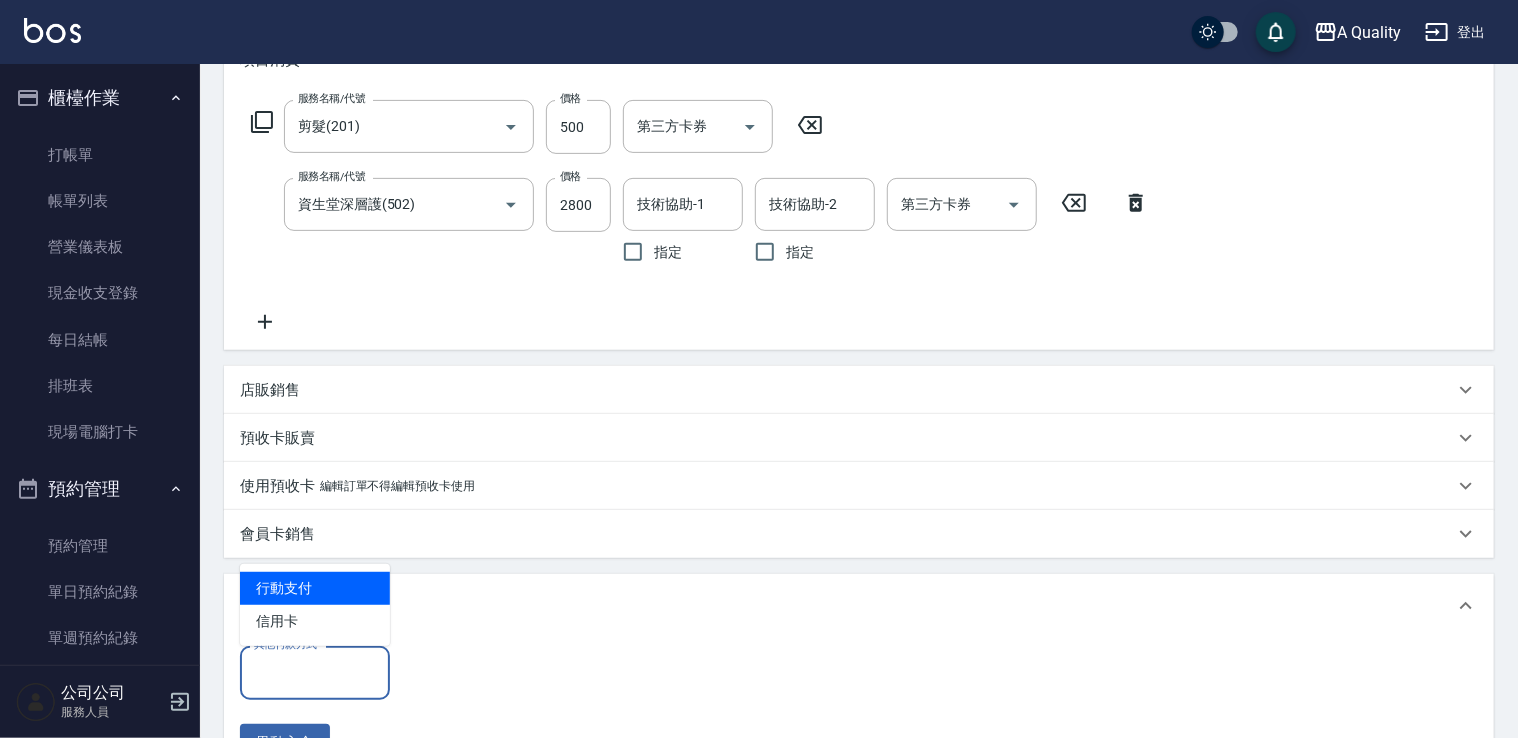 drag, startPoint x: 318, startPoint y: 686, endPoint x: 288, endPoint y: 647, distance: 49.20366 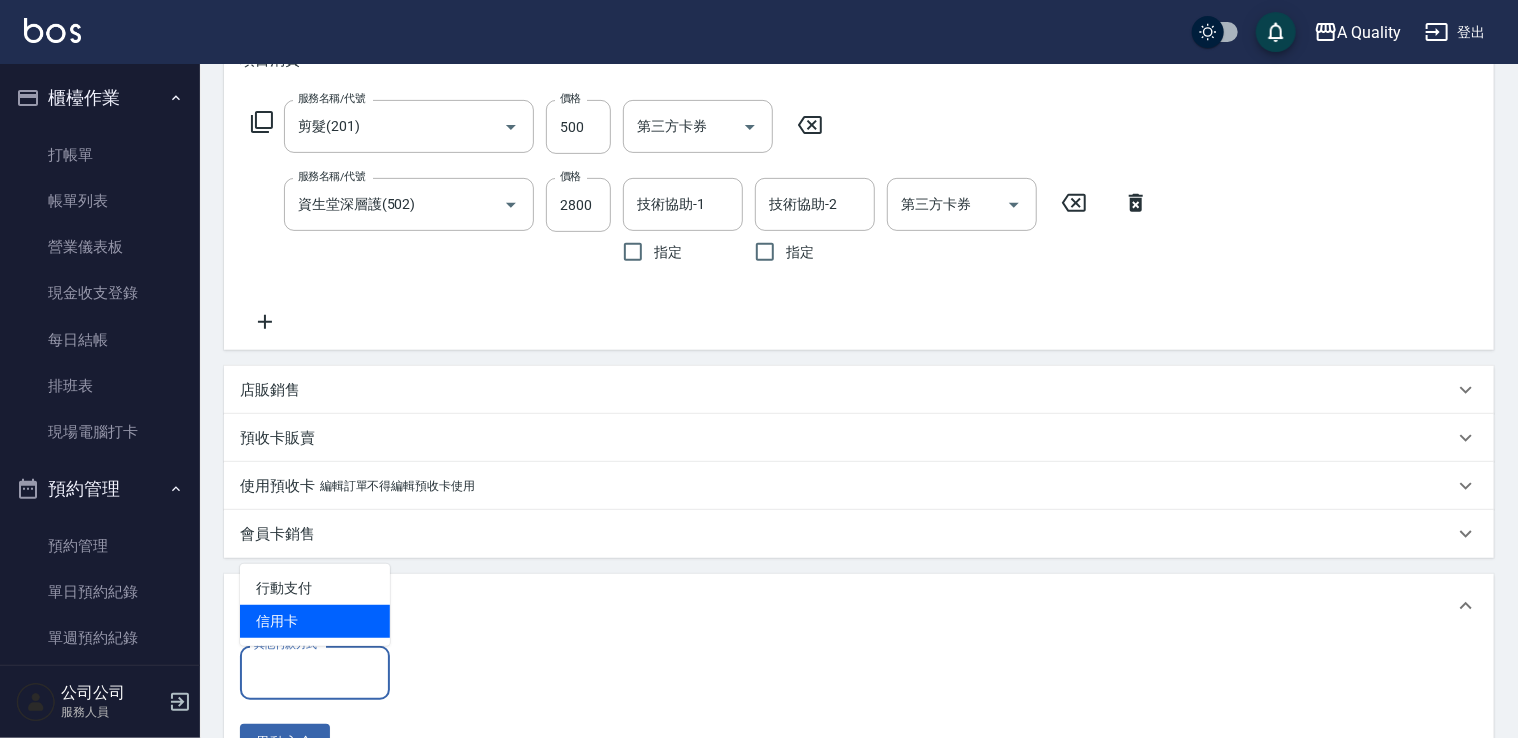 click on "信用卡" at bounding box center [315, 621] 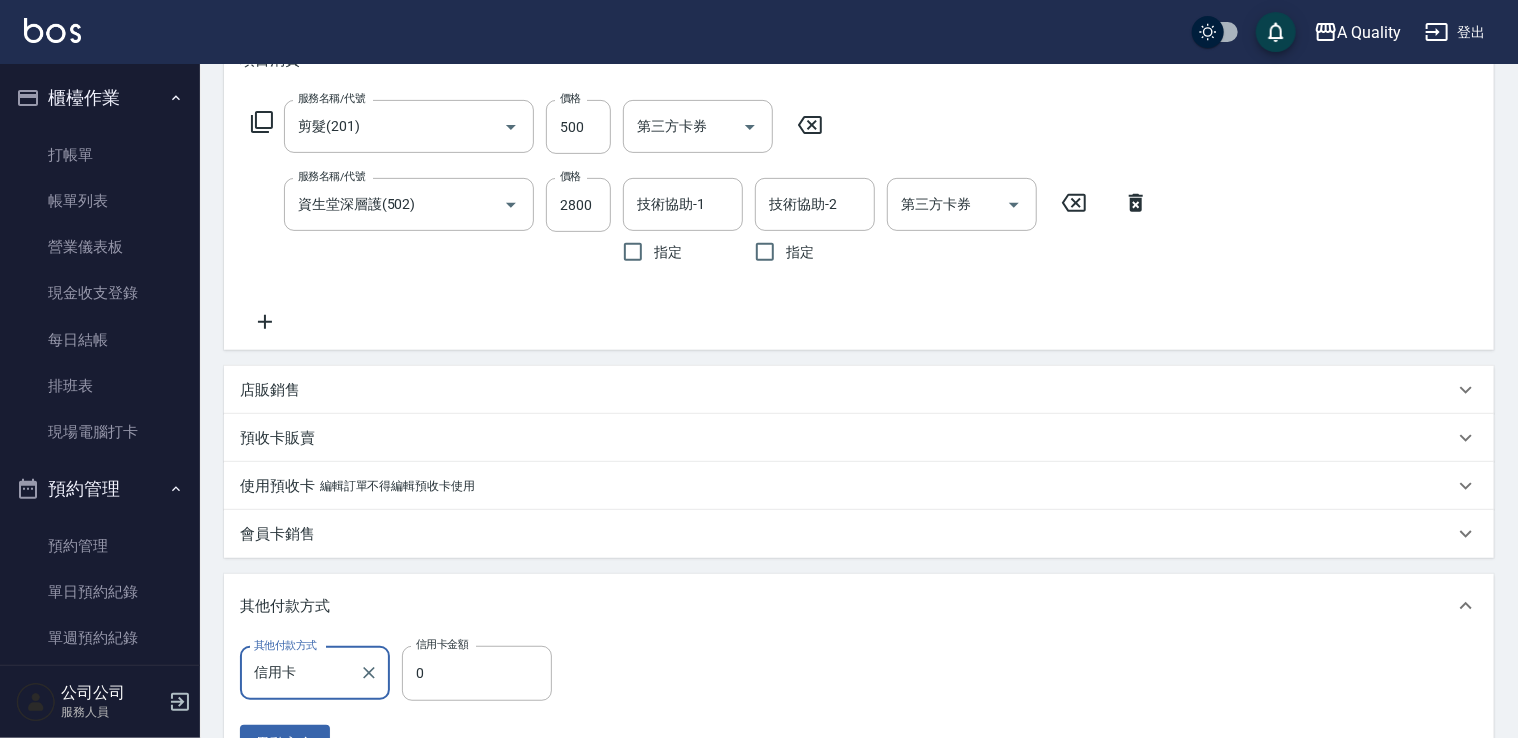 click on "其他付款方式" at bounding box center [859, 606] 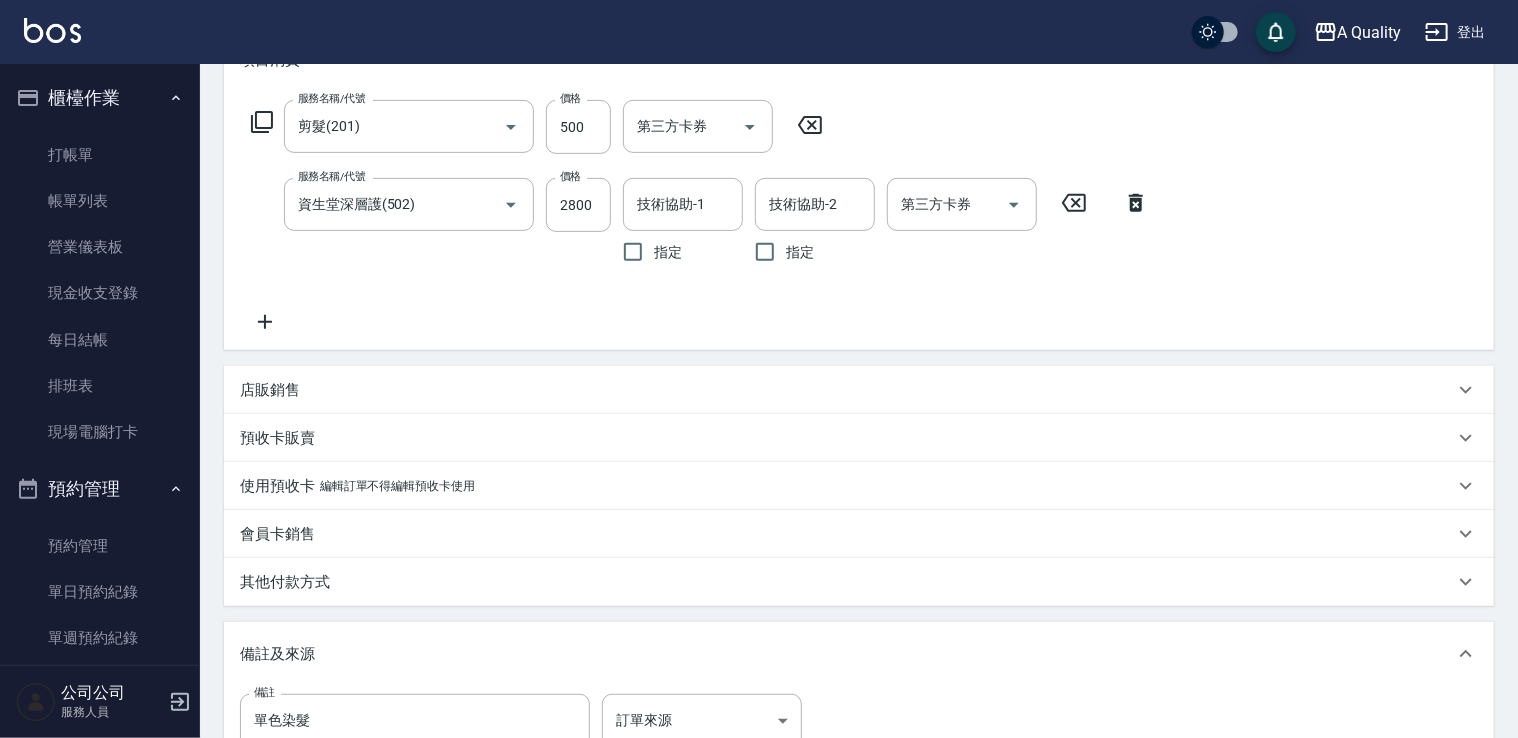 click on "其他付款方式" at bounding box center (847, 582) 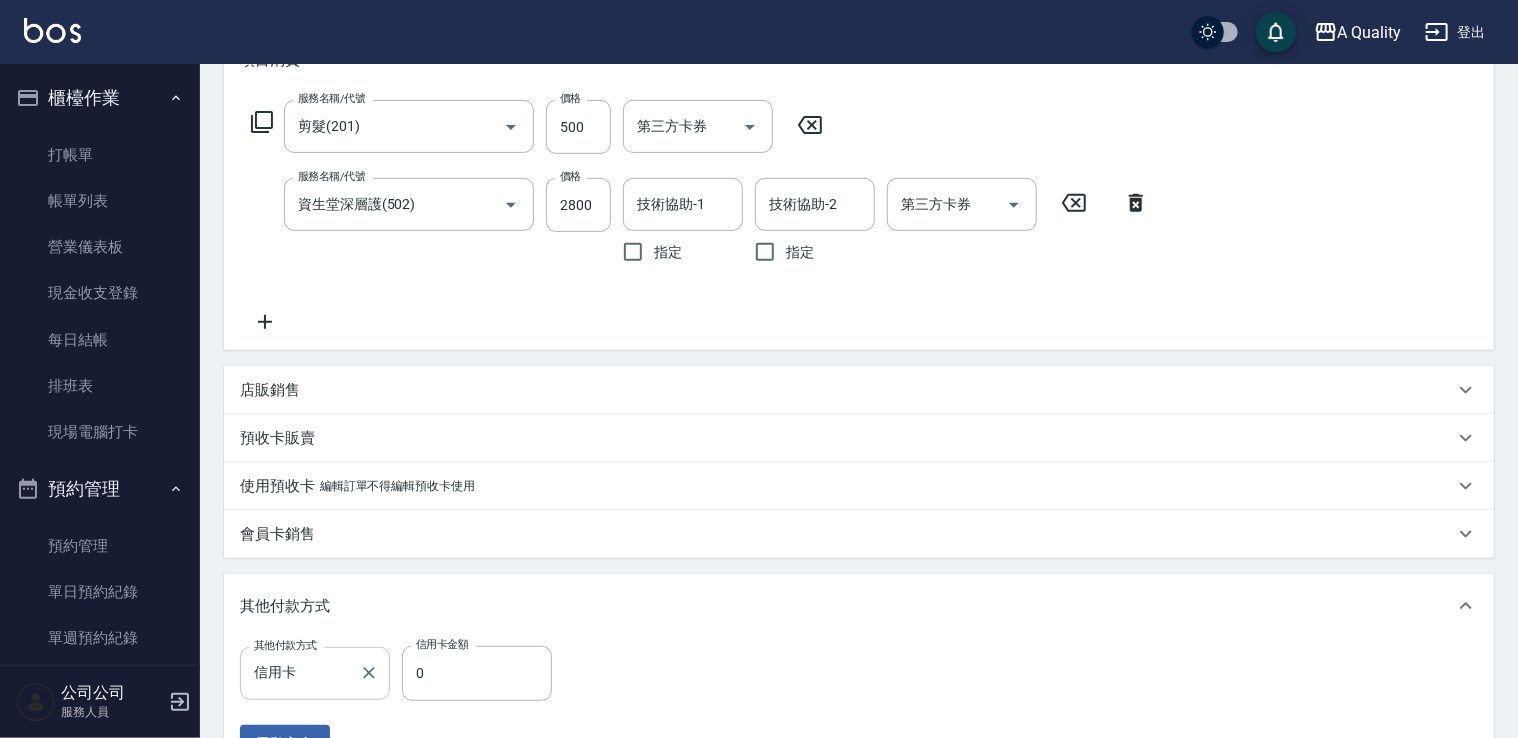 drag, startPoint x: 326, startPoint y: 677, endPoint x: 328, endPoint y: 651, distance: 26.076809 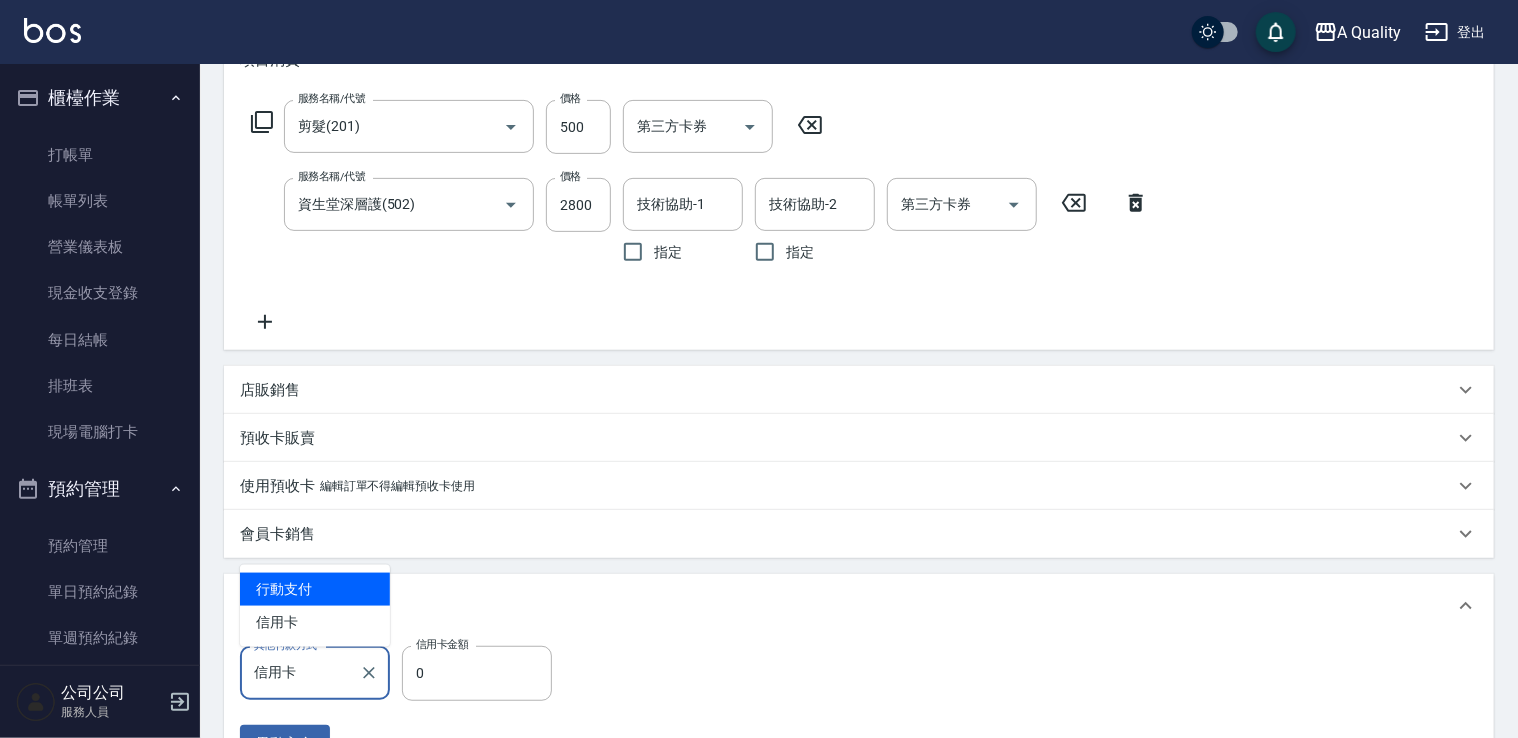 drag, startPoint x: 331, startPoint y: 586, endPoint x: 364, endPoint y: 573, distance: 35.468296 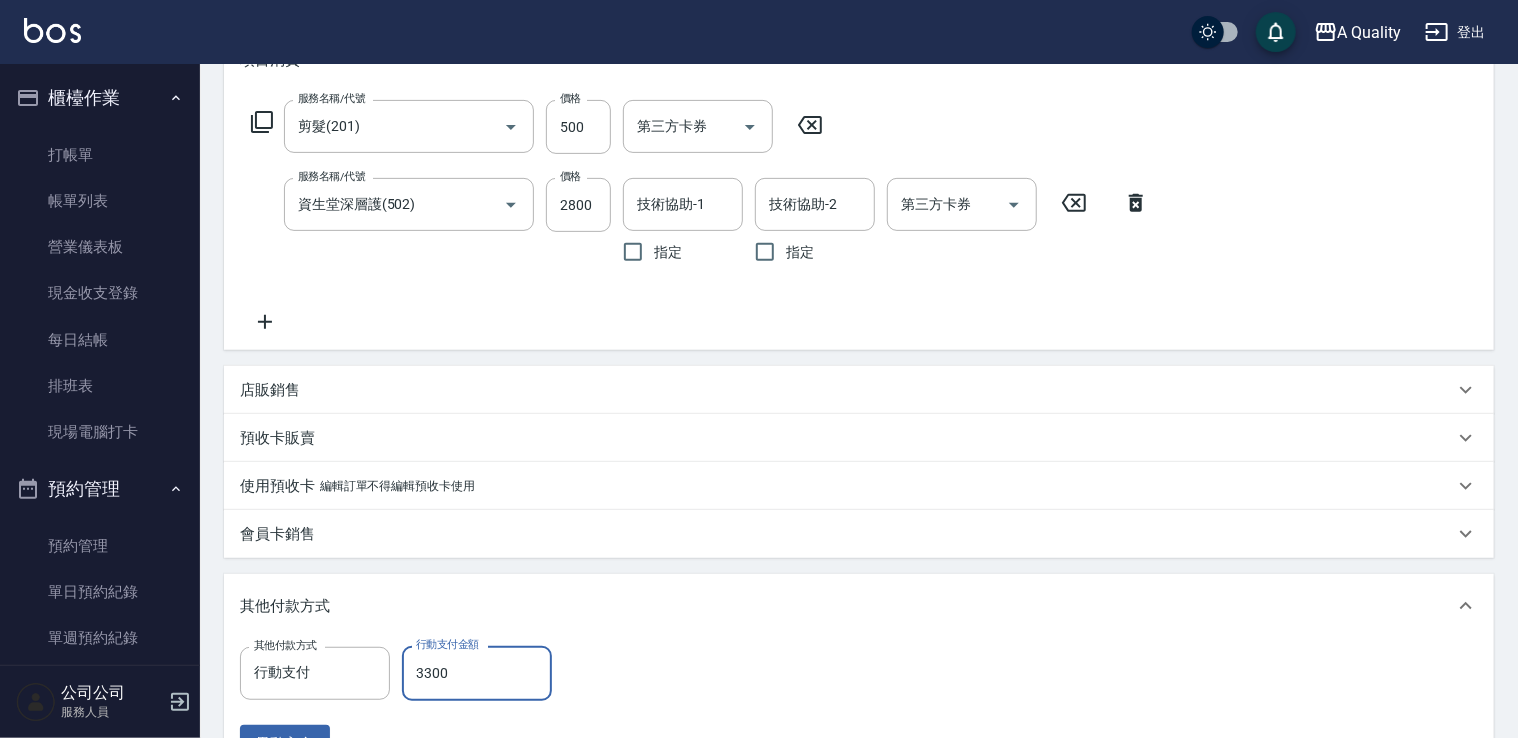 scroll, scrollTop: 734, scrollLeft: 0, axis: vertical 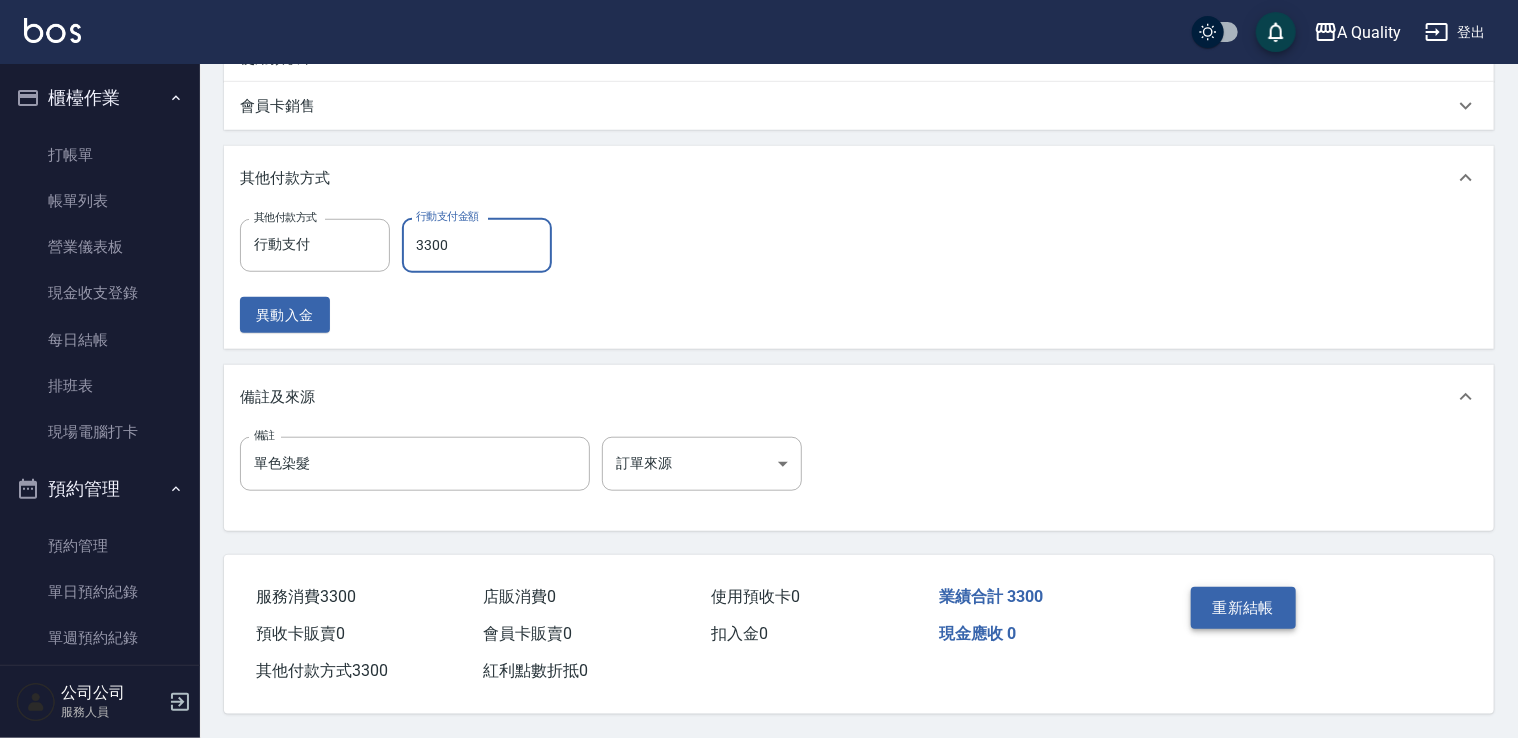 type on "3300" 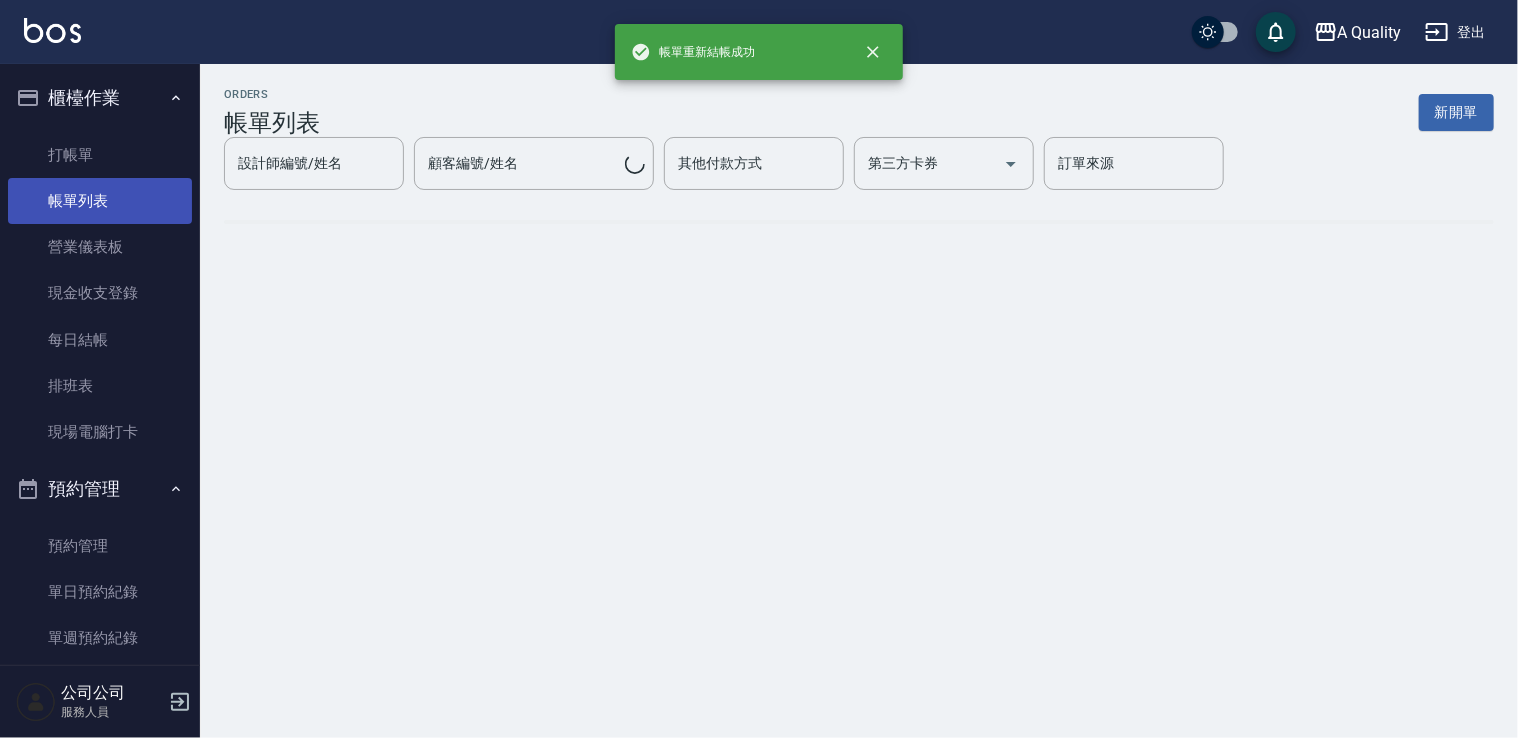 scroll, scrollTop: 0, scrollLeft: 0, axis: both 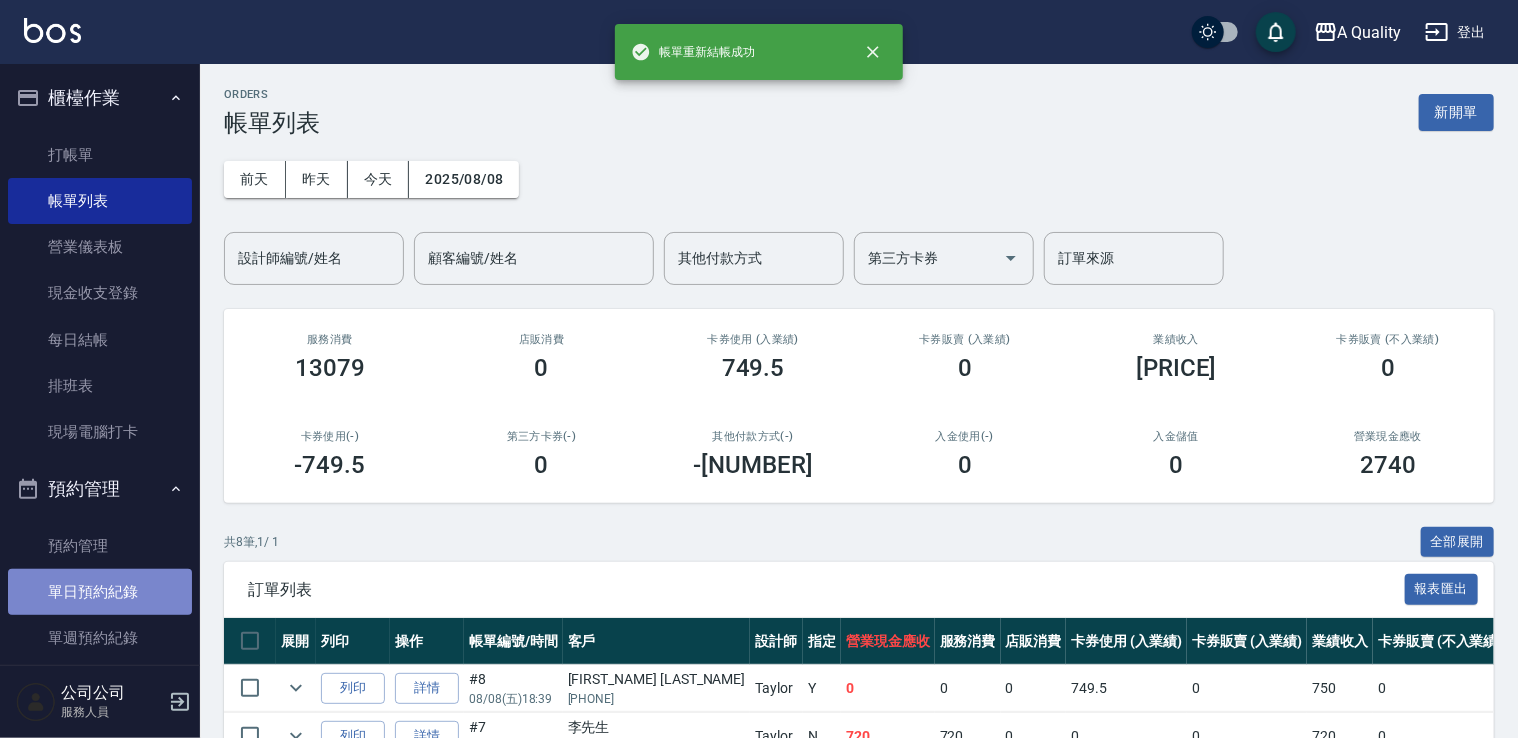click on "單日預約紀錄" at bounding box center (100, 592) 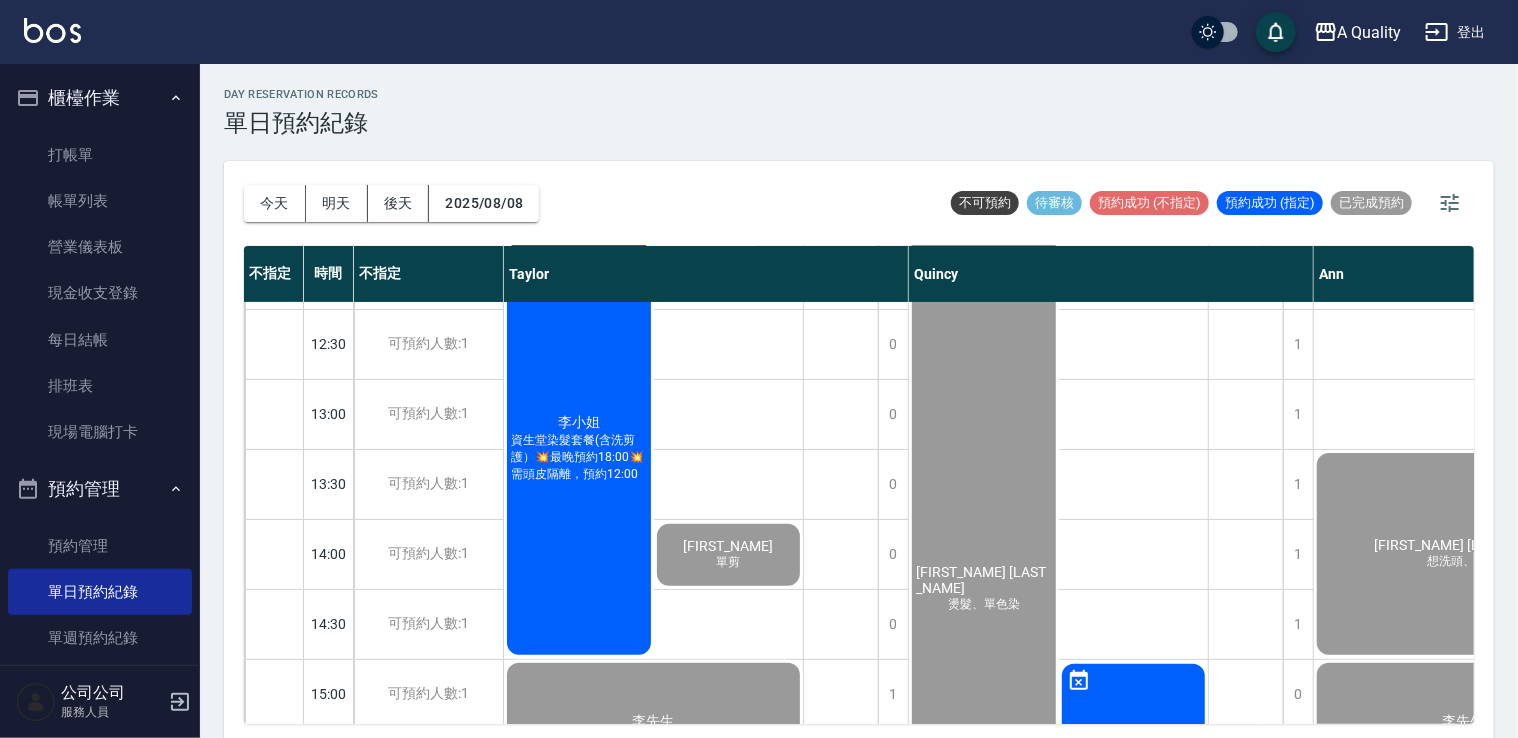 scroll, scrollTop: 200, scrollLeft: 0, axis: vertical 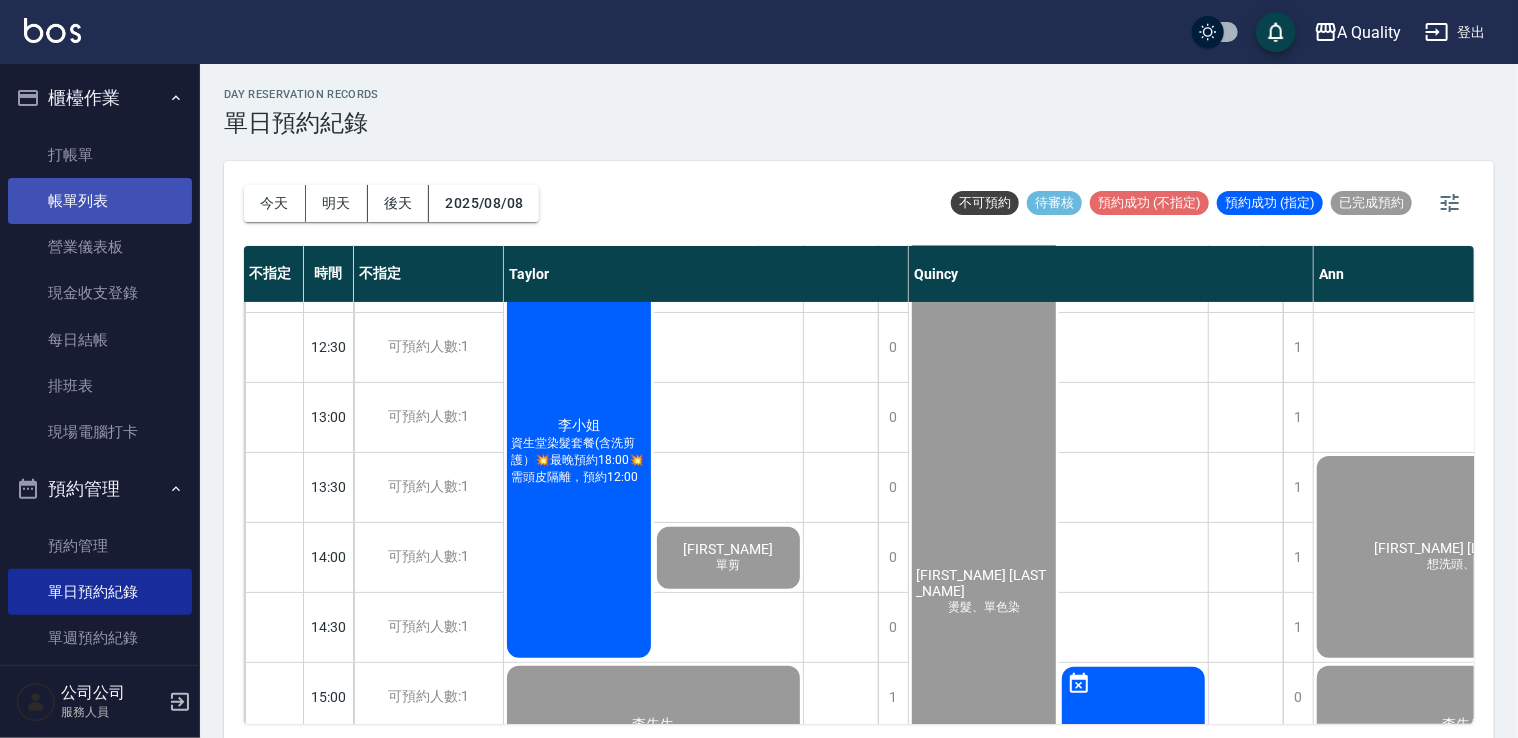 click on "帳單列表" at bounding box center [100, 201] 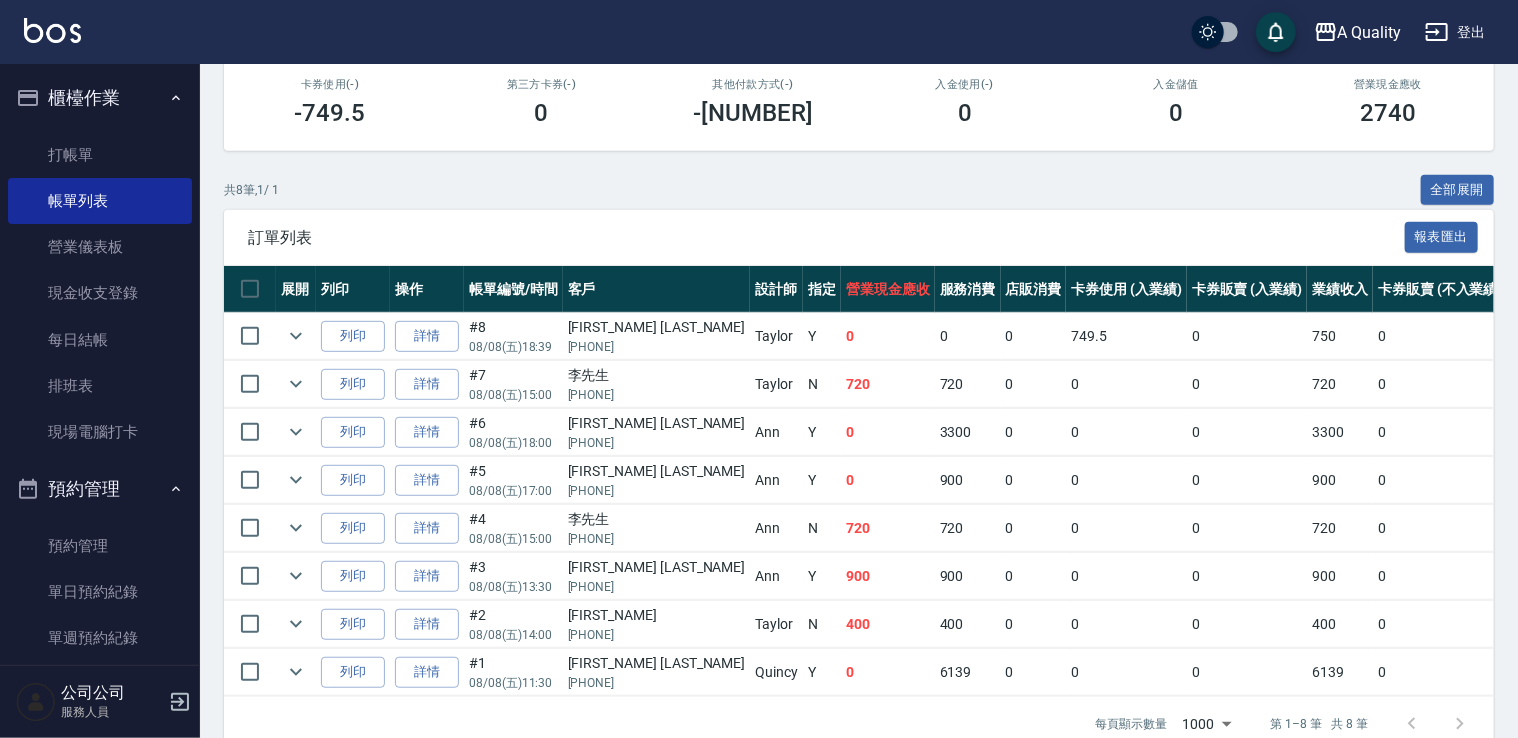 scroll, scrollTop: 400, scrollLeft: 0, axis: vertical 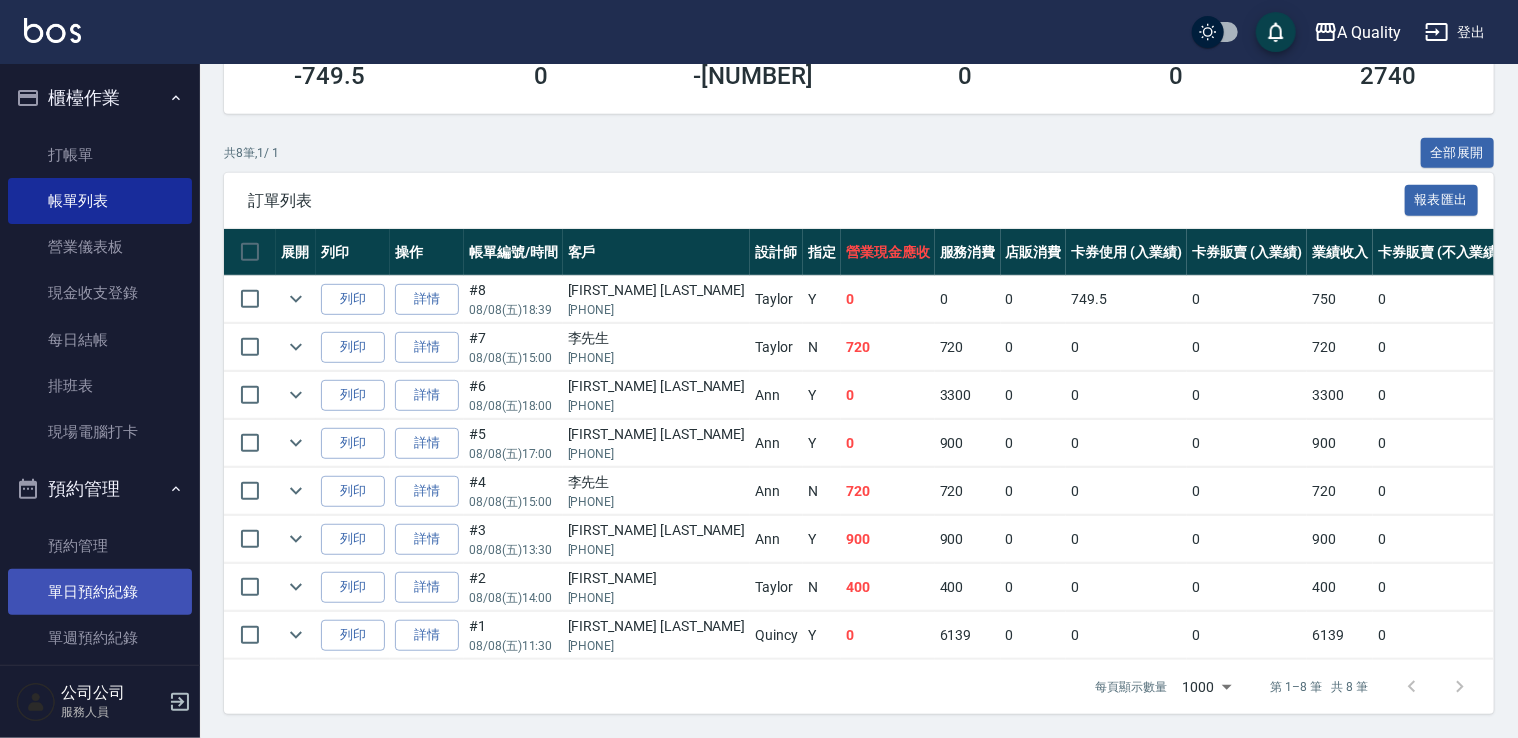 click on "單日預約紀錄" at bounding box center [100, 592] 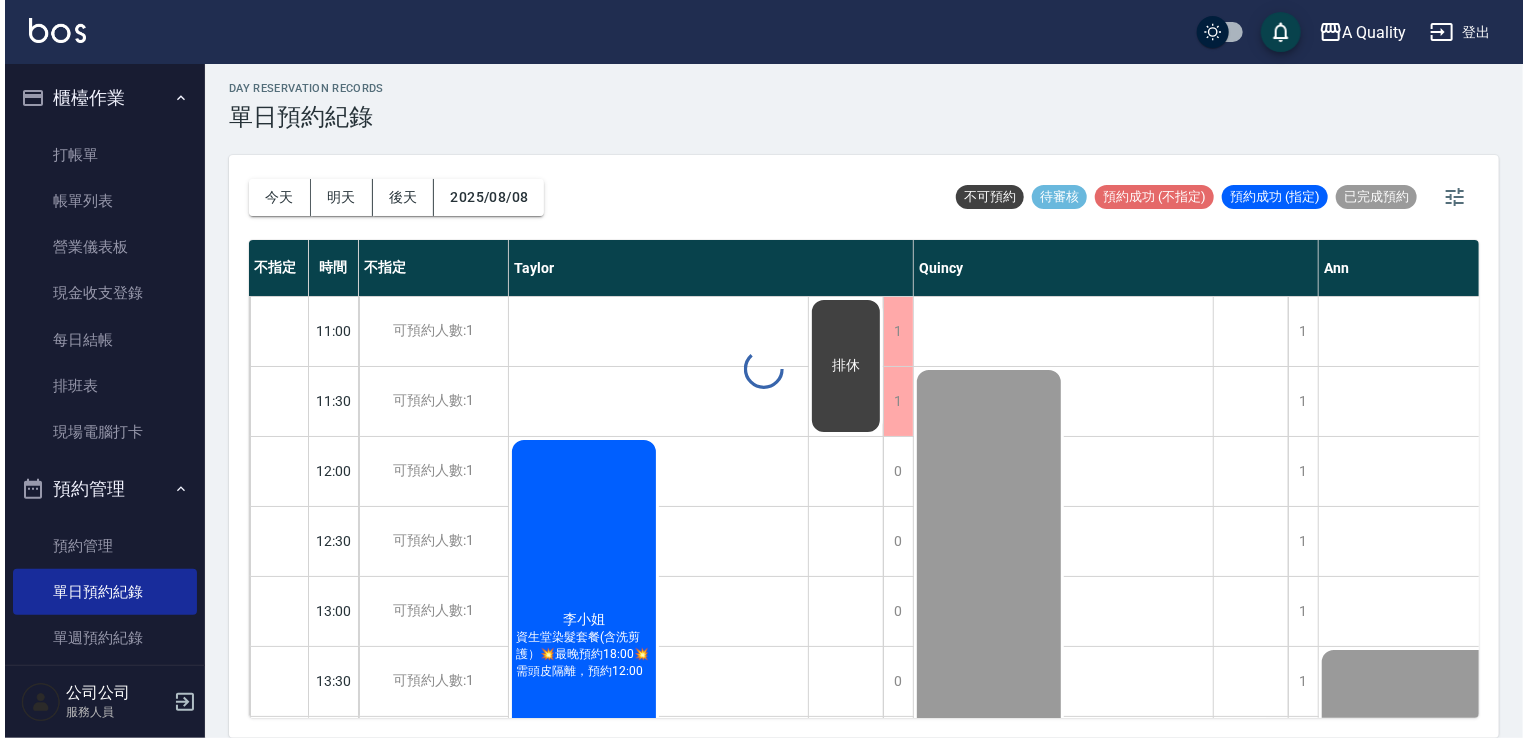 scroll, scrollTop: 0, scrollLeft: 0, axis: both 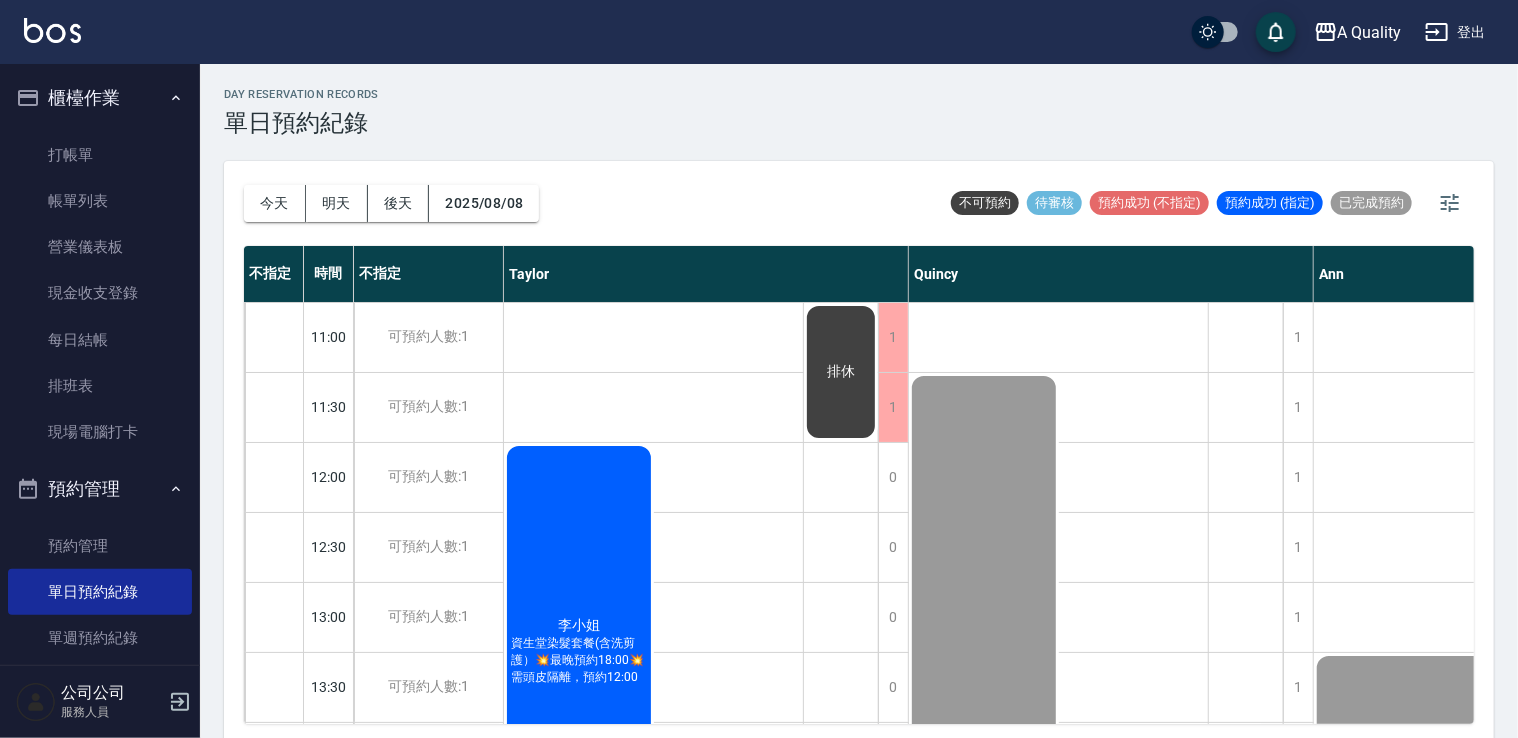 click on "李小姐 資生堂染髮套餐(含洗剪護）💥最晚預約18:00💥 需頭皮隔離，預約12:00" at bounding box center (579, 652) 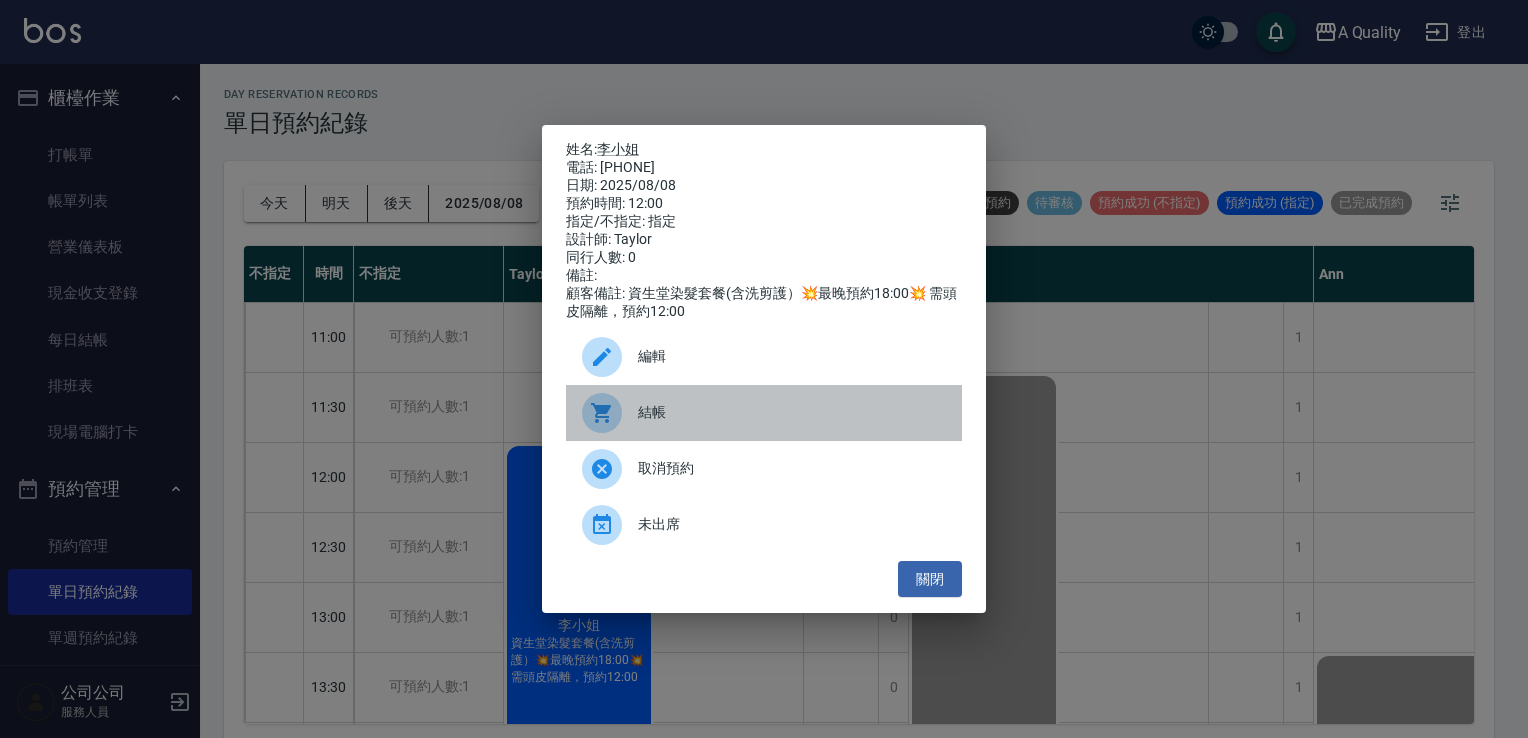 click on "結帳" at bounding box center [792, 412] 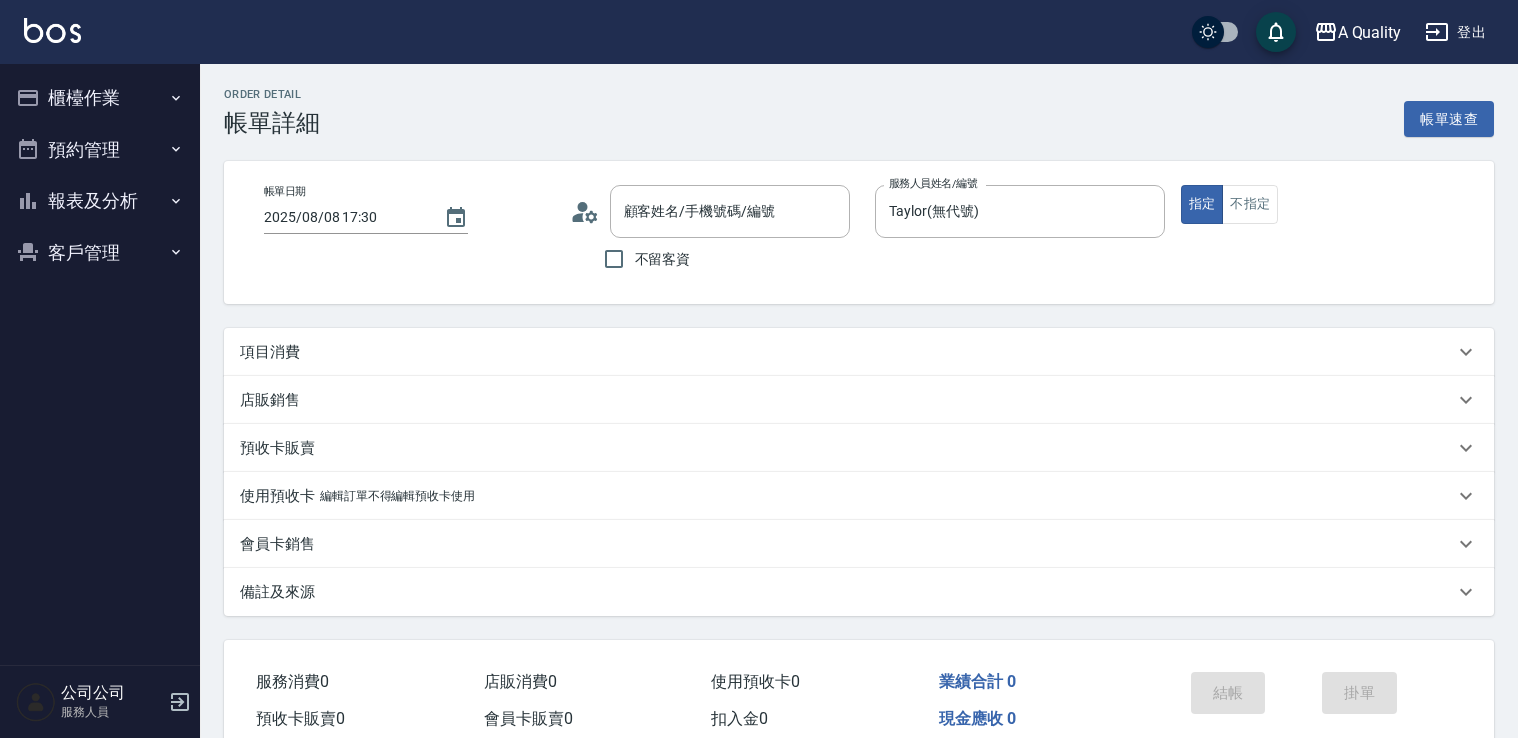 type on "楊祥琳/0938645676/" 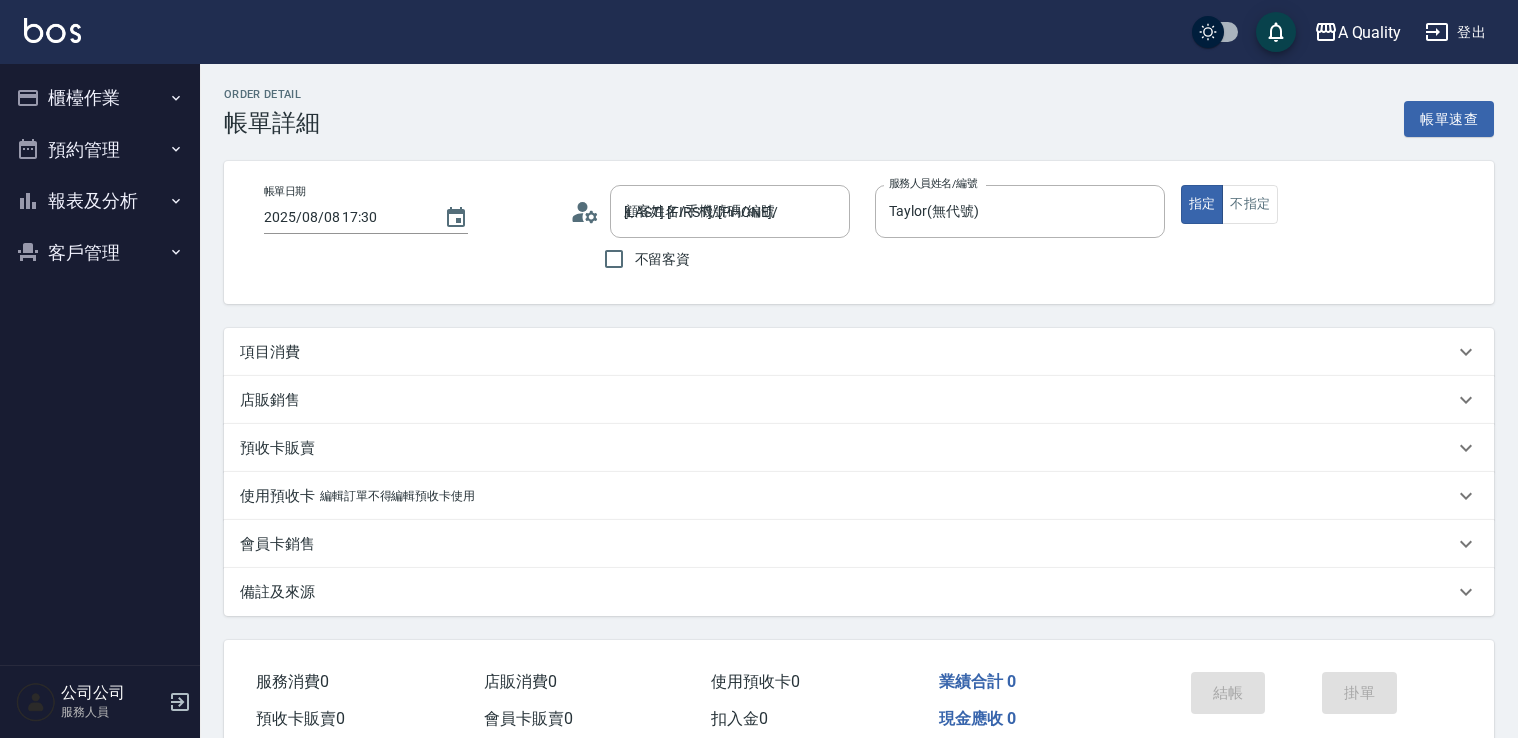scroll, scrollTop: 0, scrollLeft: 0, axis: both 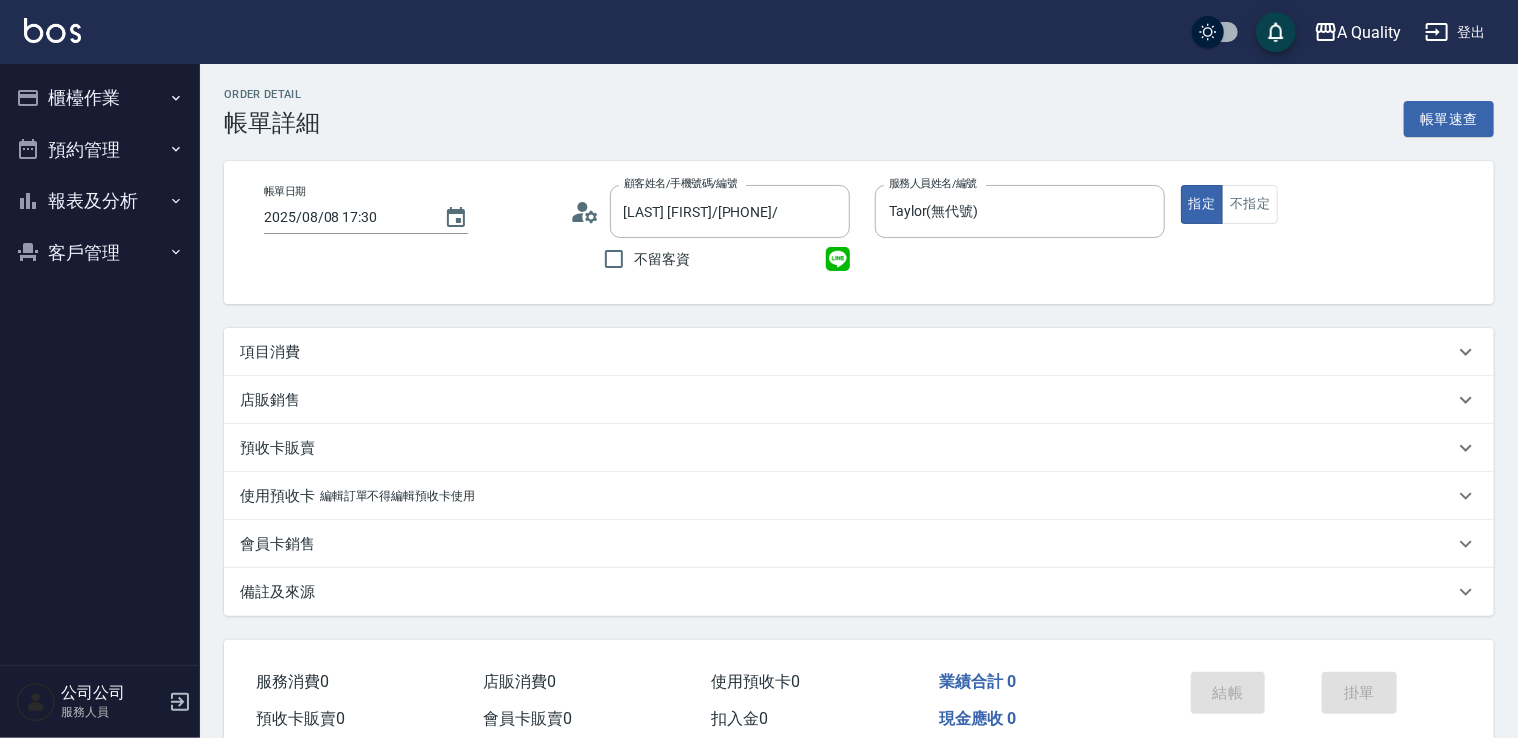 click on "項目消費" at bounding box center [270, 352] 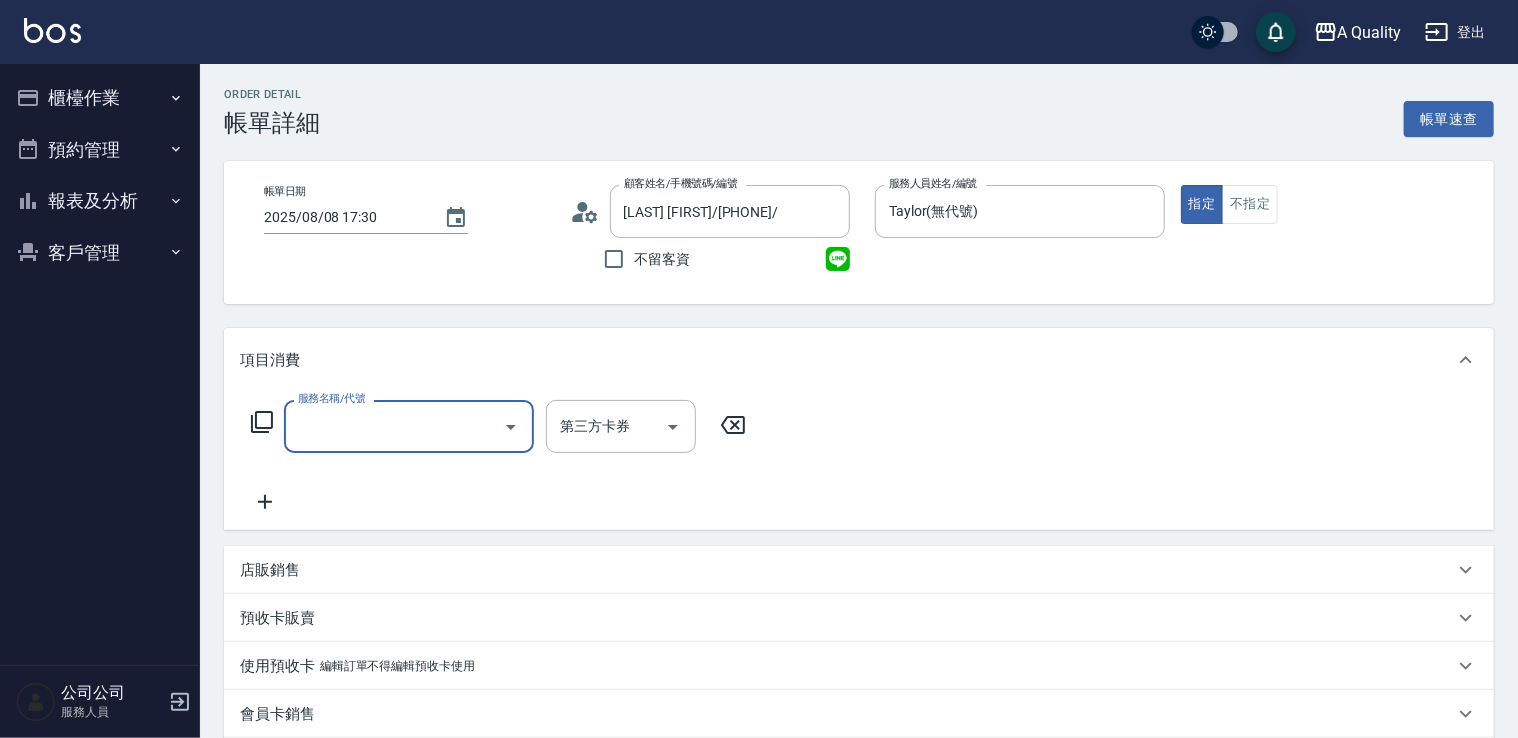 scroll, scrollTop: 0, scrollLeft: 0, axis: both 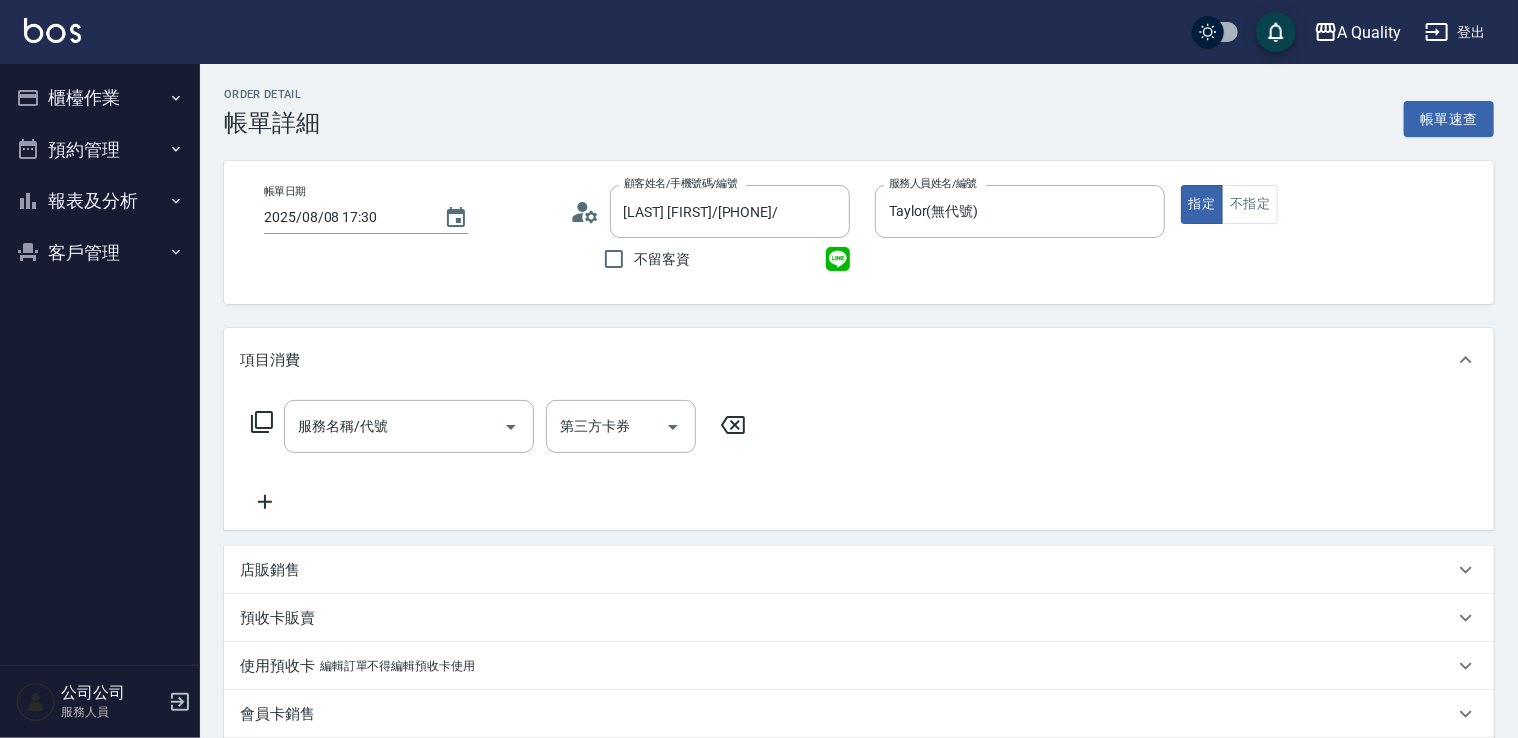 click on "使用預收卡 編輯訂單不得編輯預收卡使用" at bounding box center (847, 666) 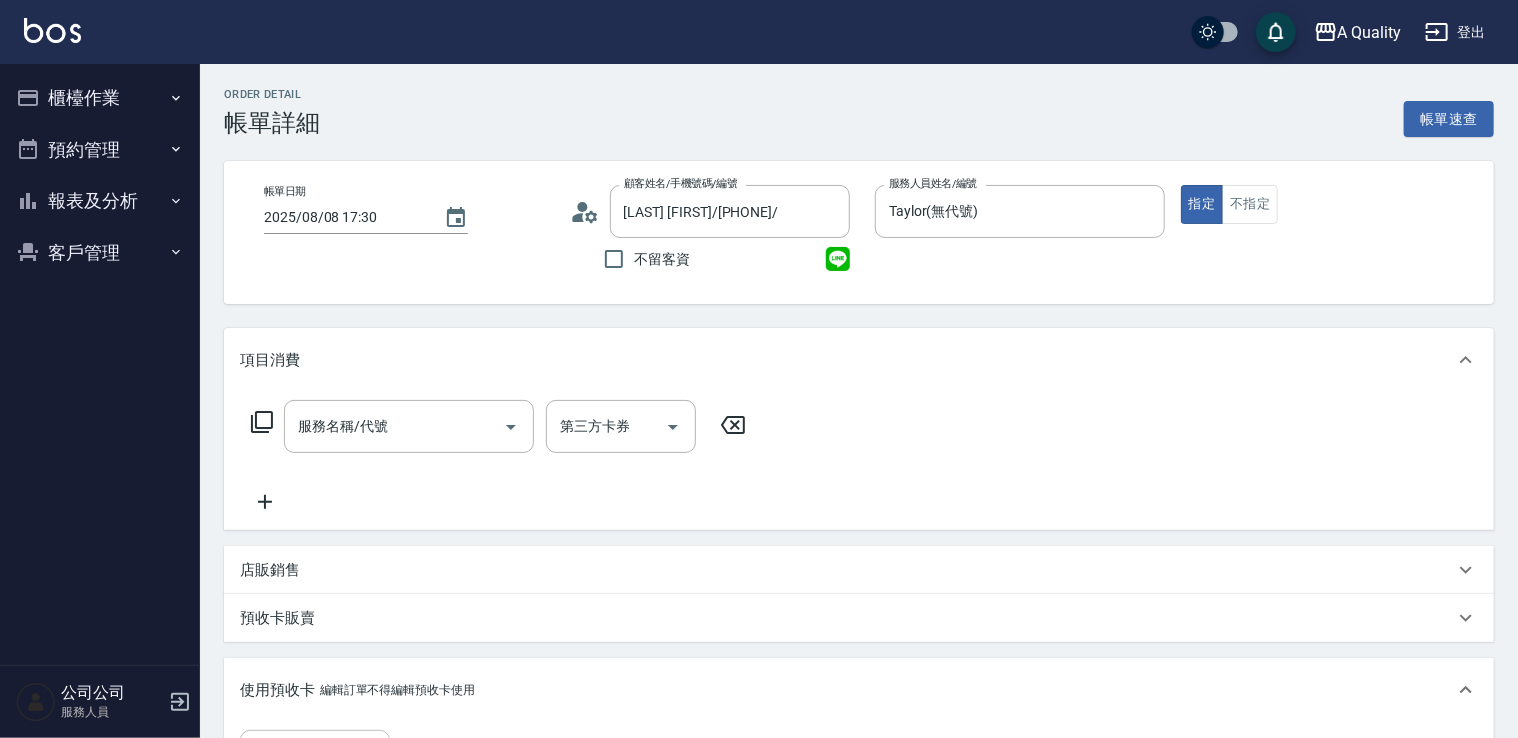 drag, startPoint x: 101, startPoint y: 96, endPoint x: 116, endPoint y: 133, distance: 39.92493 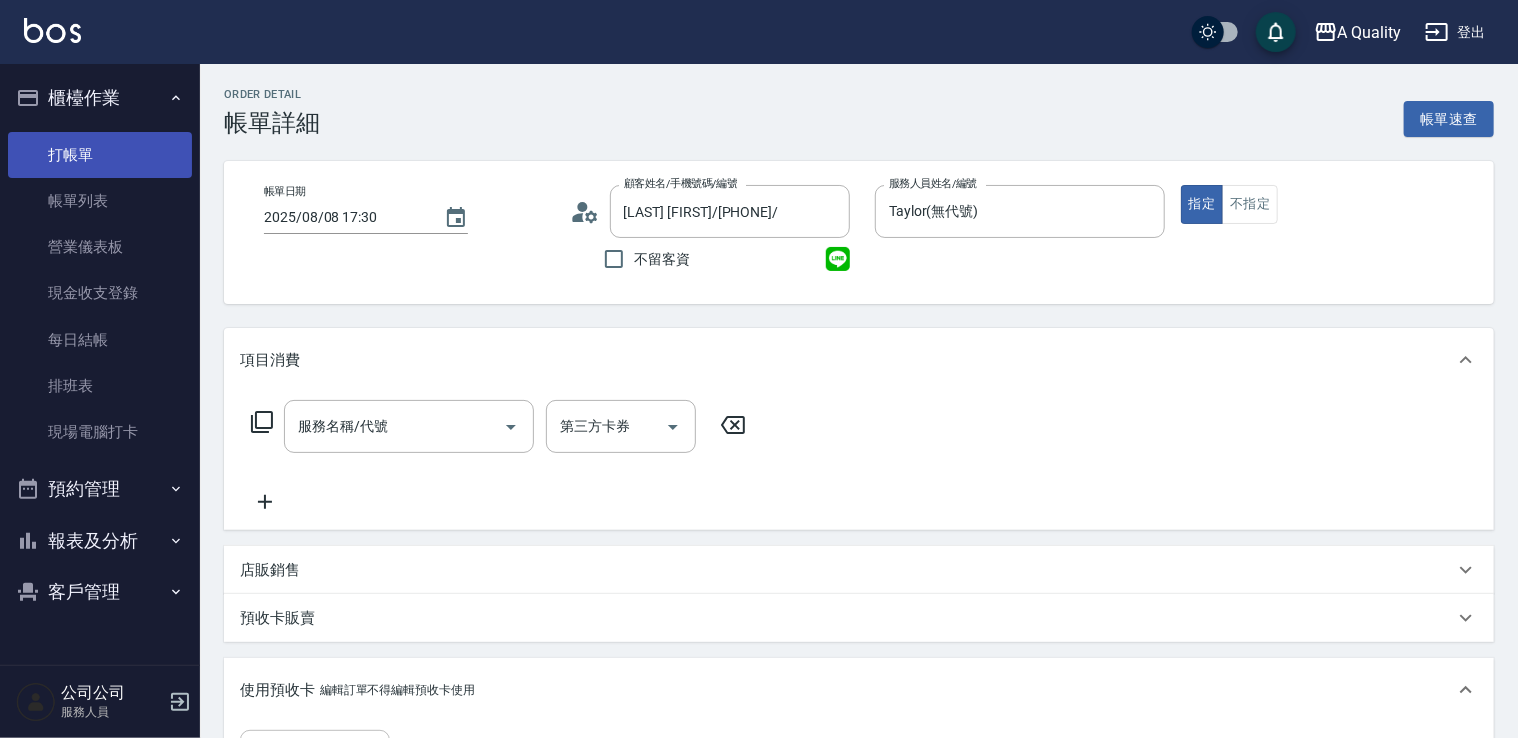 click on "打帳單" at bounding box center [100, 155] 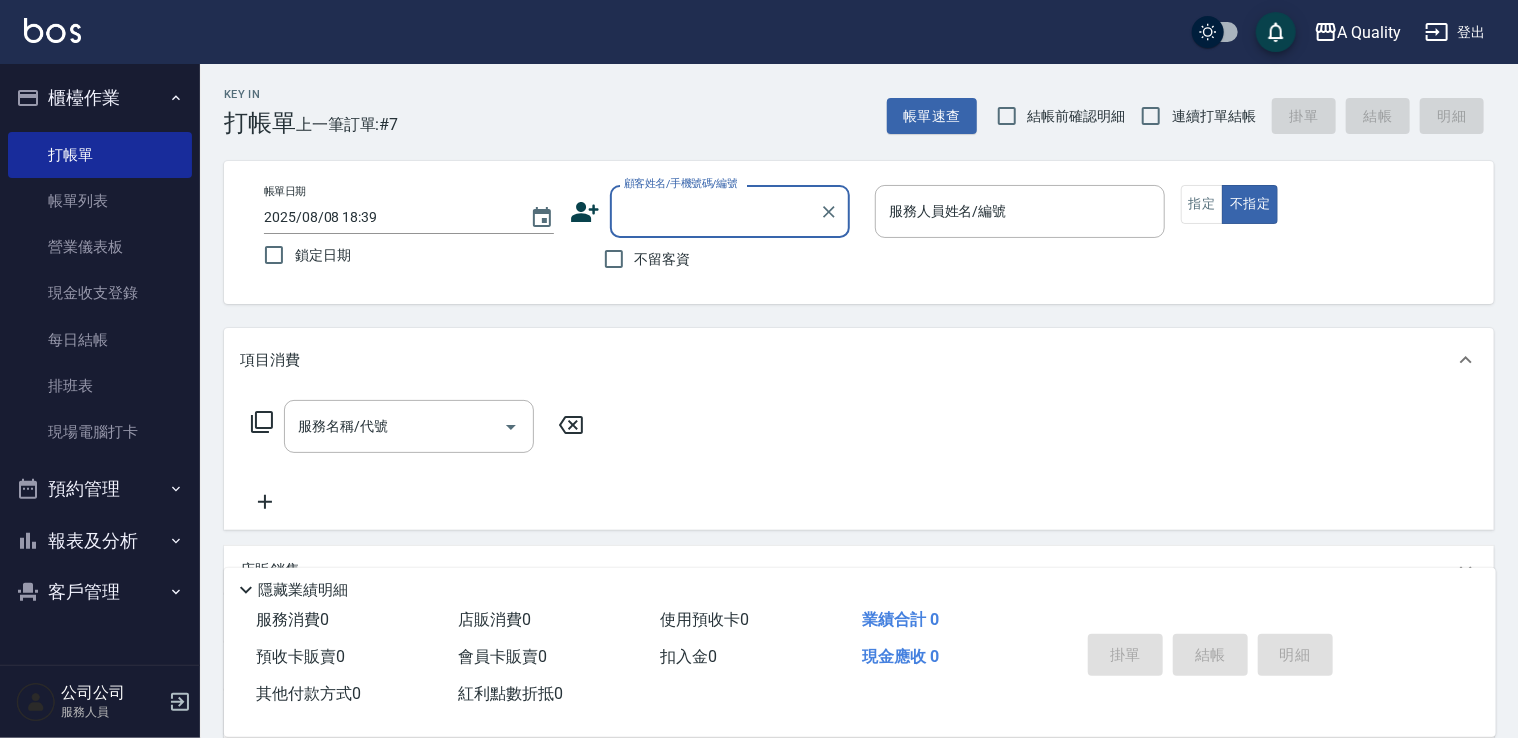 click on "顧客姓名/手機號碼/編號" at bounding box center [715, 211] 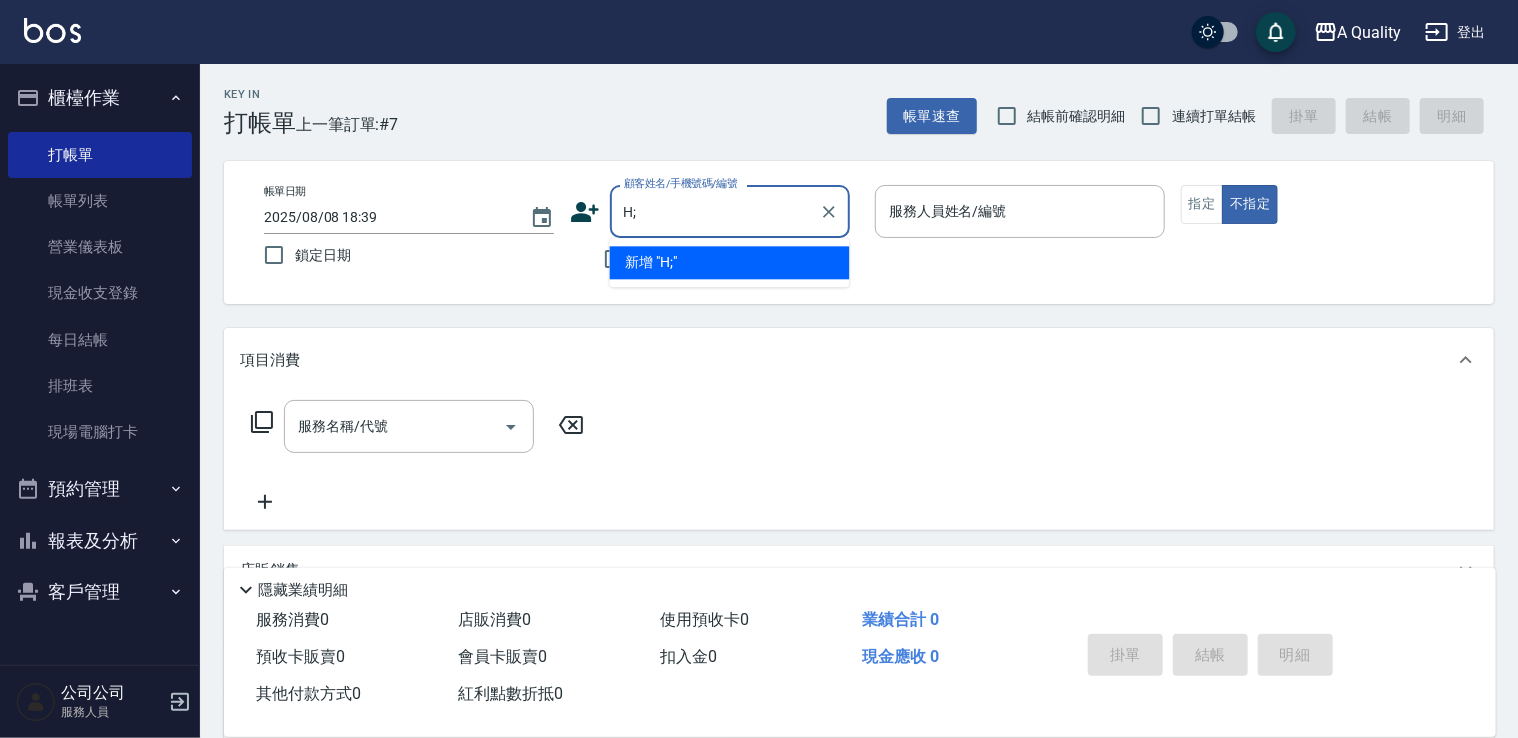 type on "H" 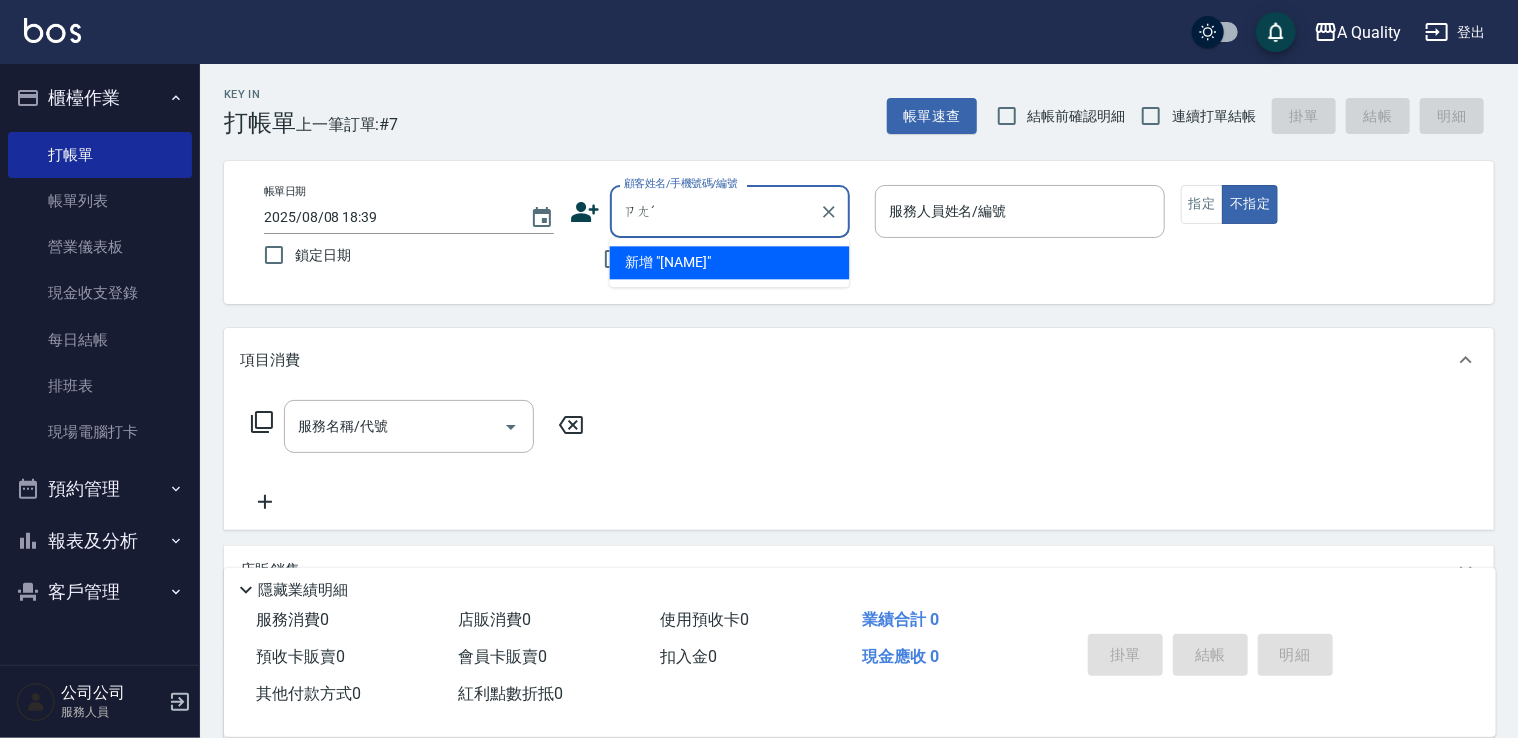 type on "ㄗ" 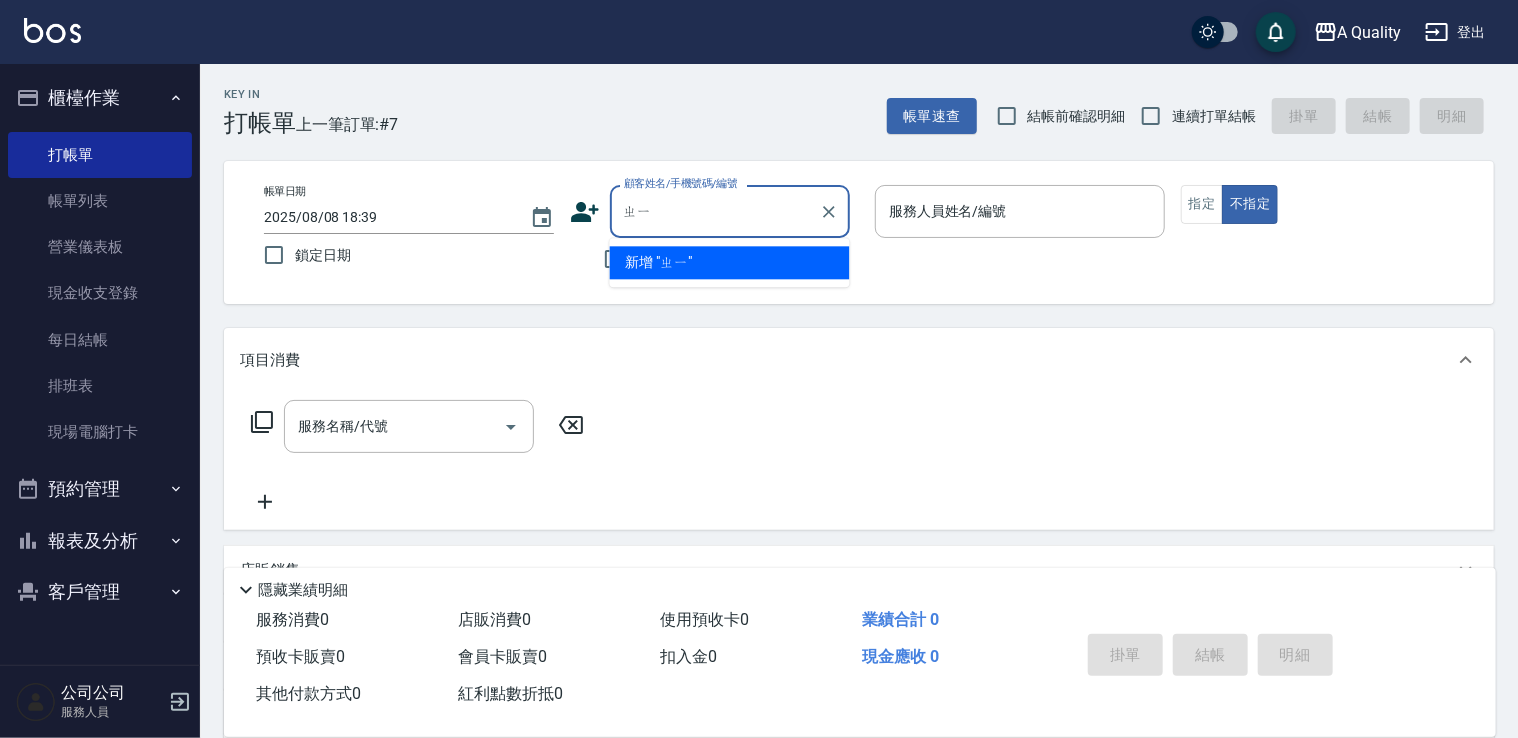 type on "ㄓ" 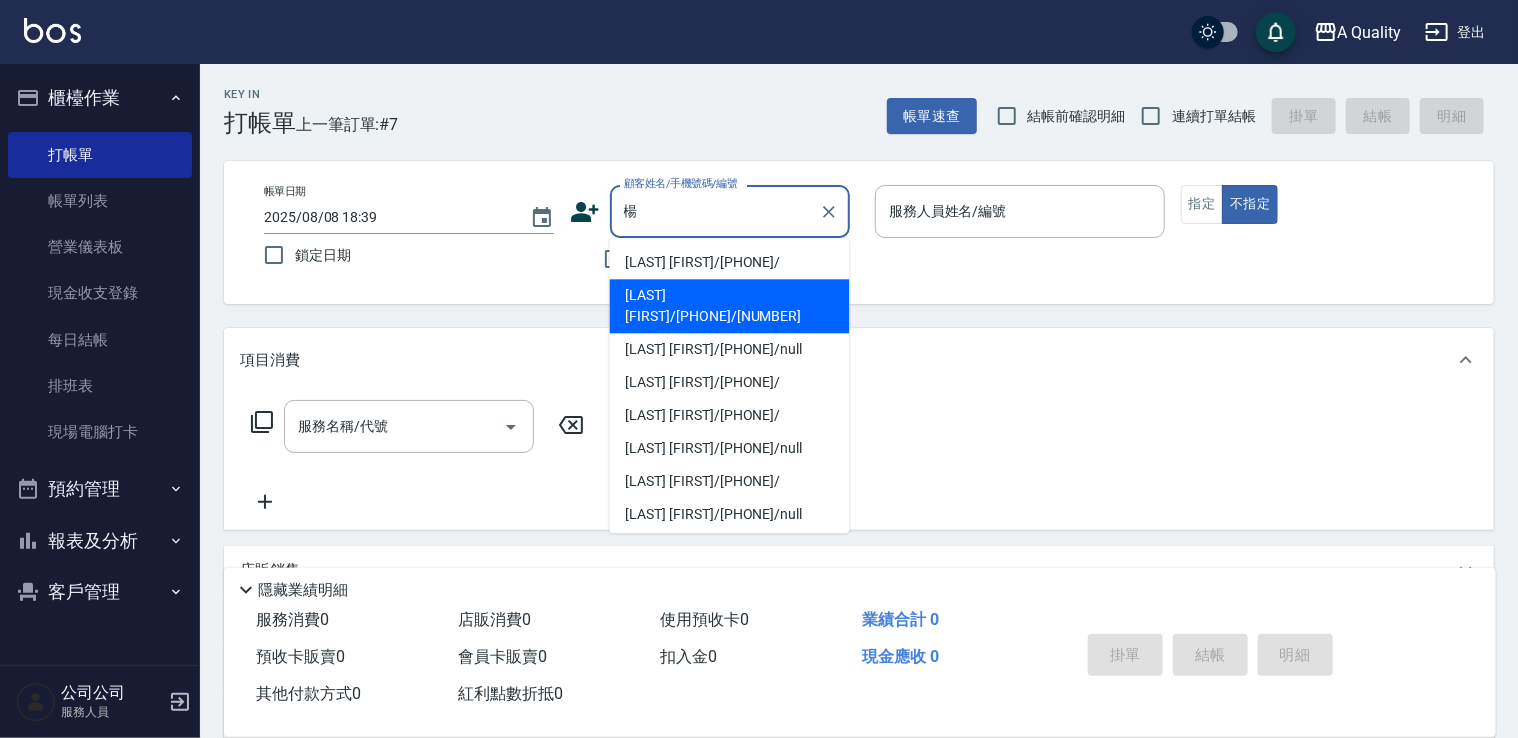 type on "楊" 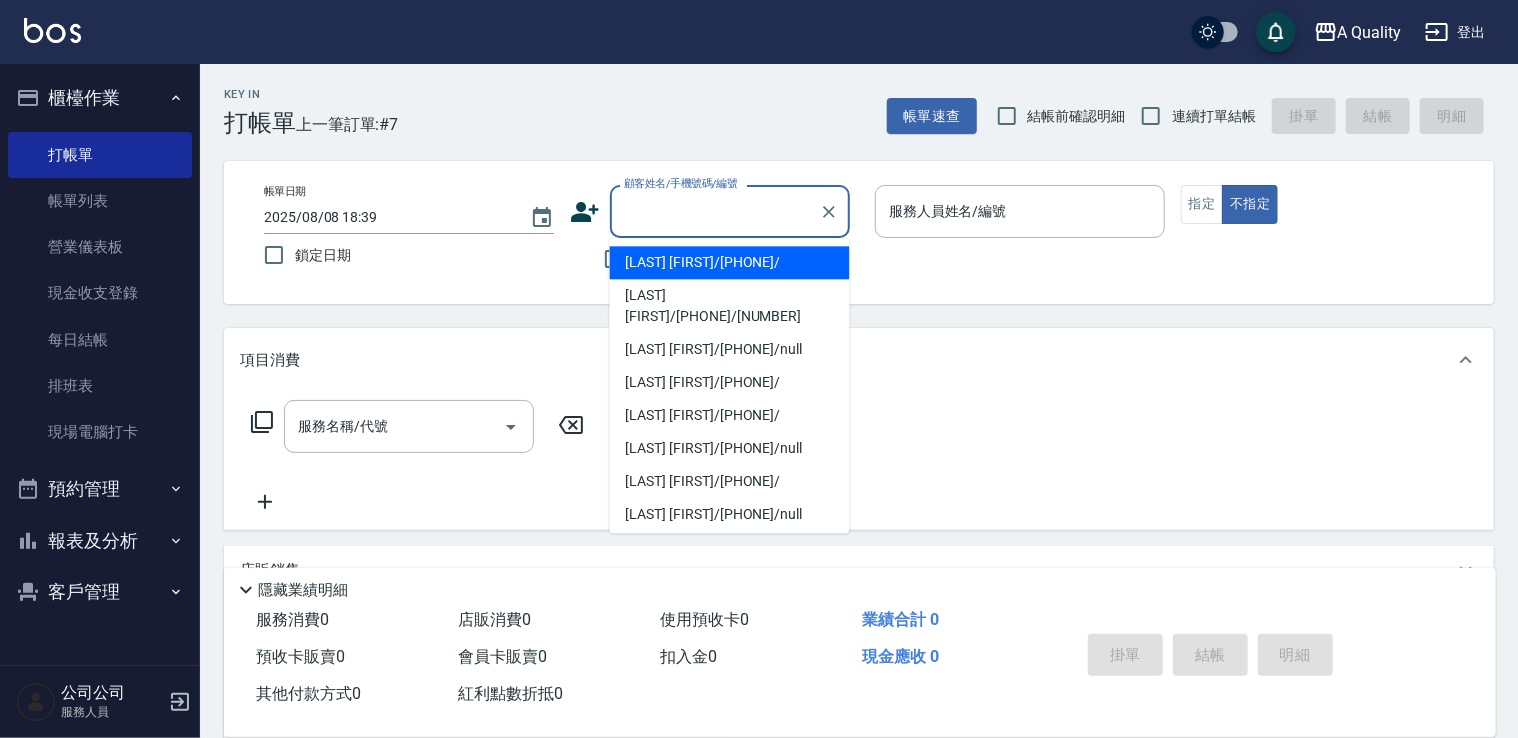 paste on "0938645676" 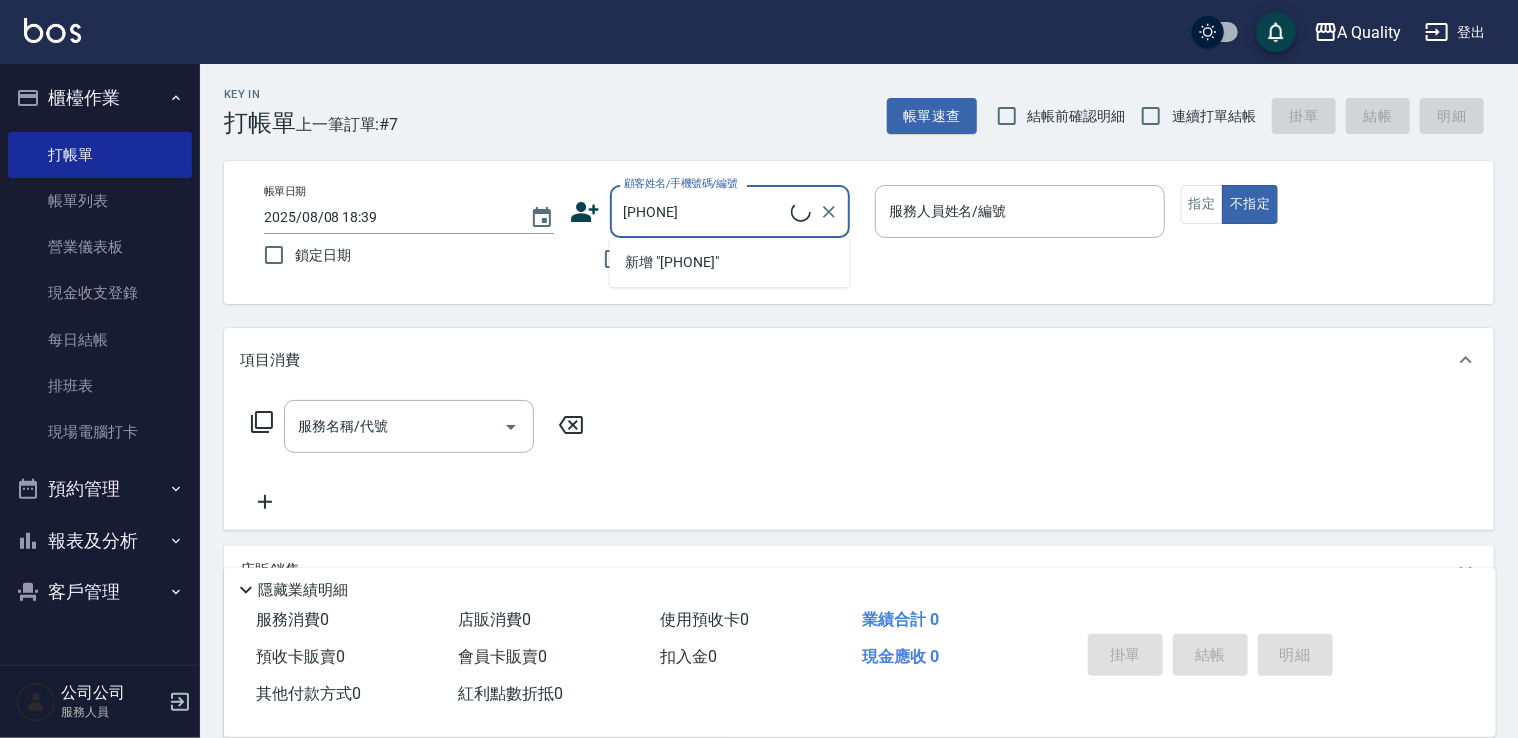 click on "新增 "0938645676"" at bounding box center (730, 262) 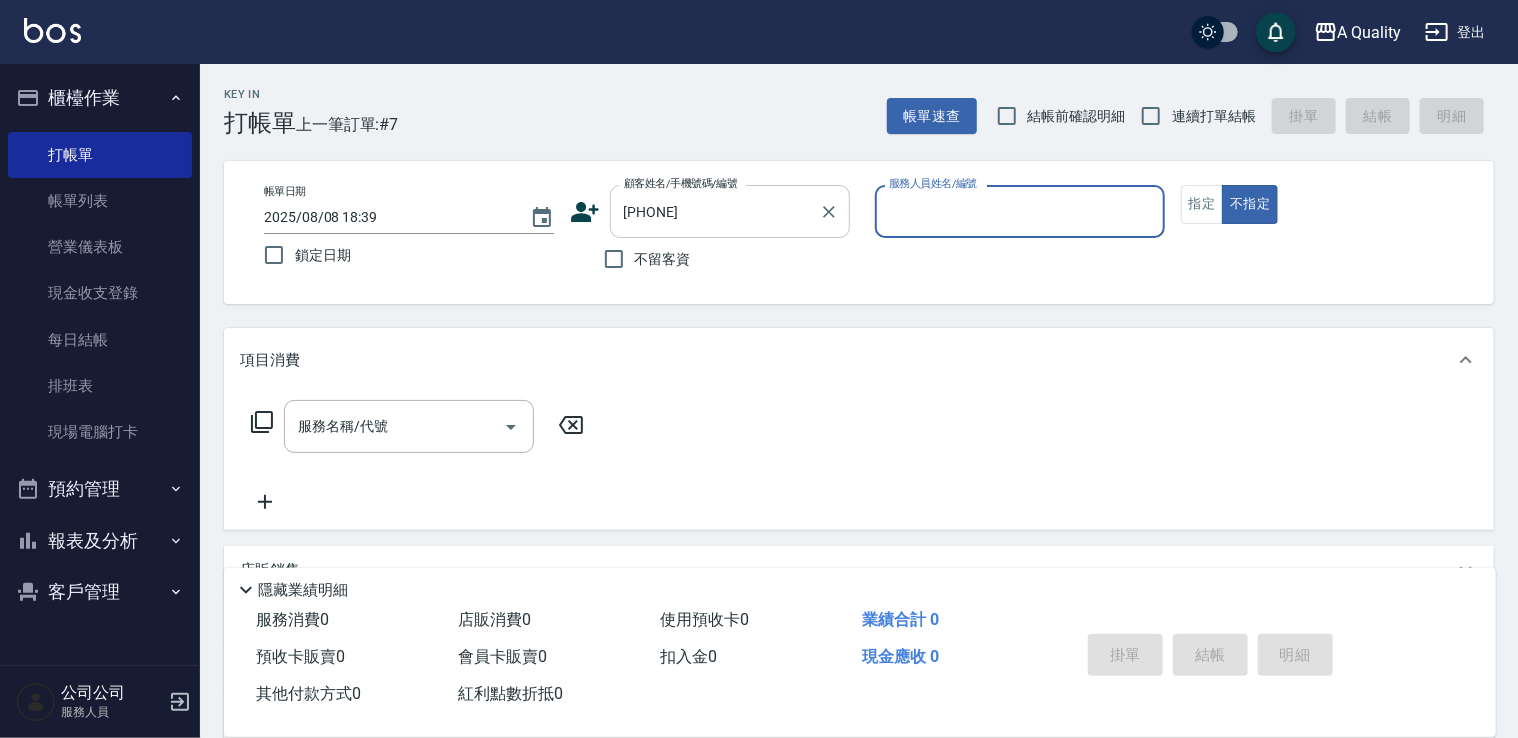 click on "0938645676" at bounding box center [715, 211] 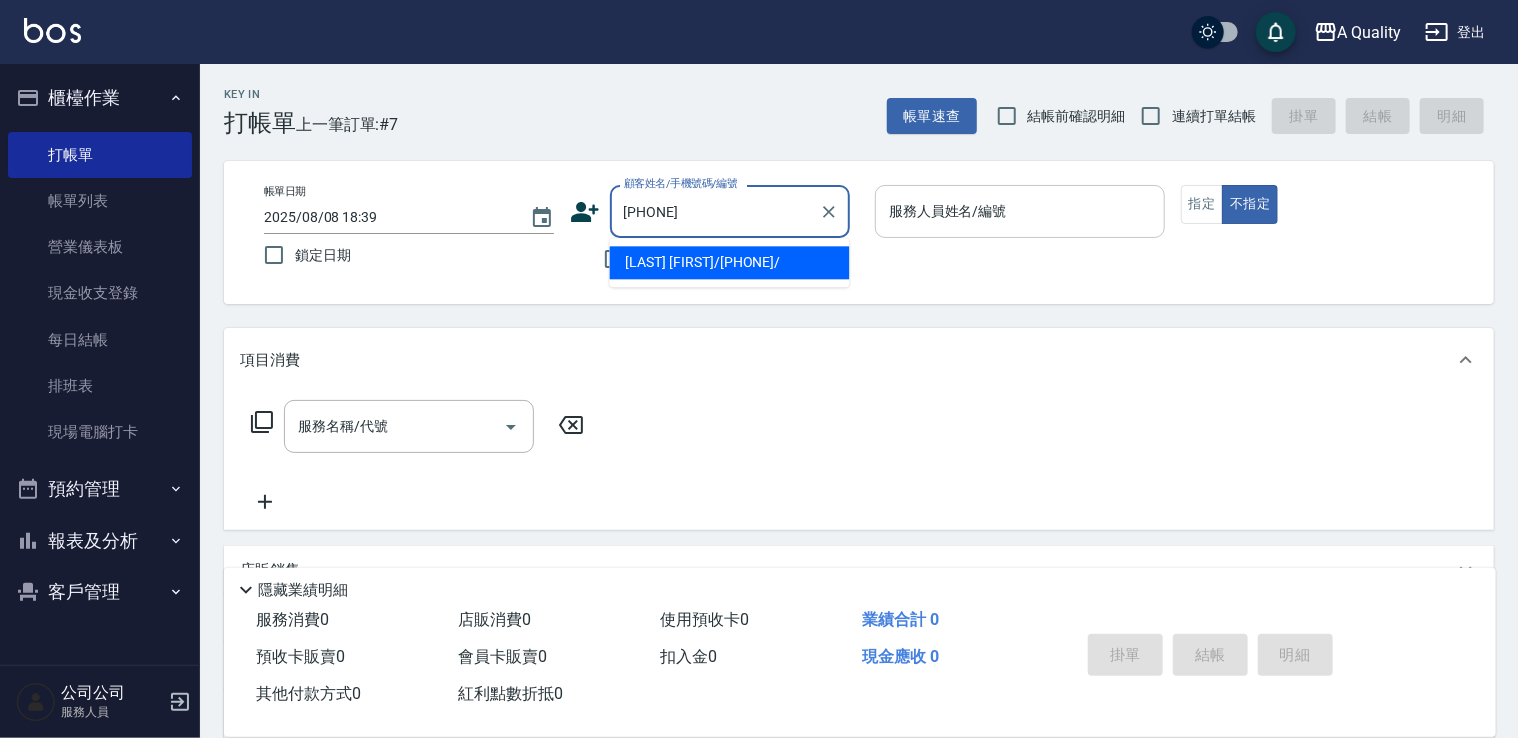 drag, startPoint x: 712, startPoint y: 259, endPoint x: 877, endPoint y: 230, distance: 167.5291 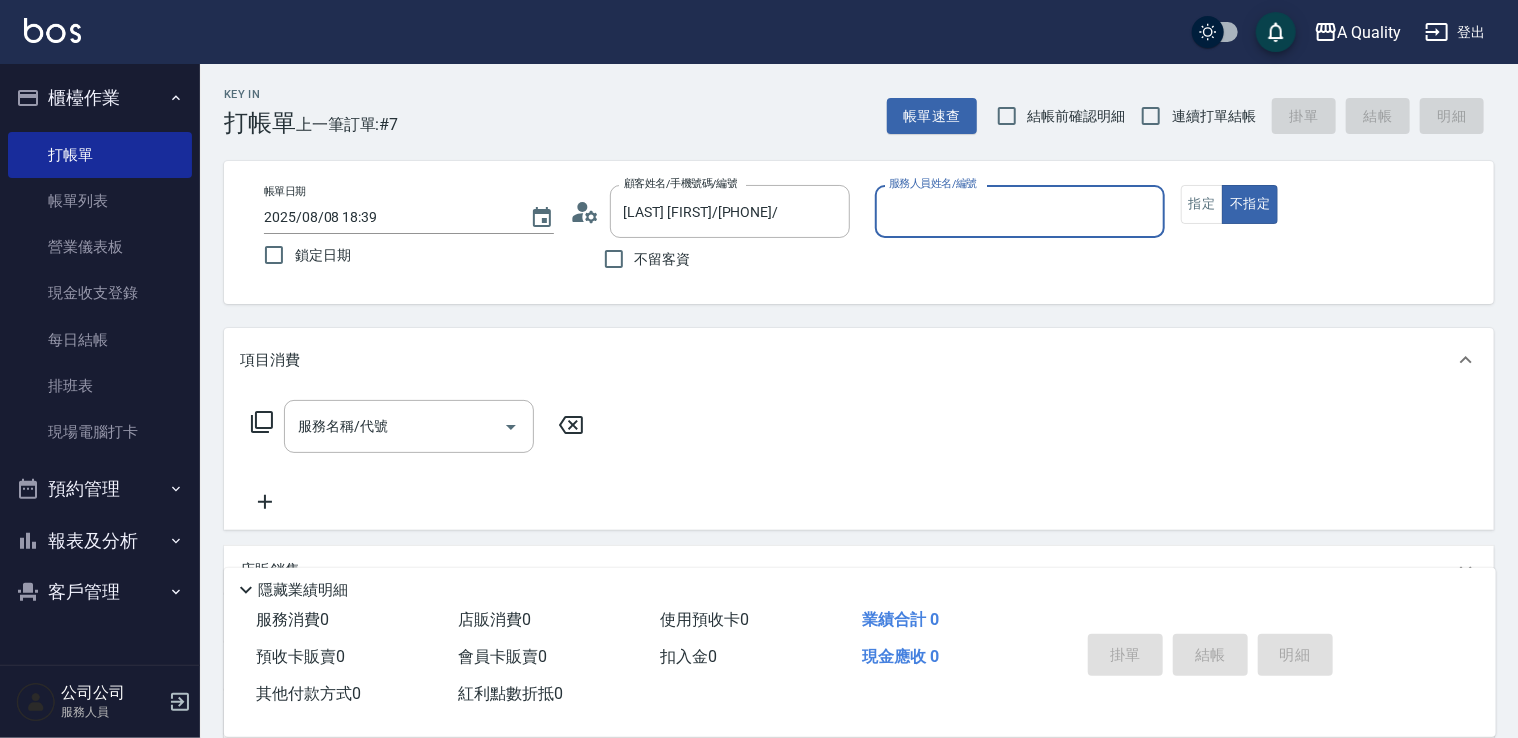 type on "Taylor(無代號)" 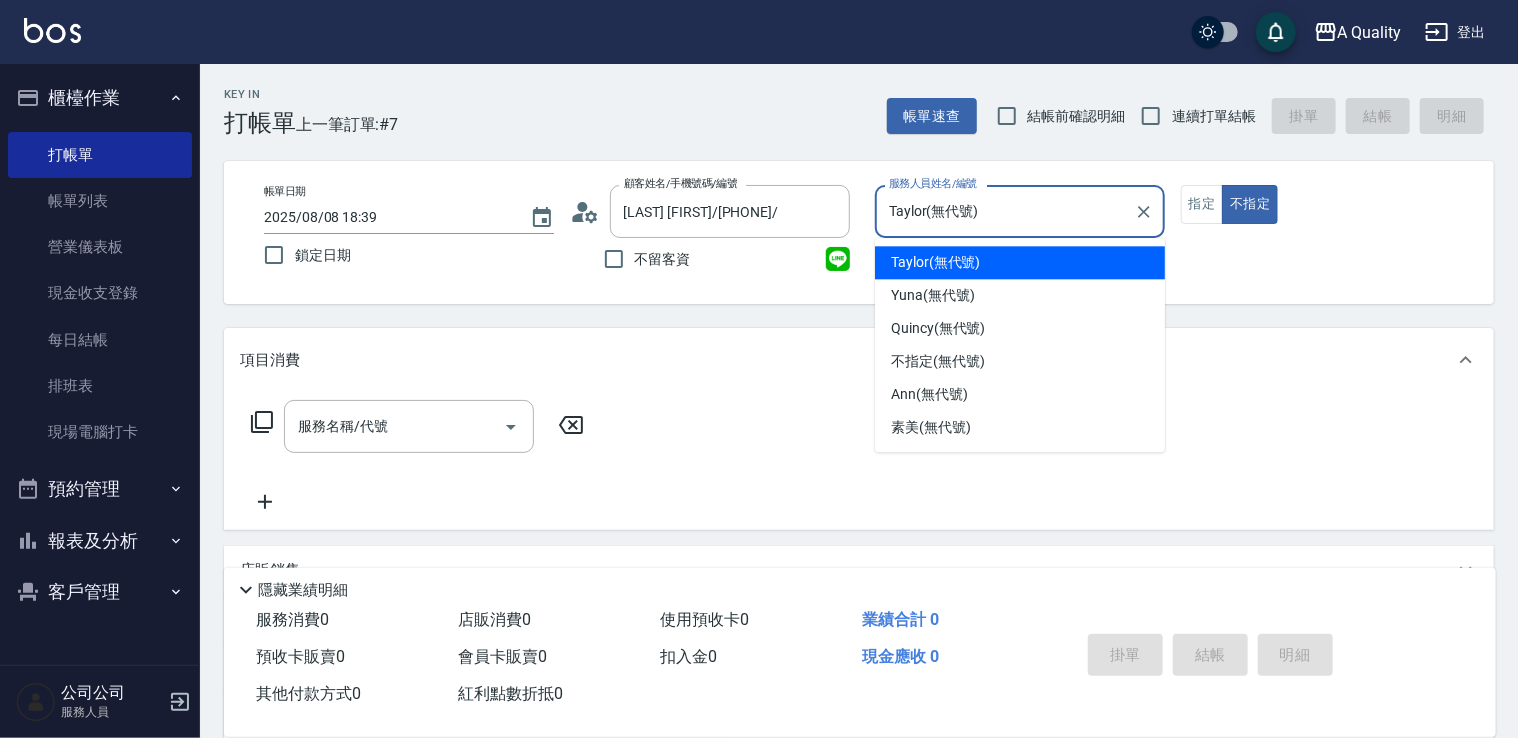 click on "Taylor(無代號)" at bounding box center (1005, 211) 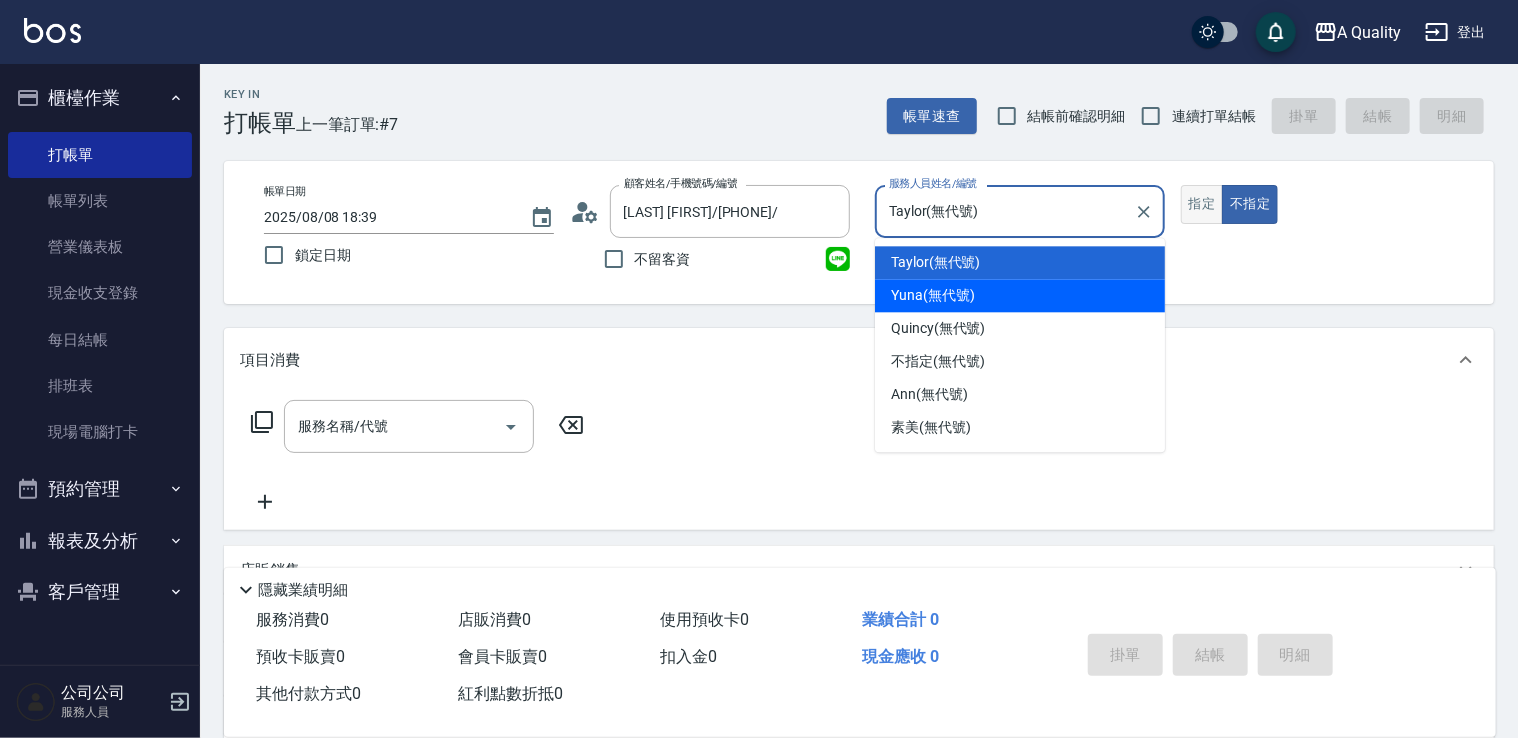 click on "指定" at bounding box center [1202, 204] 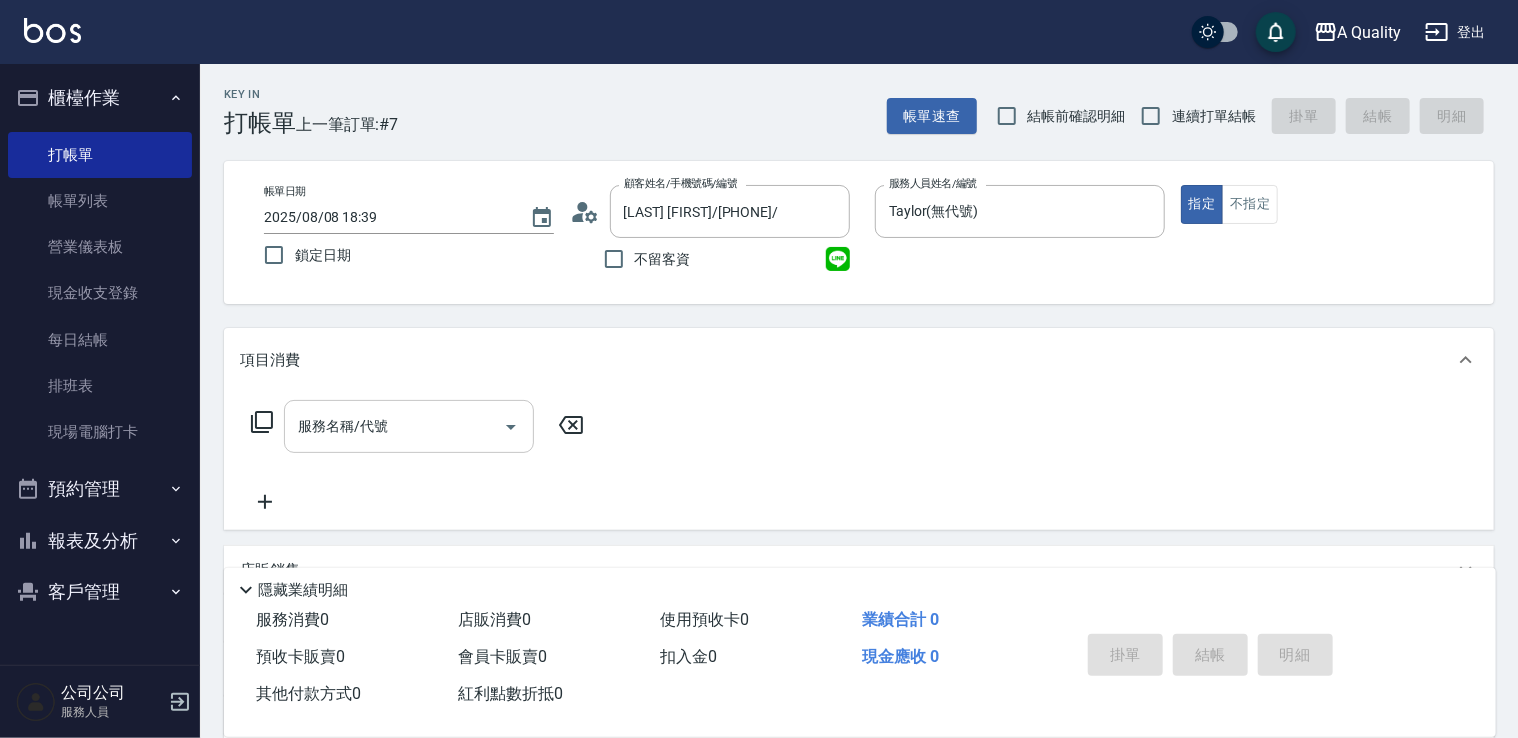 drag, startPoint x: 464, startPoint y: 420, endPoint x: 442, endPoint y: 413, distance: 23.086792 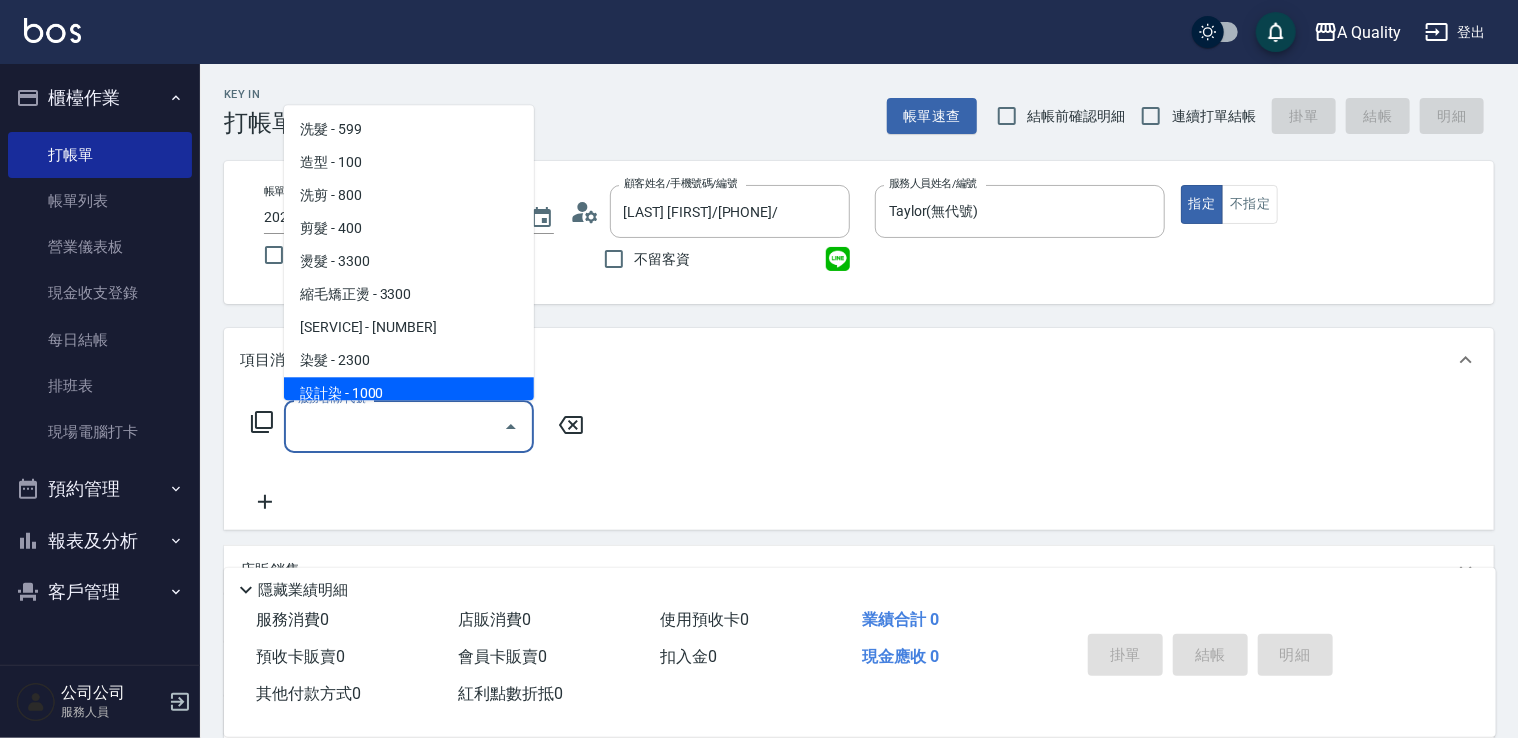 drag, startPoint x: 592, startPoint y: 423, endPoint x: 506, endPoint y: 430, distance: 86.28442 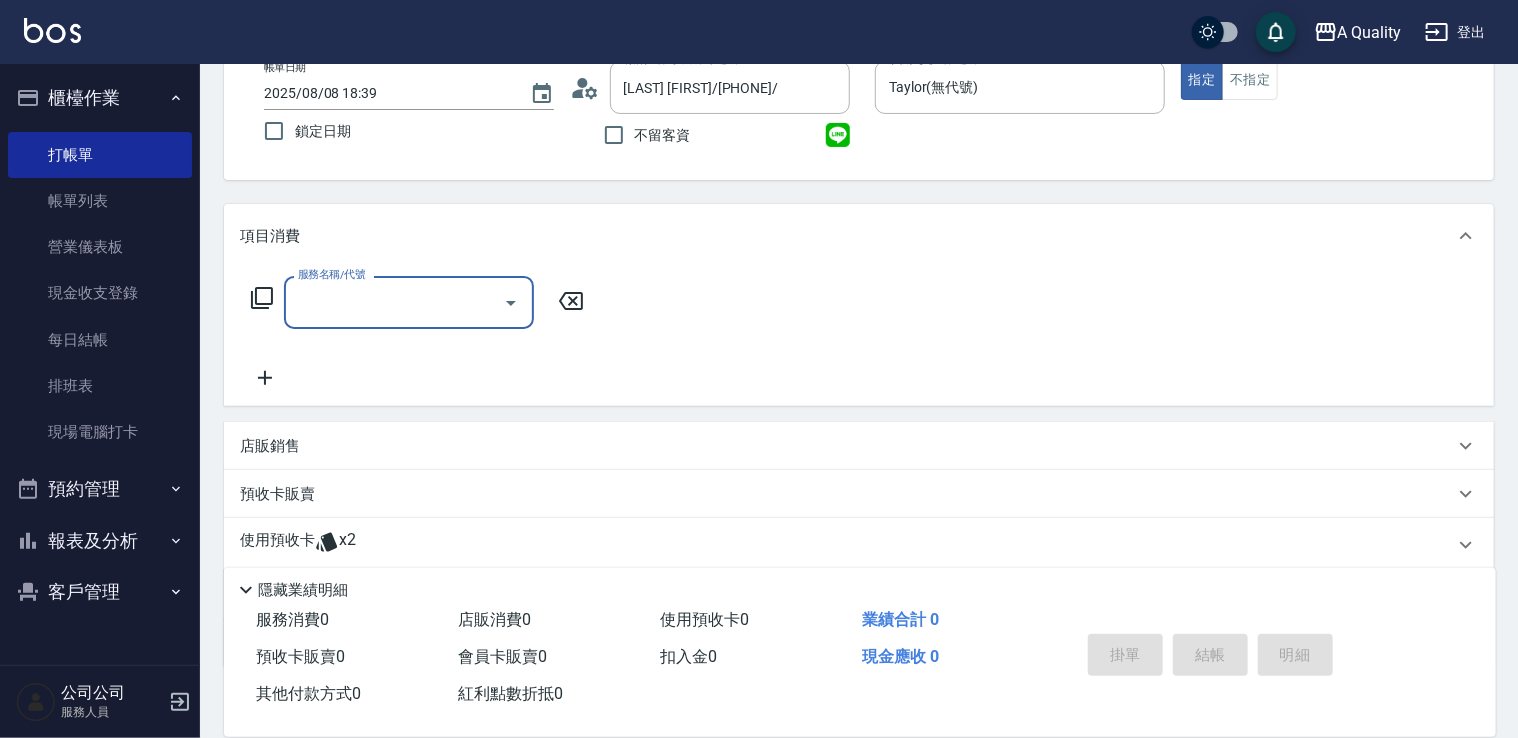 scroll, scrollTop: 244, scrollLeft: 0, axis: vertical 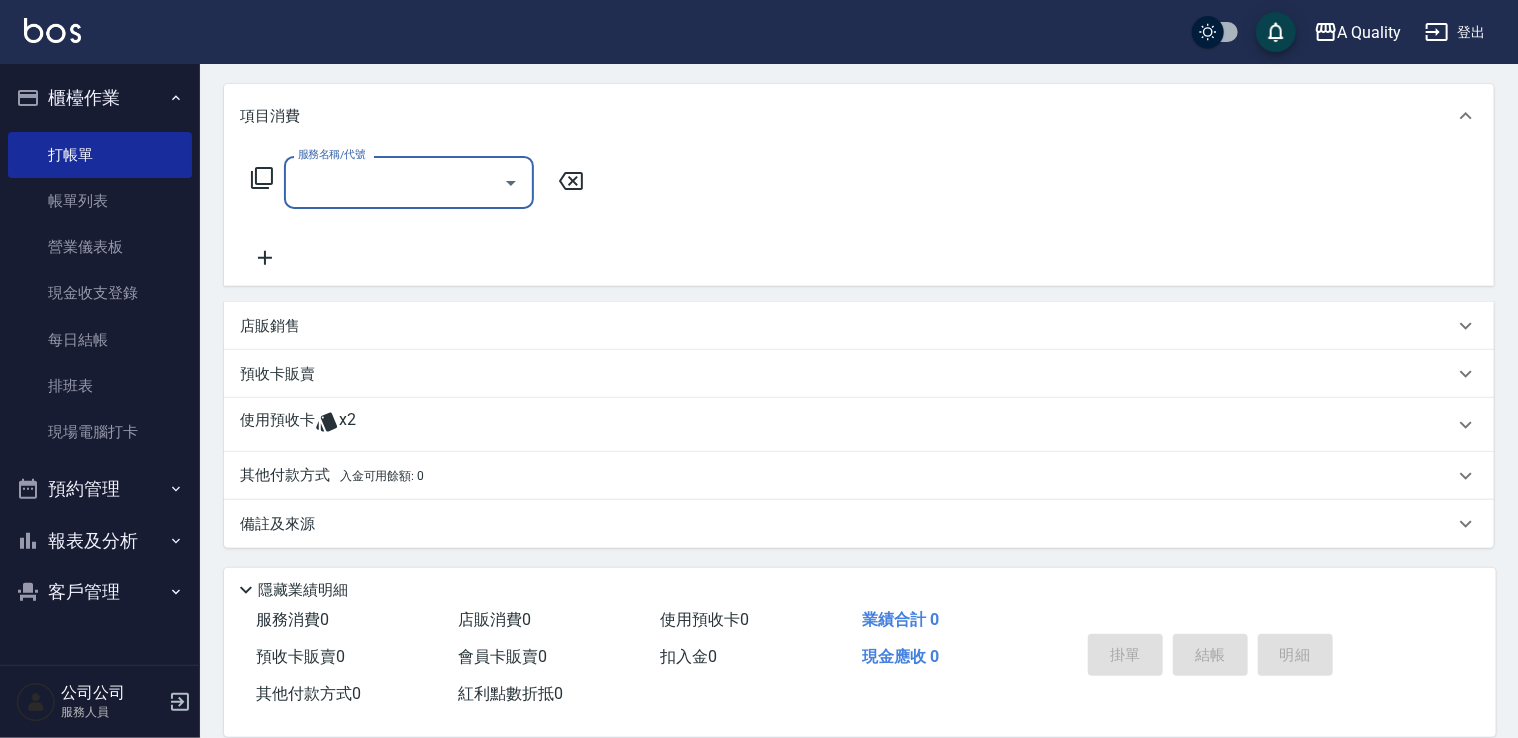 click on "使用預收卡 x2" at bounding box center [847, 425] 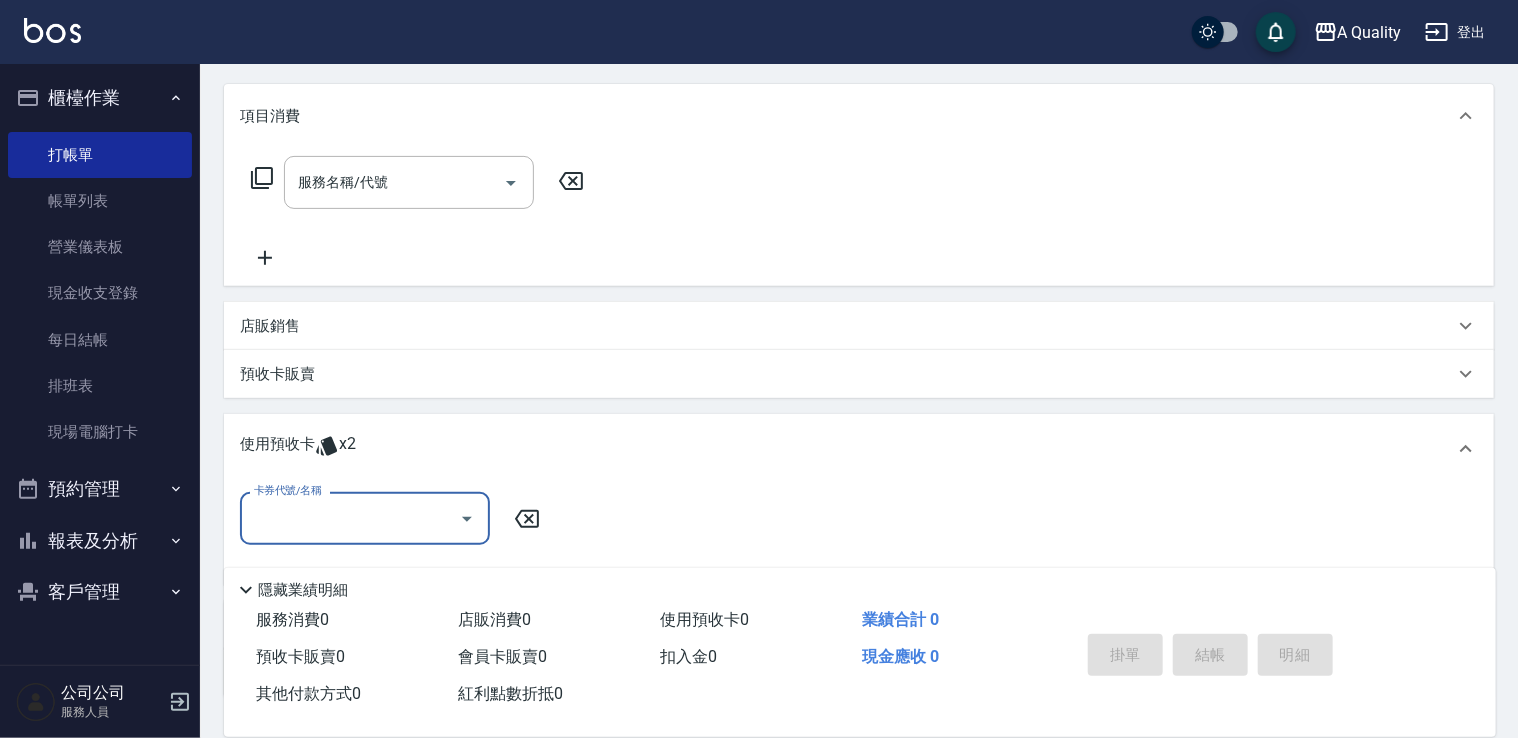 scroll, scrollTop: 0, scrollLeft: 0, axis: both 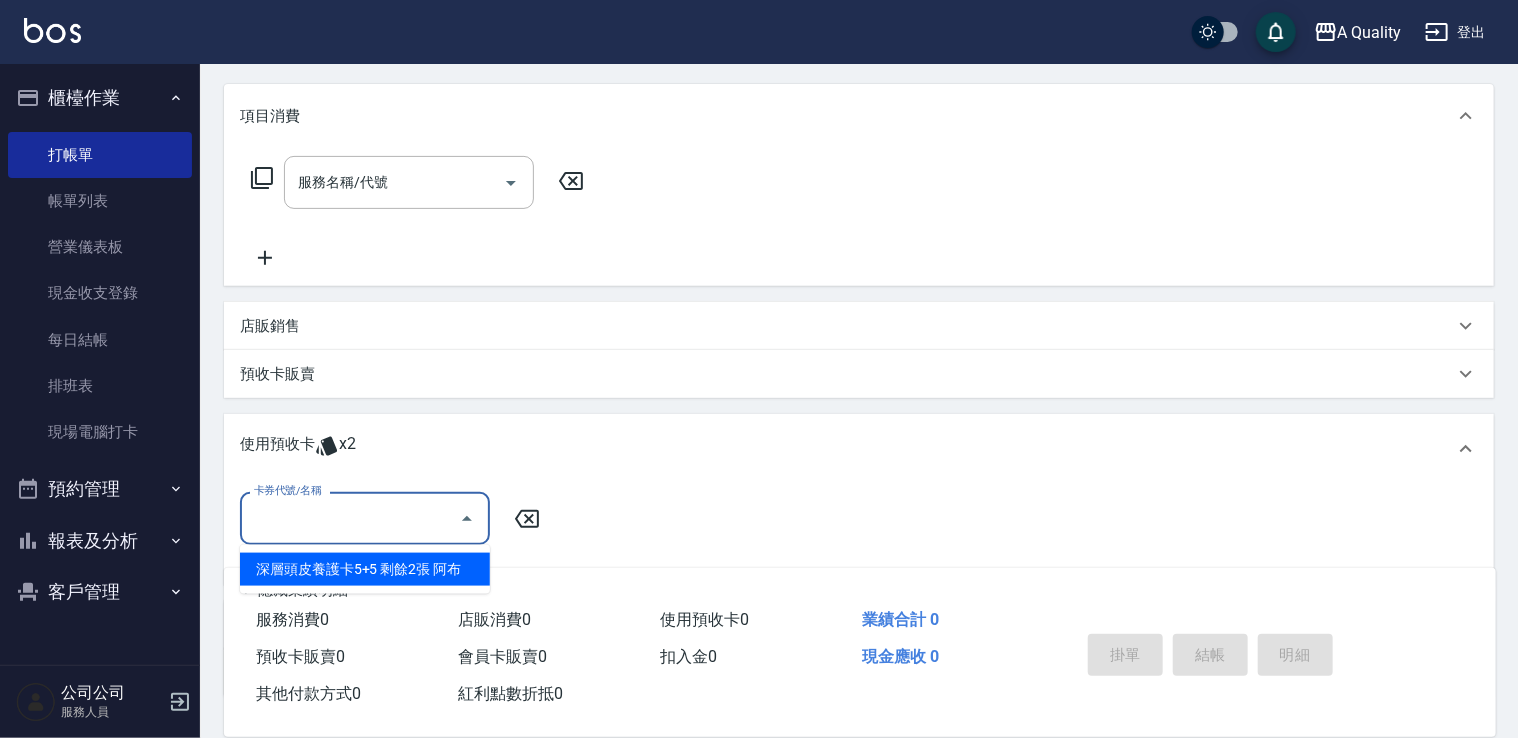 click on "深層頭皮養護卡5+5 剩餘2張 阿布" at bounding box center [365, 569] 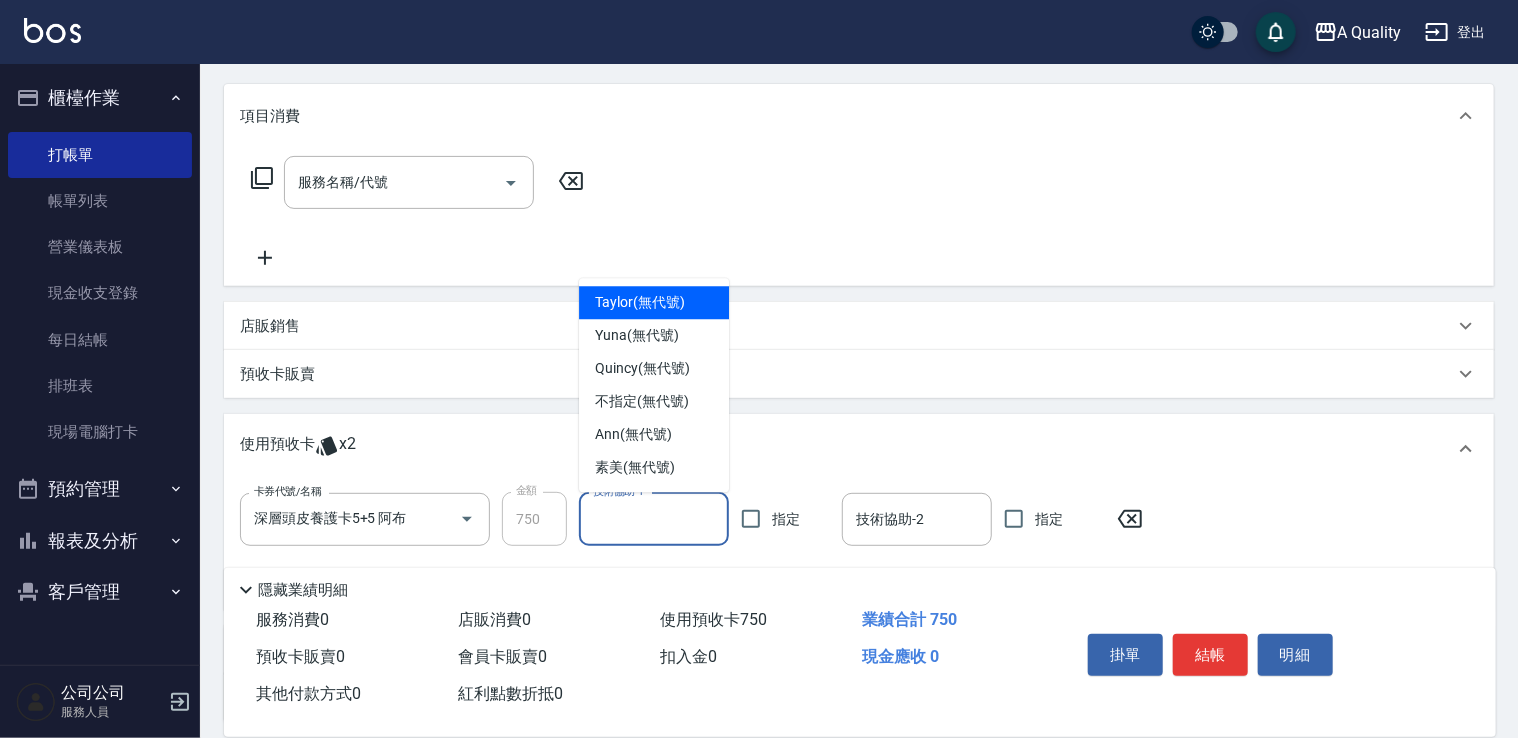 click on "技術協助-1" at bounding box center [654, 519] 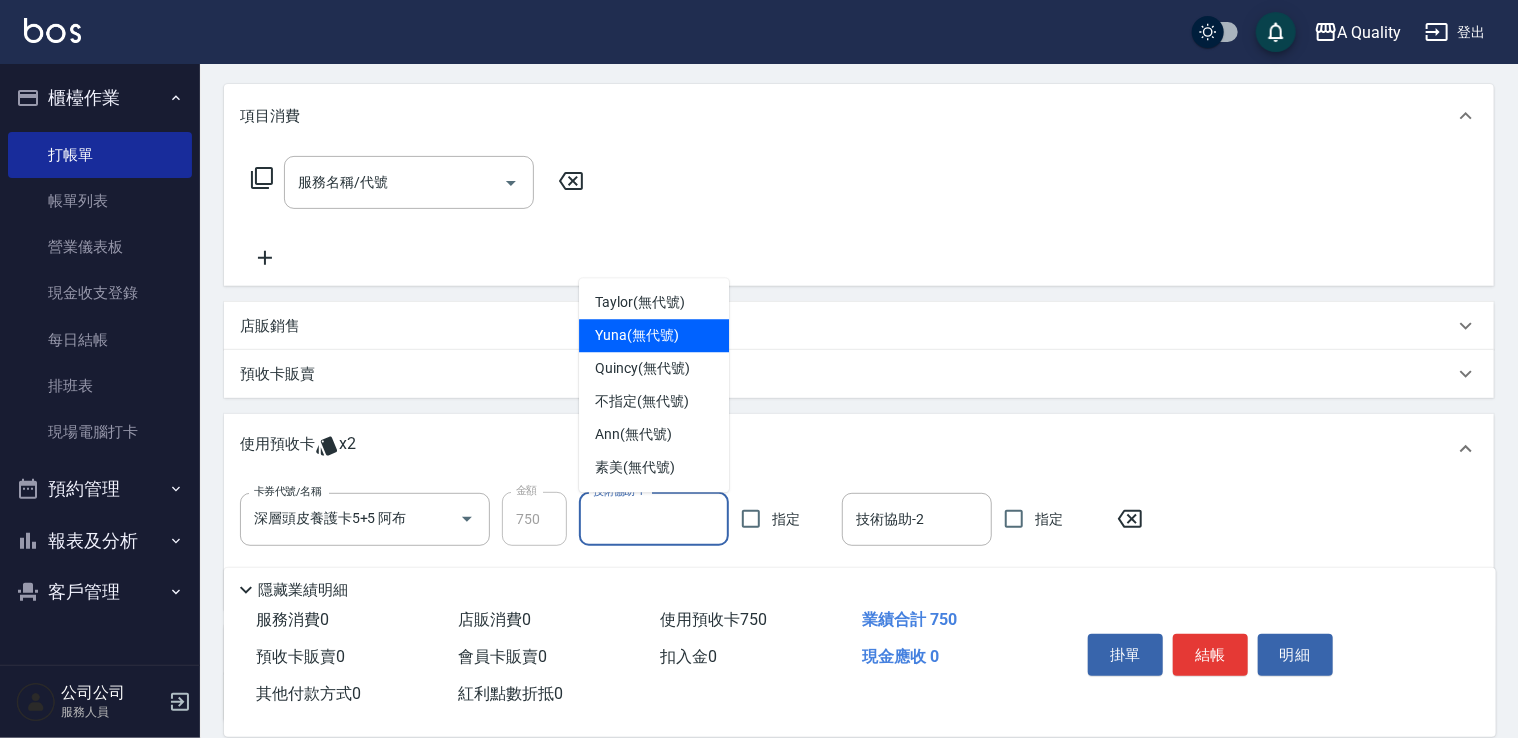 click on "Yuna (無代號)" at bounding box center [637, 335] 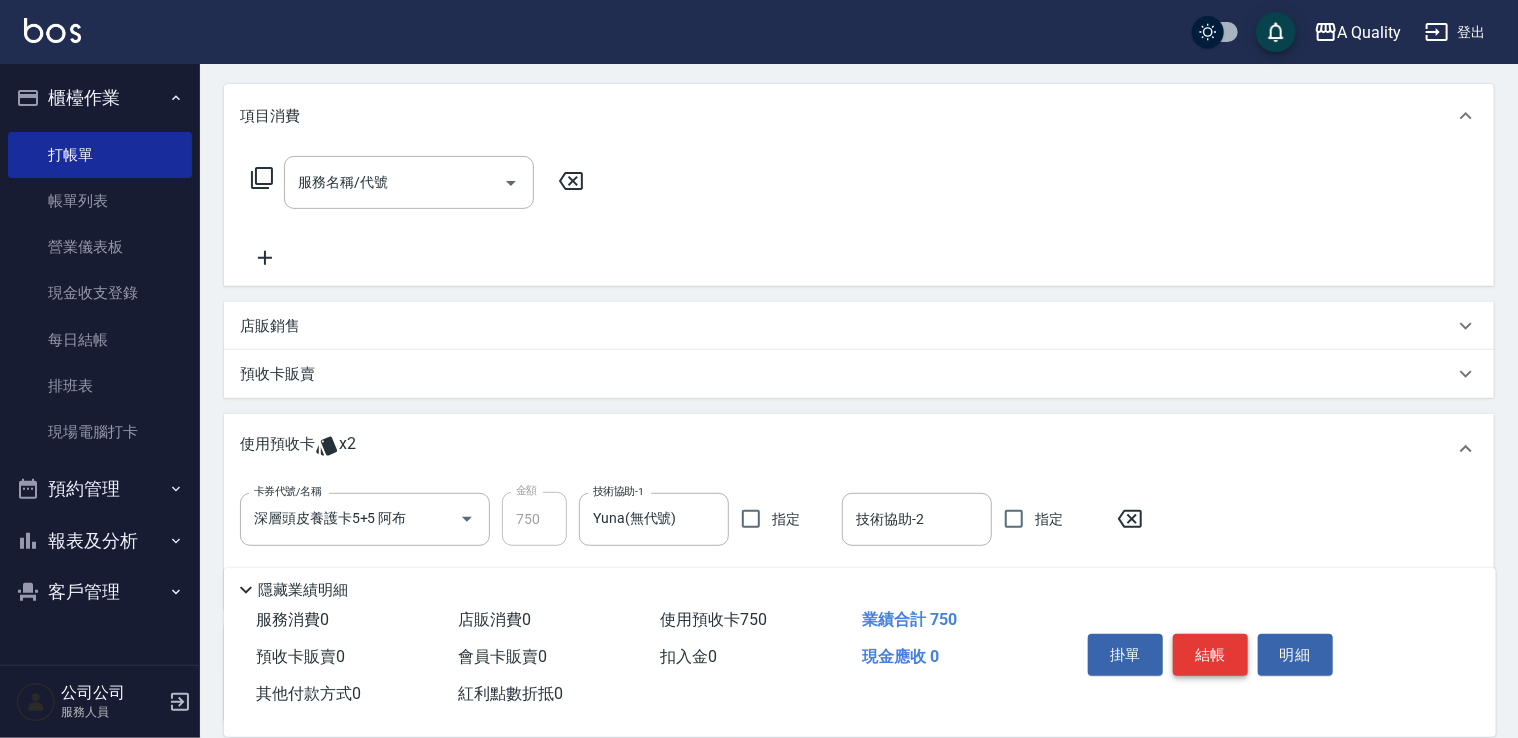 click on "結帳" at bounding box center (1210, 655) 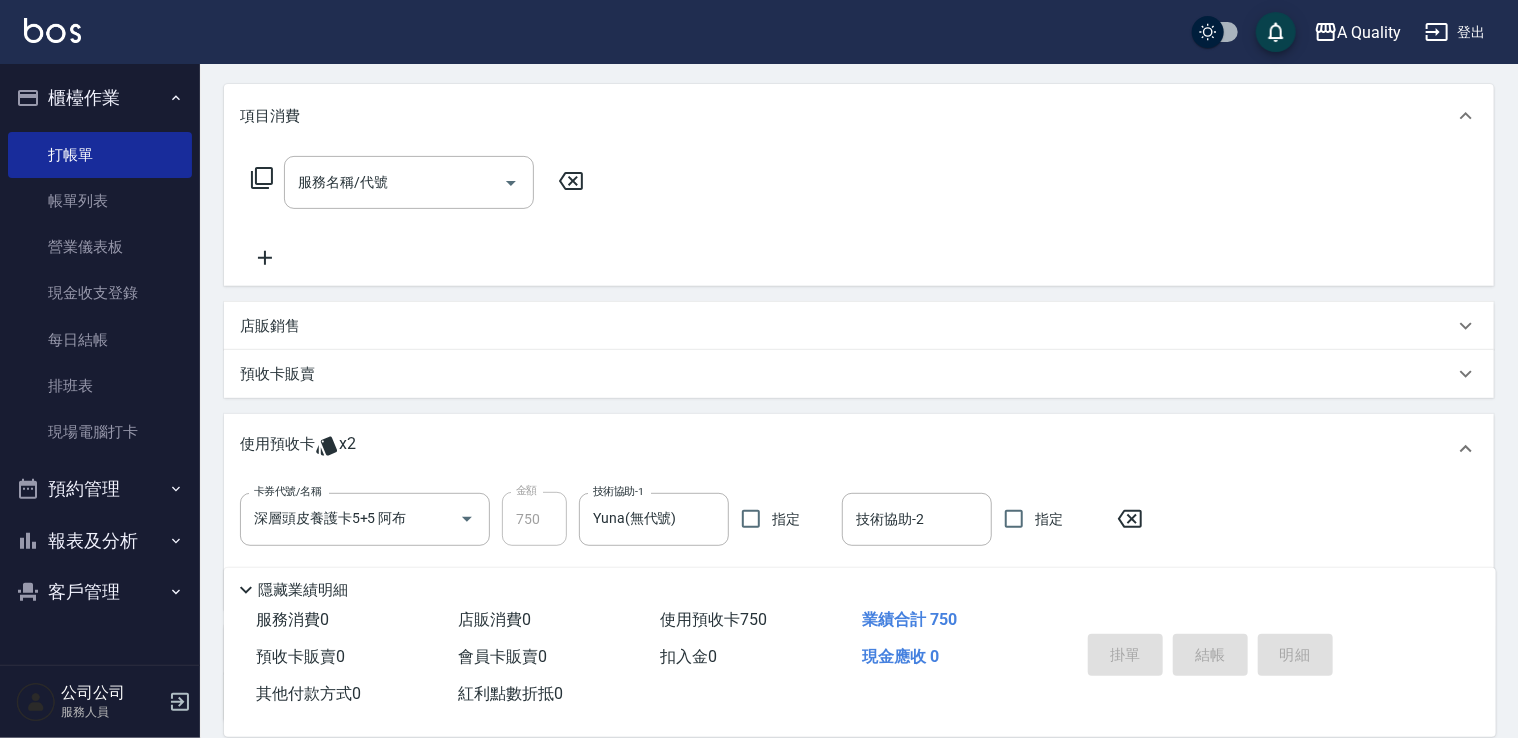 scroll, scrollTop: 0, scrollLeft: 0, axis: both 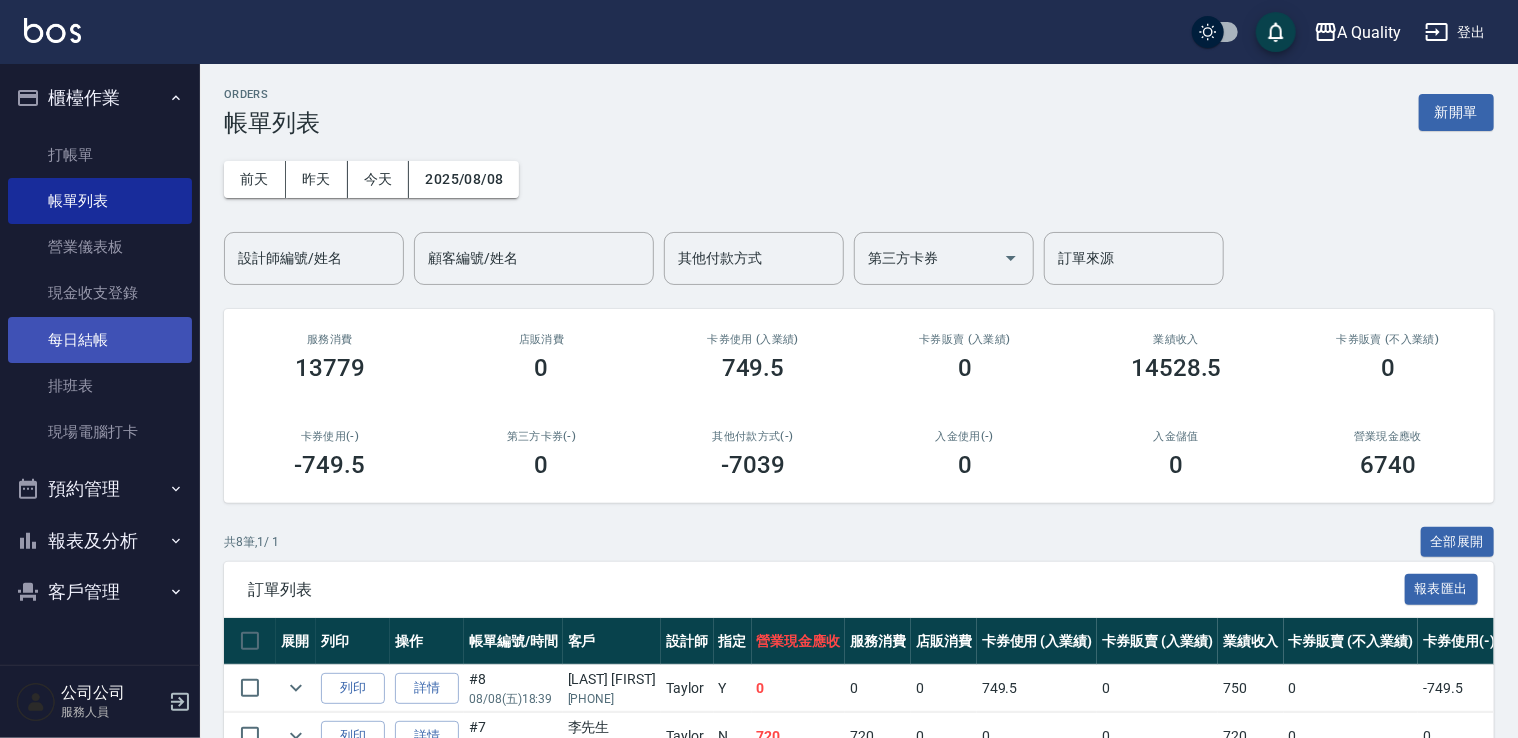 click on "每日結帳" at bounding box center [100, 340] 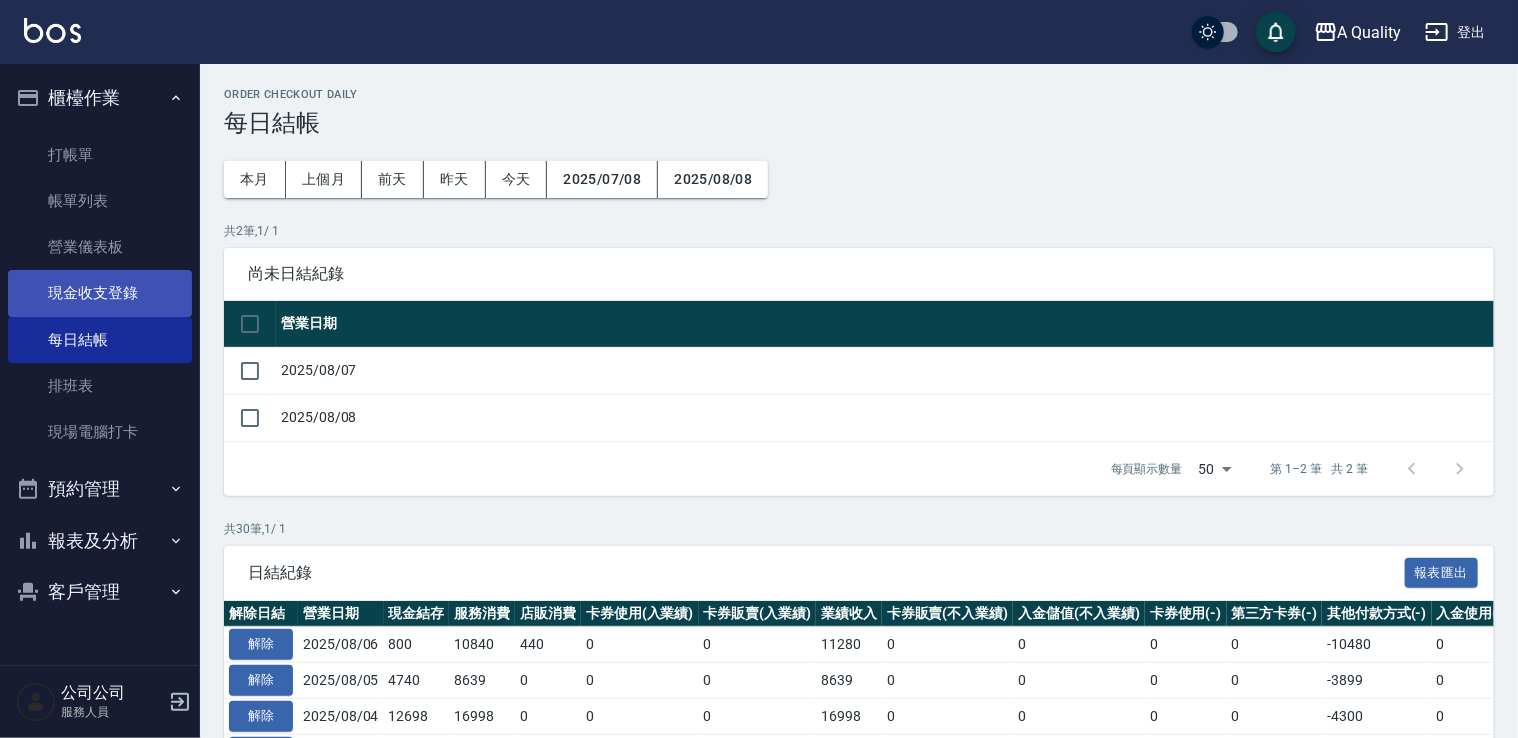 drag, startPoint x: 131, startPoint y: 291, endPoint x: 141, endPoint y: 286, distance: 11.18034 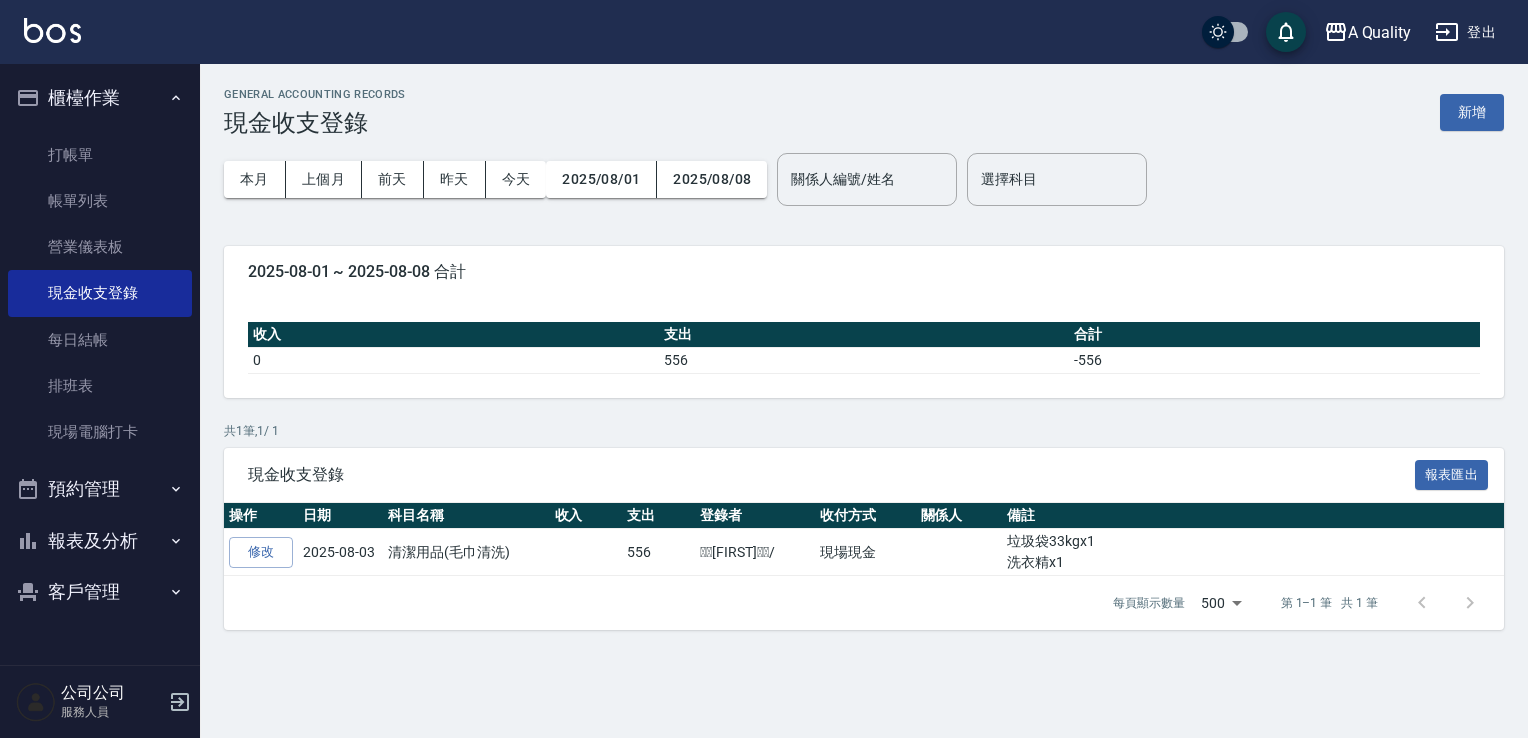 click on "新增" at bounding box center (1472, 112) 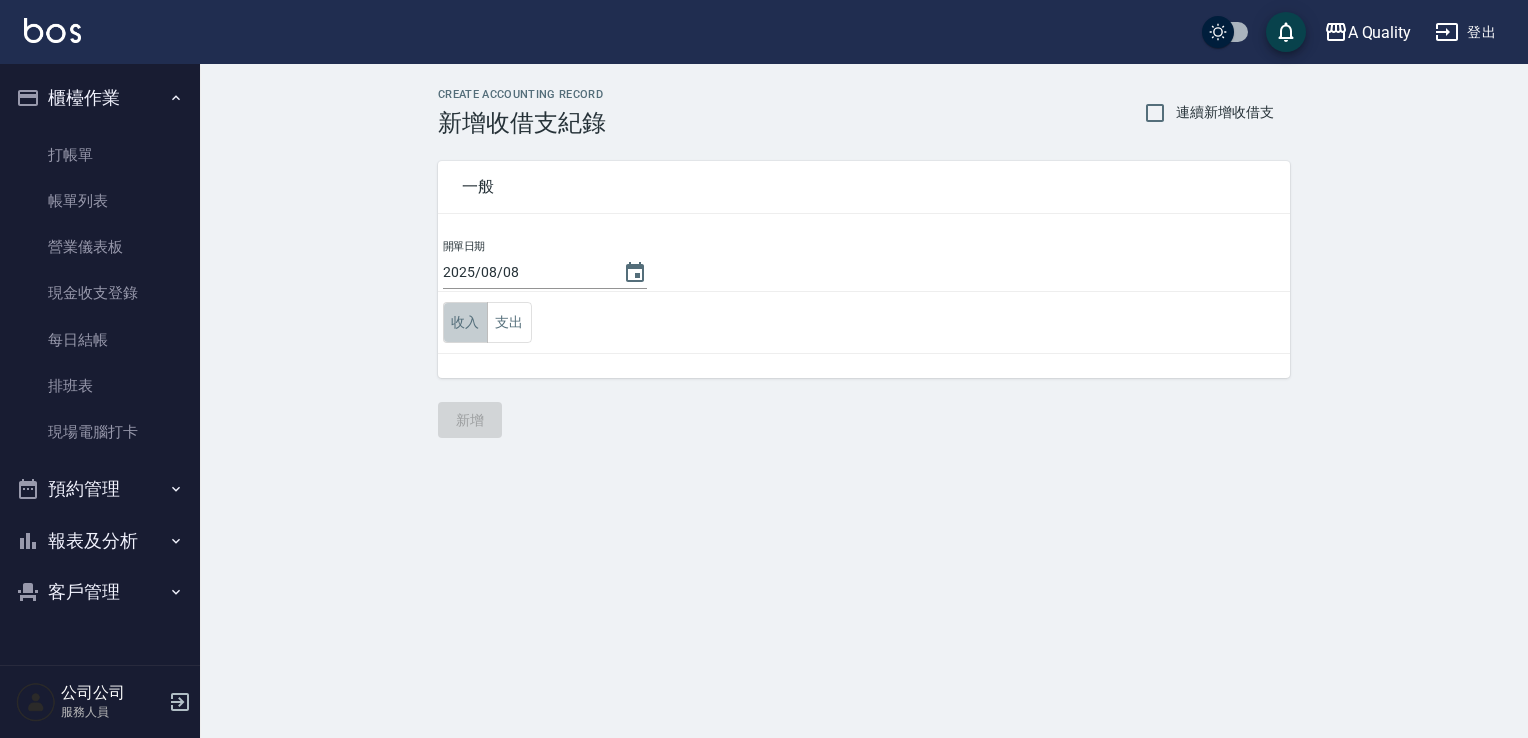 click on "收入" at bounding box center [465, 322] 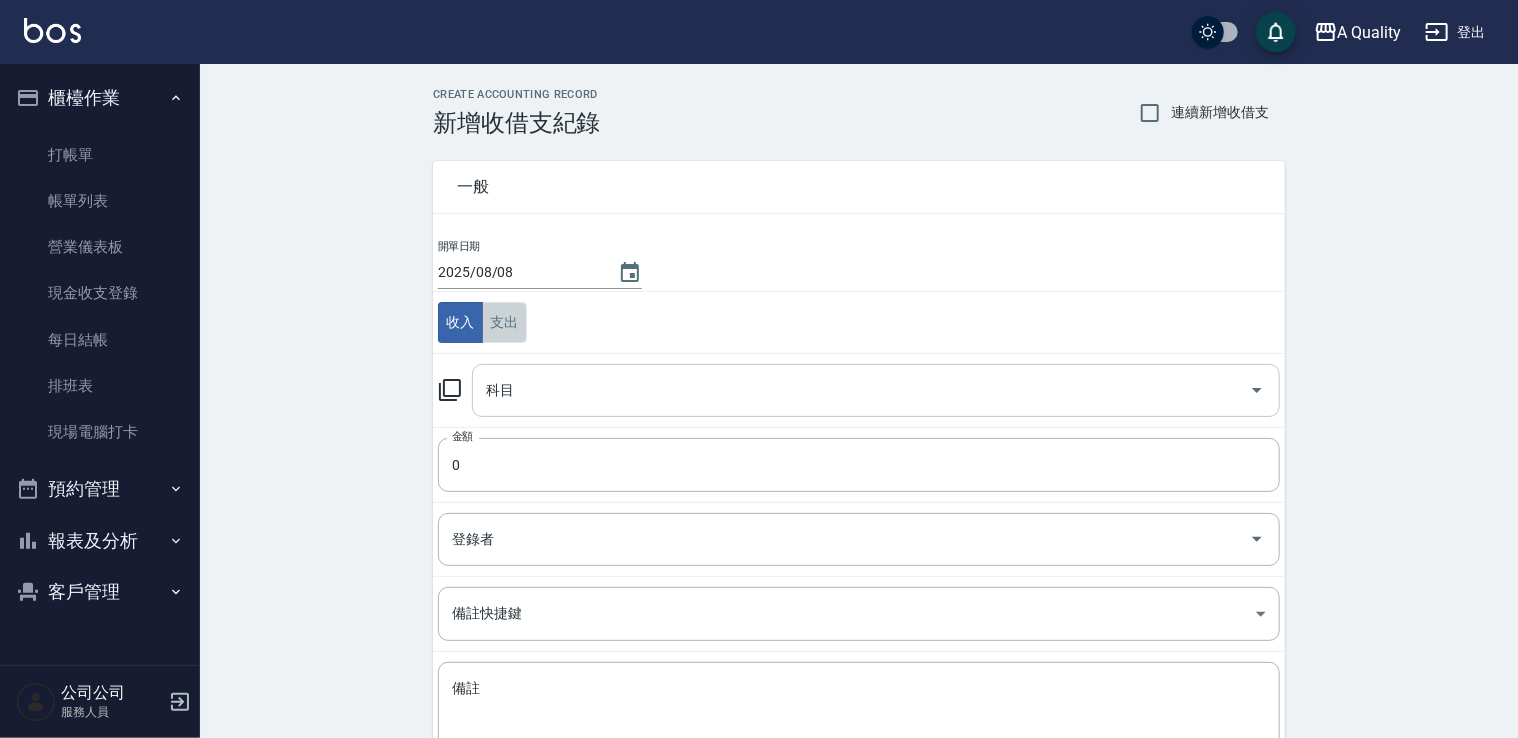 drag, startPoint x: 506, startPoint y: 322, endPoint x: 544, endPoint y: 386, distance: 74.431175 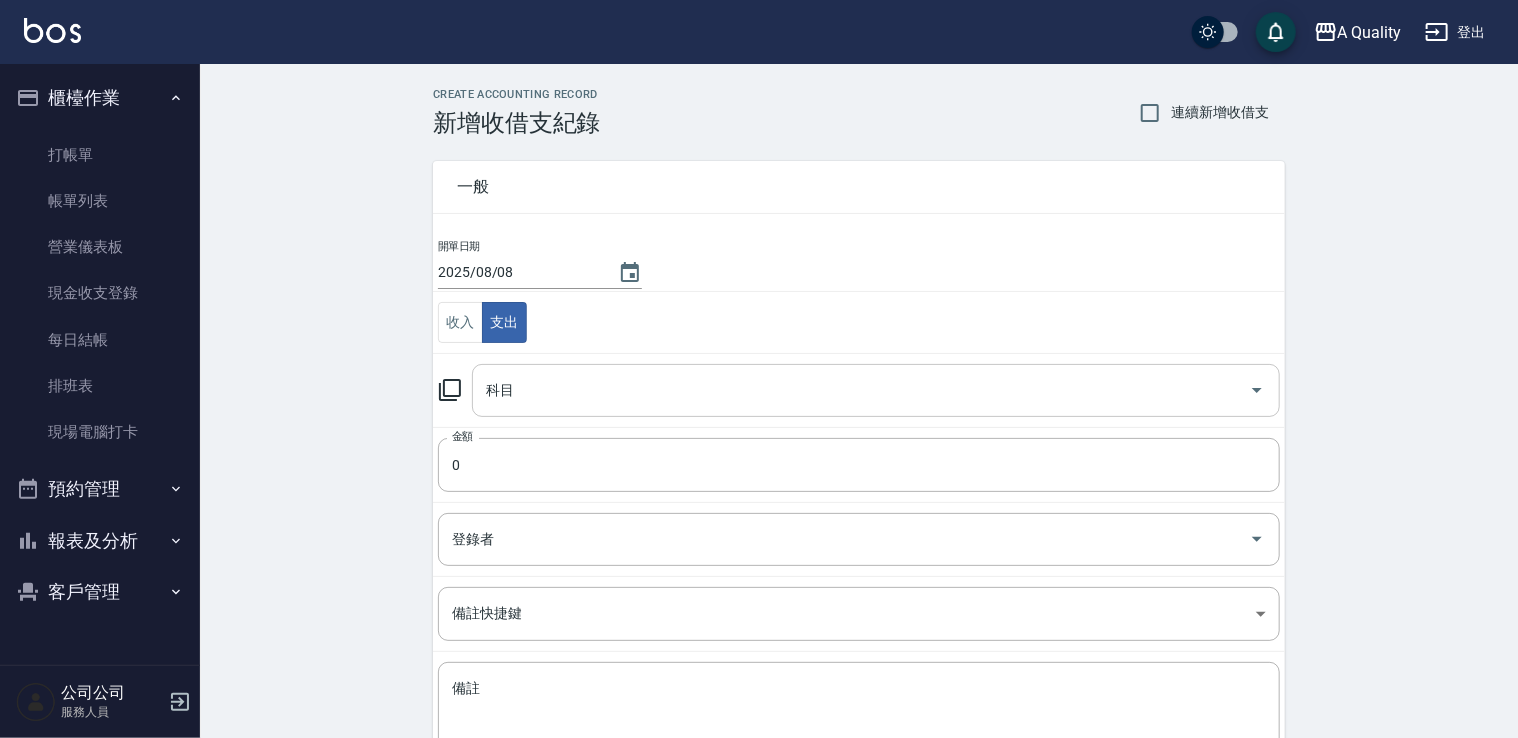 click on "科目" at bounding box center (861, 390) 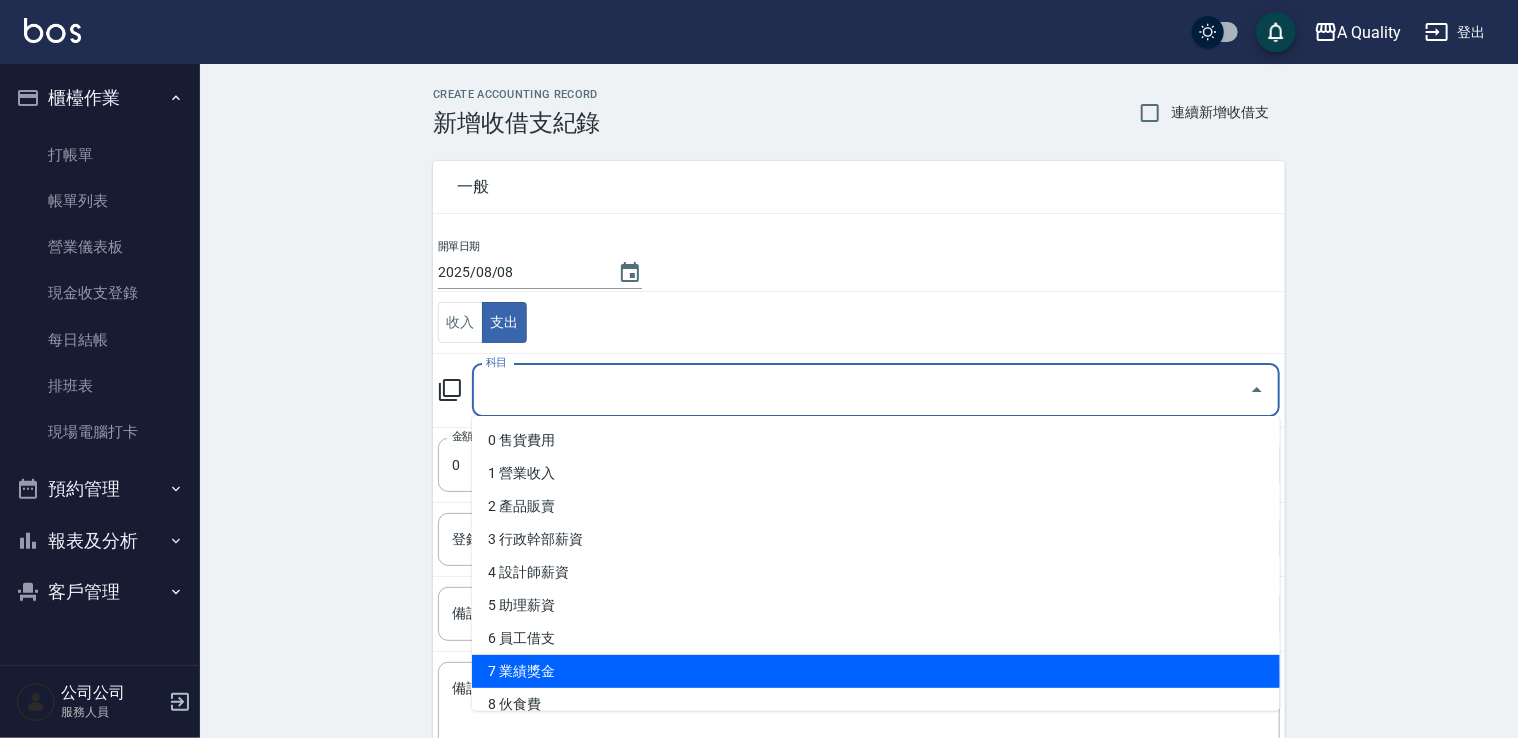 drag, startPoint x: 527, startPoint y: 675, endPoint x: 513, endPoint y: 643, distance: 34.928497 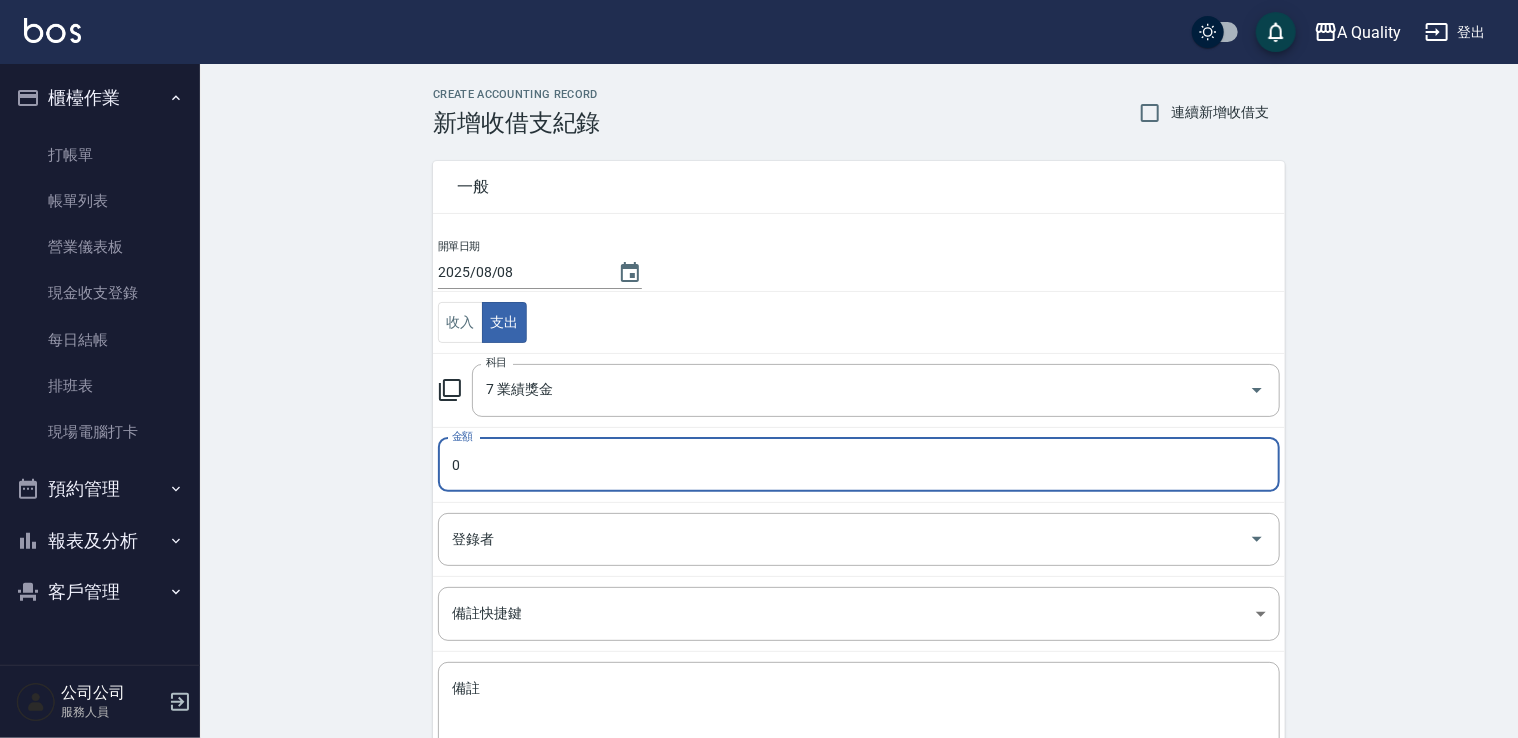 click on "0" at bounding box center [859, 465] 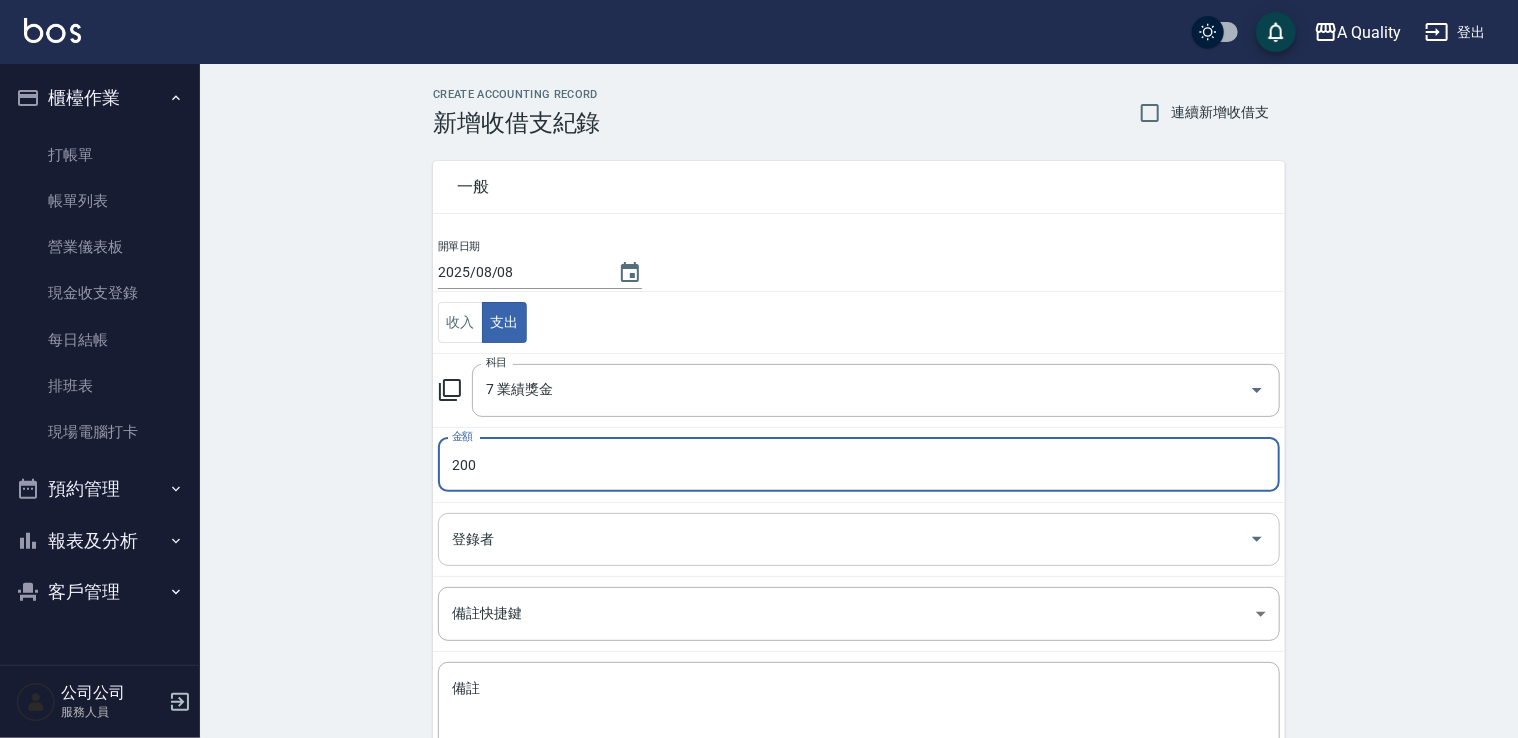 type on "200" 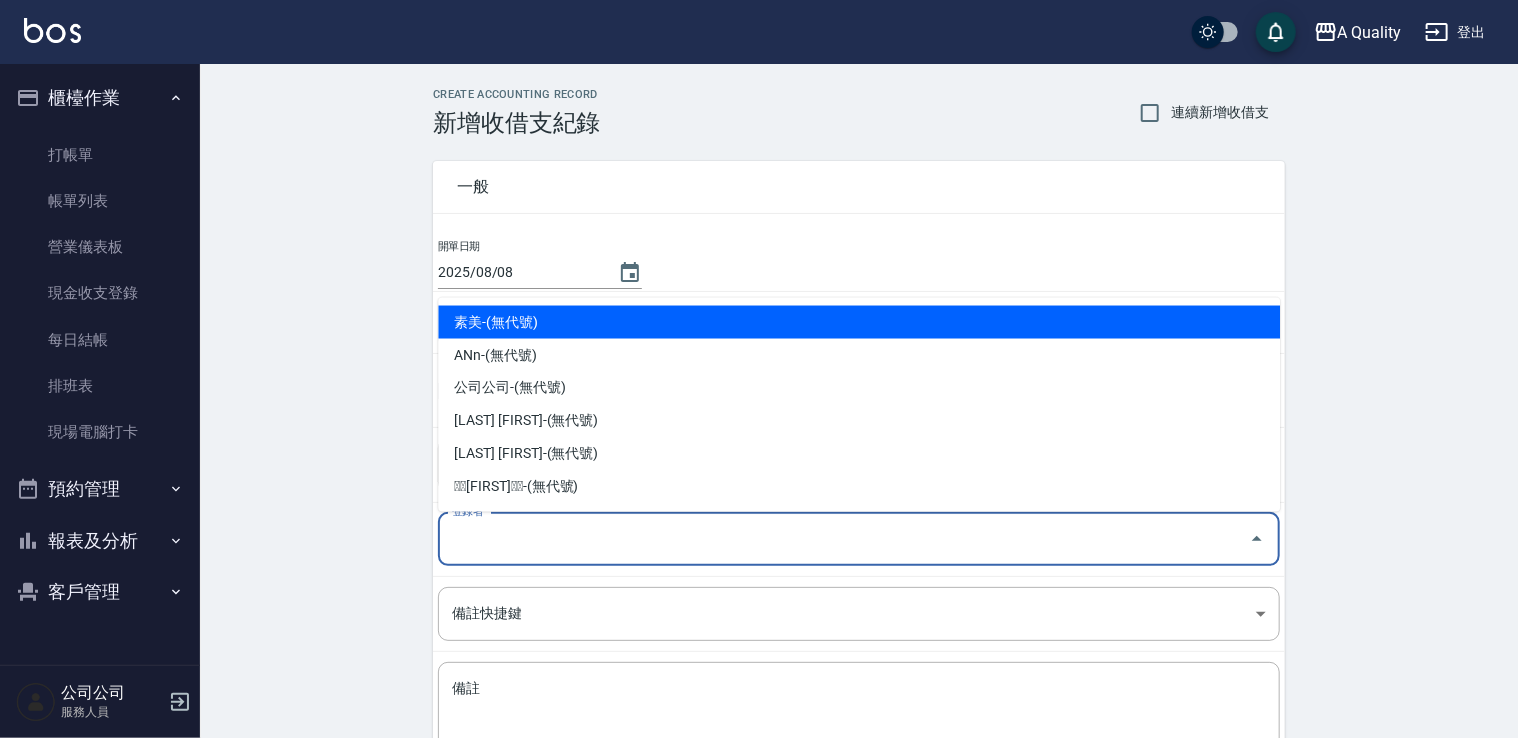 click on "登錄者" at bounding box center (844, 539) 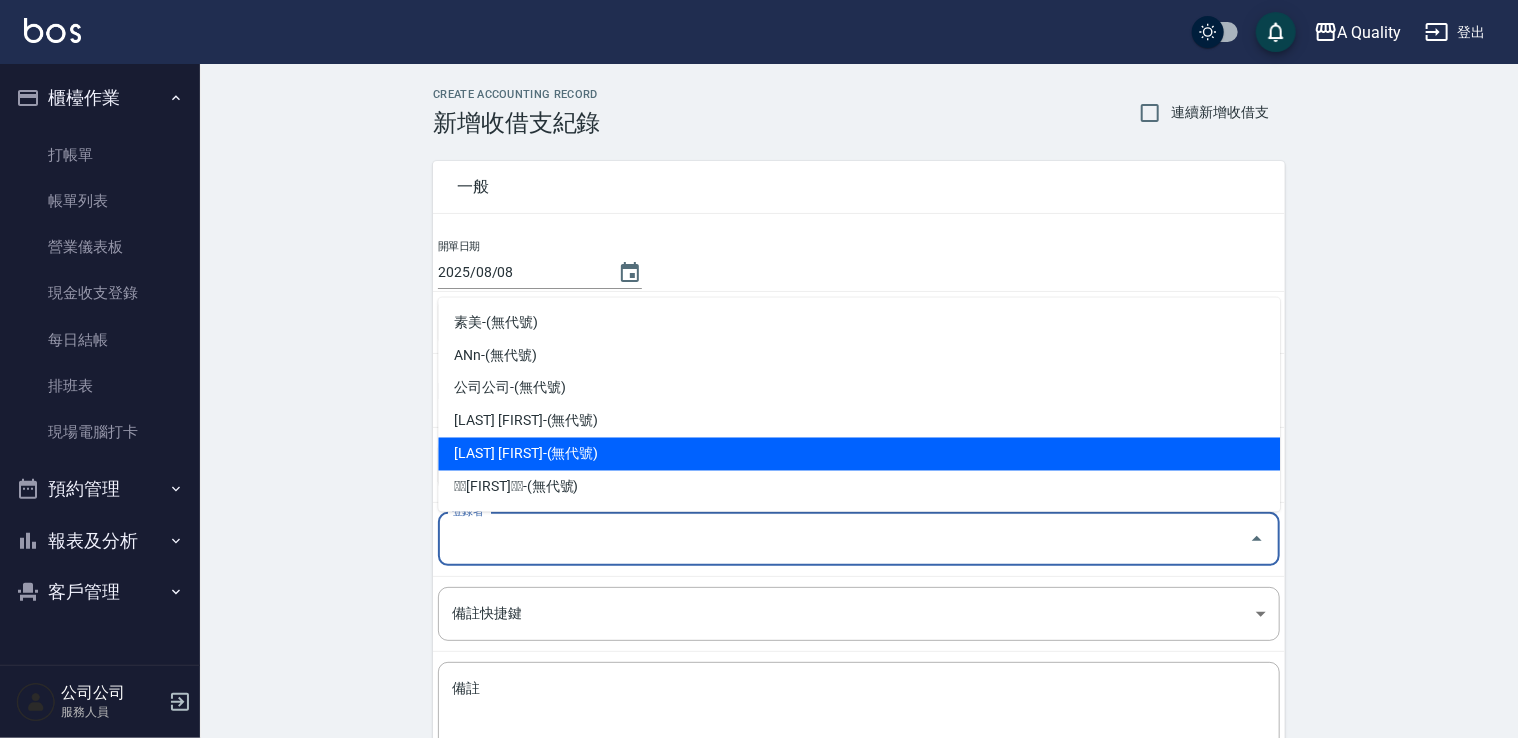 click on "洪苡玲-(無代號)" at bounding box center (859, 454) 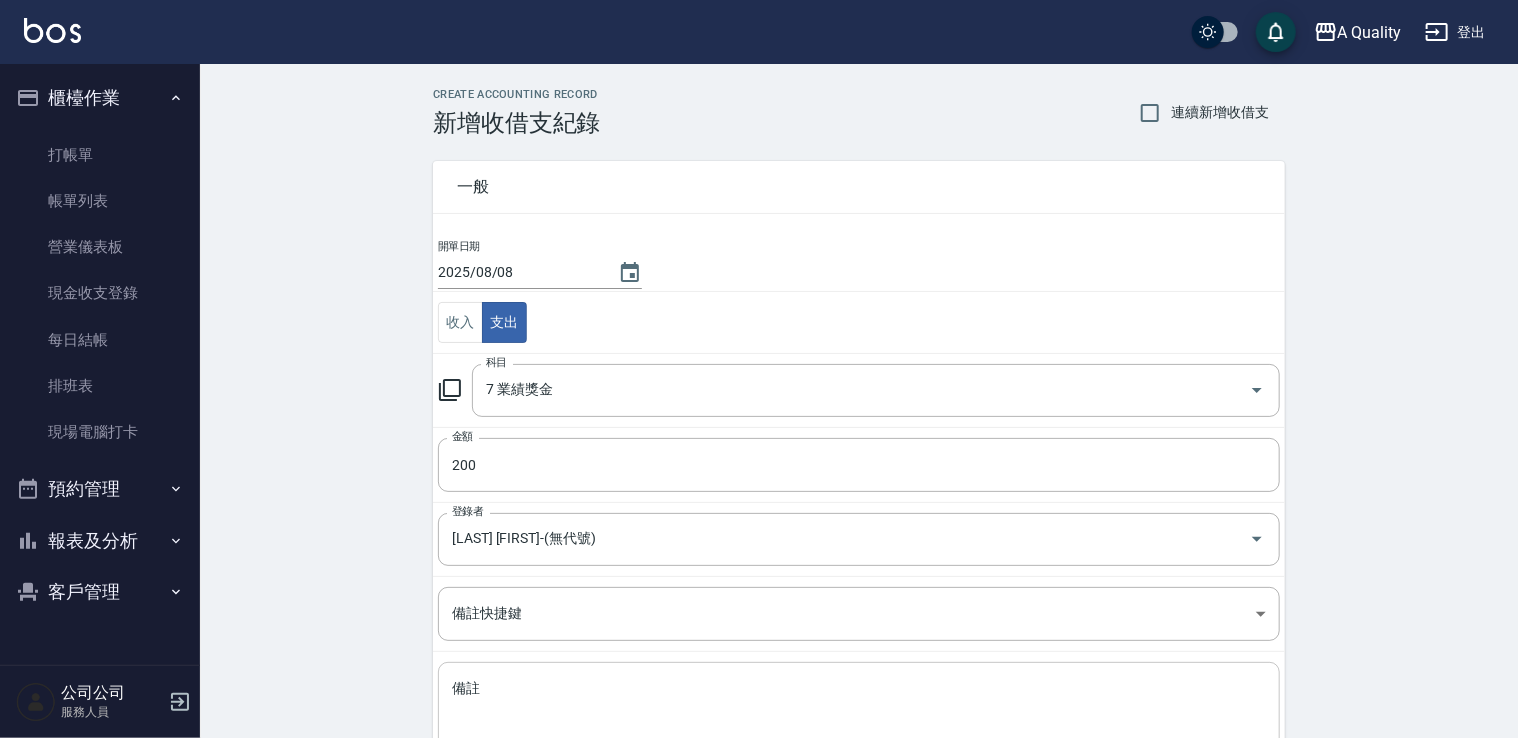 click on "x 備註" at bounding box center [859, 712] 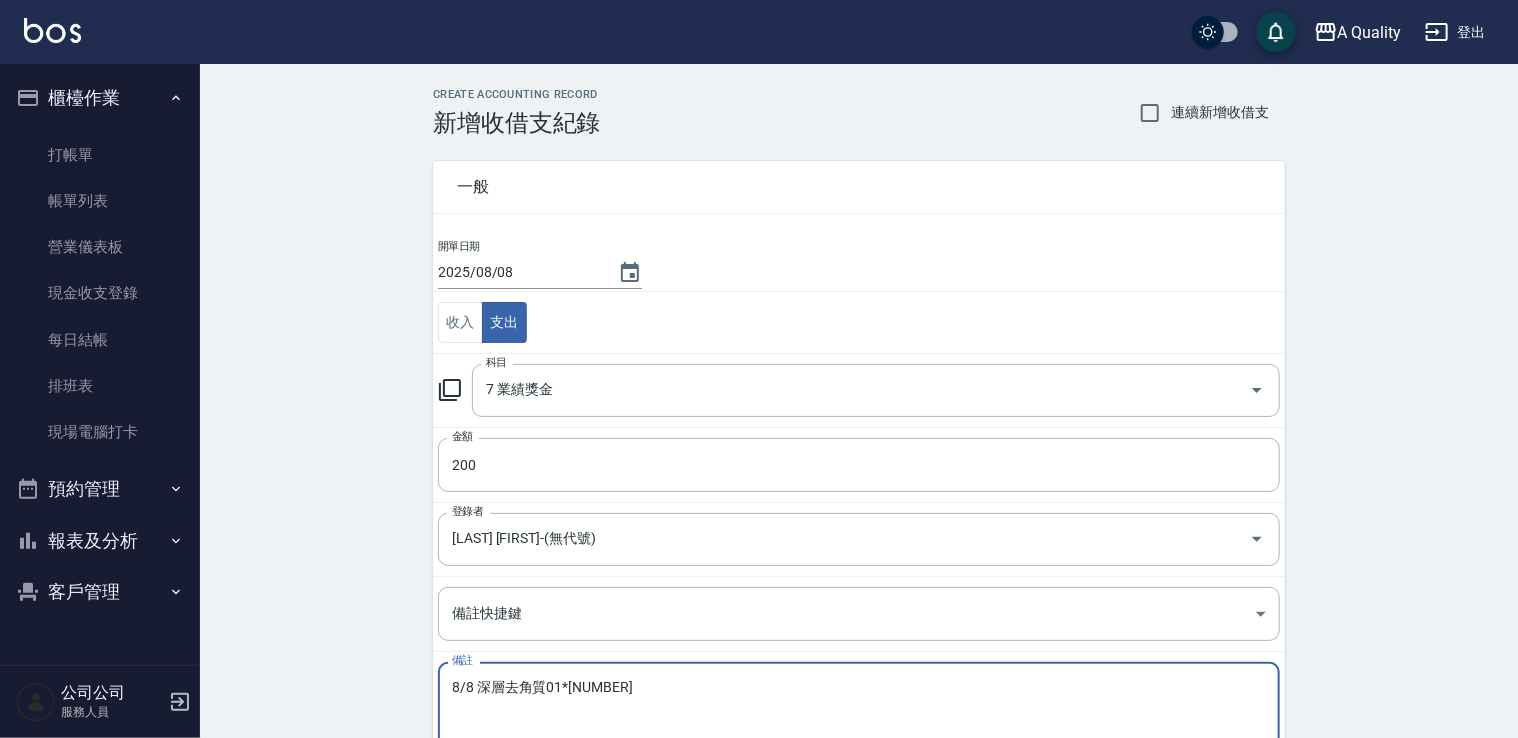 click on "8/8 深層去角質01*1" at bounding box center (859, 713) 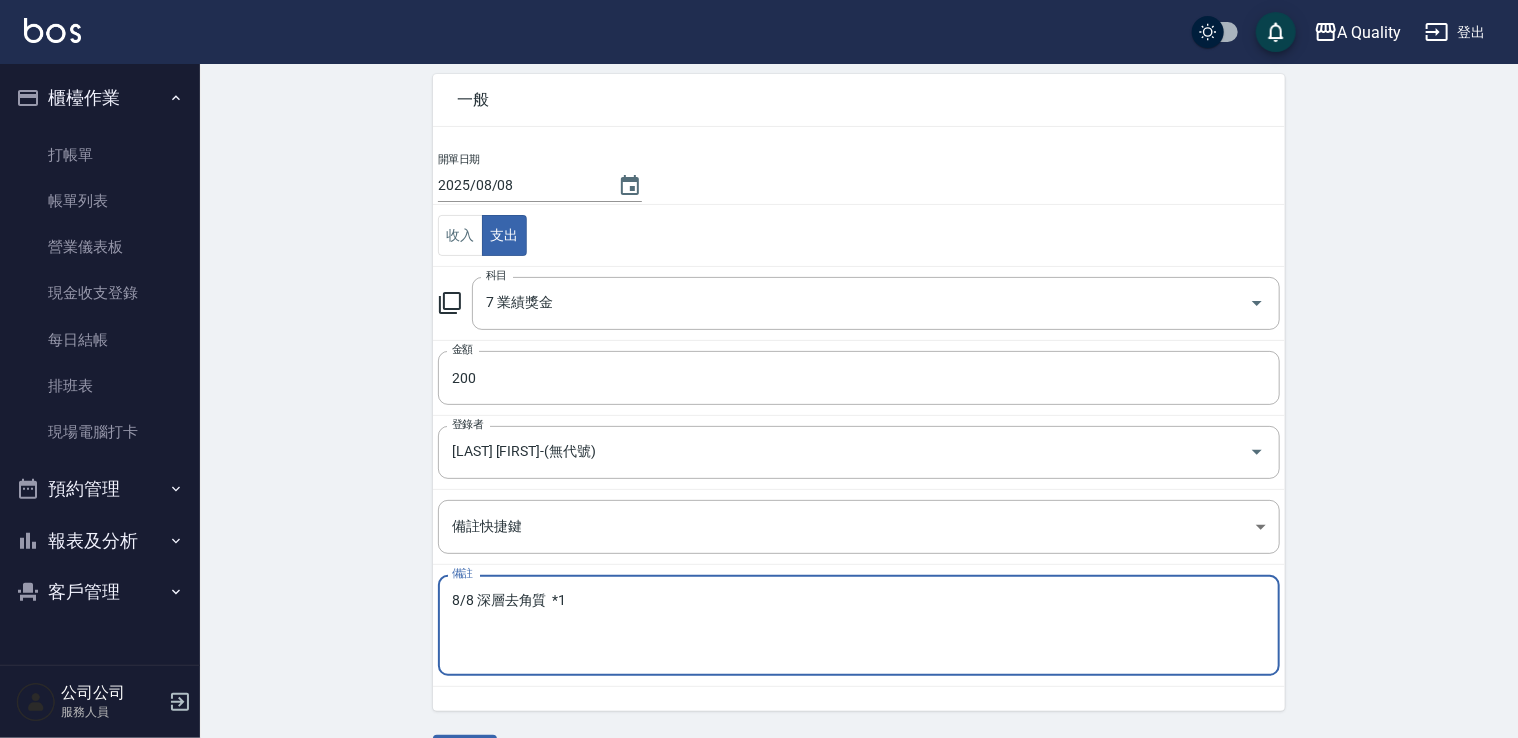 scroll, scrollTop: 142, scrollLeft: 0, axis: vertical 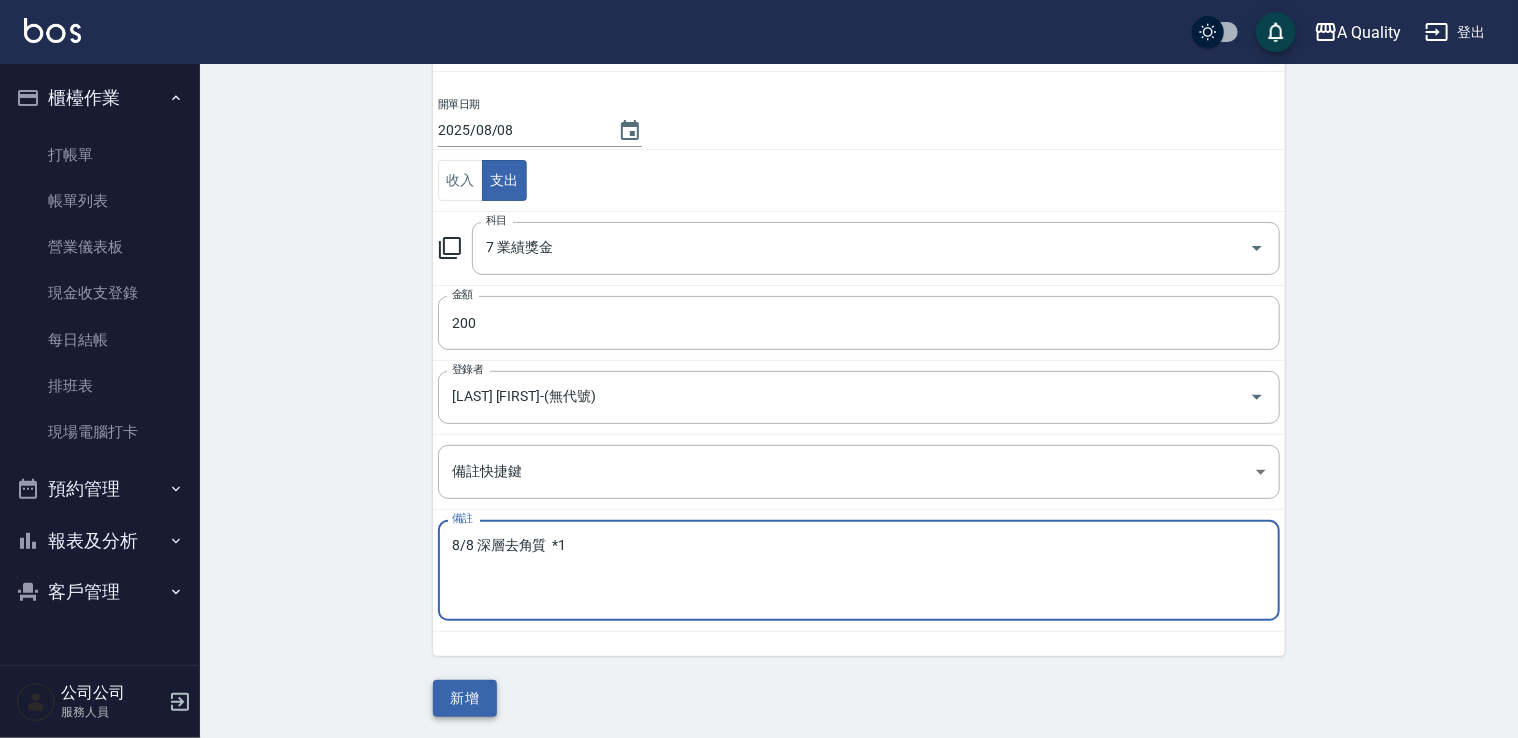 type on "8/8 深層去角質  *1" 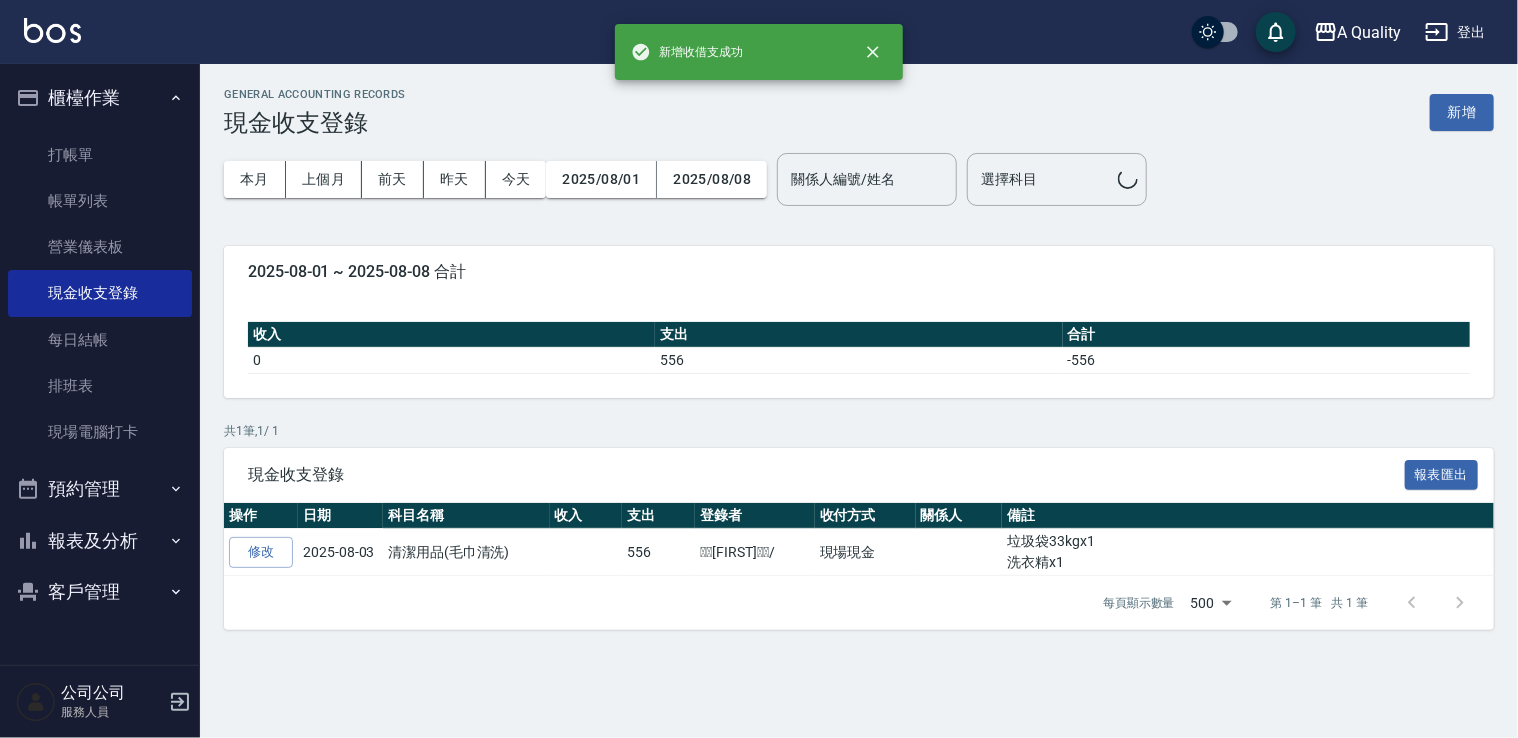 scroll, scrollTop: 0, scrollLeft: 0, axis: both 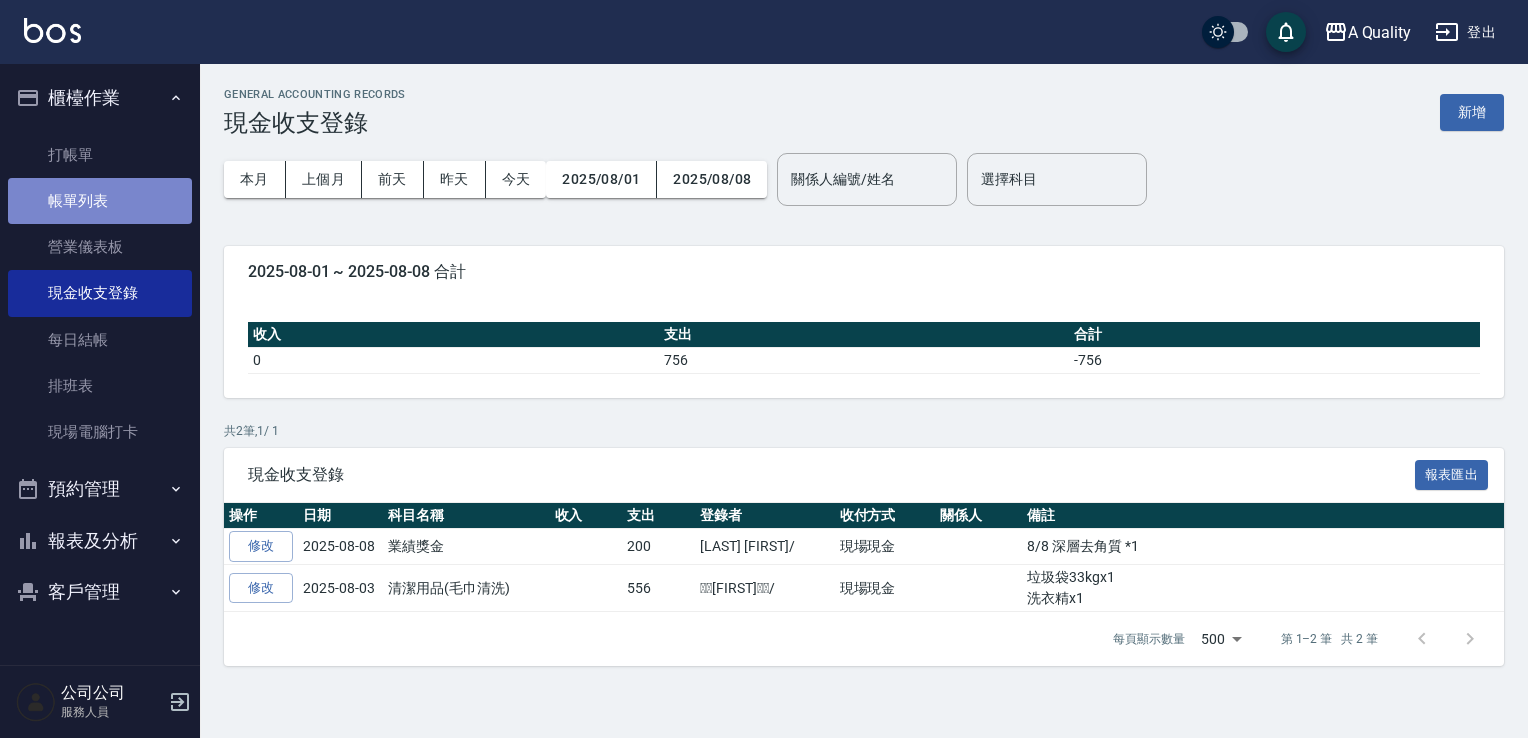 click on "帳單列表" at bounding box center (100, 201) 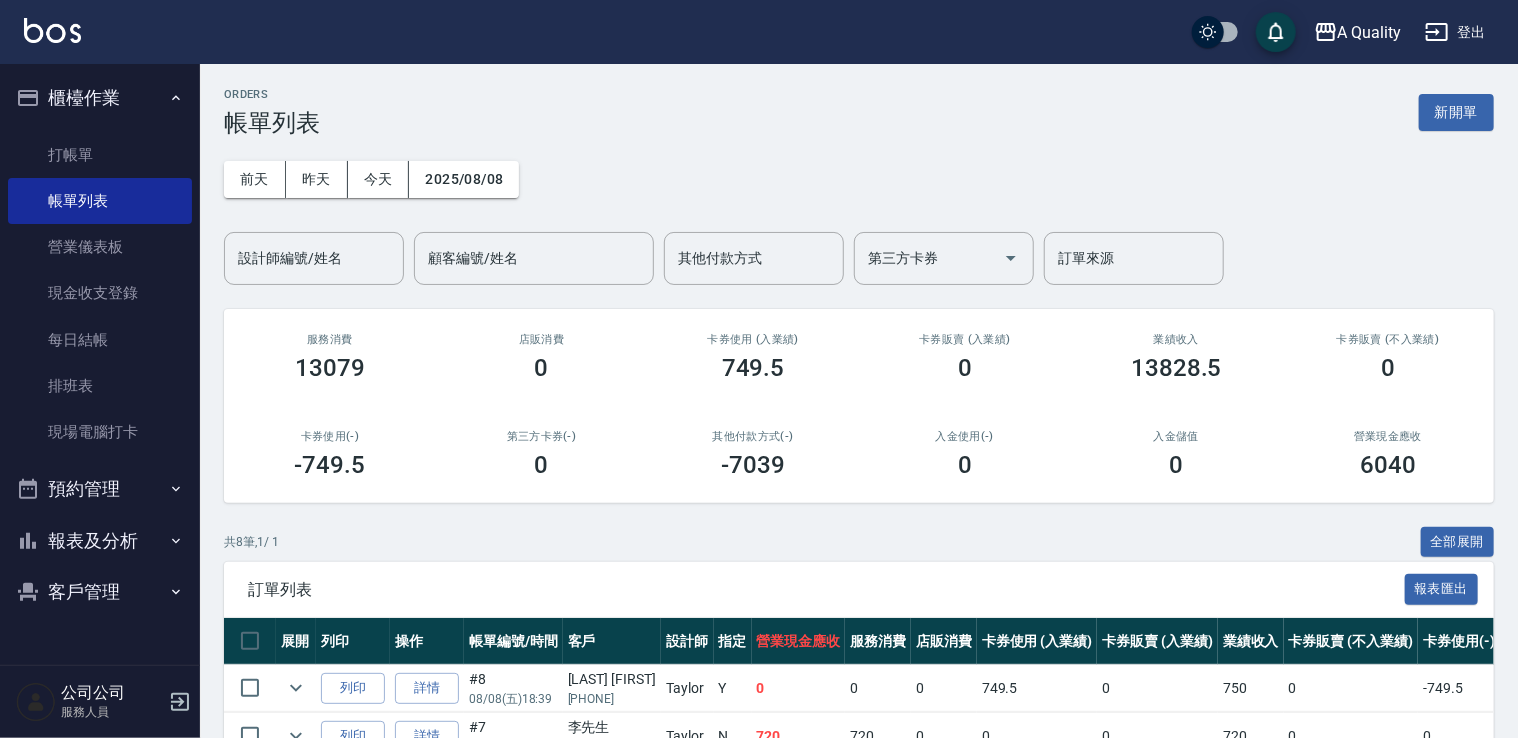 scroll, scrollTop: 200, scrollLeft: 0, axis: vertical 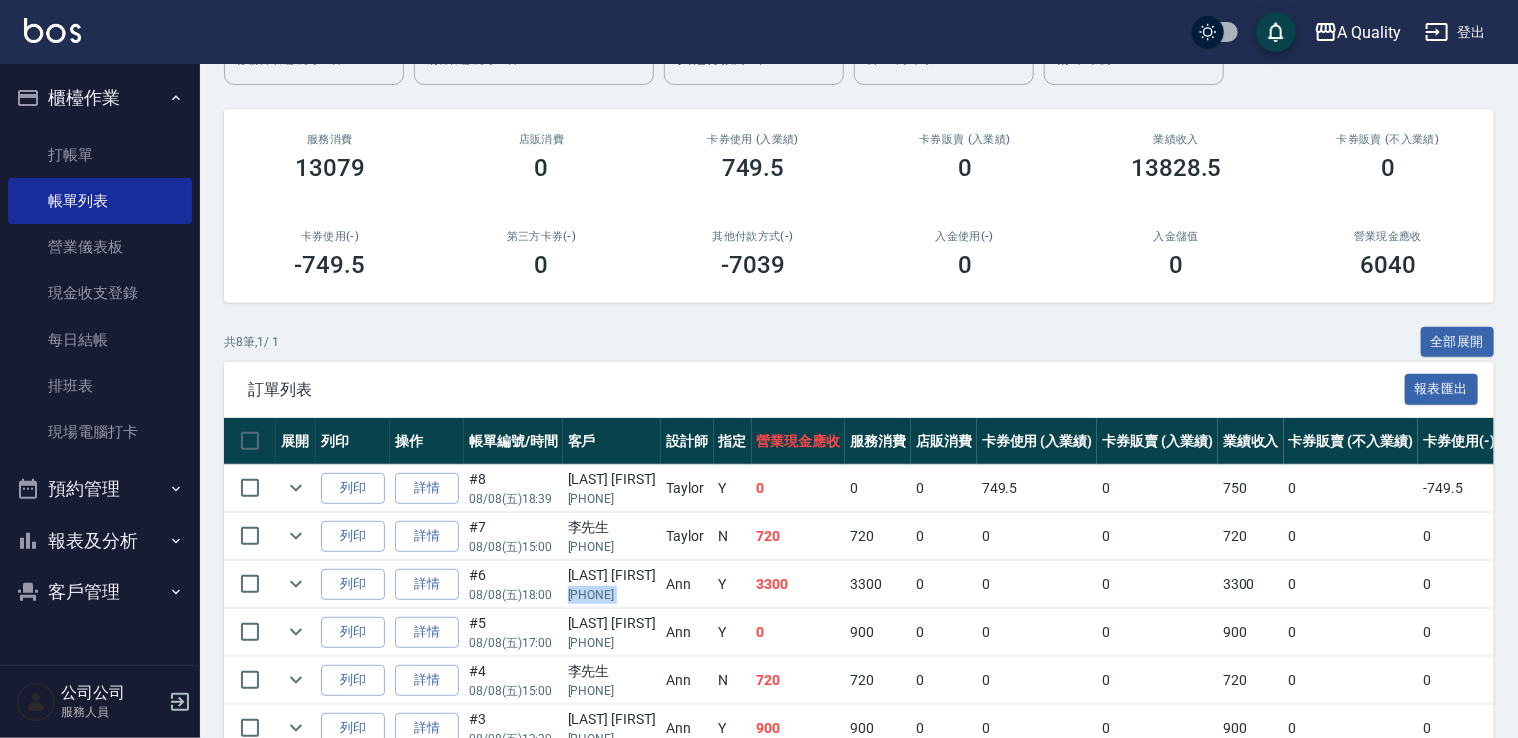 drag, startPoint x: 564, startPoint y: 589, endPoint x: 643, endPoint y: 596, distance: 79.30952 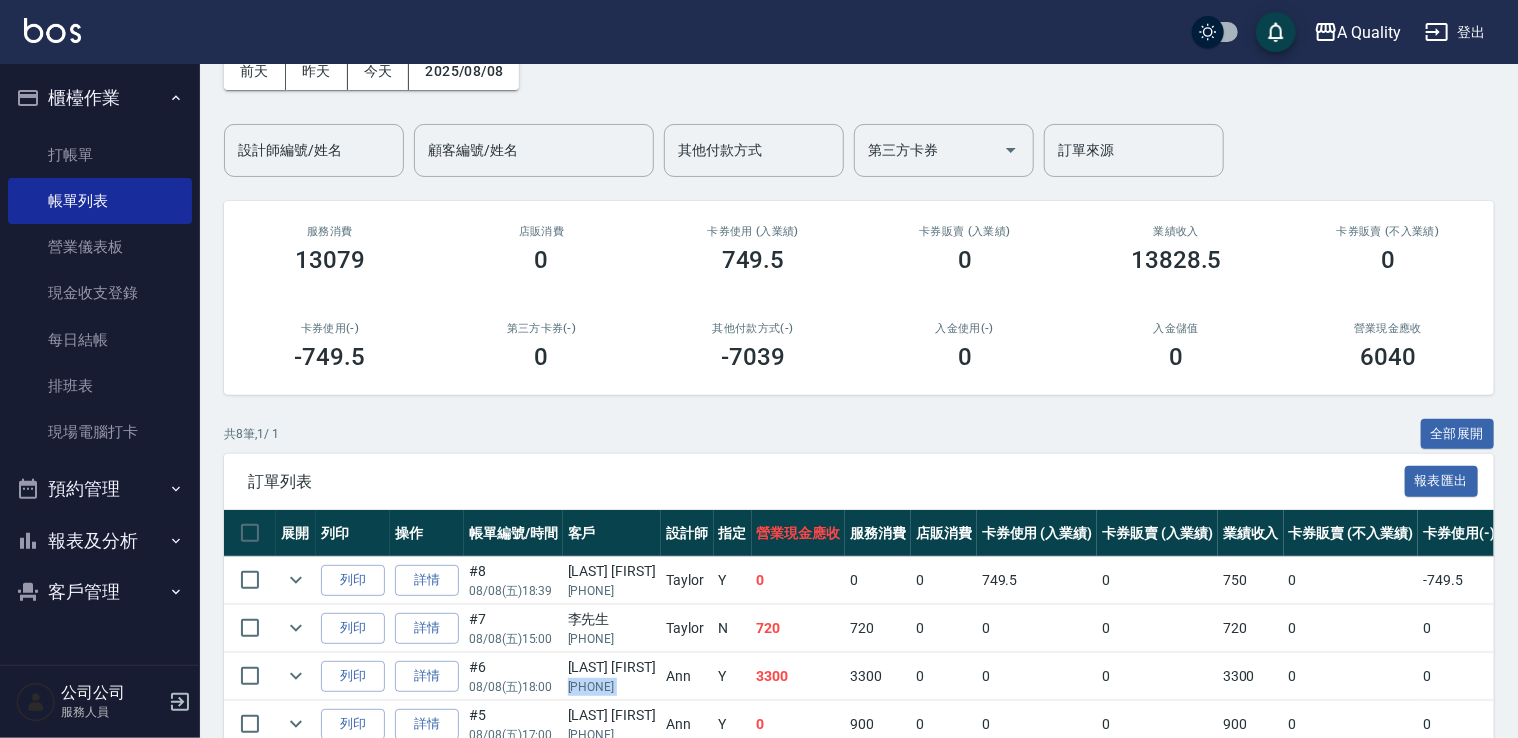 scroll, scrollTop: 100, scrollLeft: 0, axis: vertical 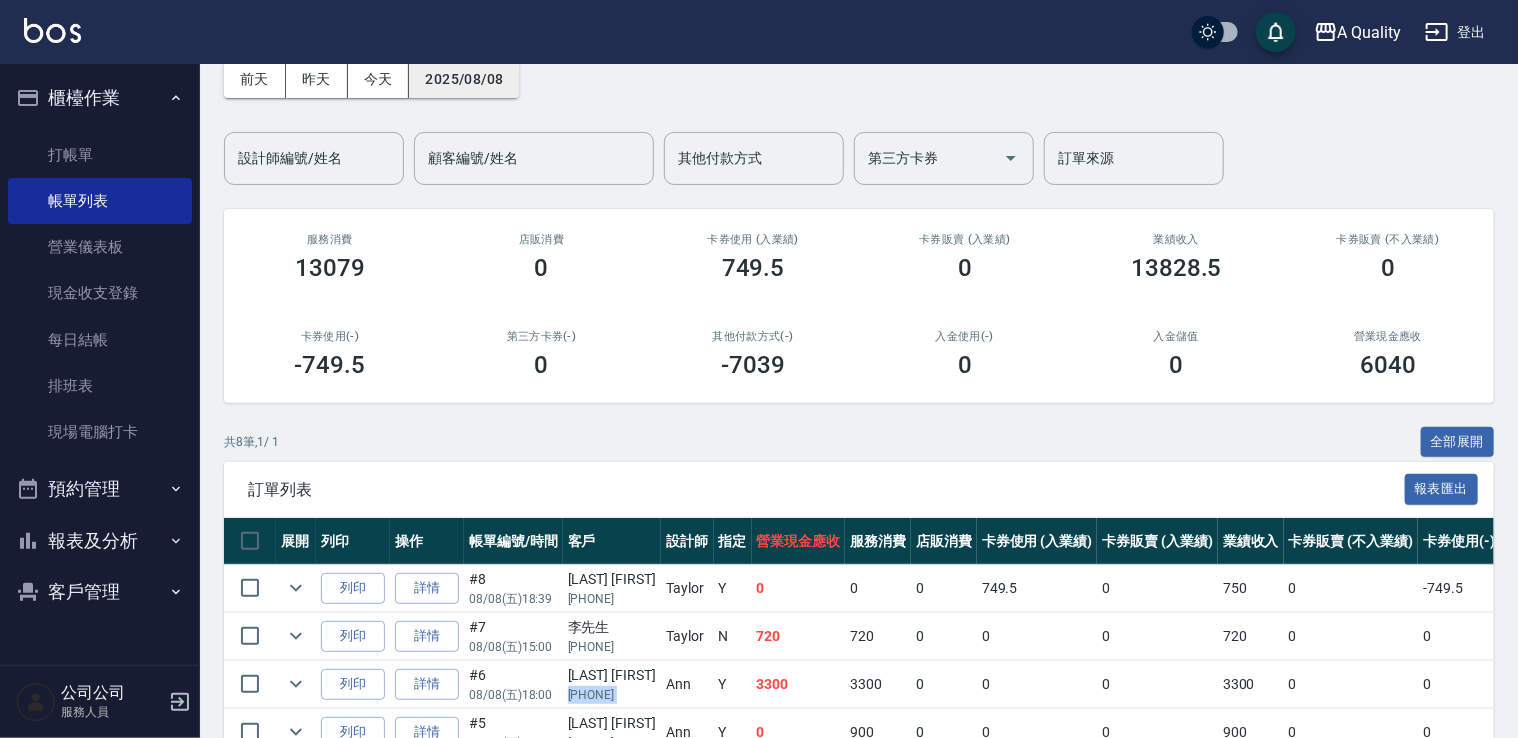 click on "2025/08/08" at bounding box center (464, 79) 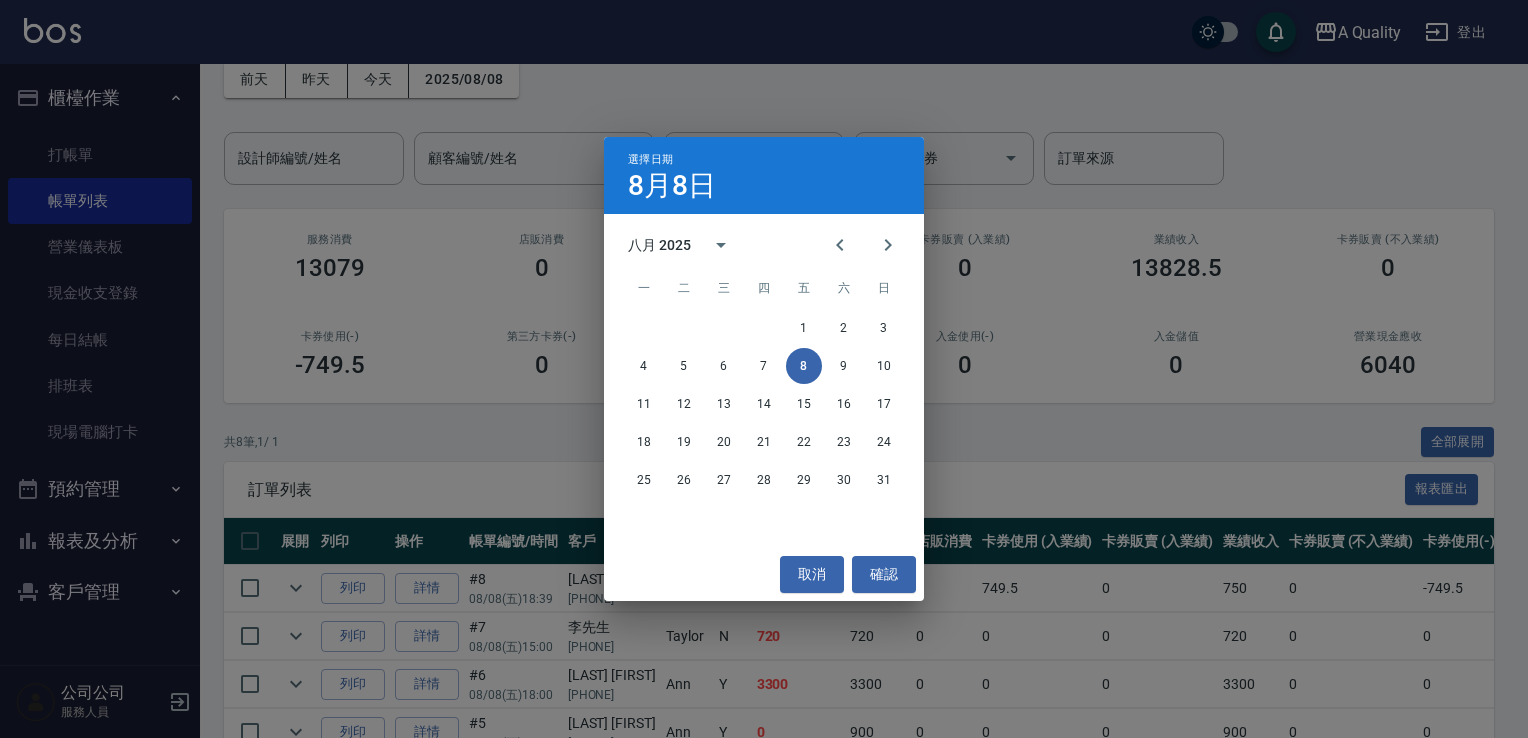 click on "取消 確認" at bounding box center [764, 574] 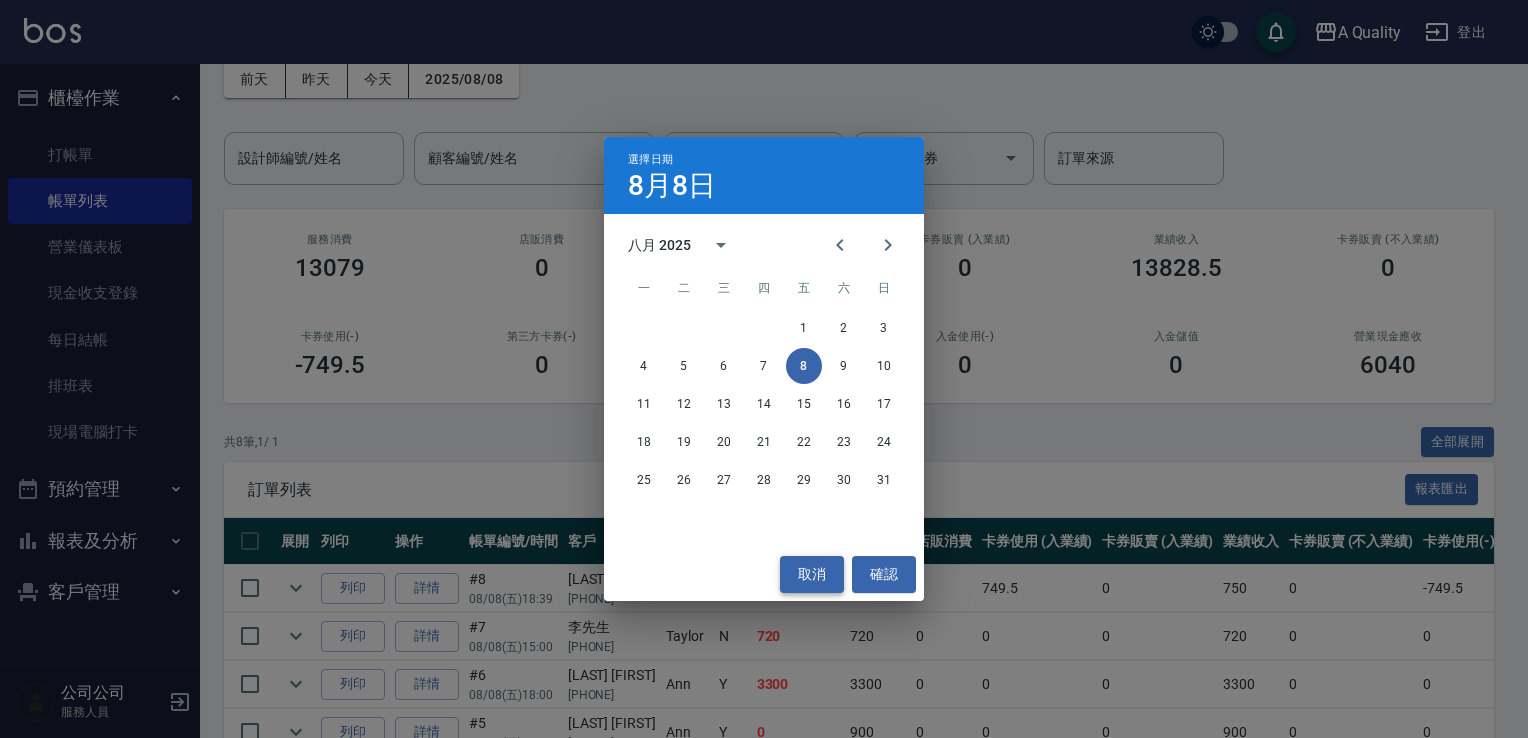 drag, startPoint x: 792, startPoint y: 566, endPoint x: 802, endPoint y: 571, distance: 11.18034 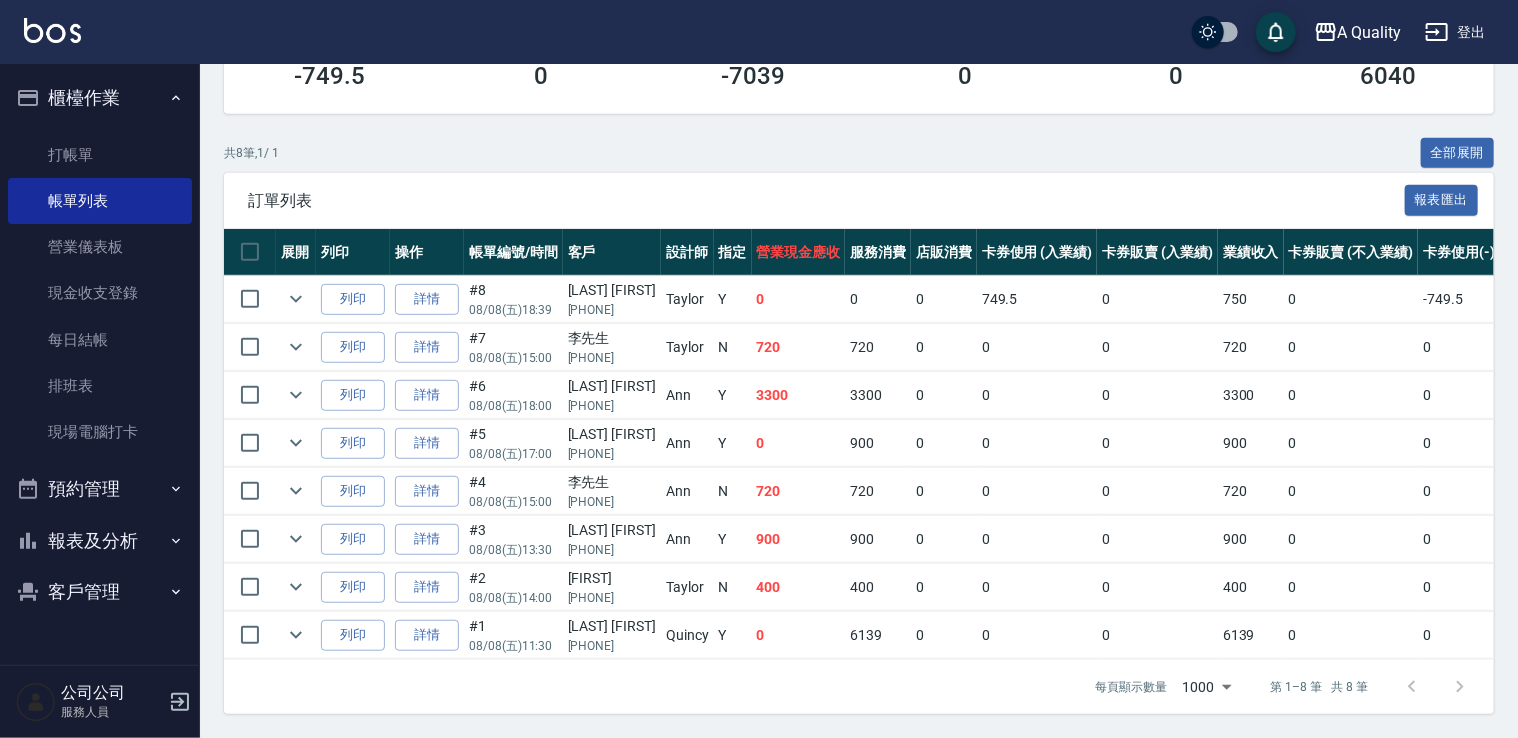 scroll, scrollTop: 300, scrollLeft: 0, axis: vertical 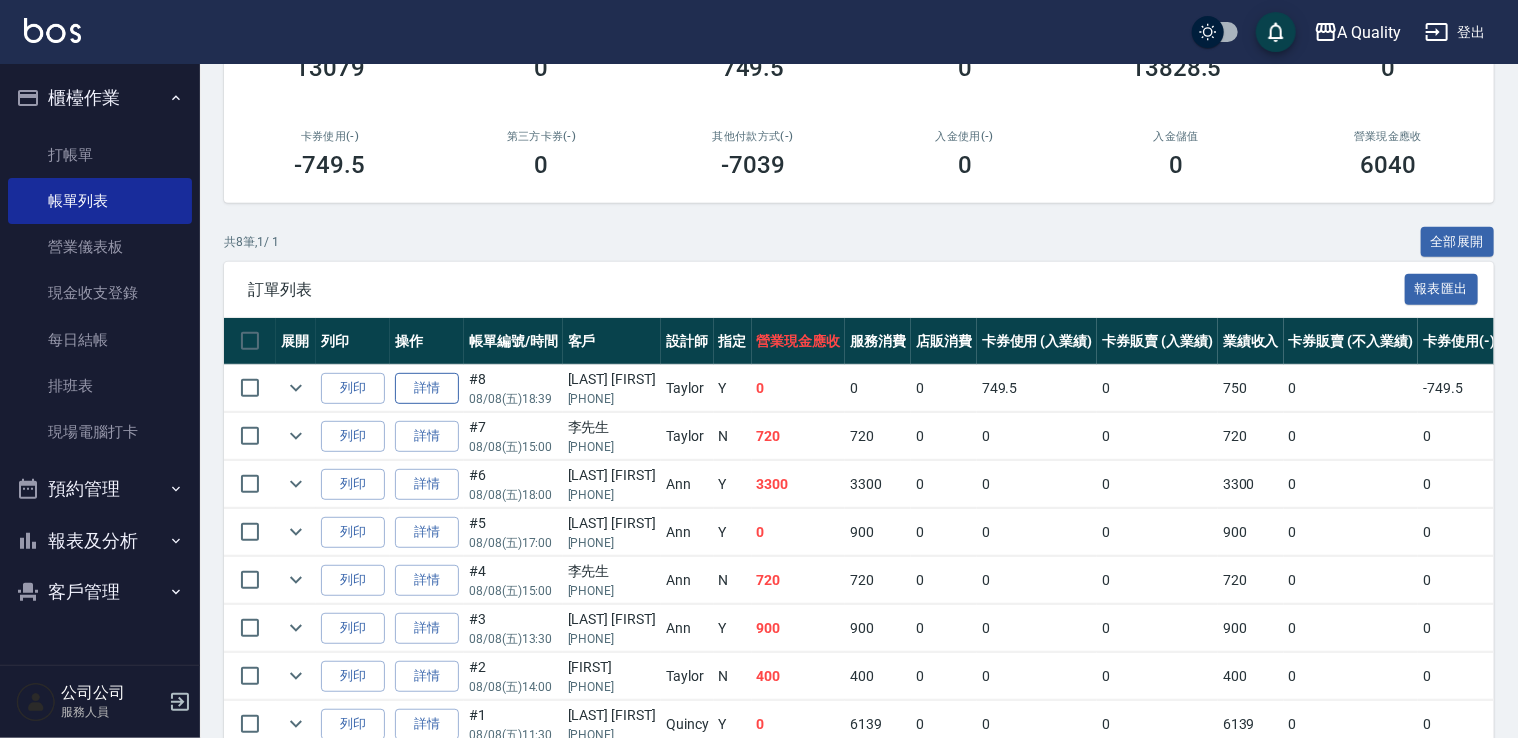 click on "詳情" at bounding box center (427, 388) 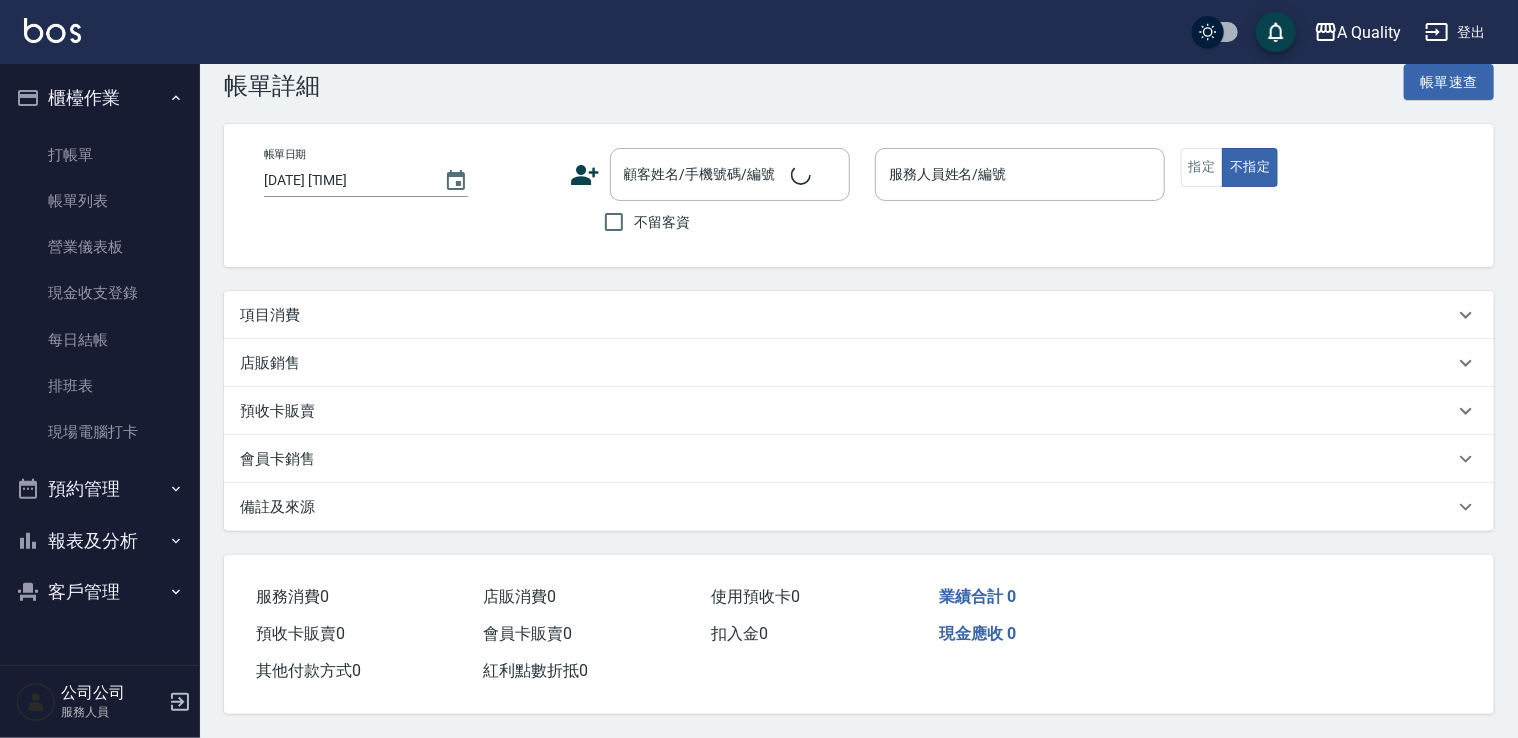 scroll, scrollTop: 0, scrollLeft: 0, axis: both 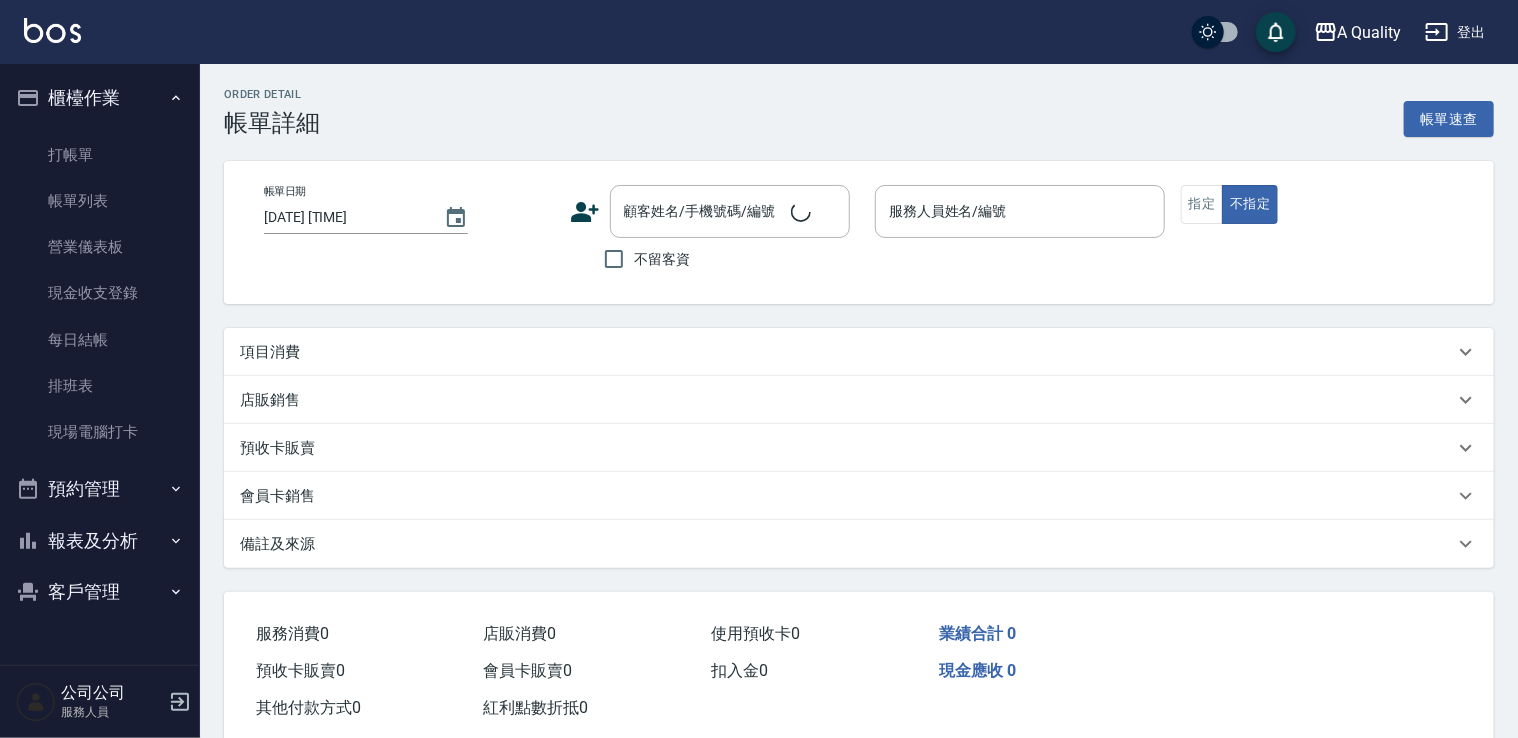 type on "2025/08/08 18:39" 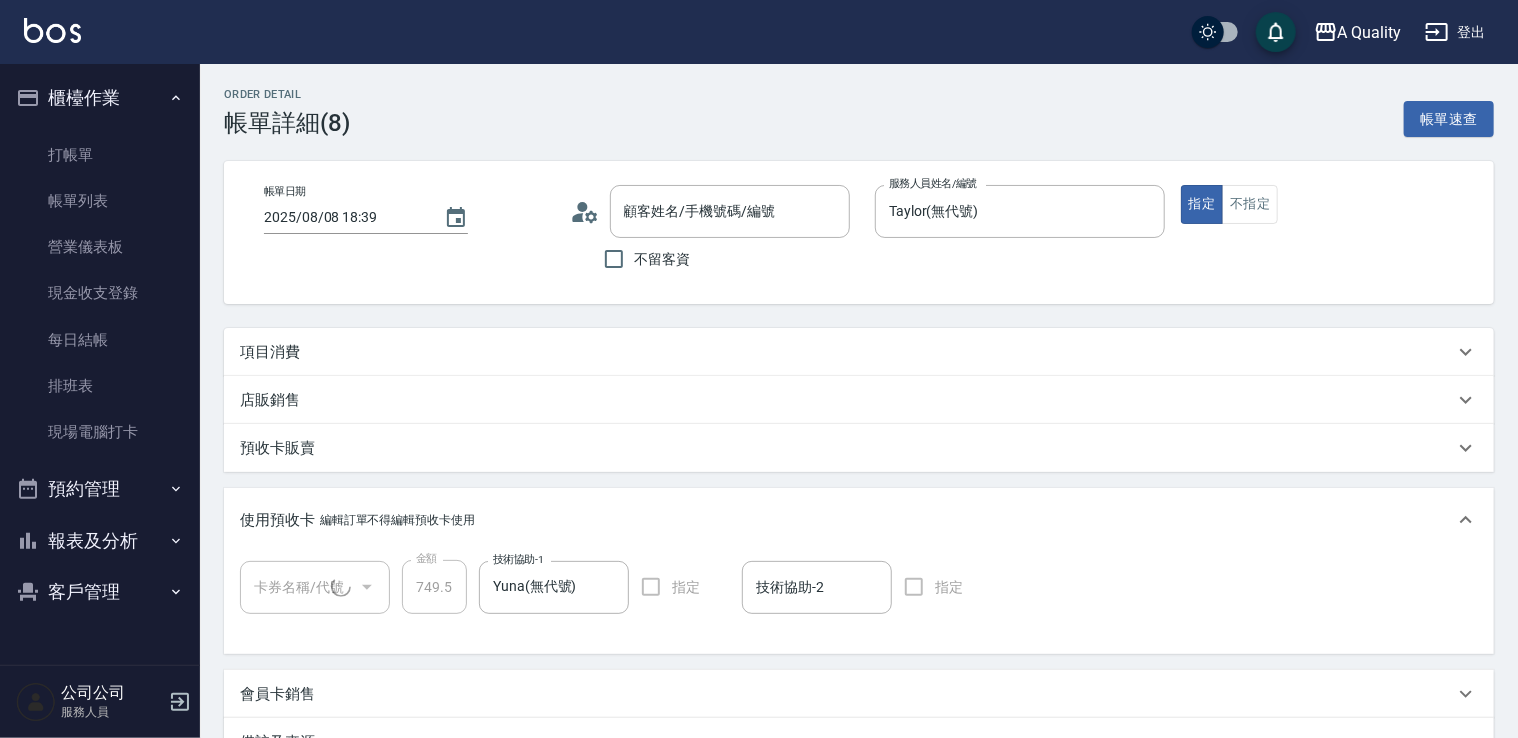 type on "楊祥琳/0938645676/" 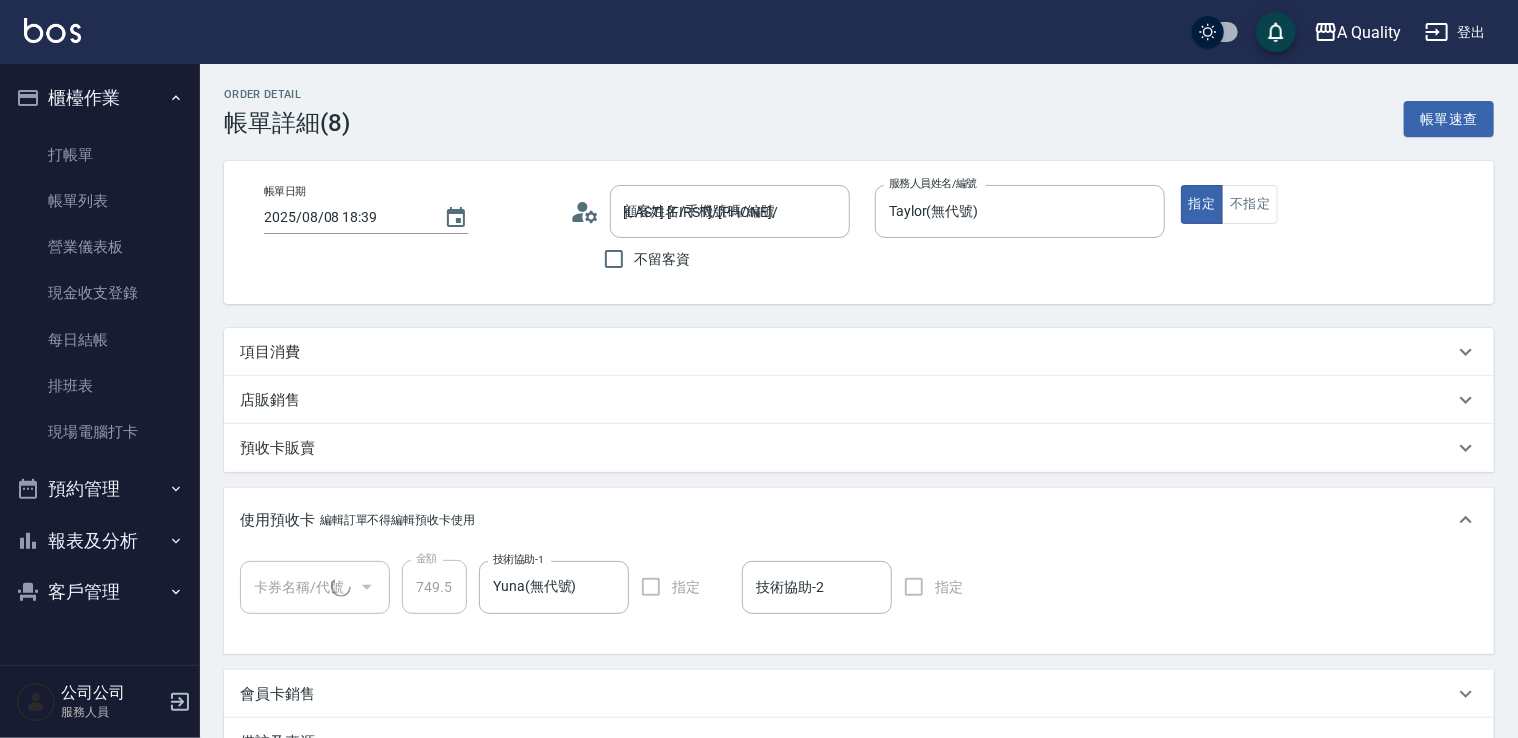 type on "深層頭皮養護卡5+5(1/1) 阿布" 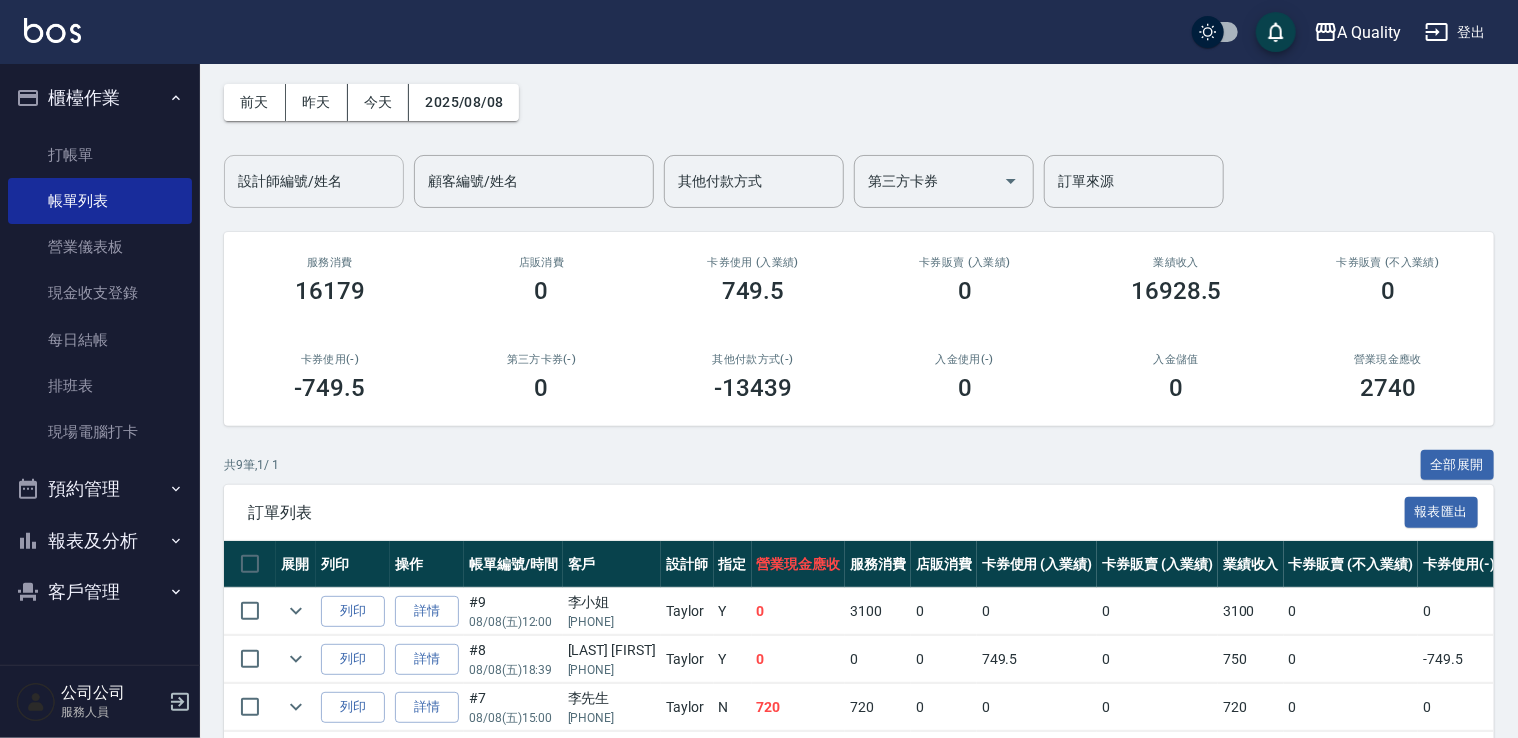 scroll, scrollTop: 0, scrollLeft: 0, axis: both 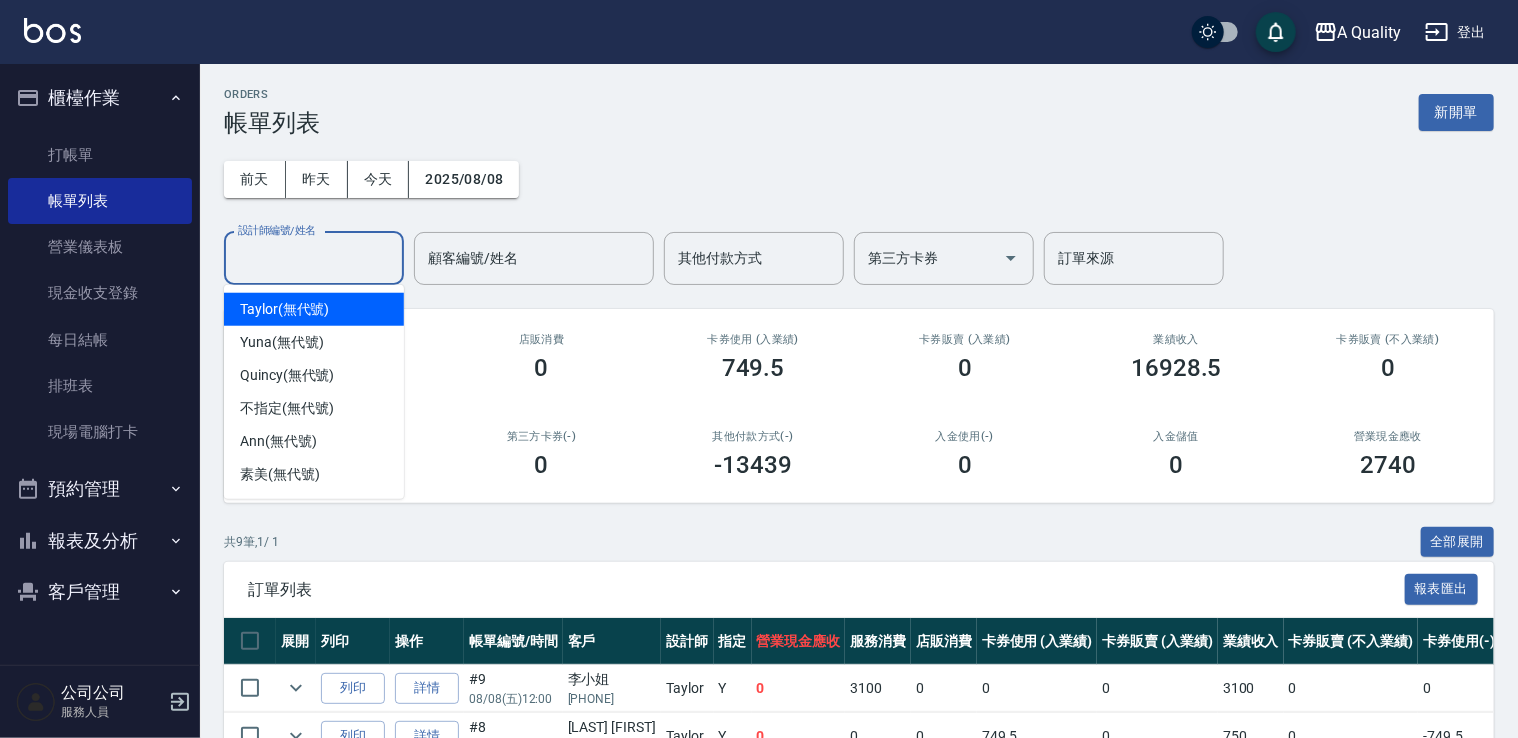 click on "設計師編號/姓名" at bounding box center (314, 258) 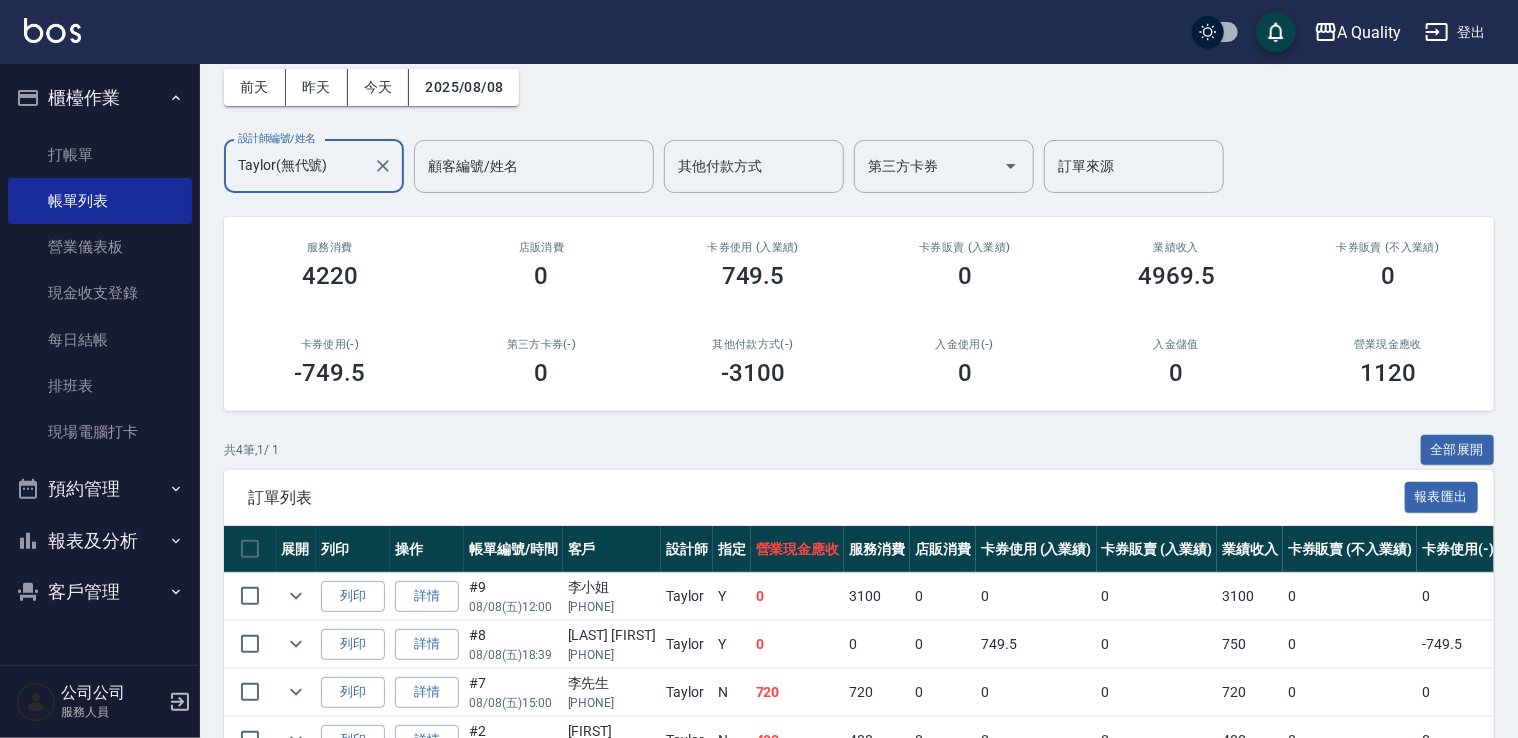 scroll, scrollTop: 210, scrollLeft: 0, axis: vertical 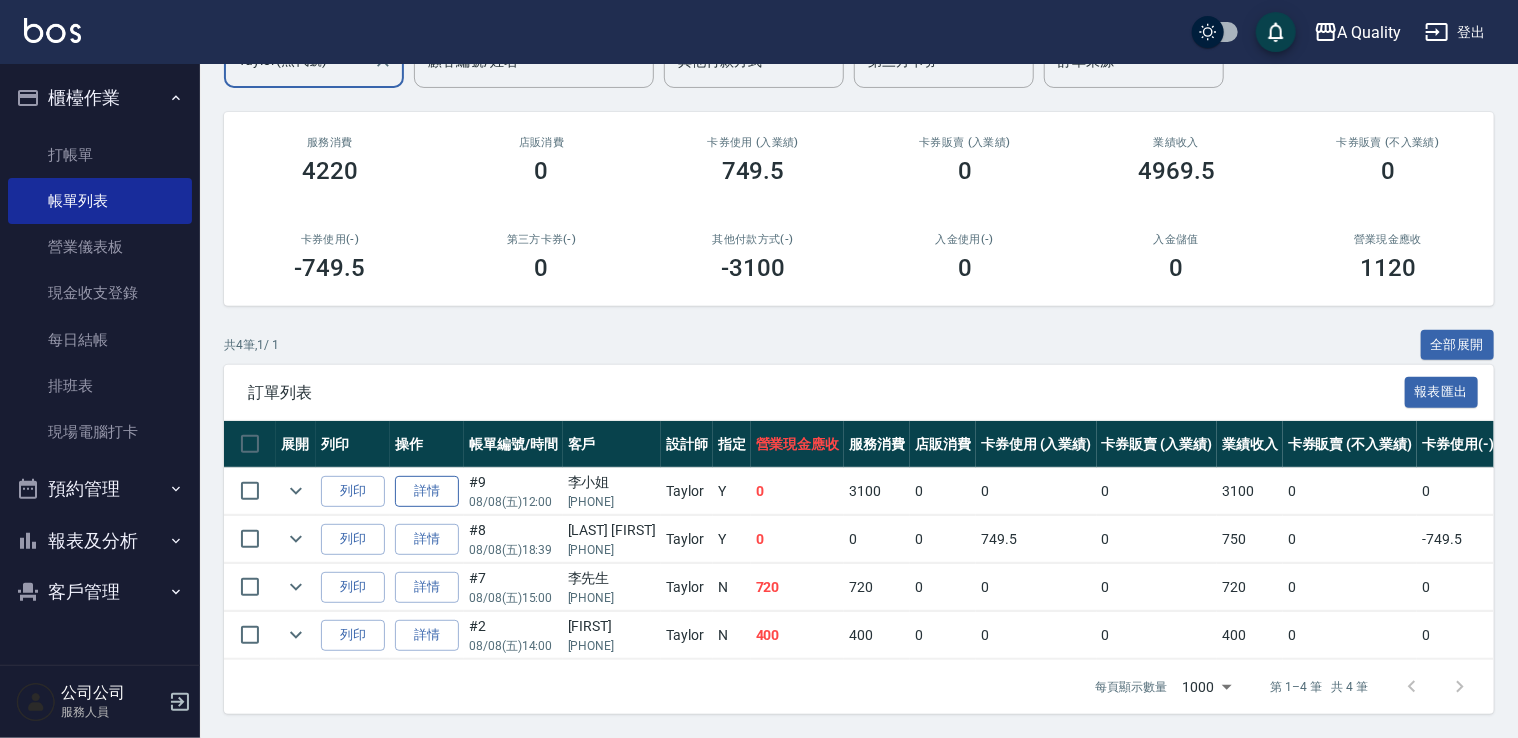 click on "詳情" at bounding box center (427, 491) 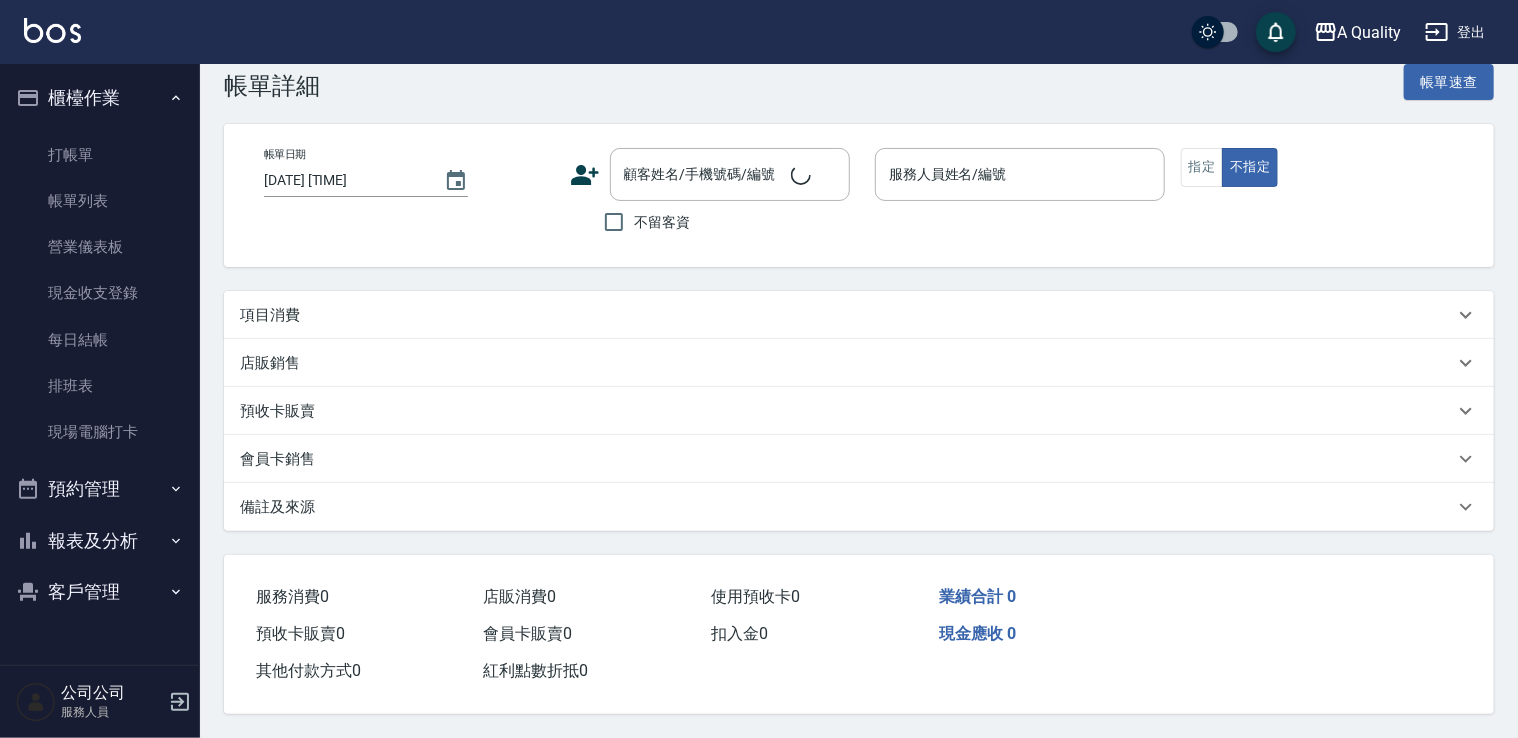 scroll, scrollTop: 0, scrollLeft: 0, axis: both 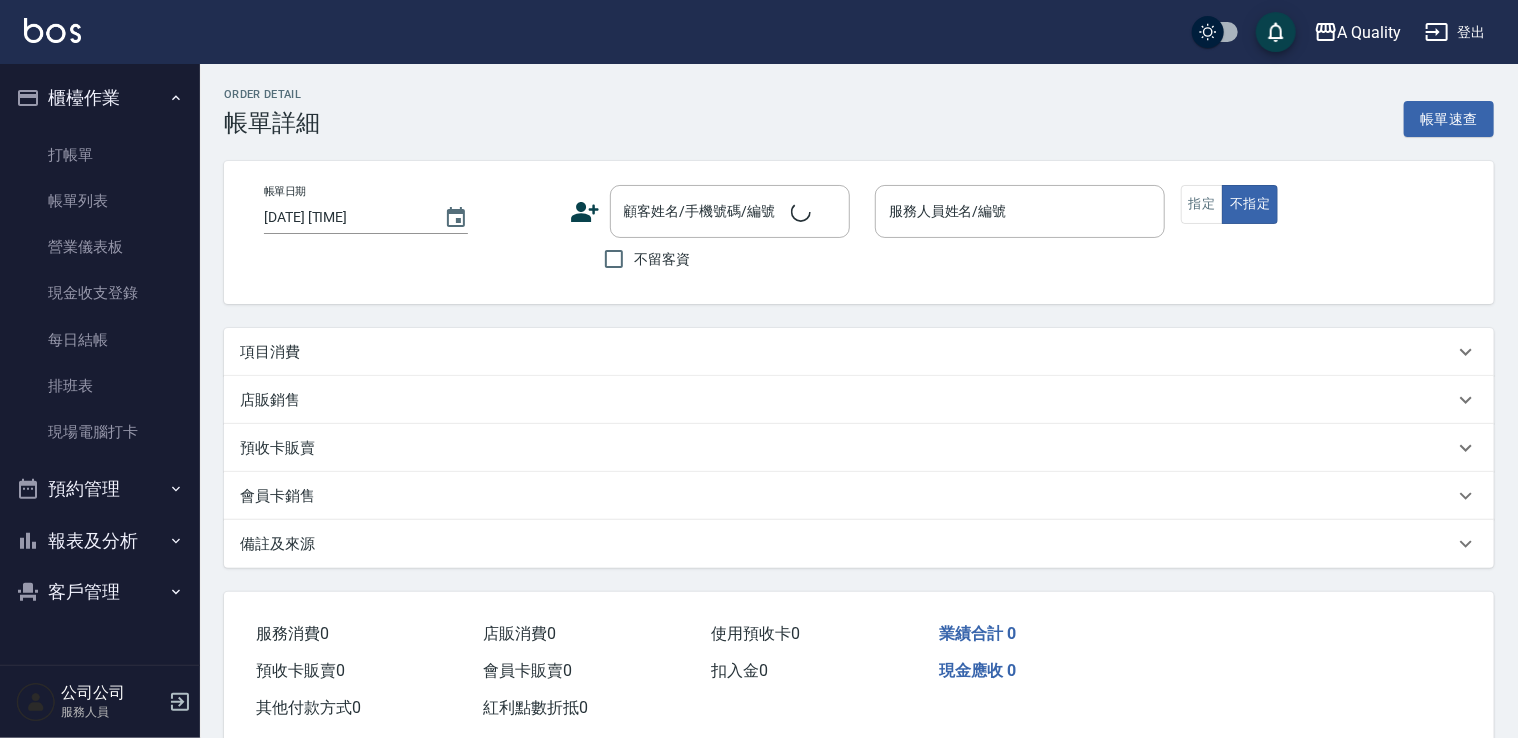 type on "2025/08/08 12:00" 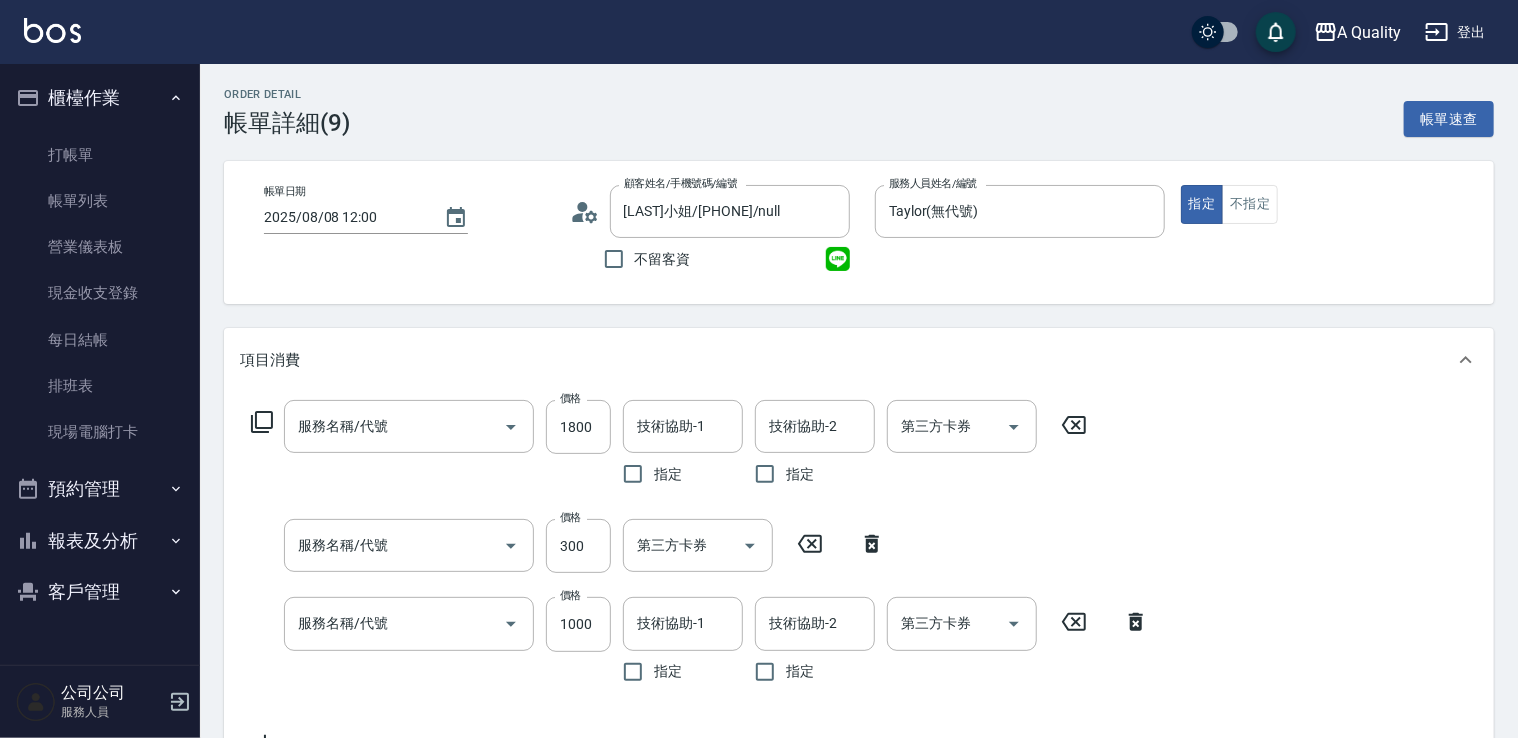 type on "李小姐/0975600638/null" 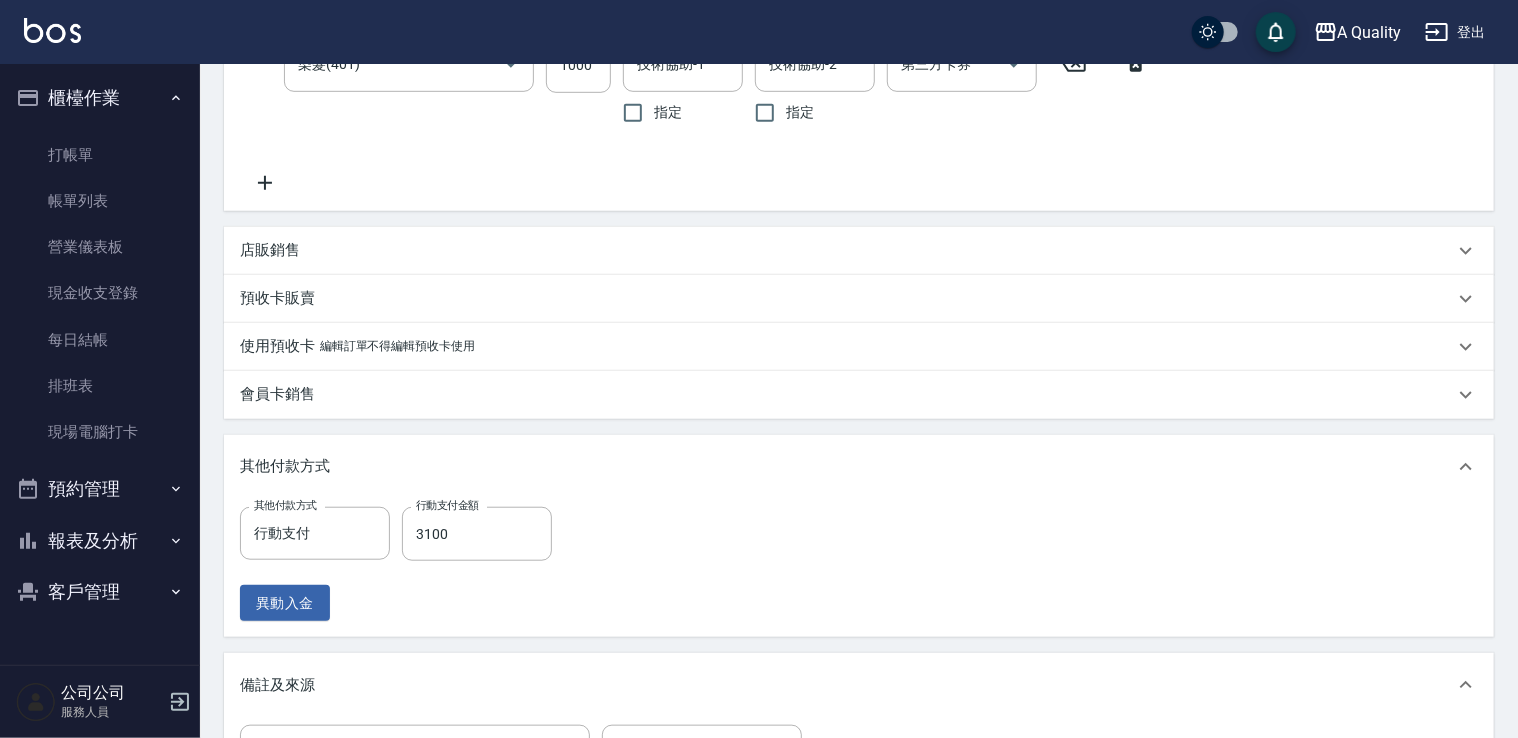 scroll, scrollTop: 894, scrollLeft: 0, axis: vertical 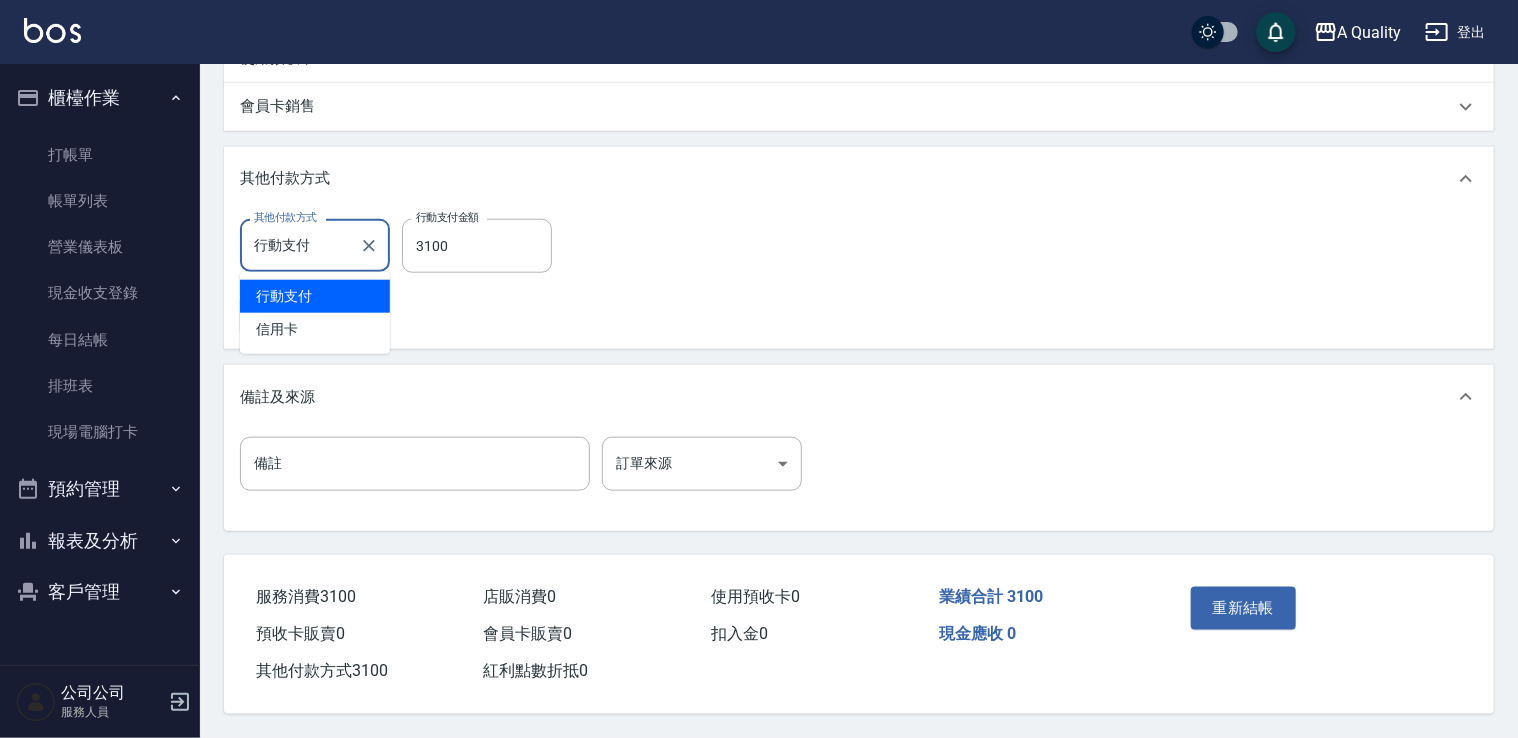 click on "行動支付" at bounding box center [300, 245] 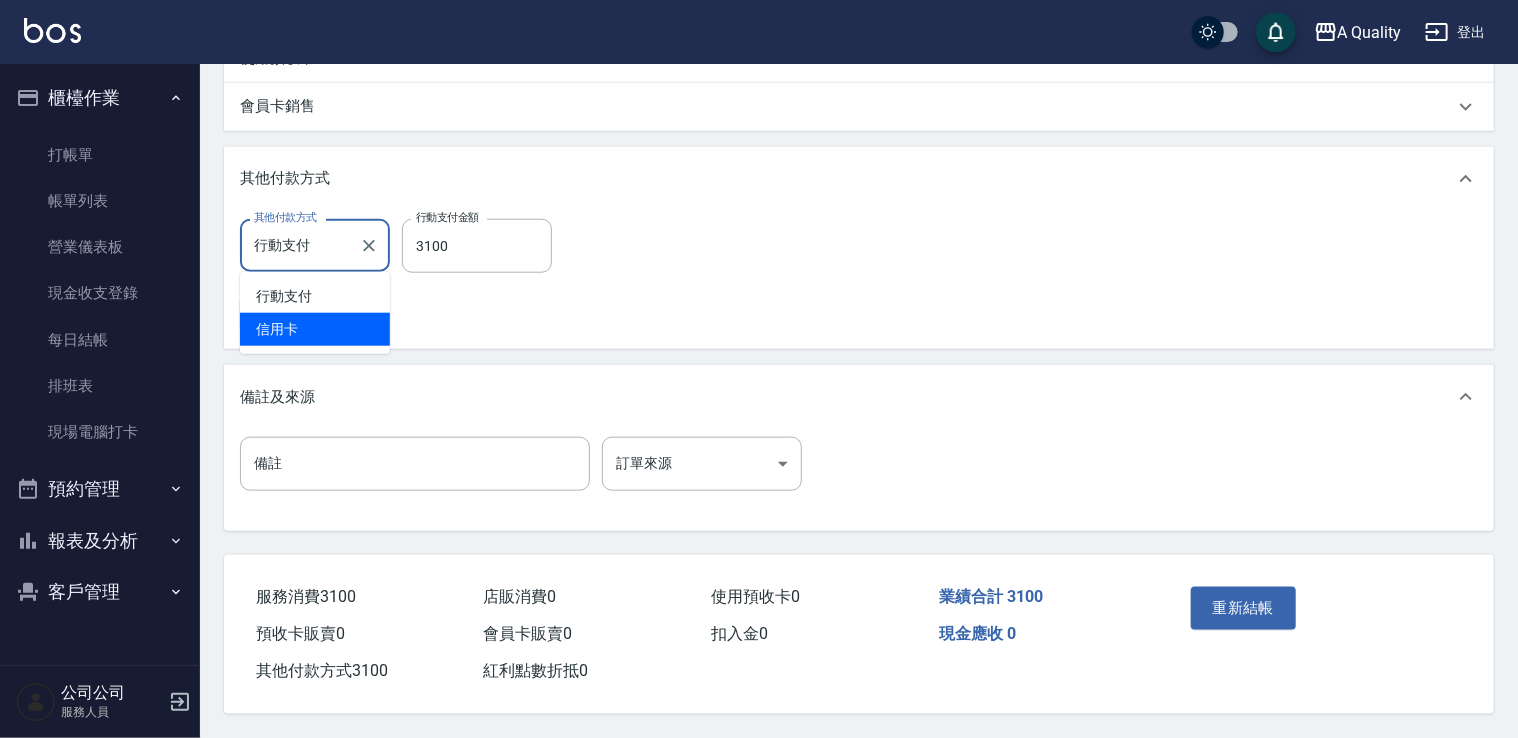click on "信用卡" at bounding box center [315, 329] 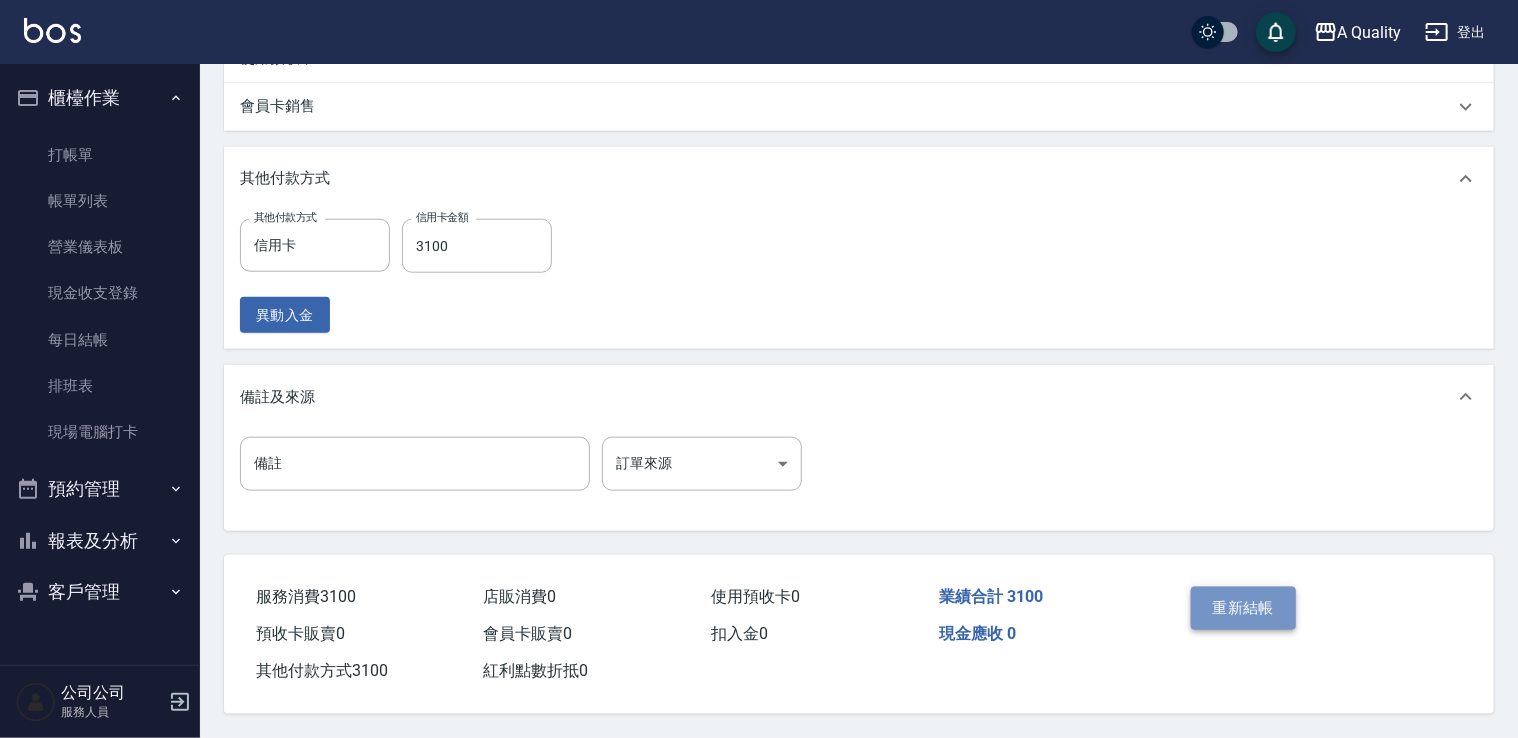 click on "重新結帳" at bounding box center (1244, 608) 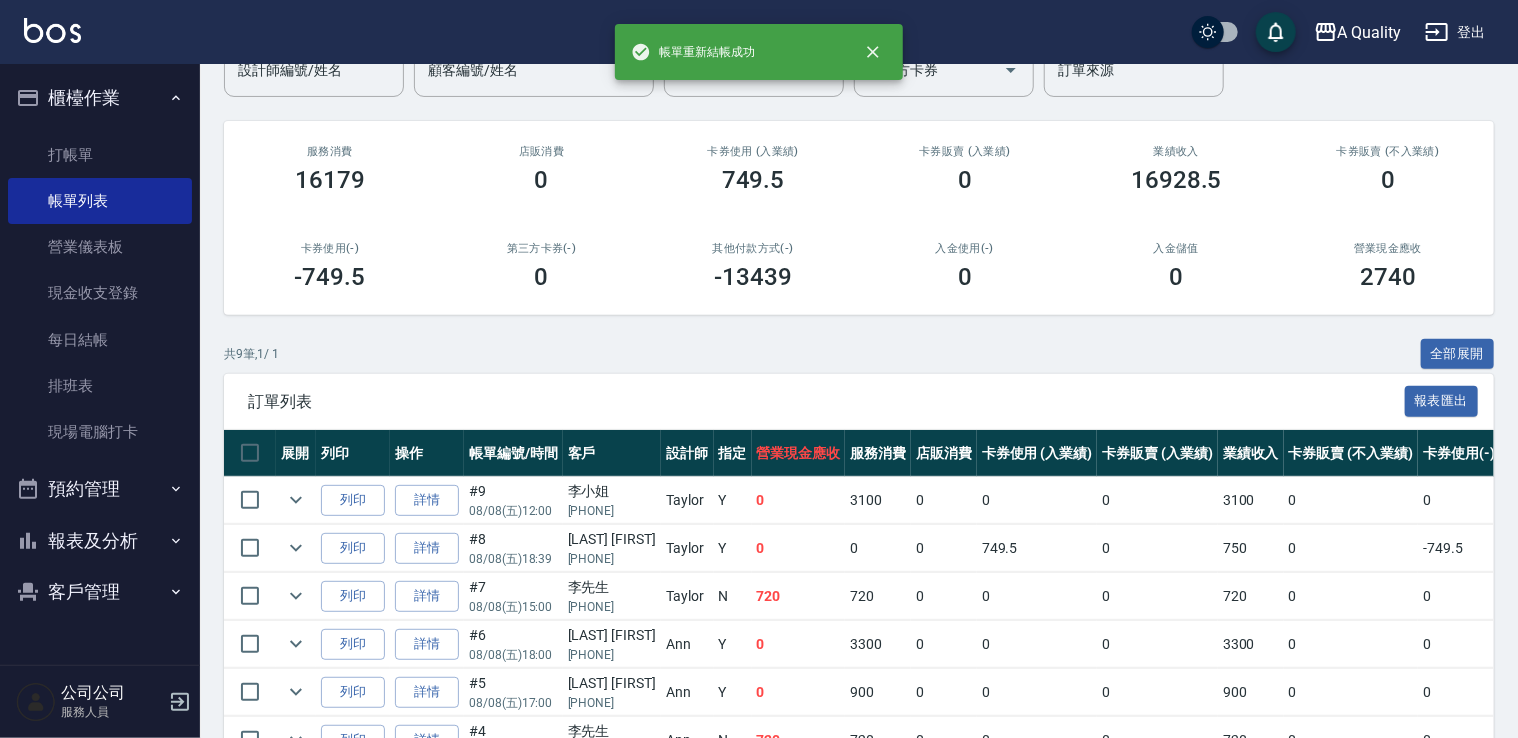scroll, scrollTop: 300, scrollLeft: 0, axis: vertical 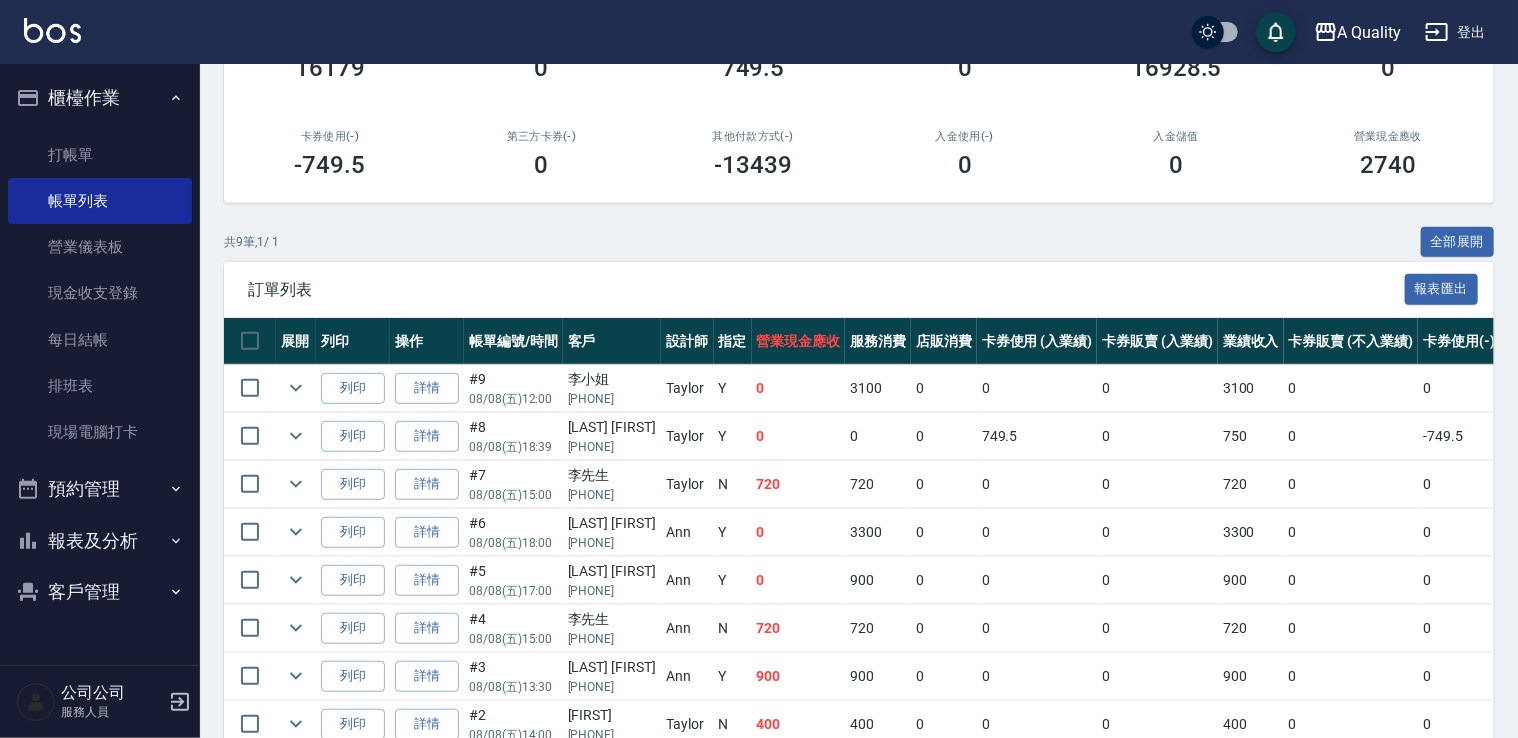 click on "報表及分析" at bounding box center (100, 541) 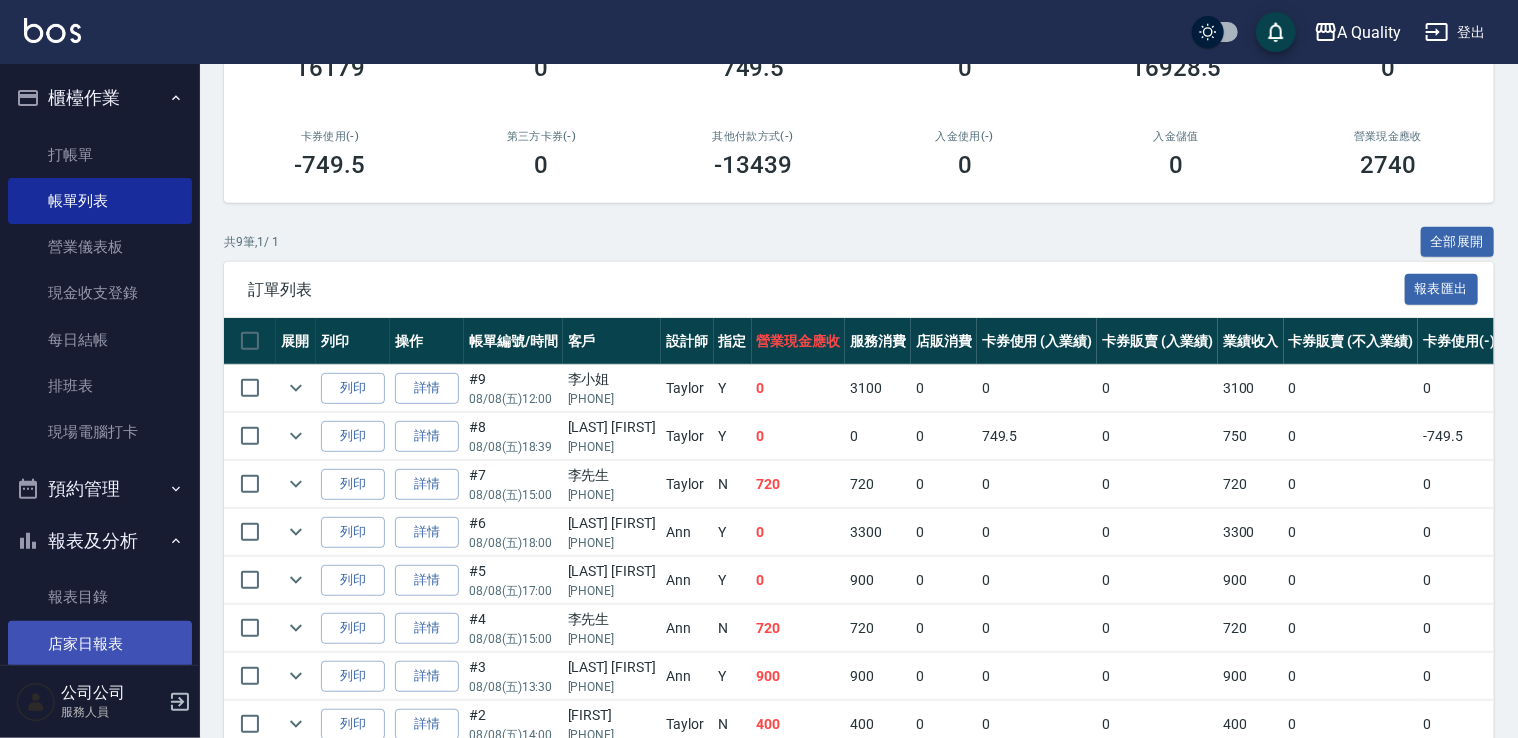 click on "店家日報表" at bounding box center [100, 644] 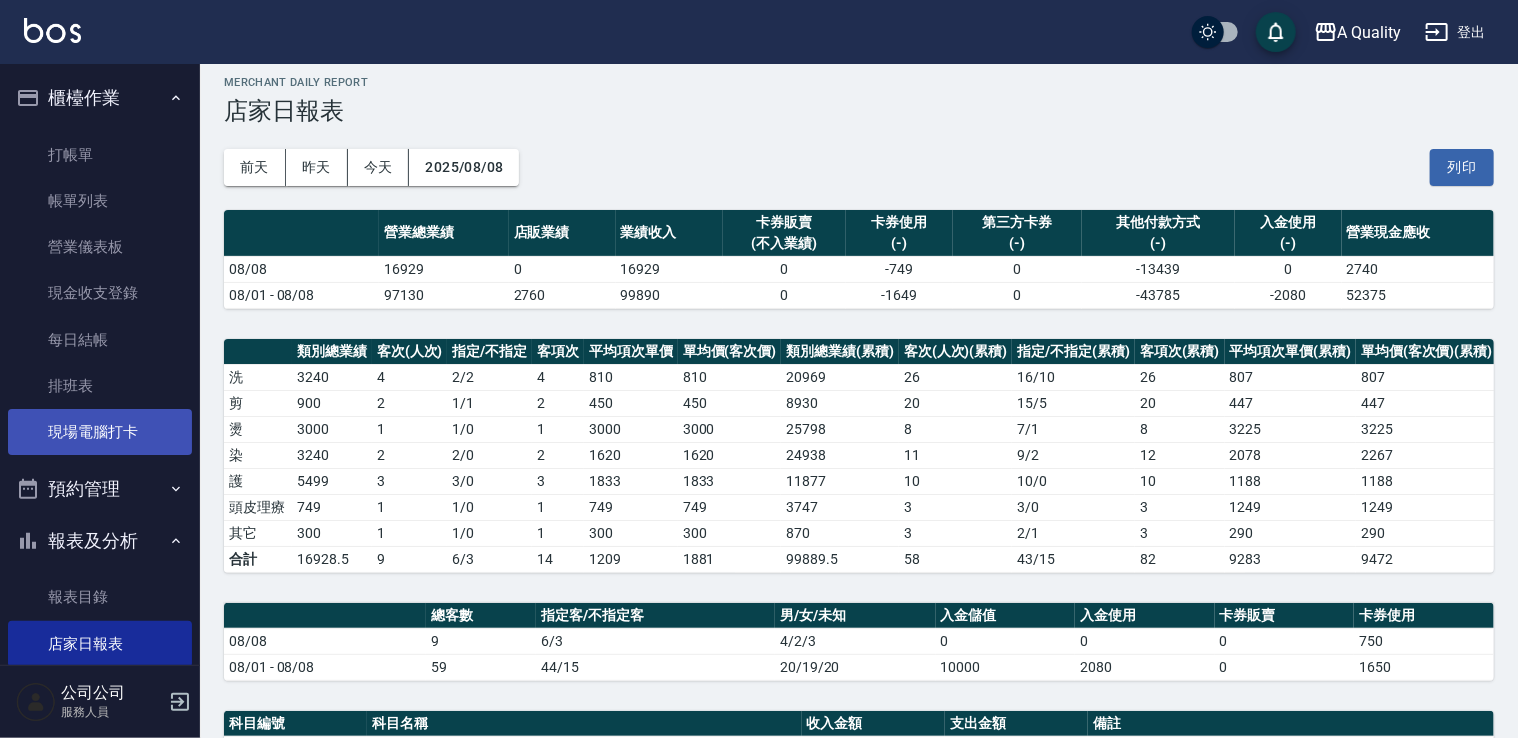scroll, scrollTop: 0, scrollLeft: 0, axis: both 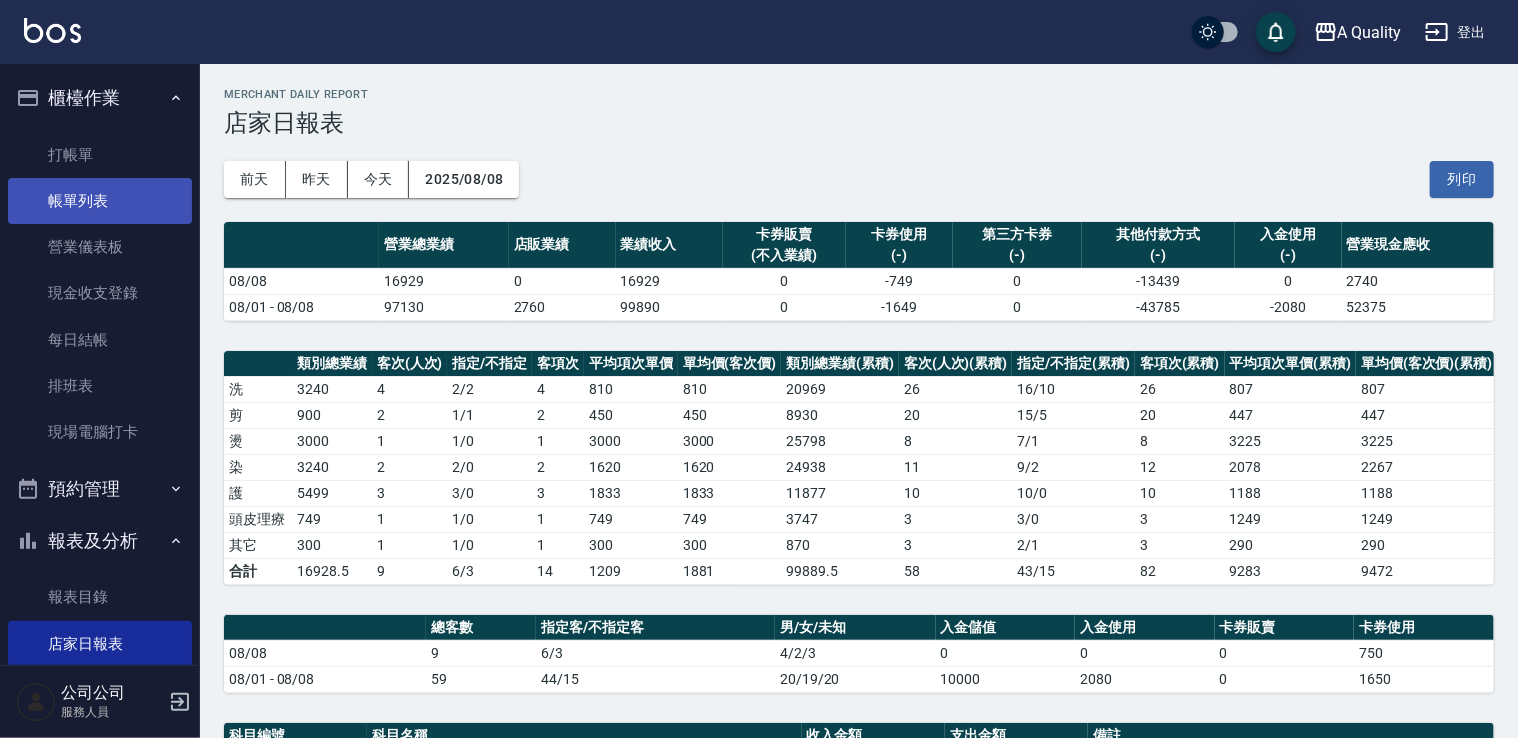 drag, startPoint x: 101, startPoint y: 193, endPoint x: 624, endPoint y: 440, distance: 578.3926 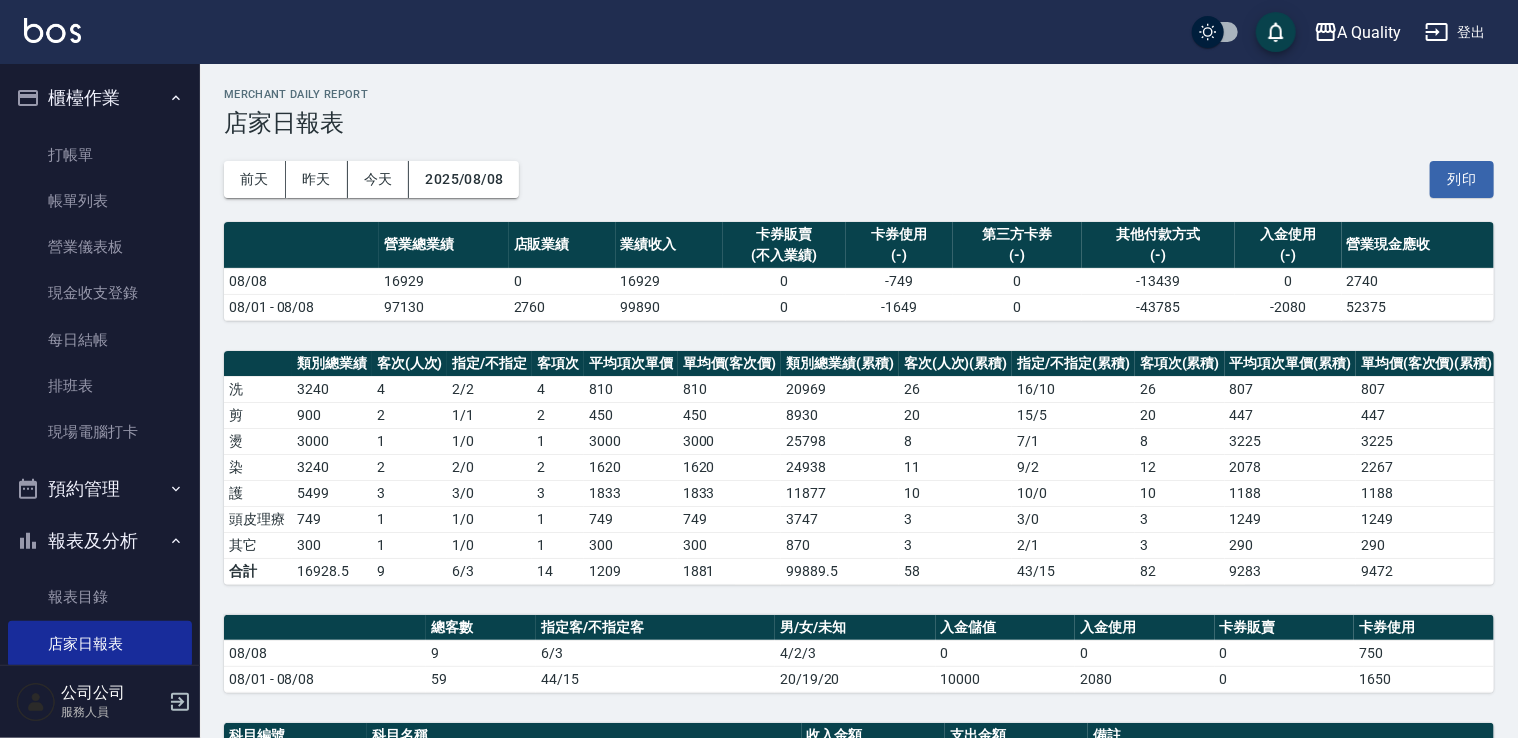 click on "帳單列表" at bounding box center (100, 201) 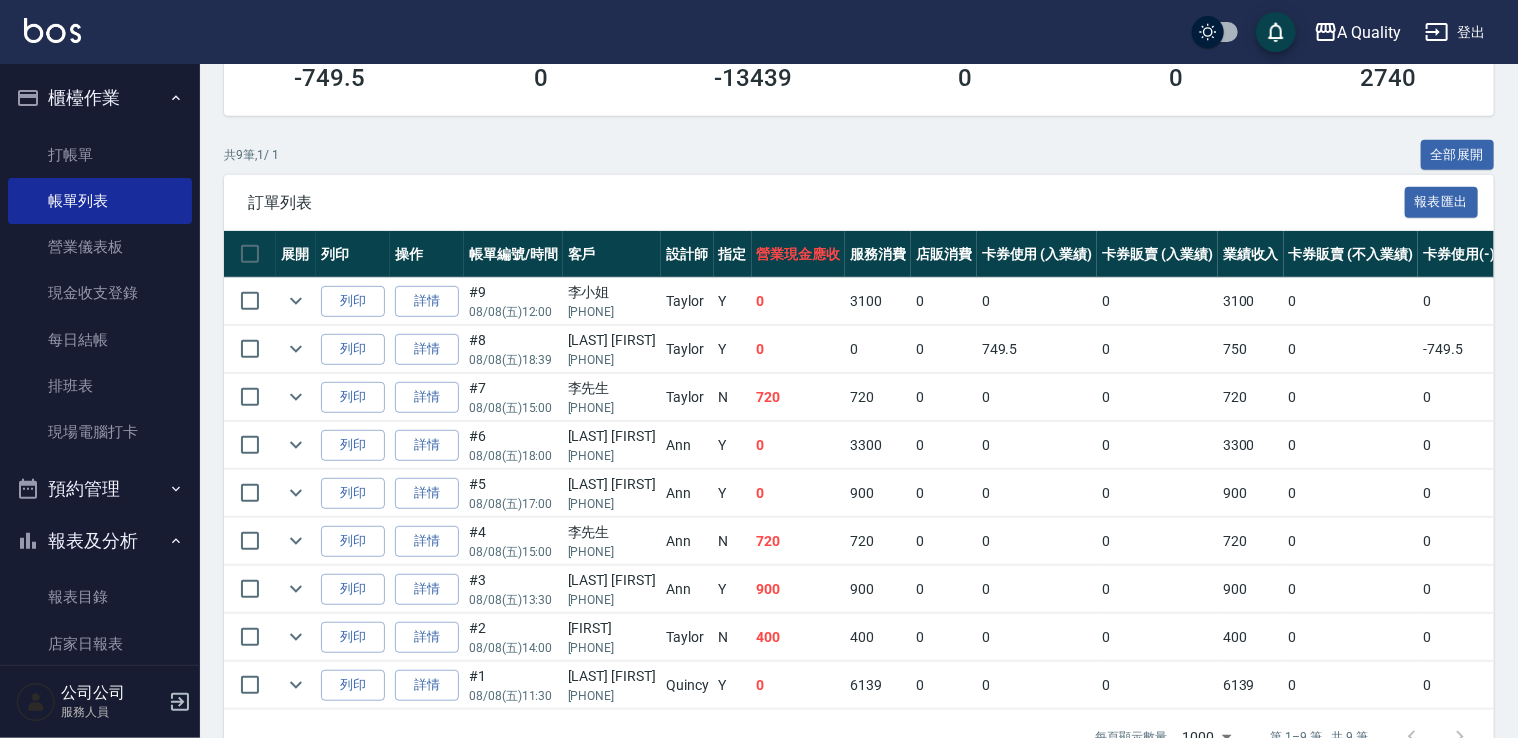 scroll, scrollTop: 400, scrollLeft: 0, axis: vertical 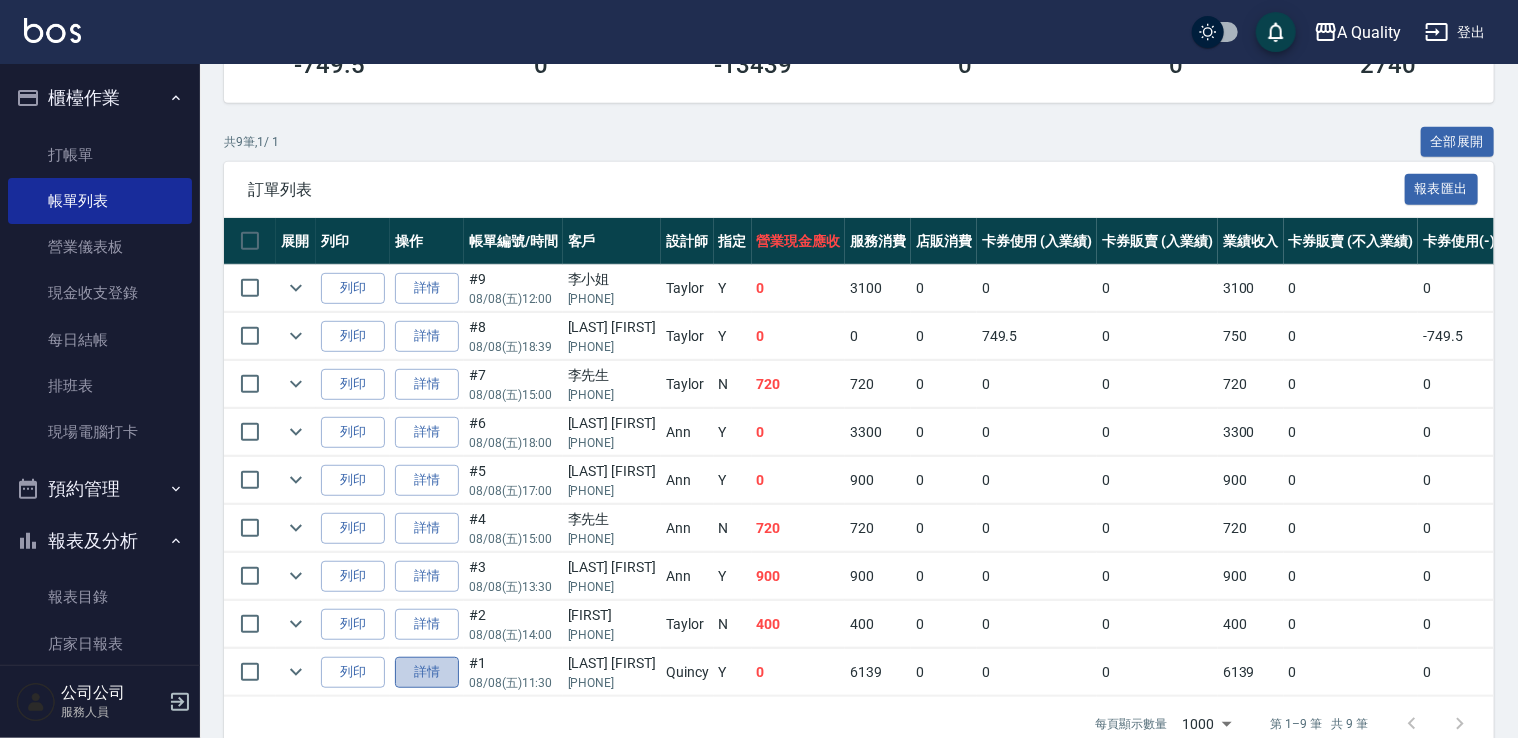 click on "詳情" at bounding box center [427, 672] 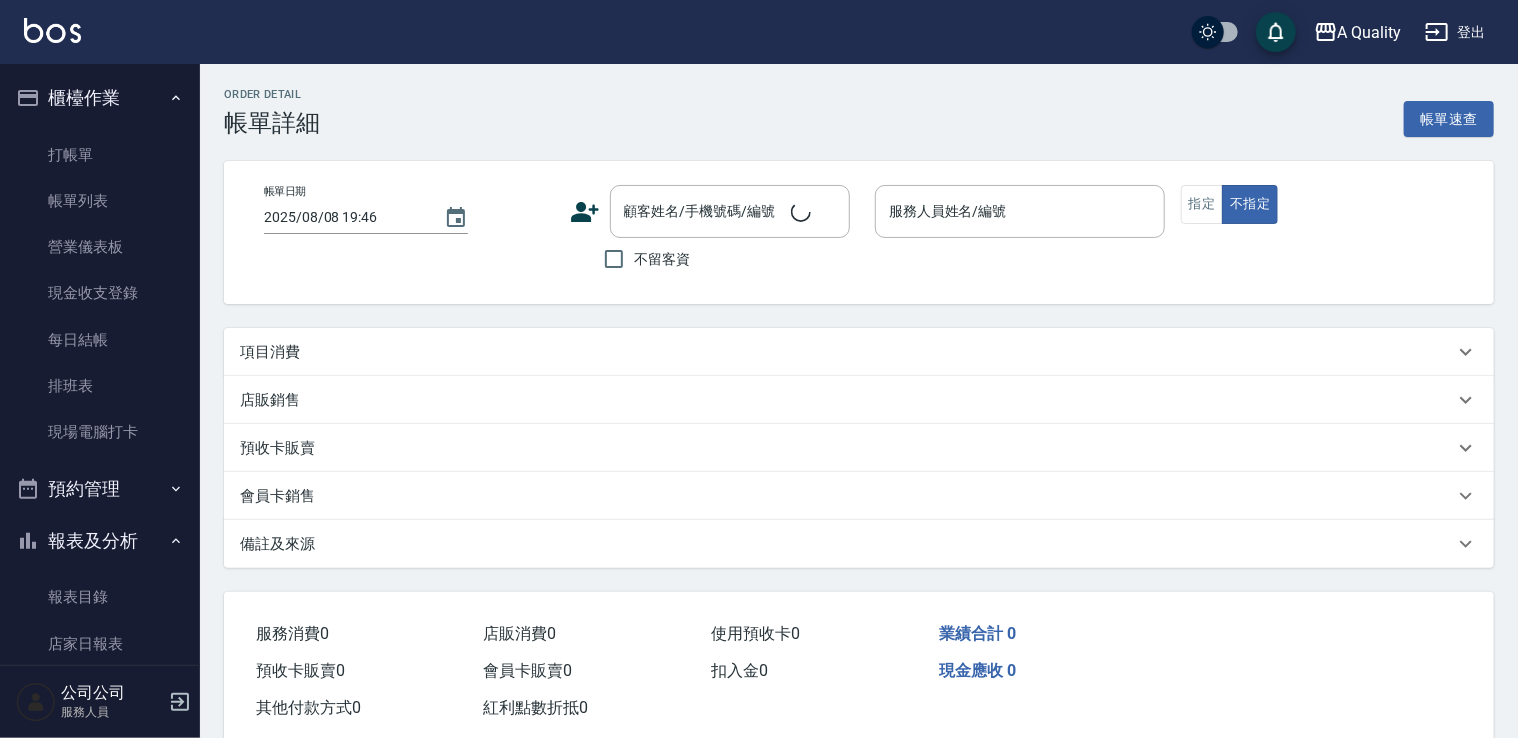 type on "2025/08/08 11:30" 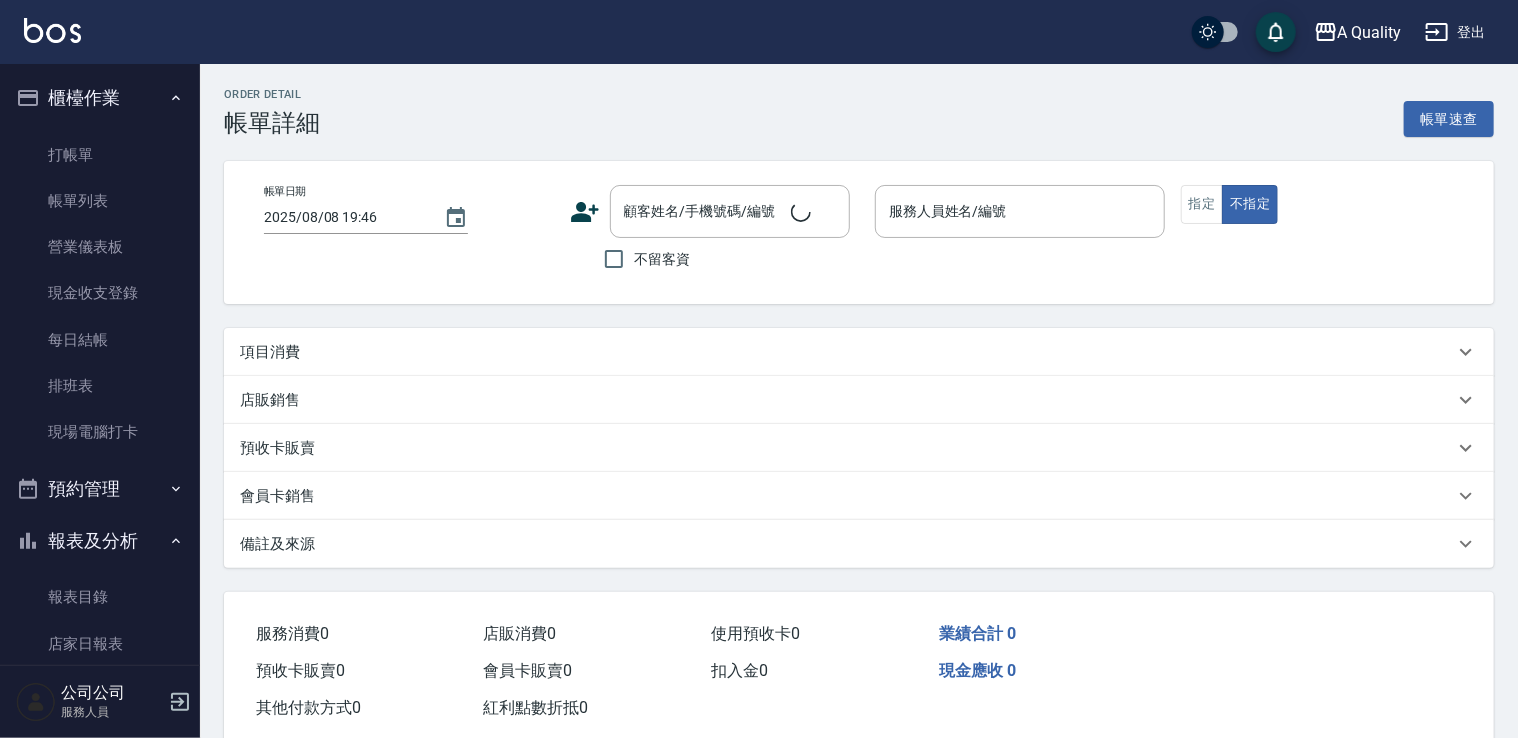 type on "Quincy(無代號)" 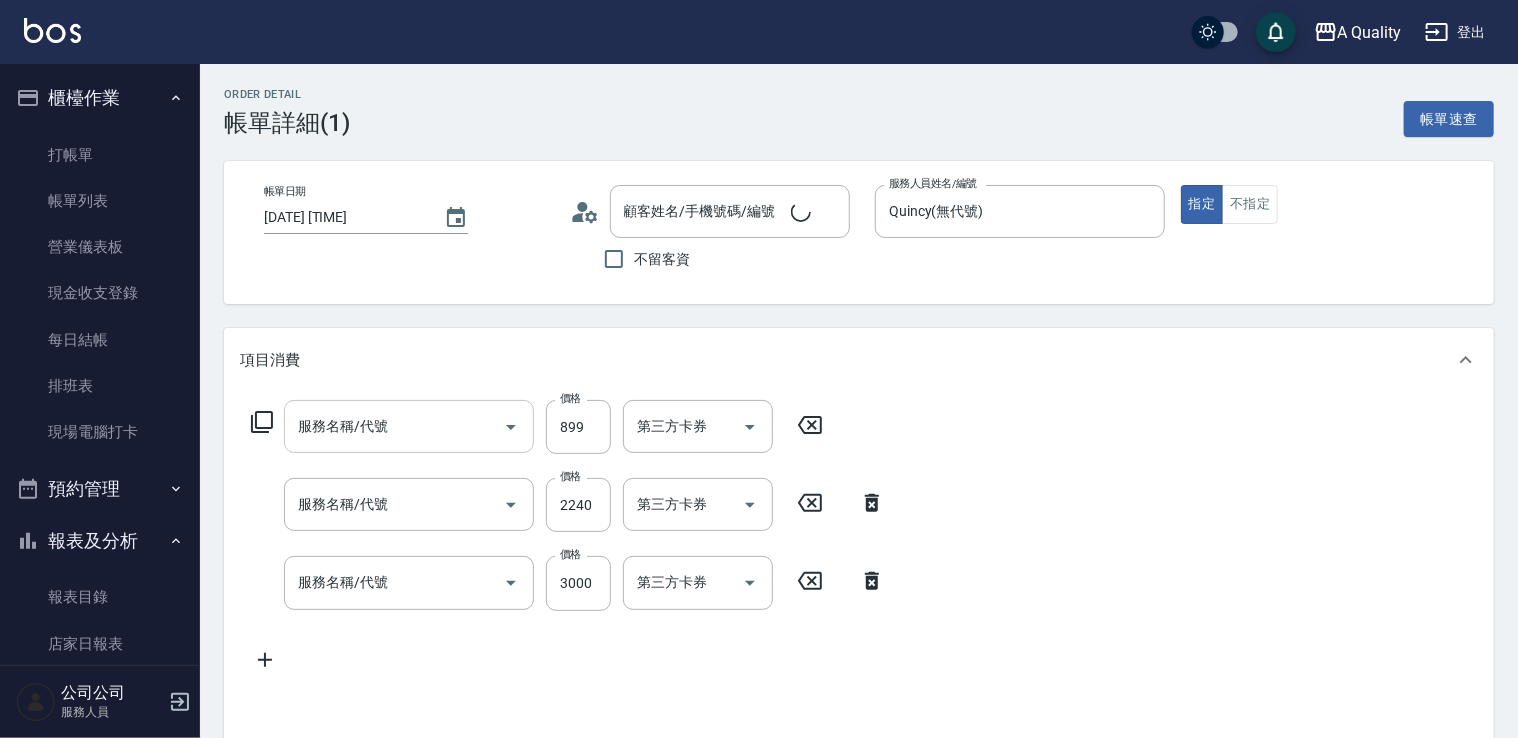 type on "資生堂基礎護(501)" 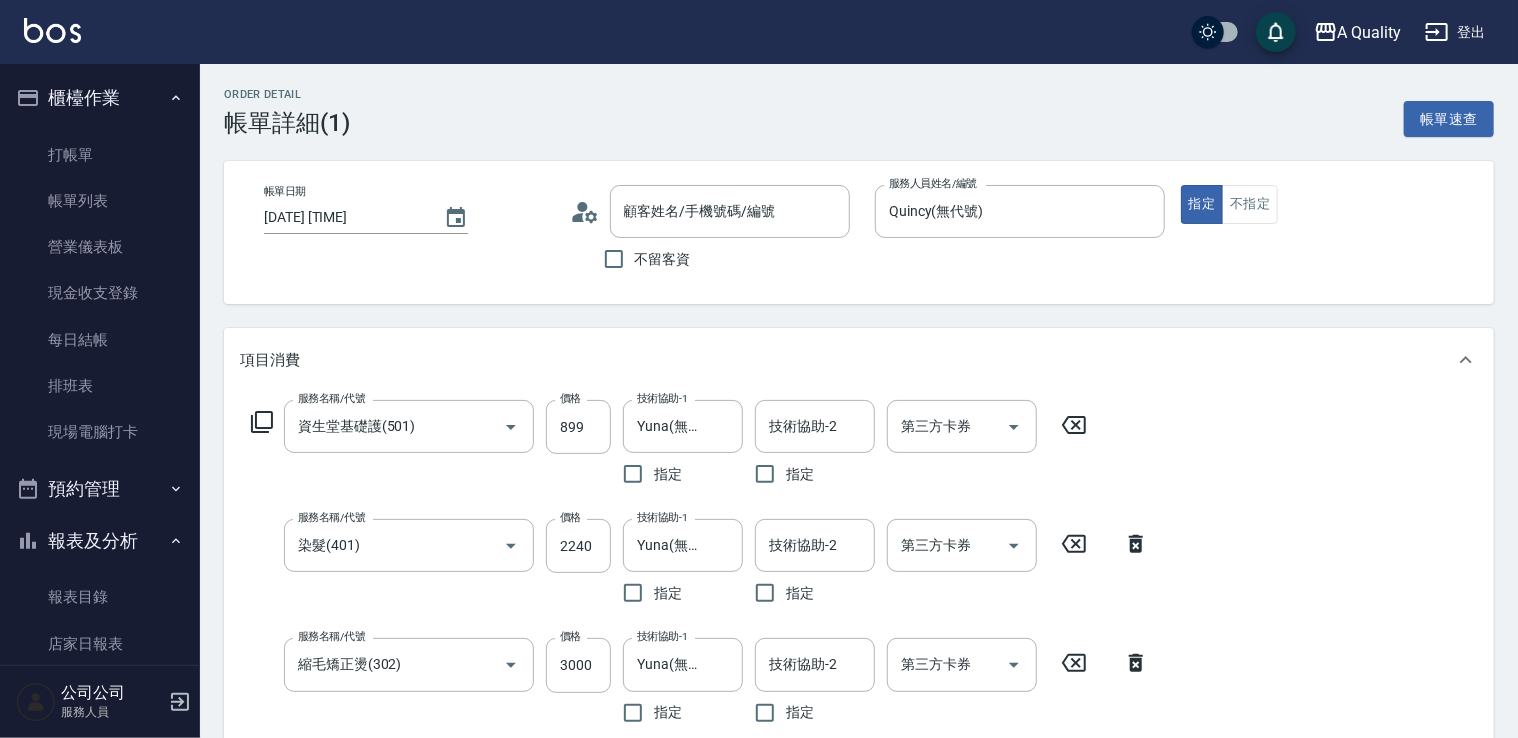 type on "趙羽婕/0989254224/" 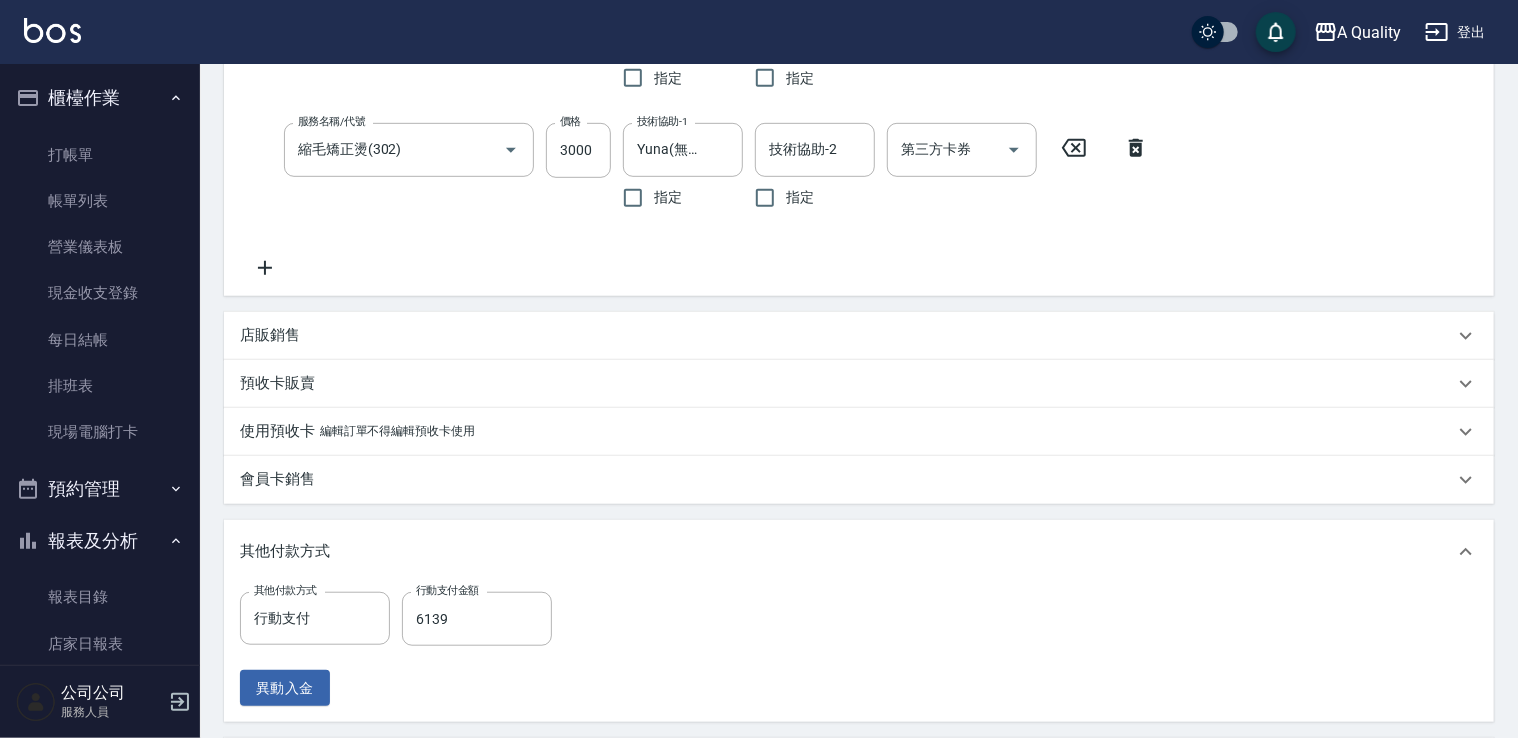 scroll, scrollTop: 700, scrollLeft: 0, axis: vertical 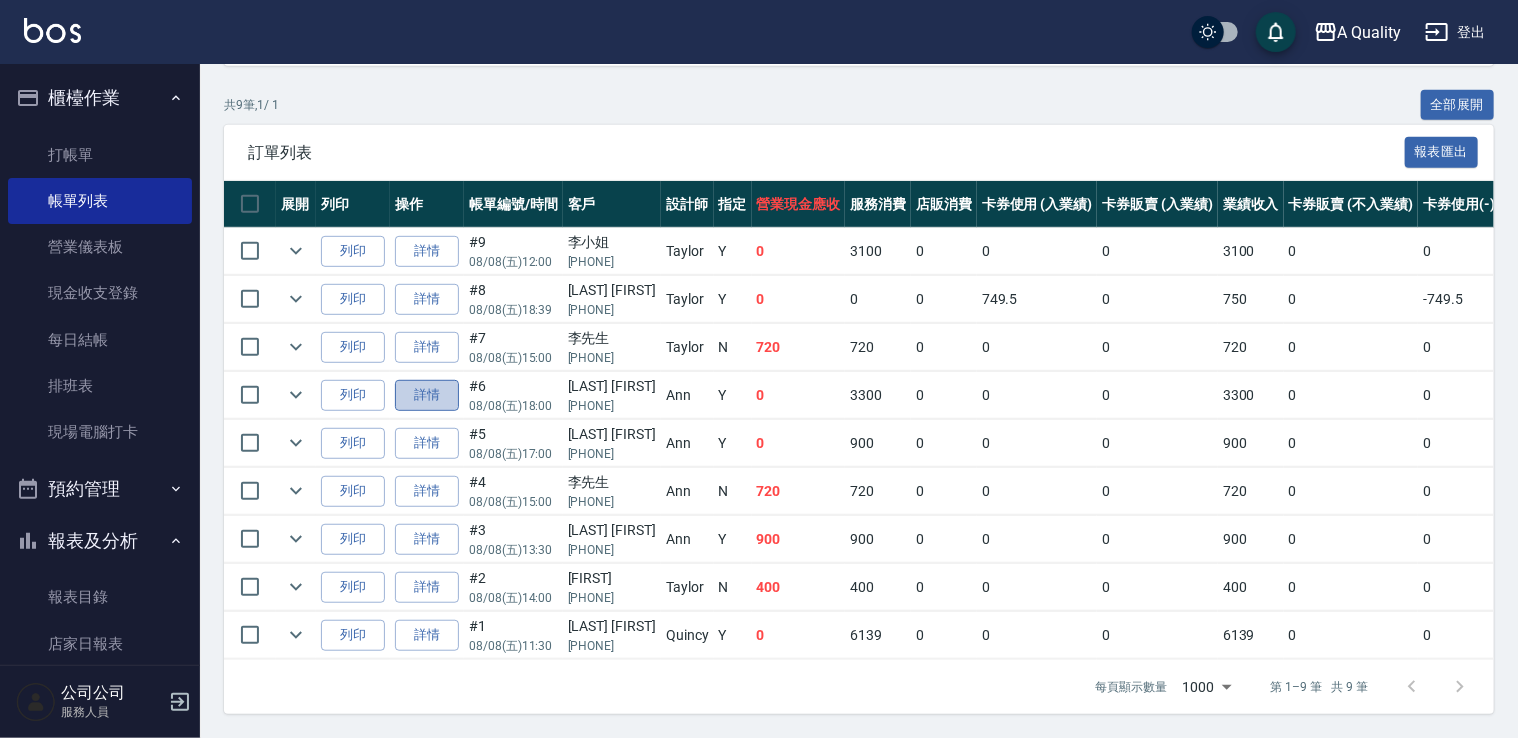 click on "詳情" at bounding box center [427, 395] 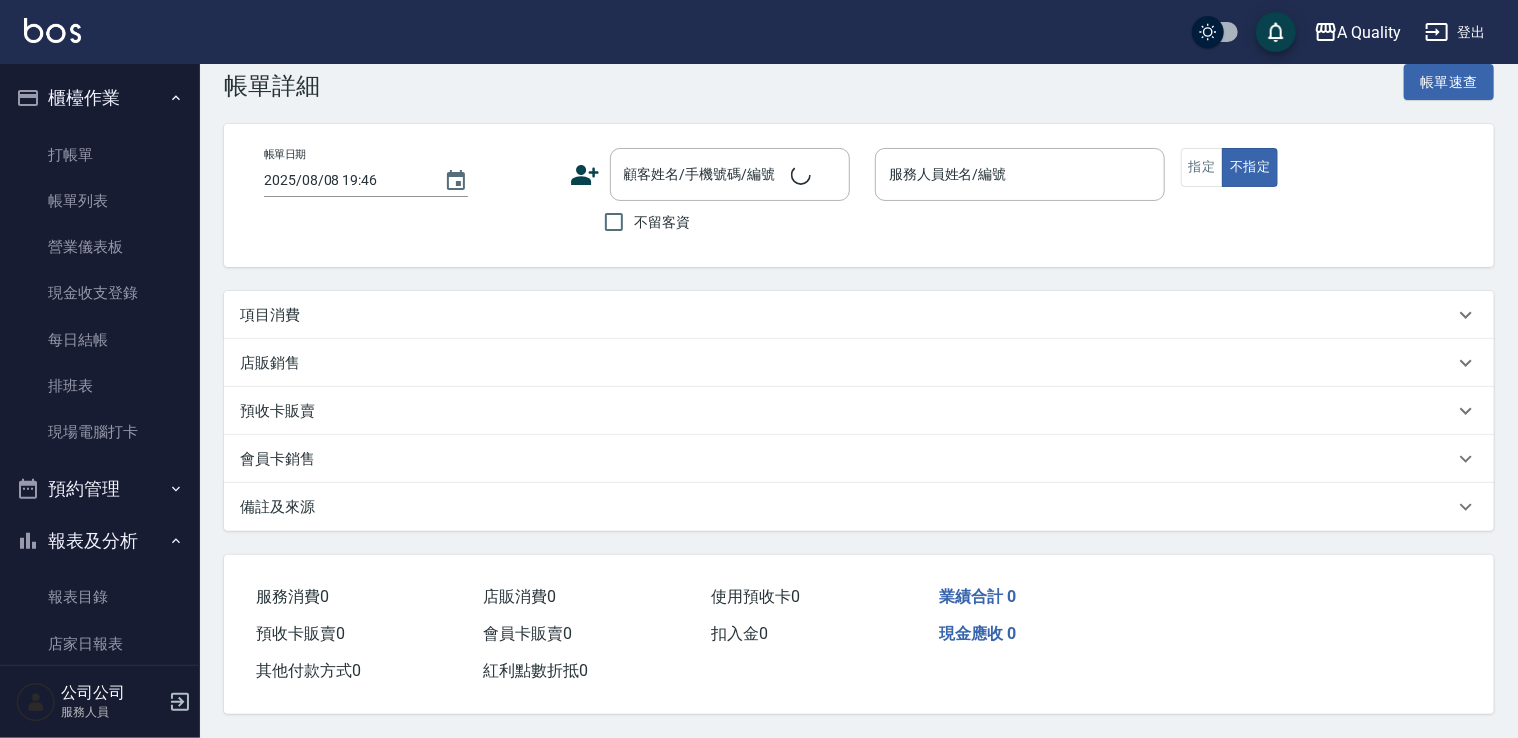 scroll, scrollTop: 0, scrollLeft: 0, axis: both 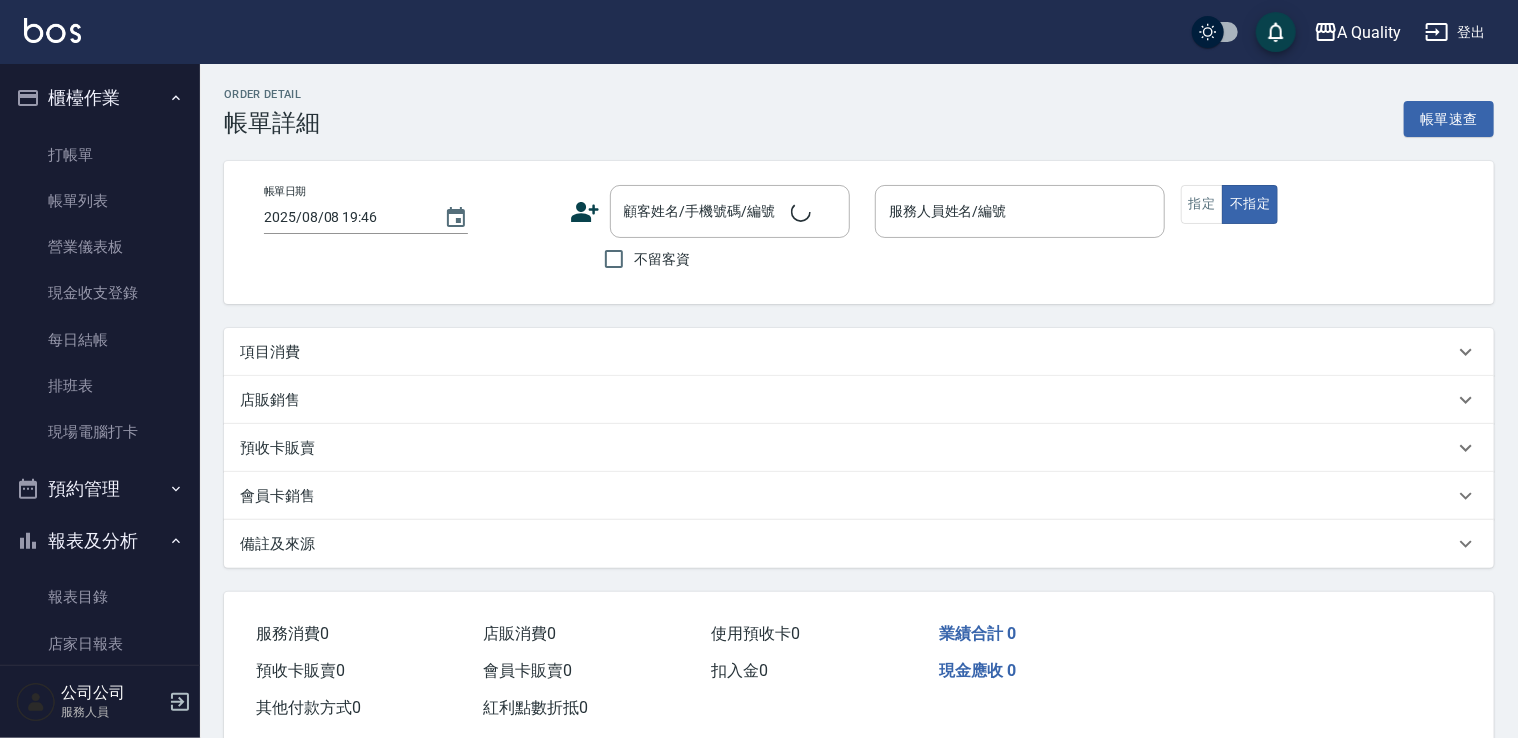type on "2025/08/08 18:00" 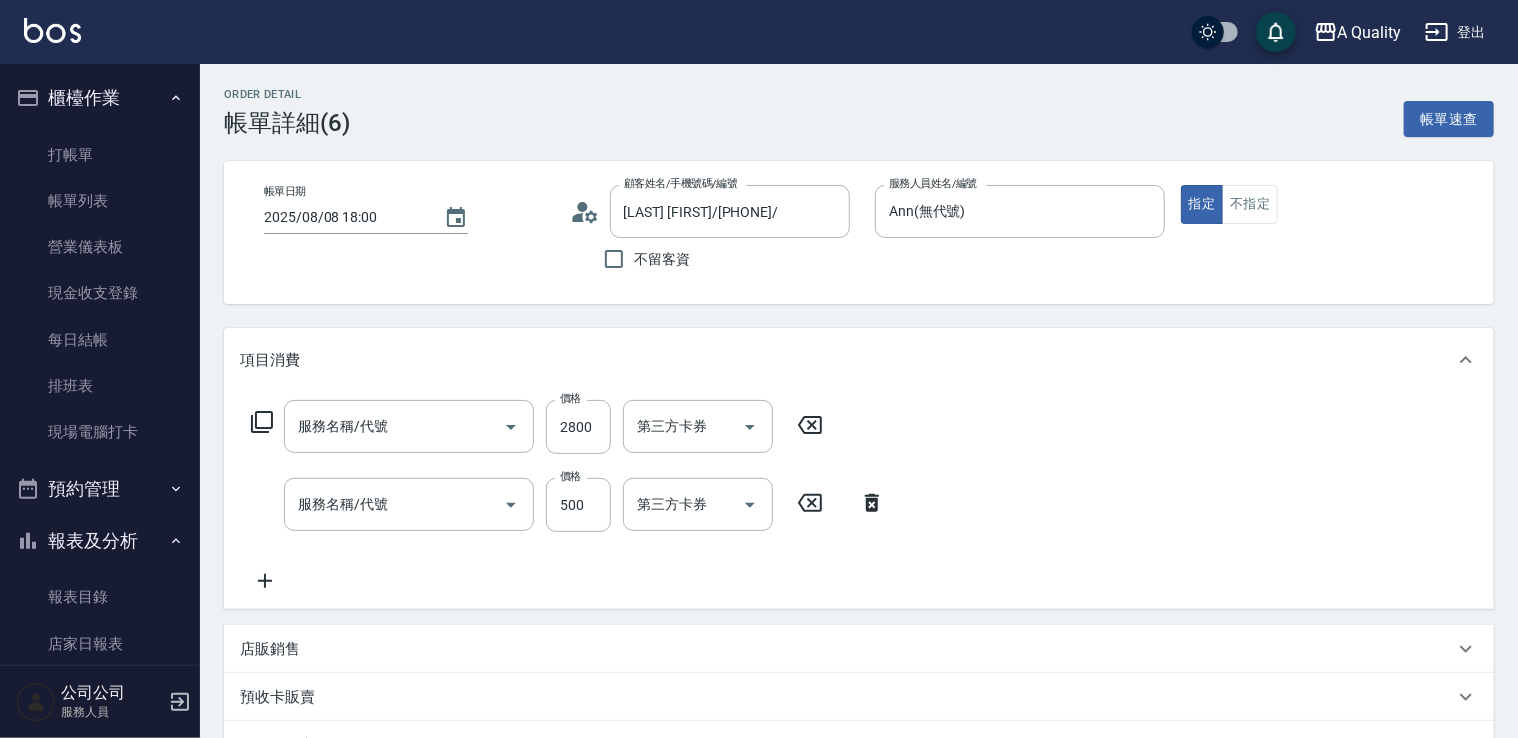 type on "許玉玲/0929539912/" 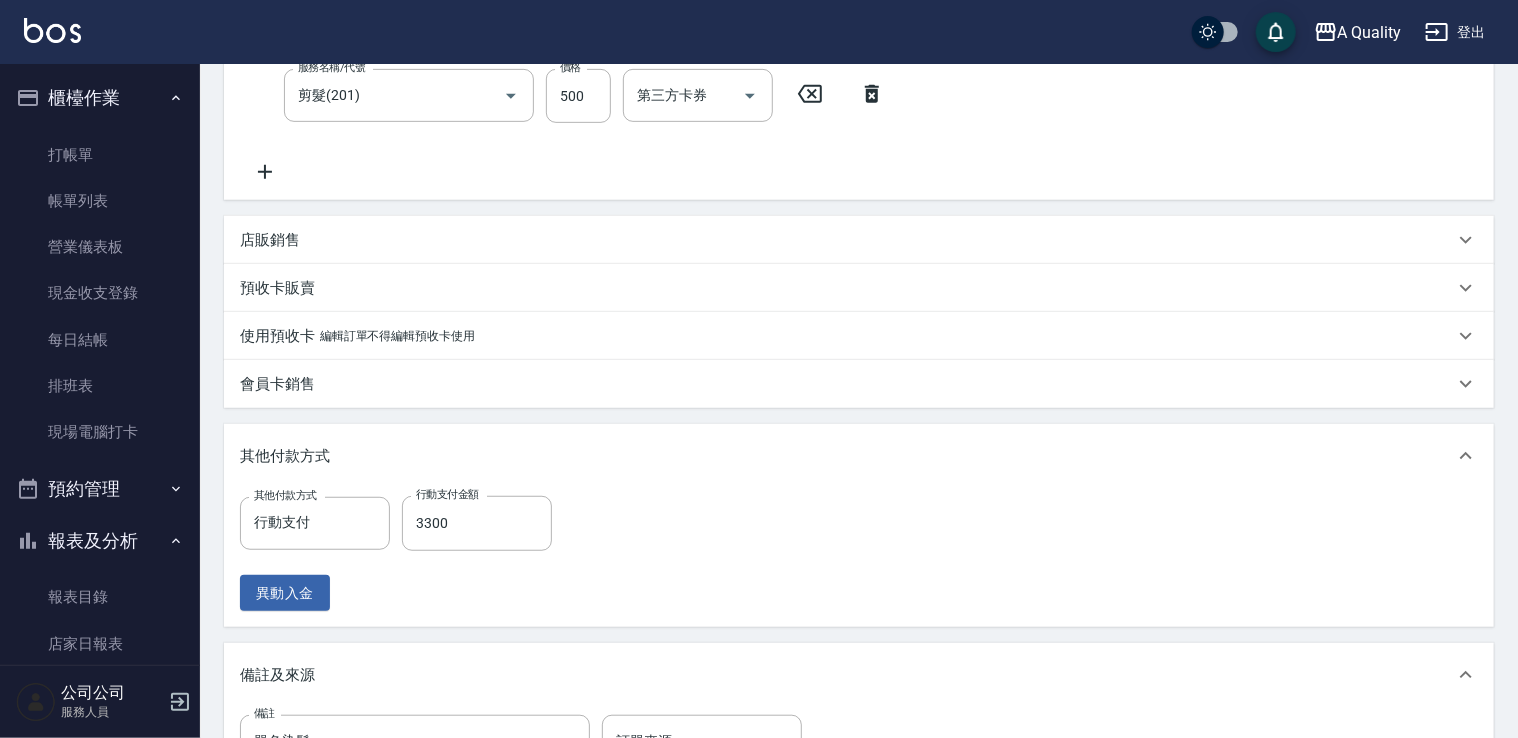 scroll, scrollTop: 500, scrollLeft: 0, axis: vertical 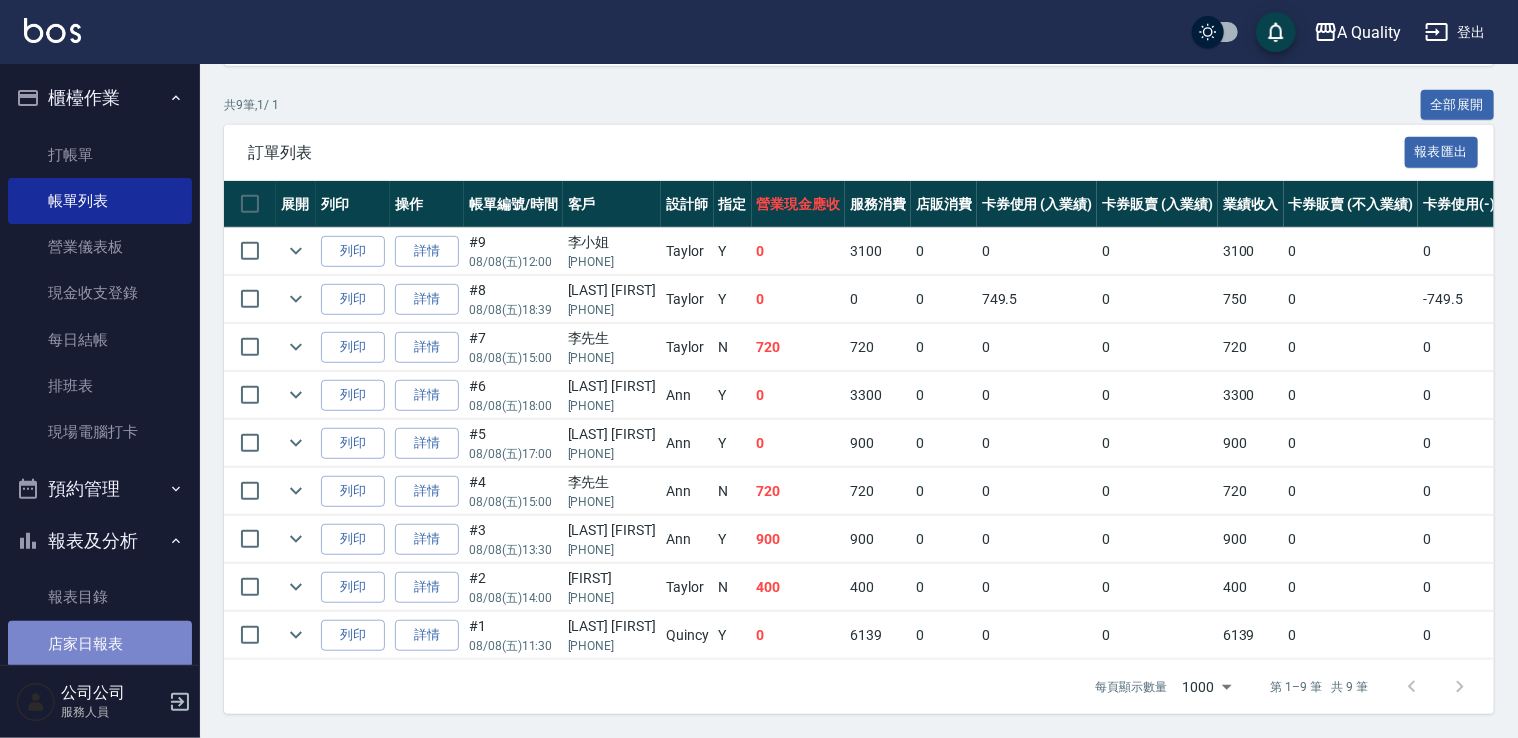 click on "店家日報表" at bounding box center [100, 644] 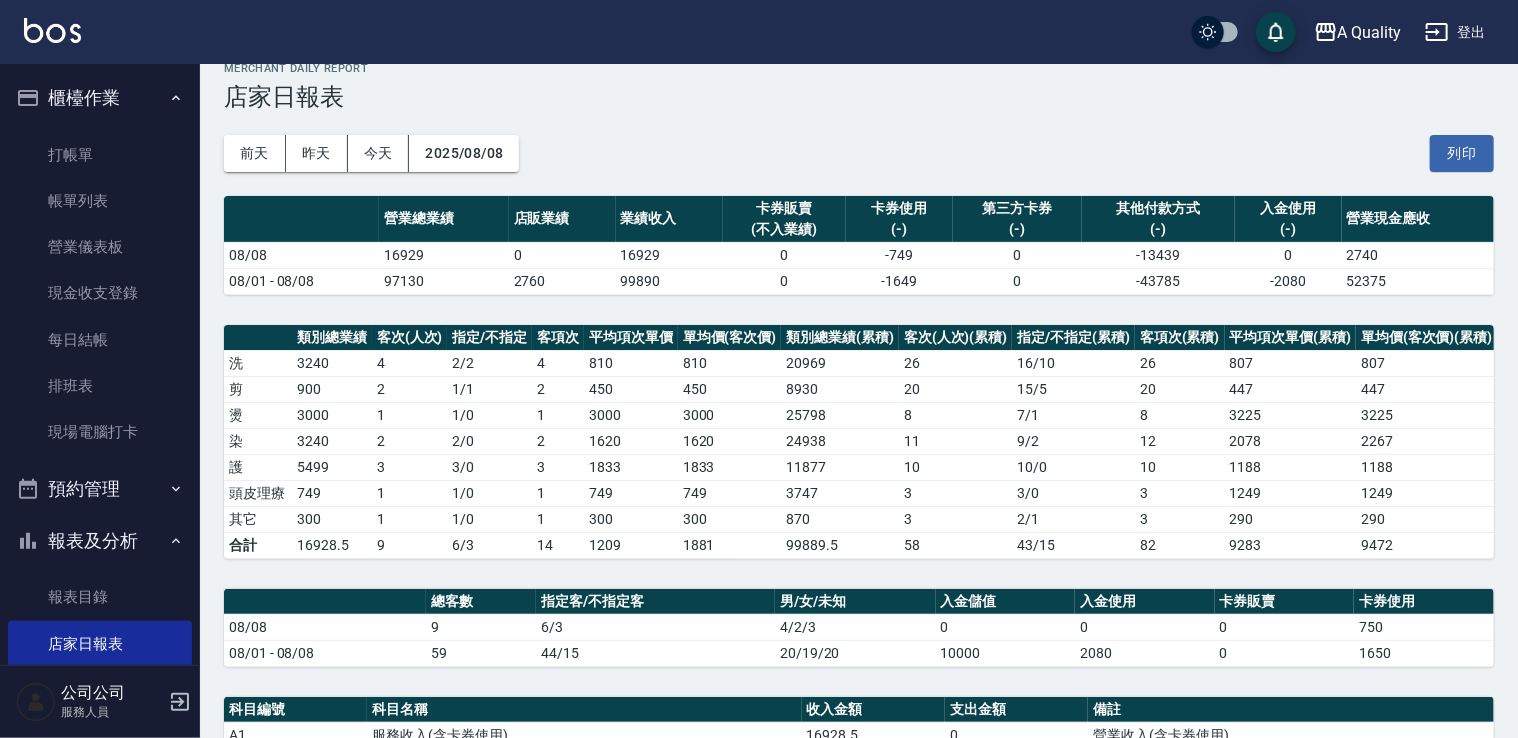 scroll, scrollTop: 0, scrollLeft: 0, axis: both 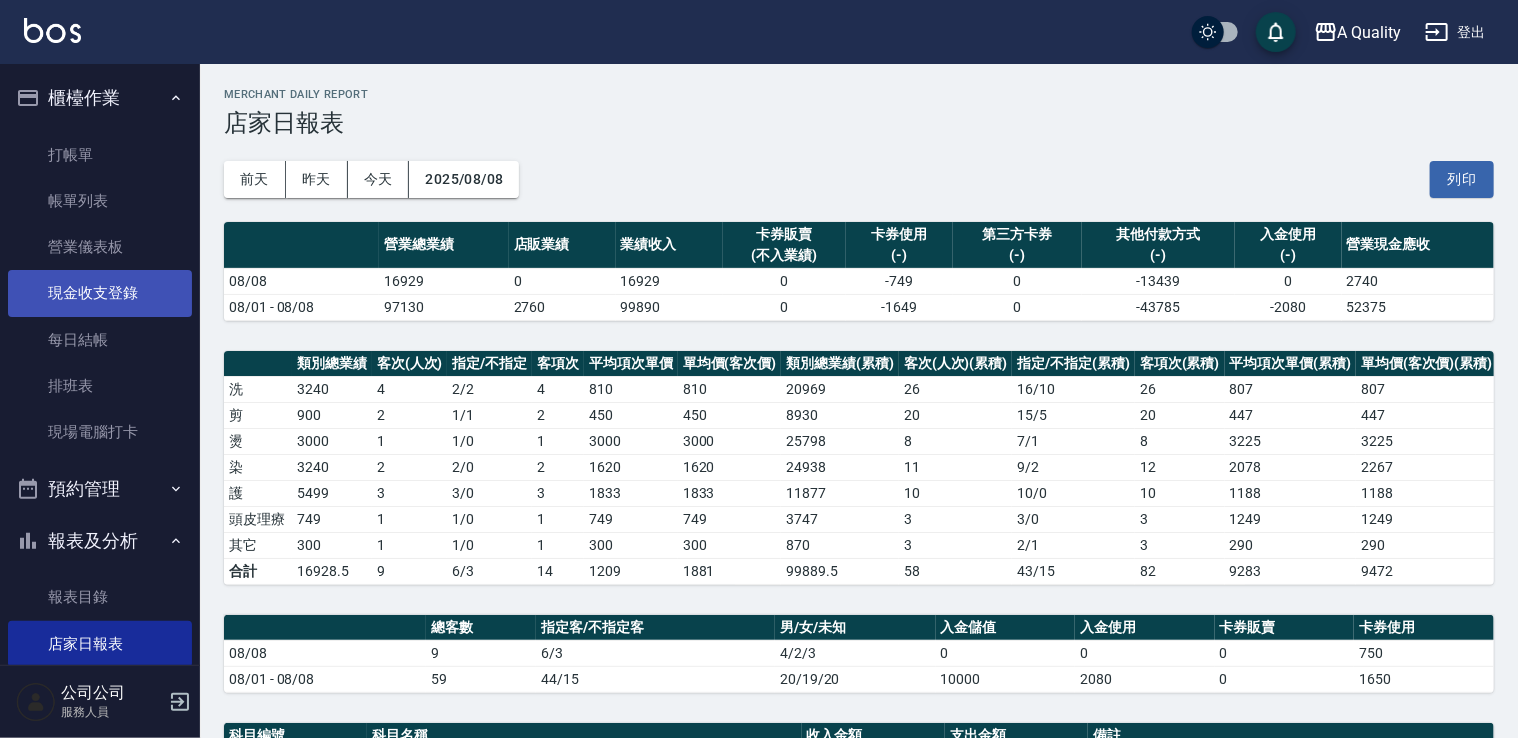 click on "現金收支登錄" at bounding box center (100, 293) 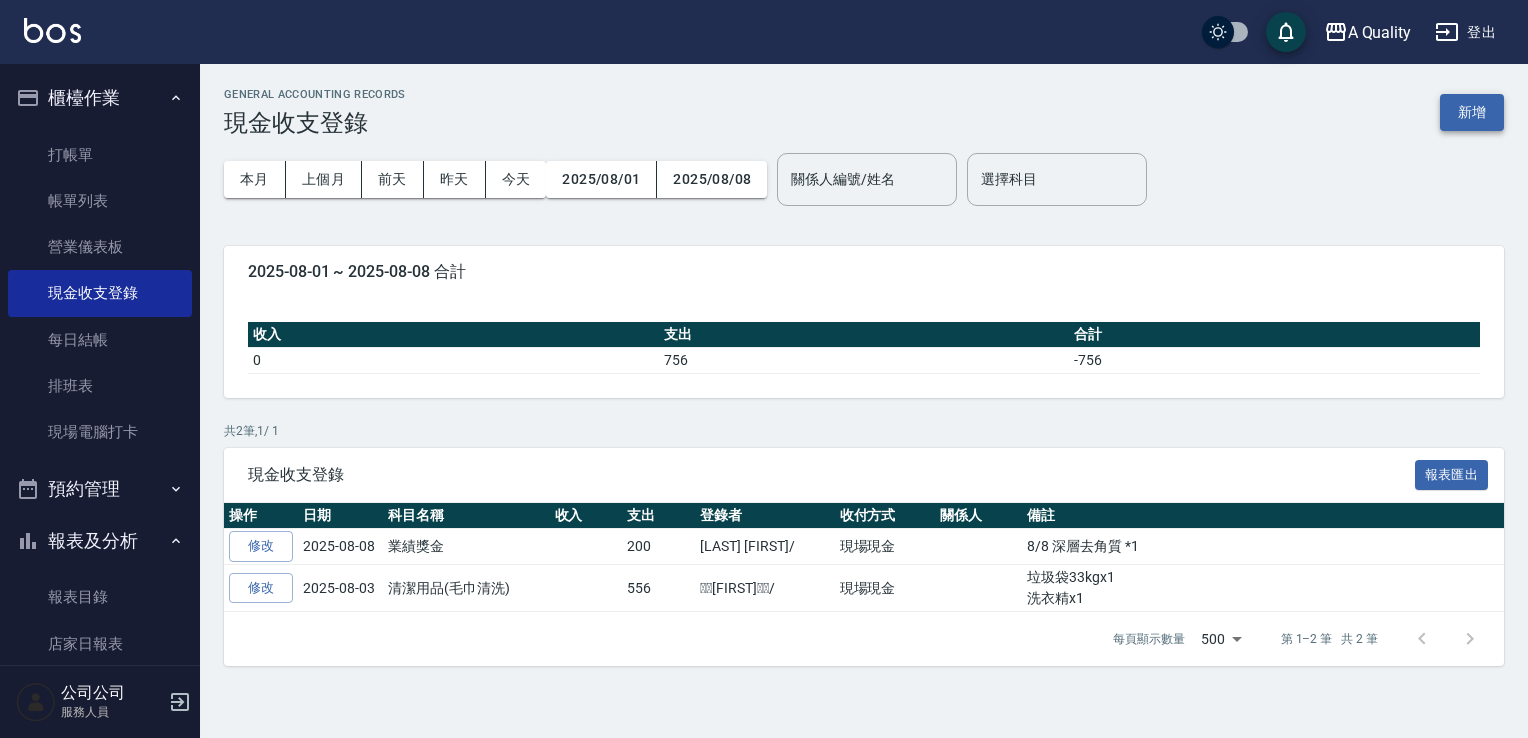 click on "新增" at bounding box center (1472, 112) 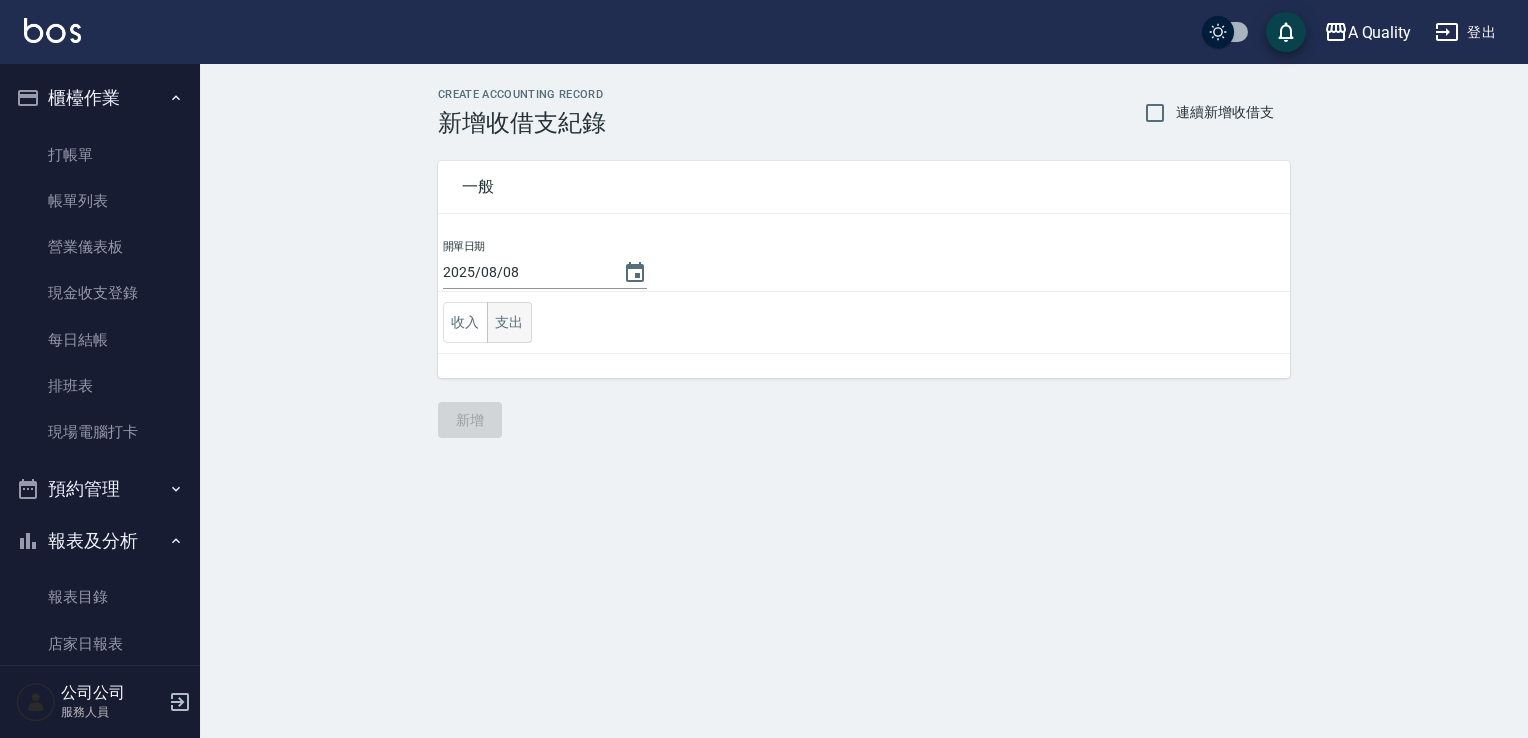 click on "支出" at bounding box center (509, 322) 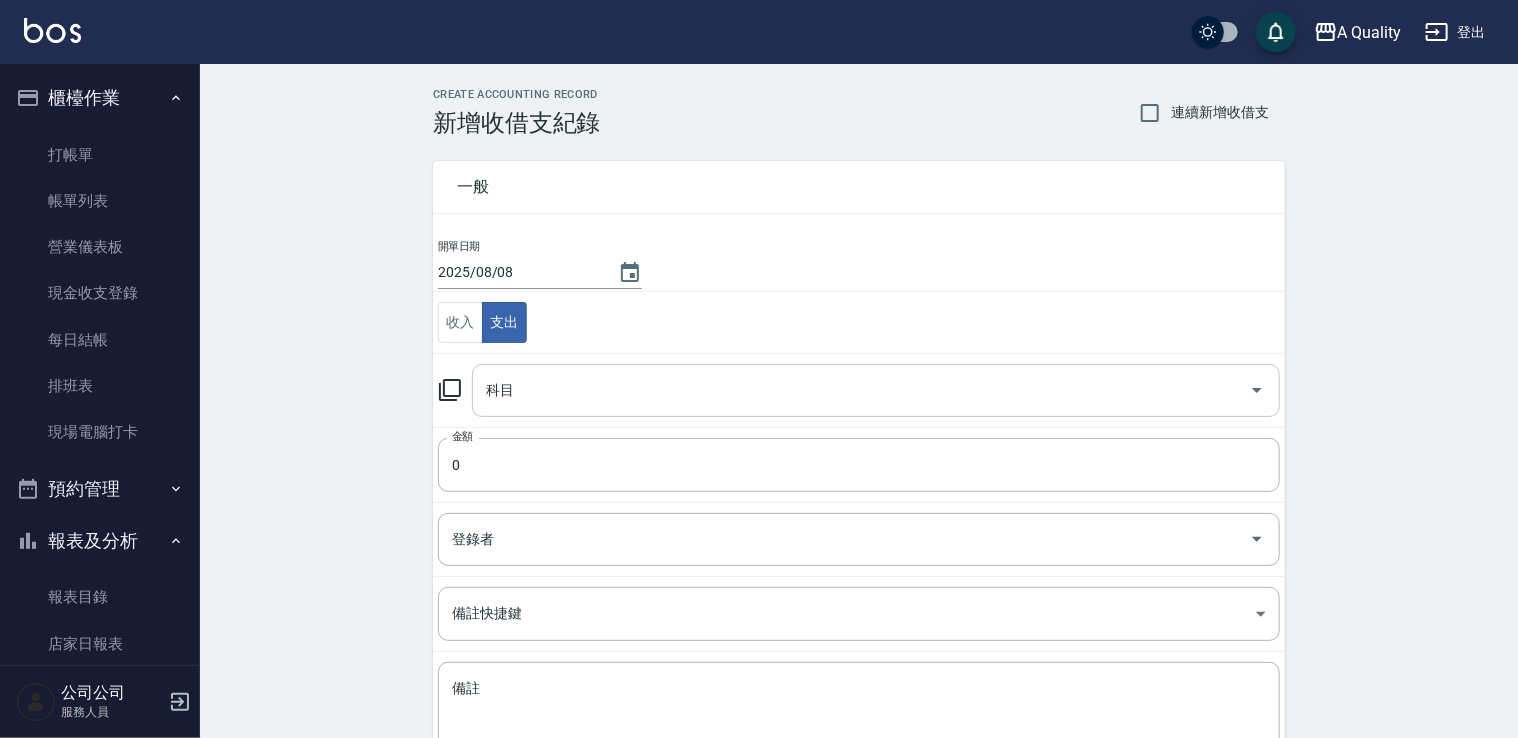 click on "科目" at bounding box center (861, 390) 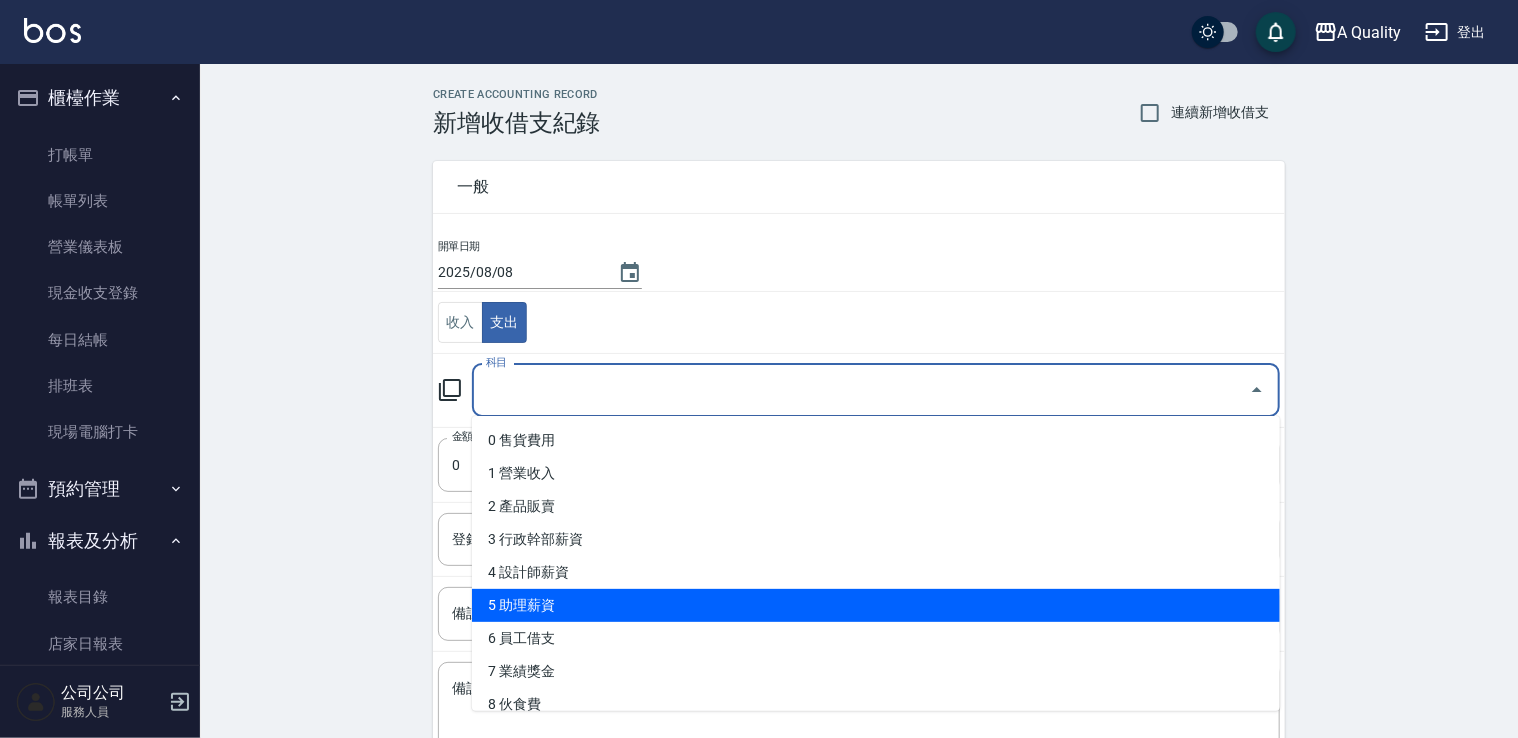 click on "5 助理薪資" at bounding box center [876, 605] 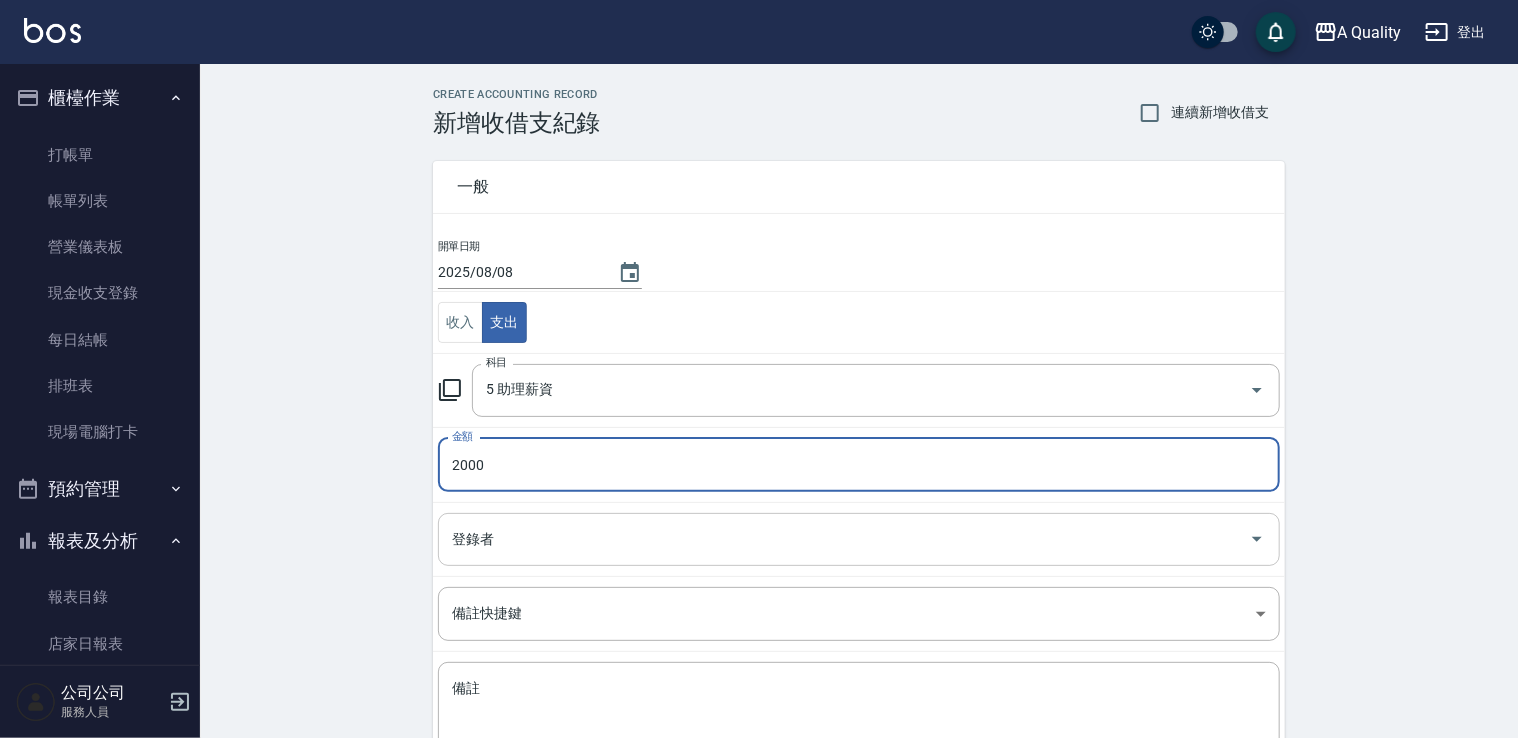 type on "2000" 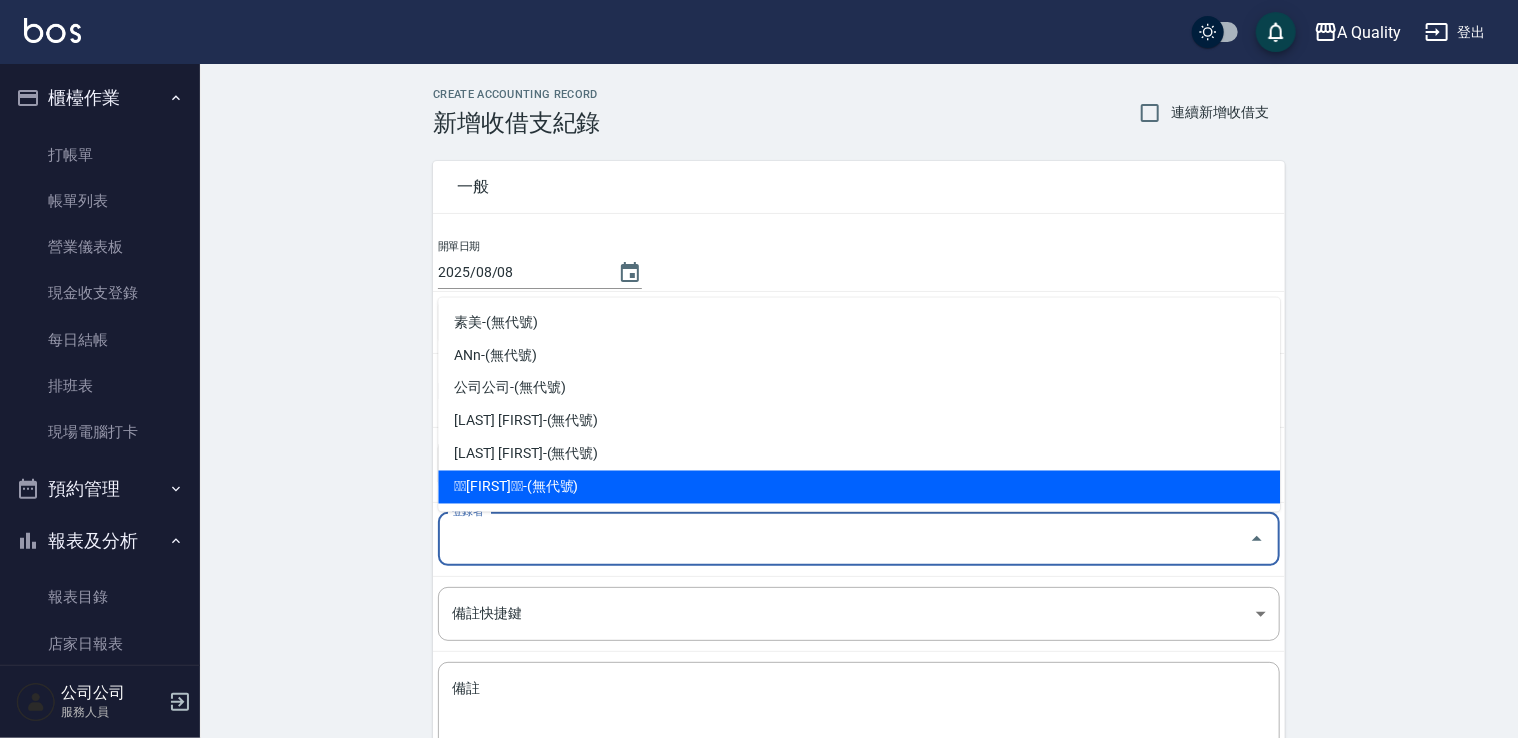 click on "🫧🫧Taylor🫧🫧-(無代號)" at bounding box center (859, 487) 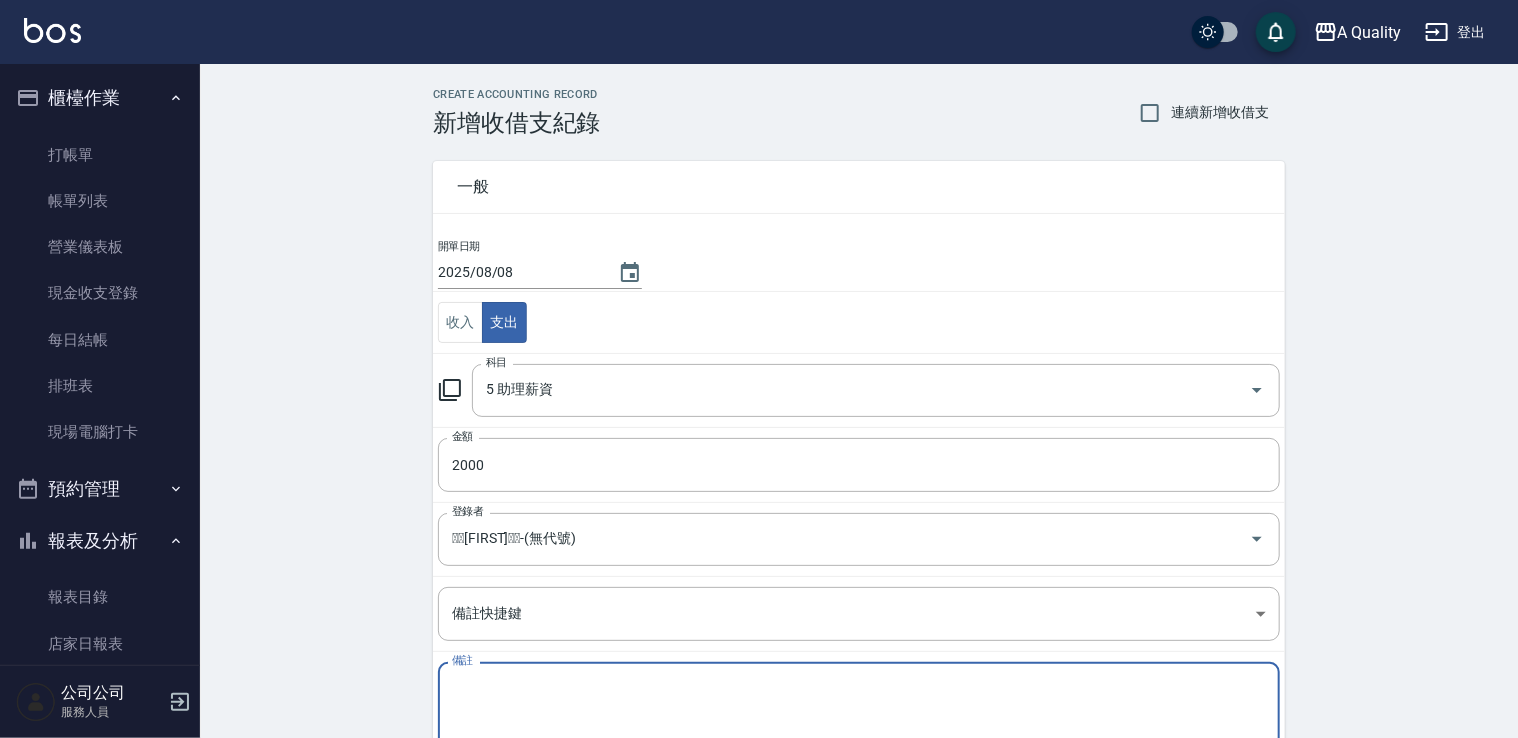 click on "備註" at bounding box center (859, 713) 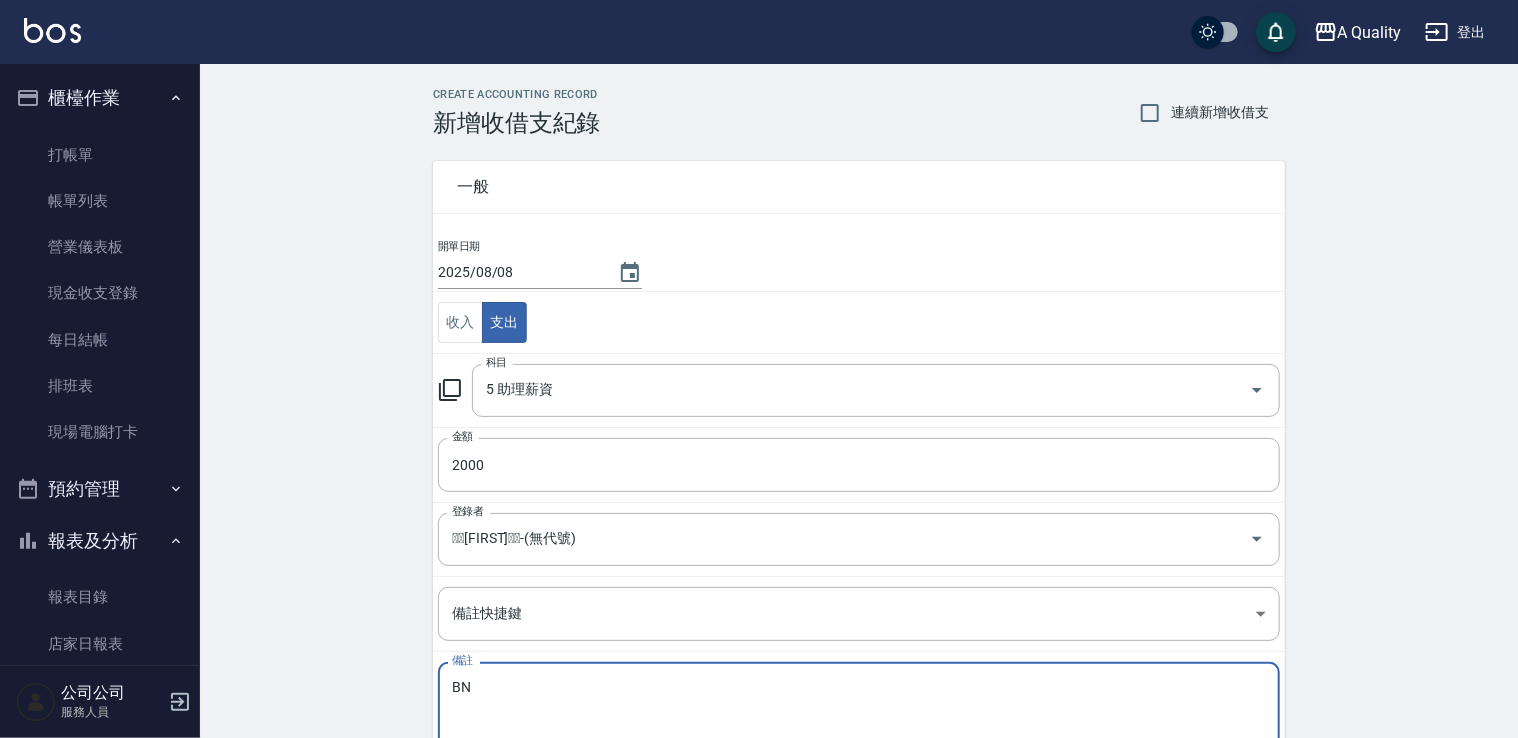 type on "B" 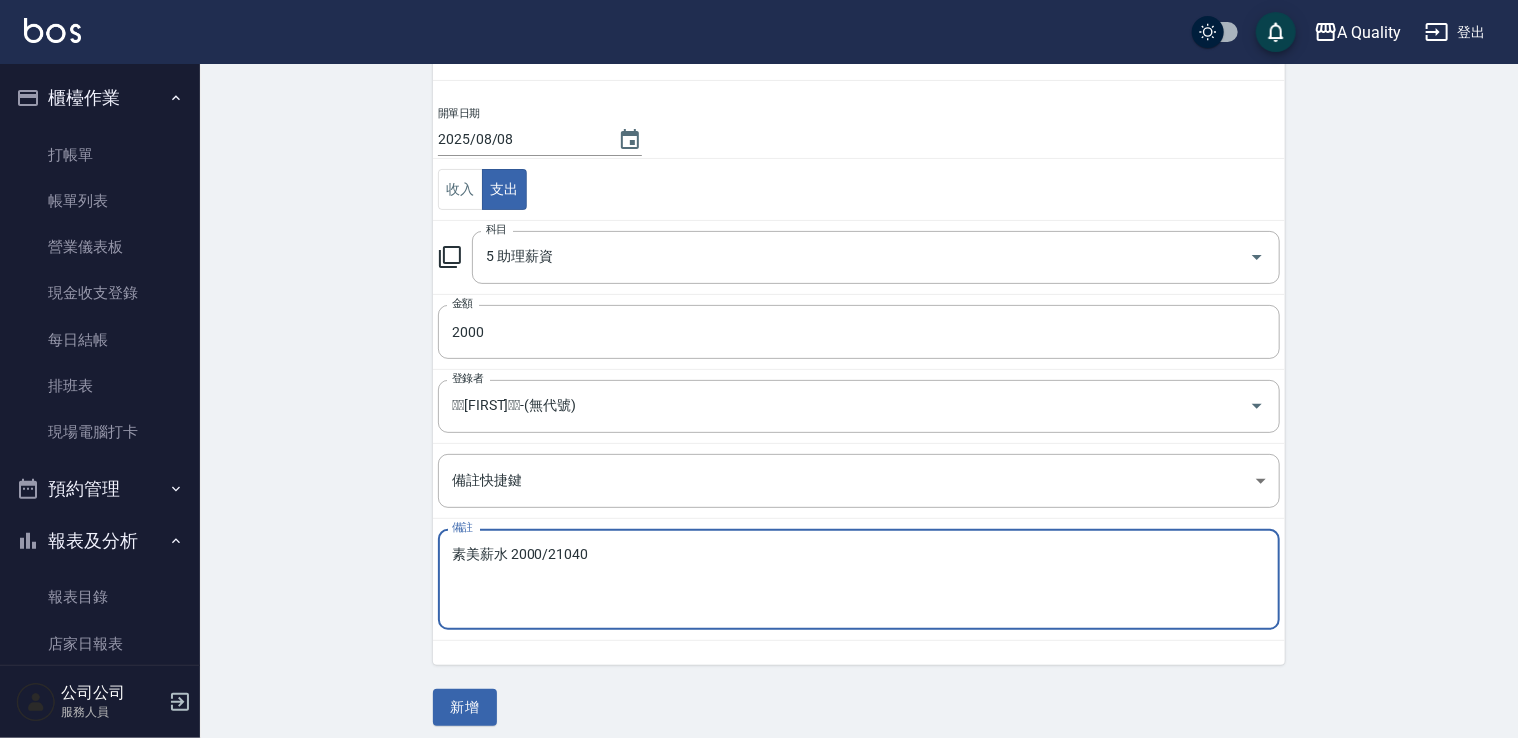 scroll, scrollTop: 142, scrollLeft: 0, axis: vertical 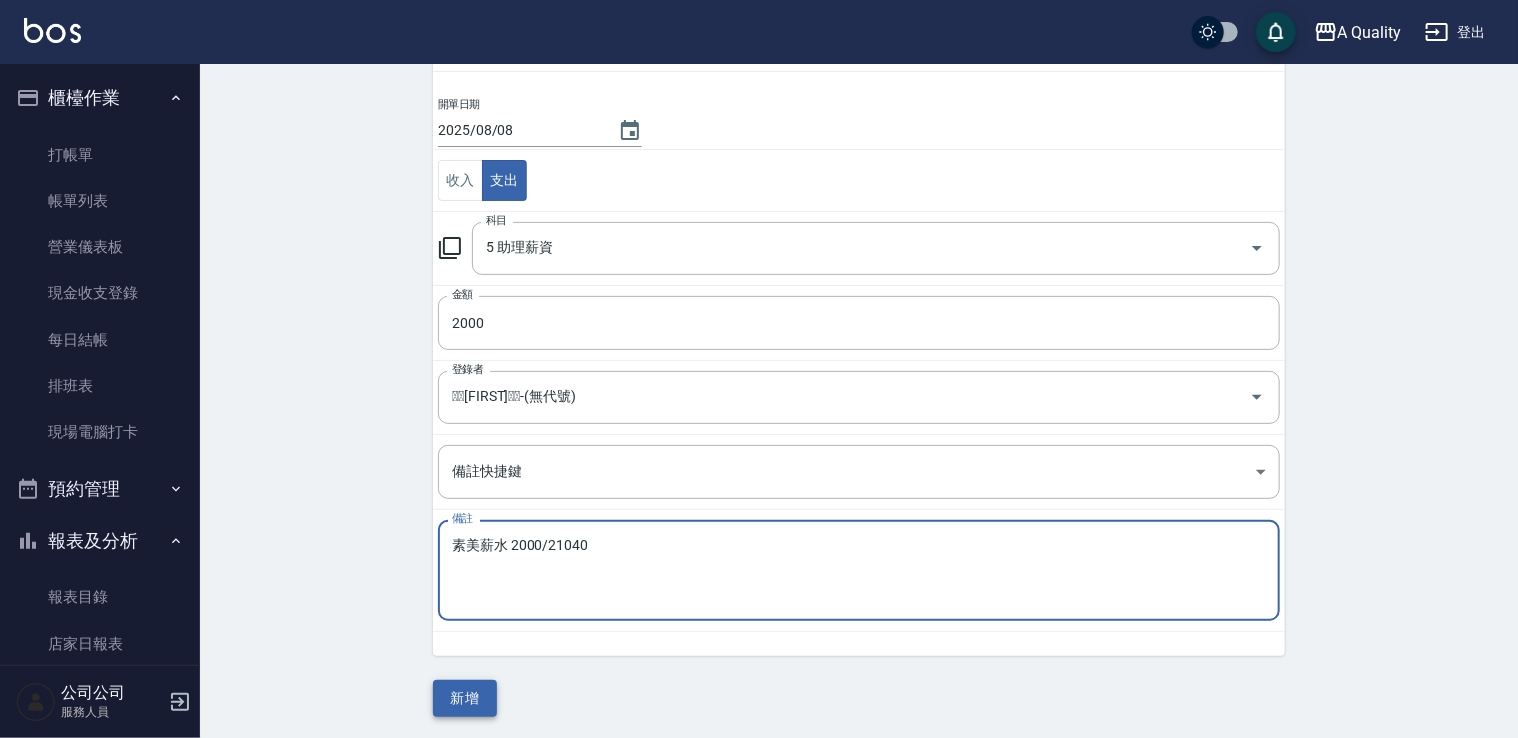 type on "素美薪水 2000/21040" 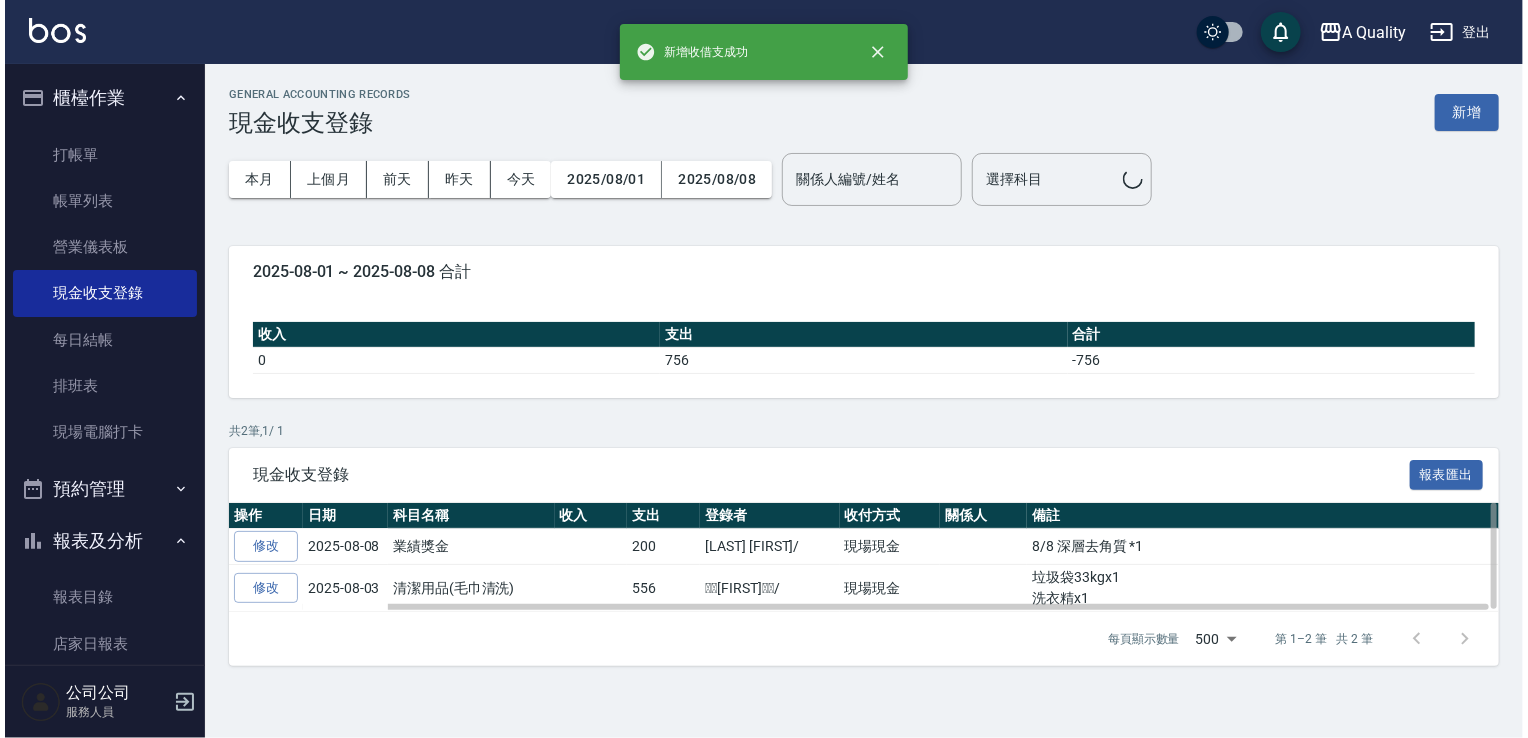 scroll, scrollTop: 0, scrollLeft: 0, axis: both 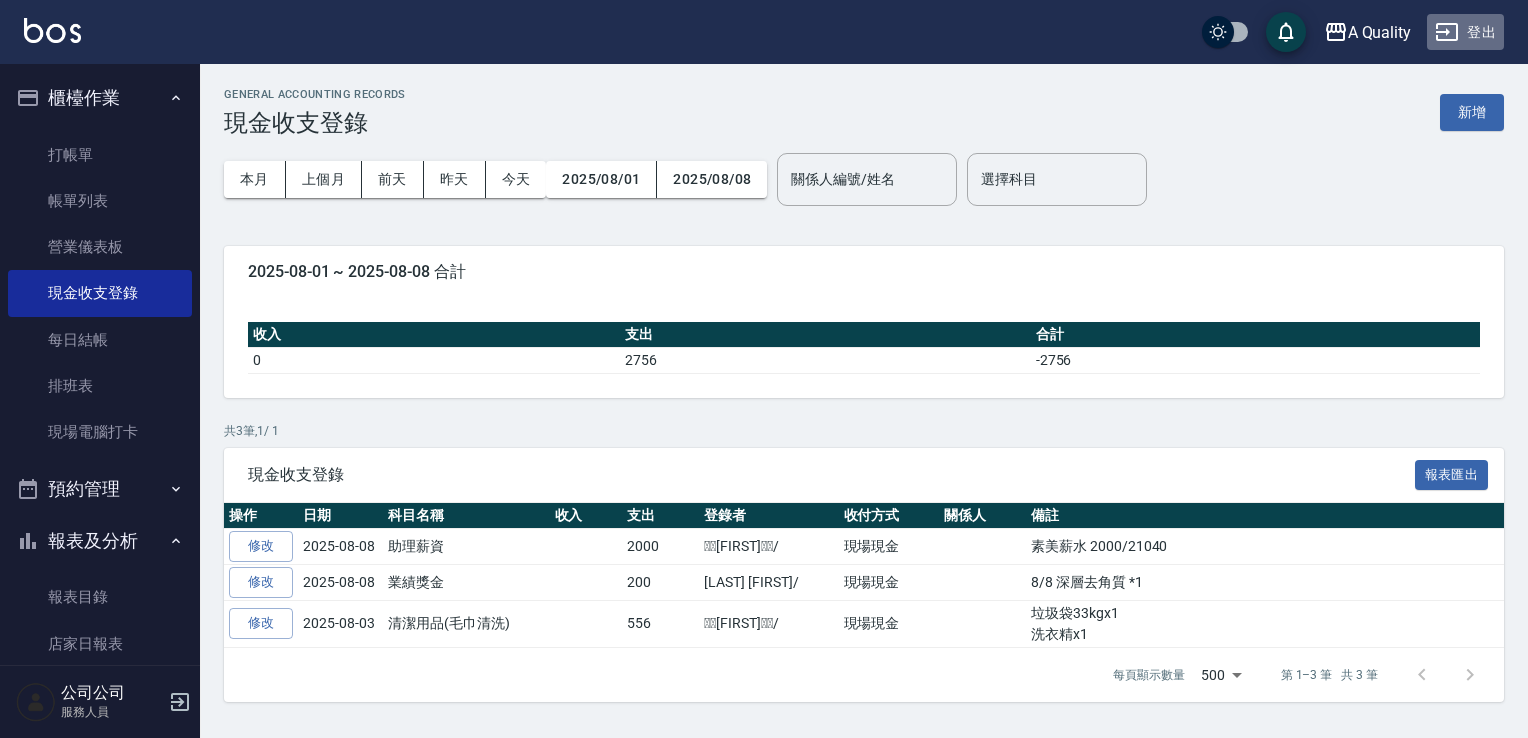 click on "登出" at bounding box center (1465, 32) 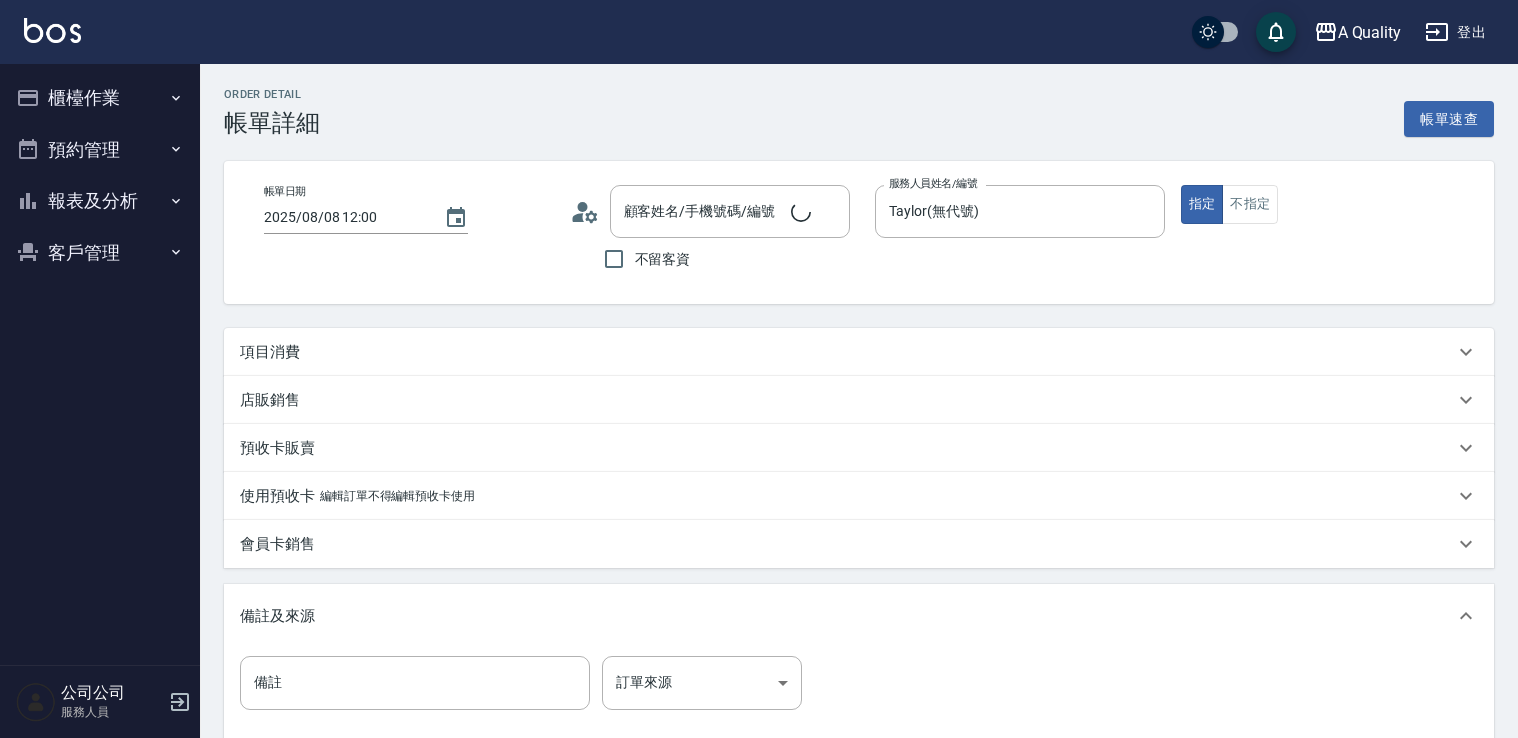 type on "[LAST]/[PHONE]/null" 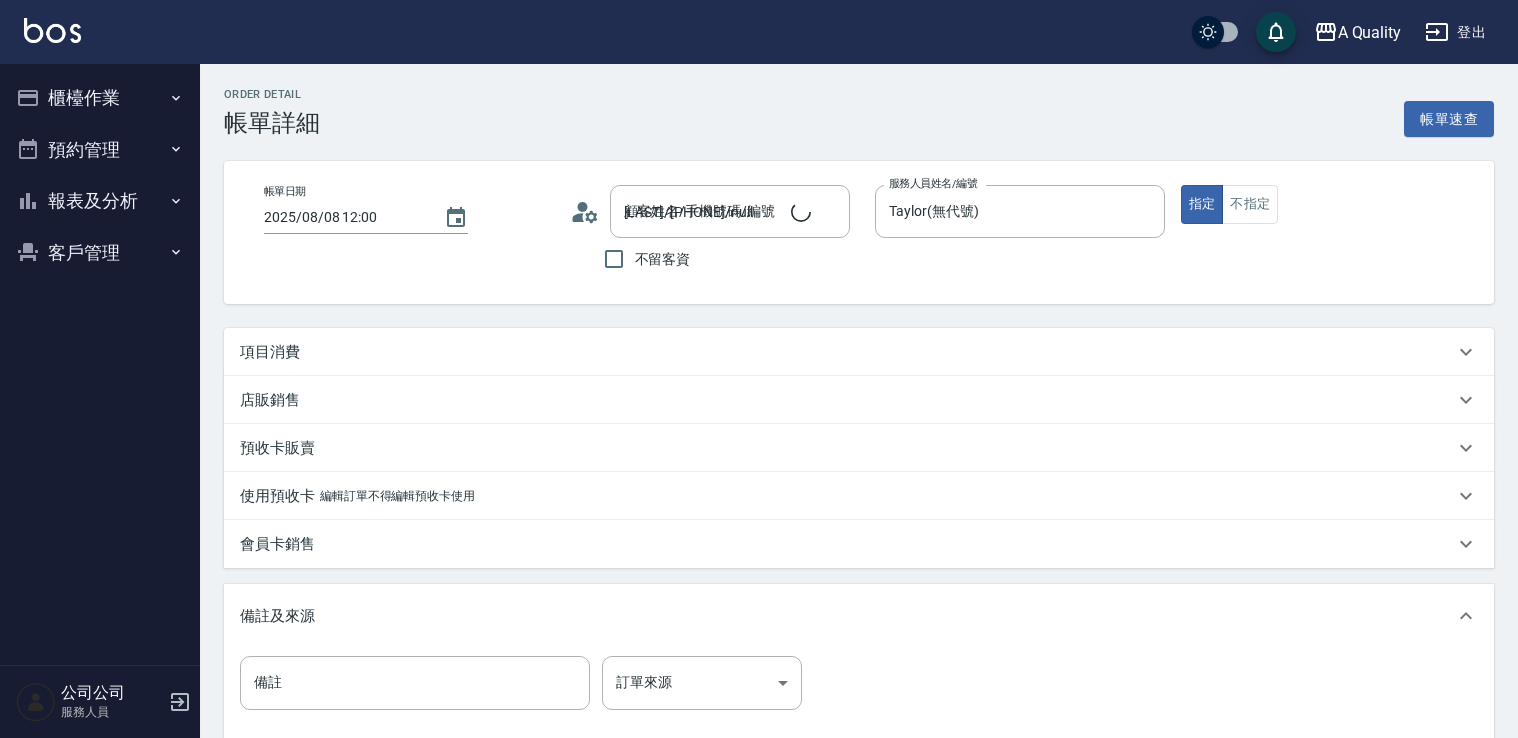 scroll, scrollTop: 0, scrollLeft: 0, axis: both 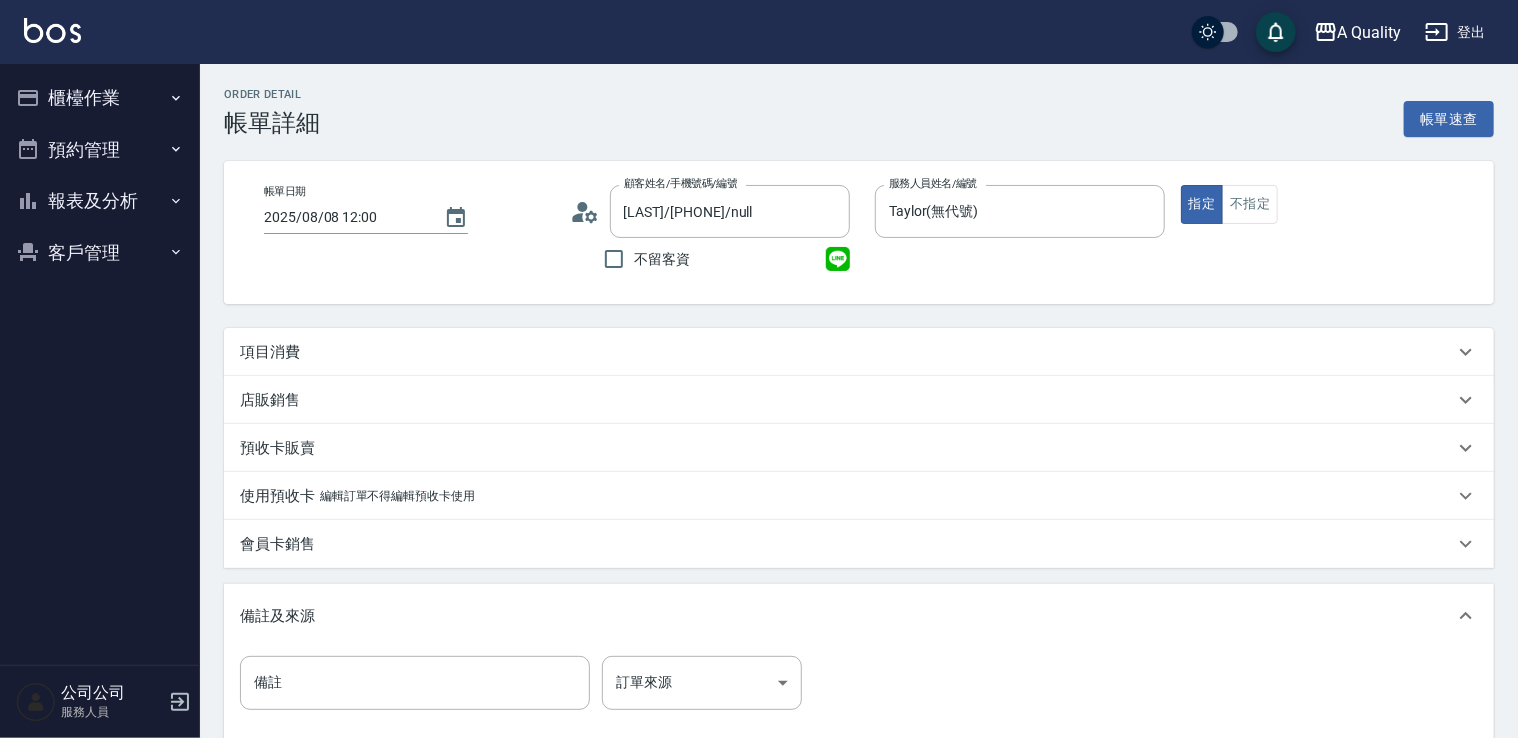 click on "項目消費" at bounding box center [270, 352] 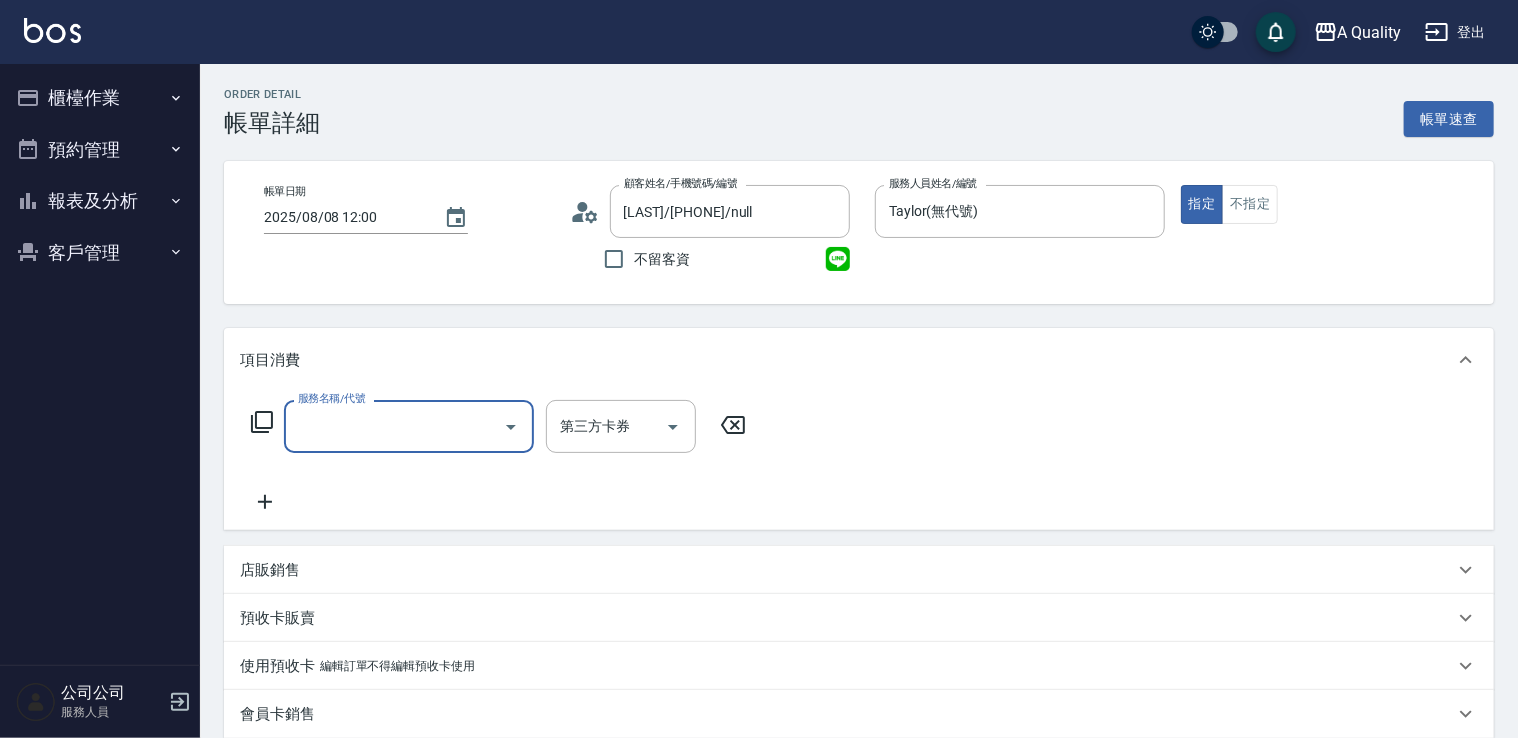 scroll, scrollTop: 0, scrollLeft: 0, axis: both 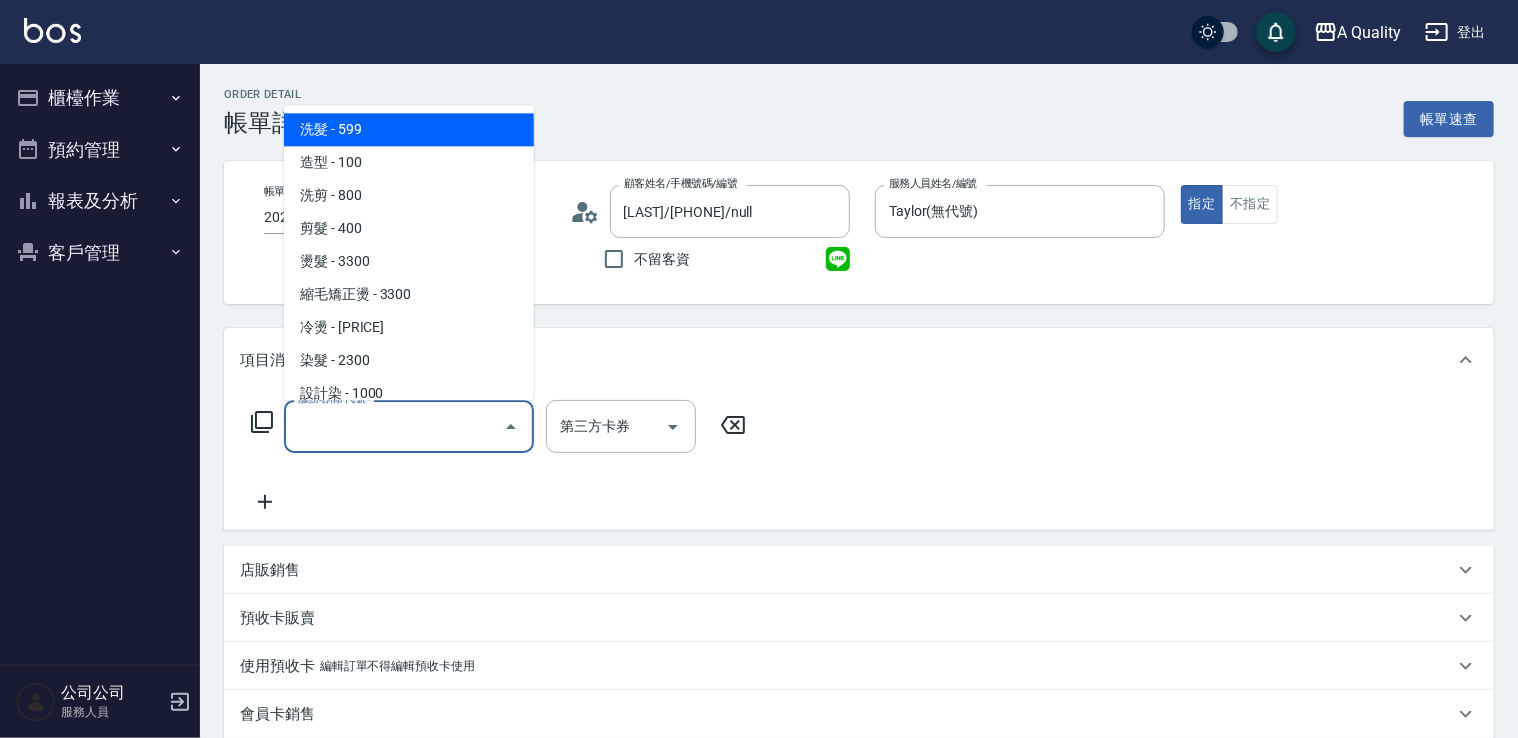 click on "服務名稱/代號" at bounding box center [394, 426] 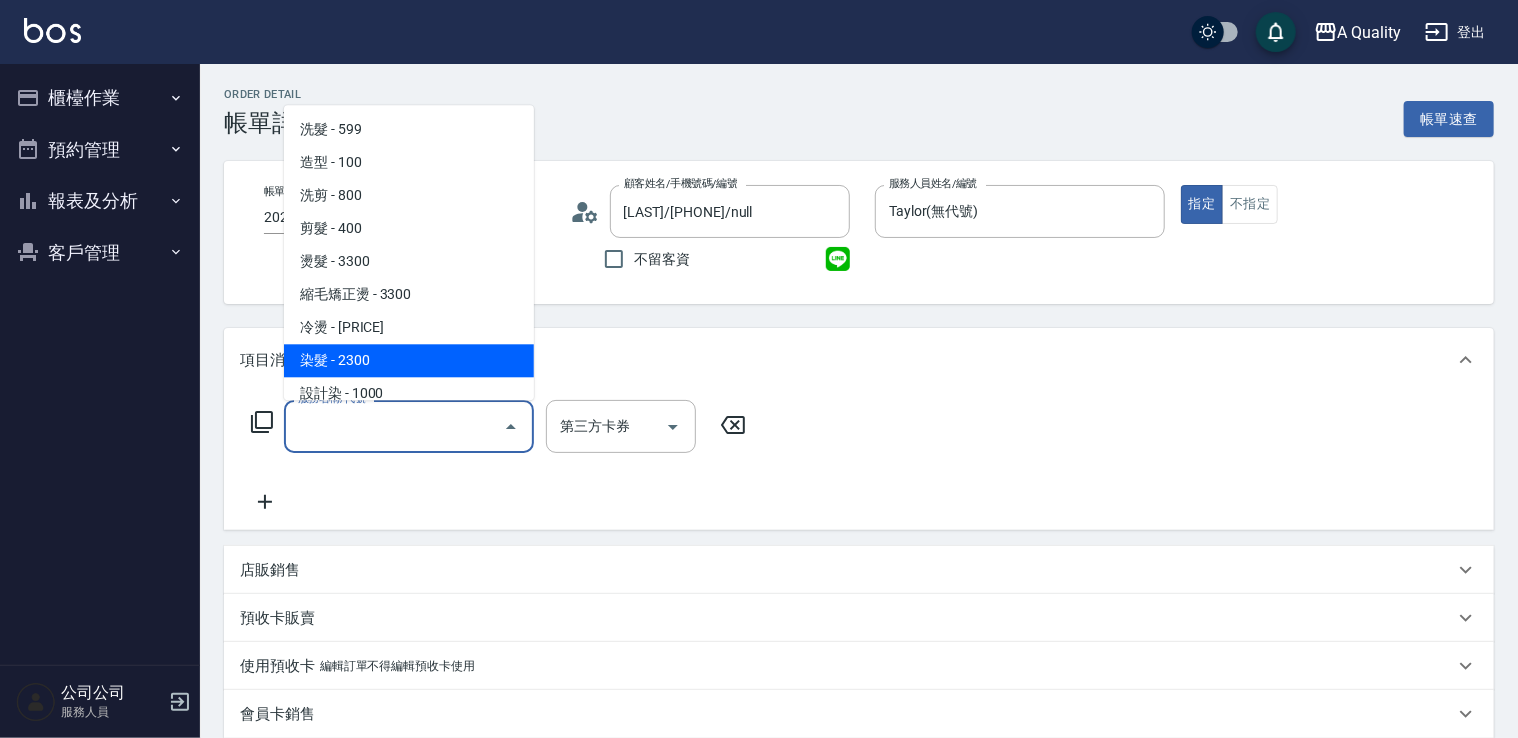 click on "染髮 - 2300" at bounding box center [409, 360] 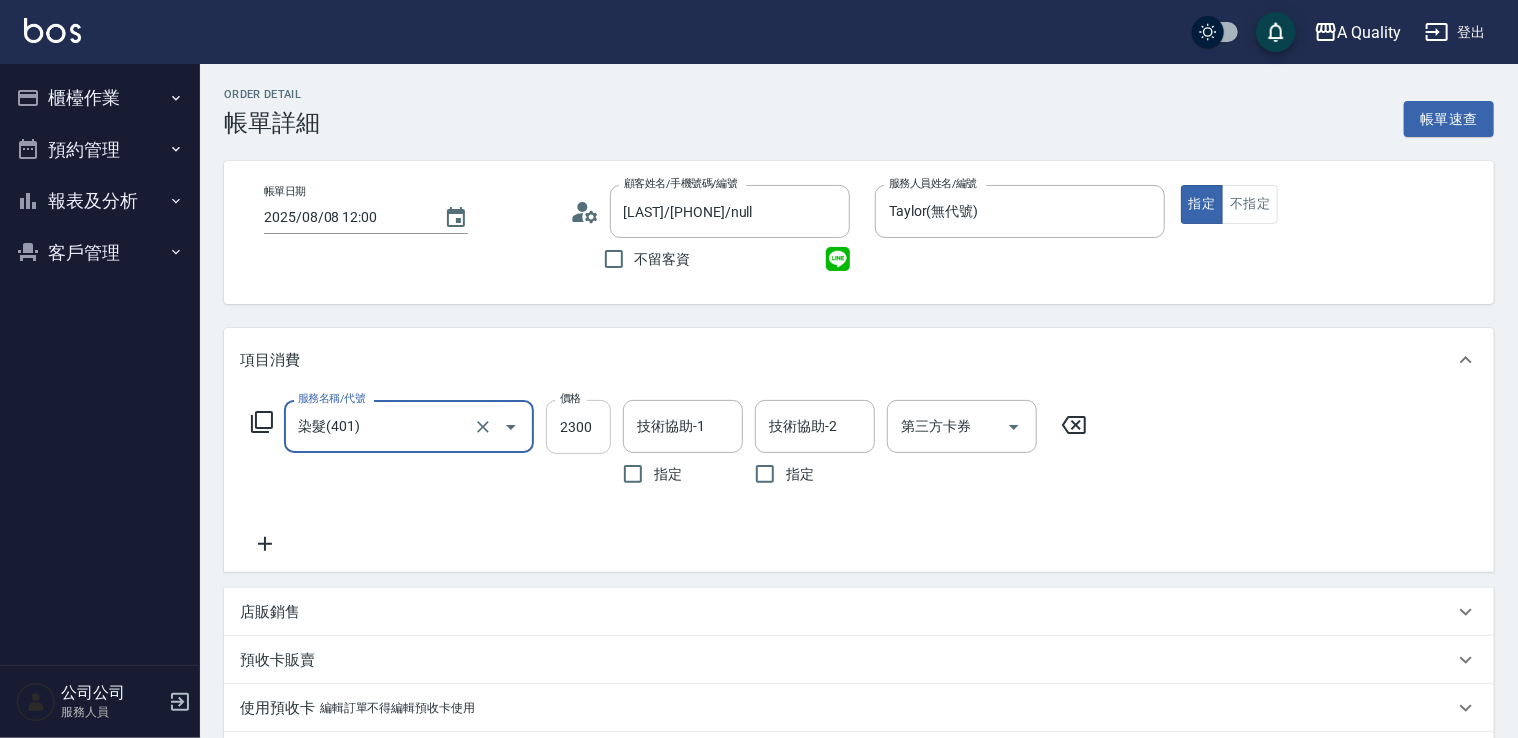 click on "2300" at bounding box center [578, 427] 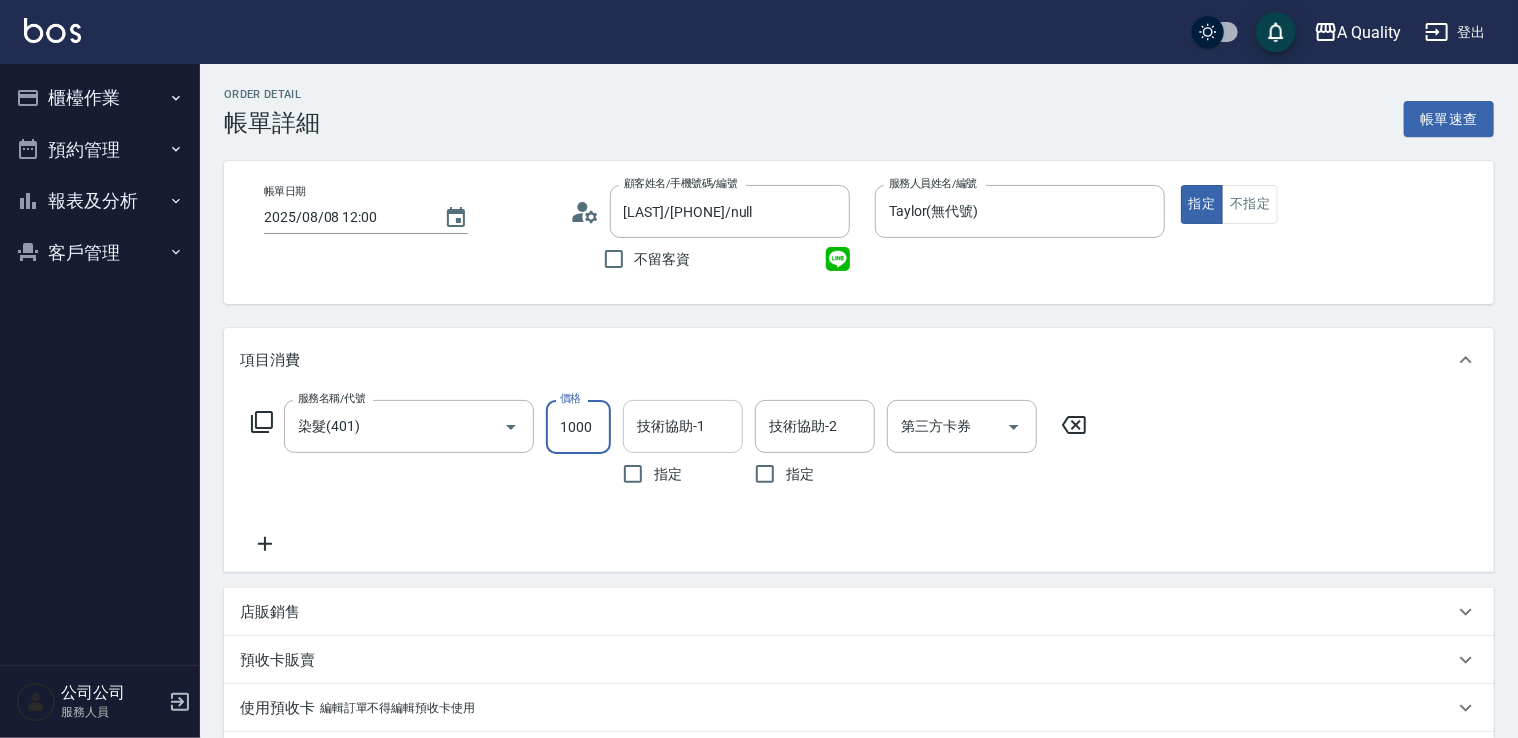 type on "1000" 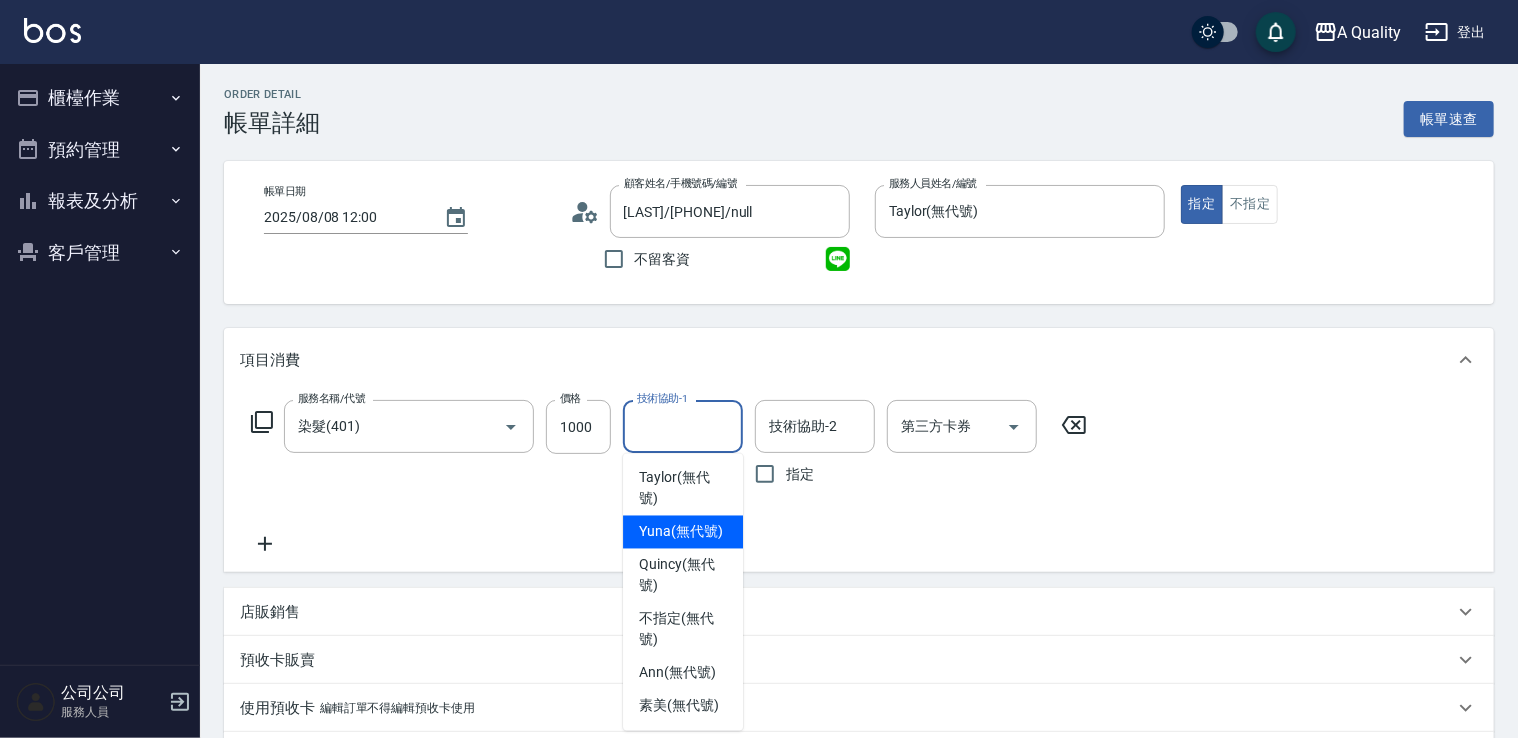 click 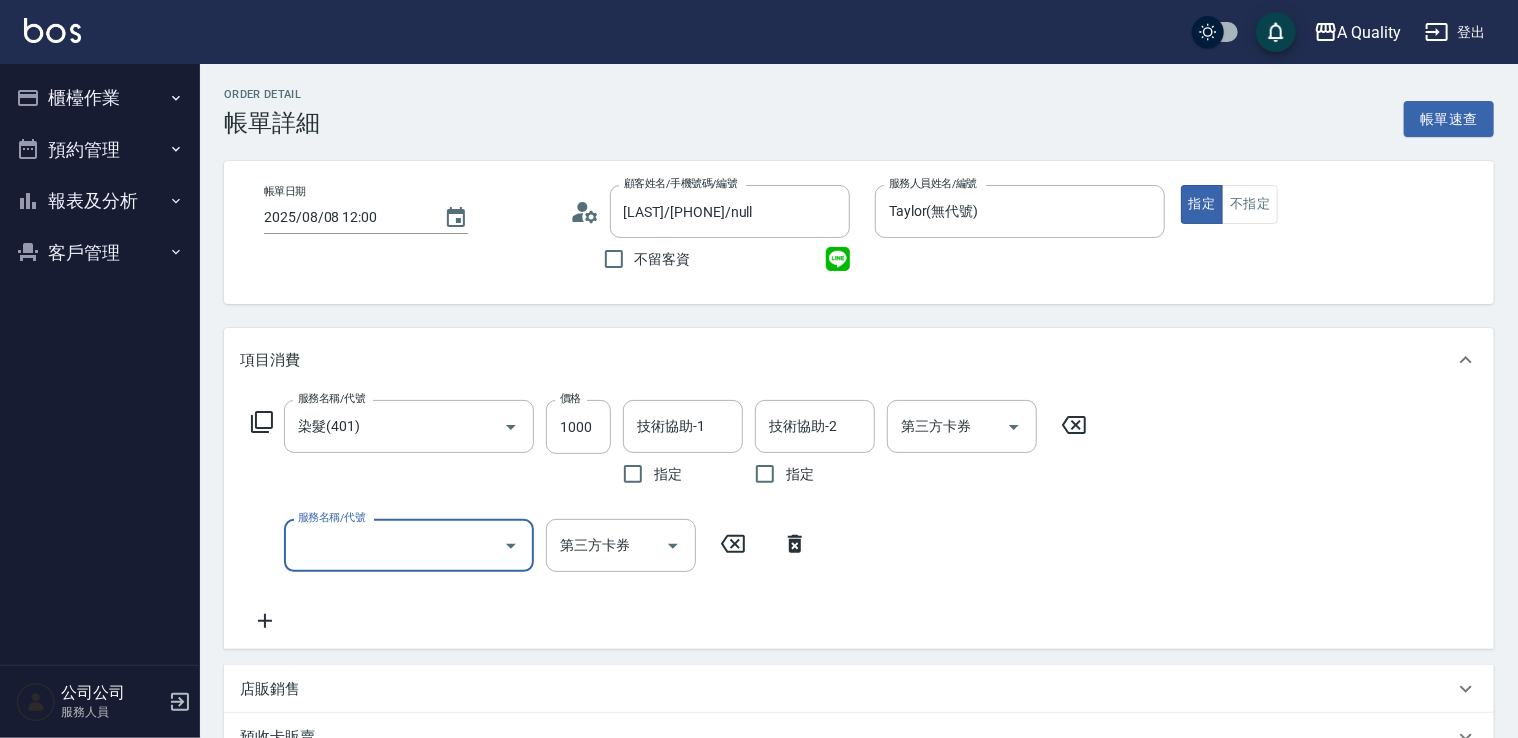 click on "服務名稱/代號" at bounding box center [394, 545] 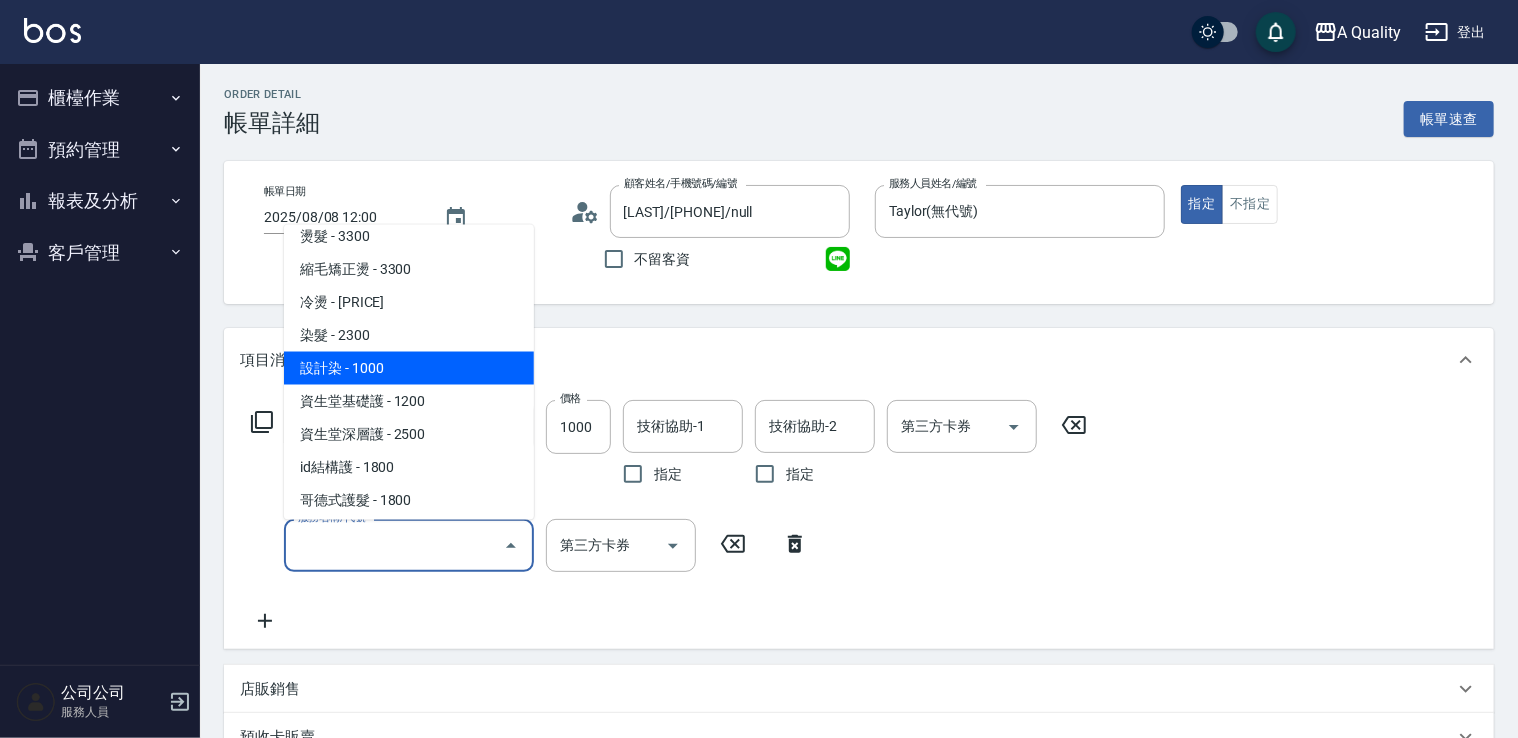 scroll, scrollTop: 281, scrollLeft: 0, axis: vertical 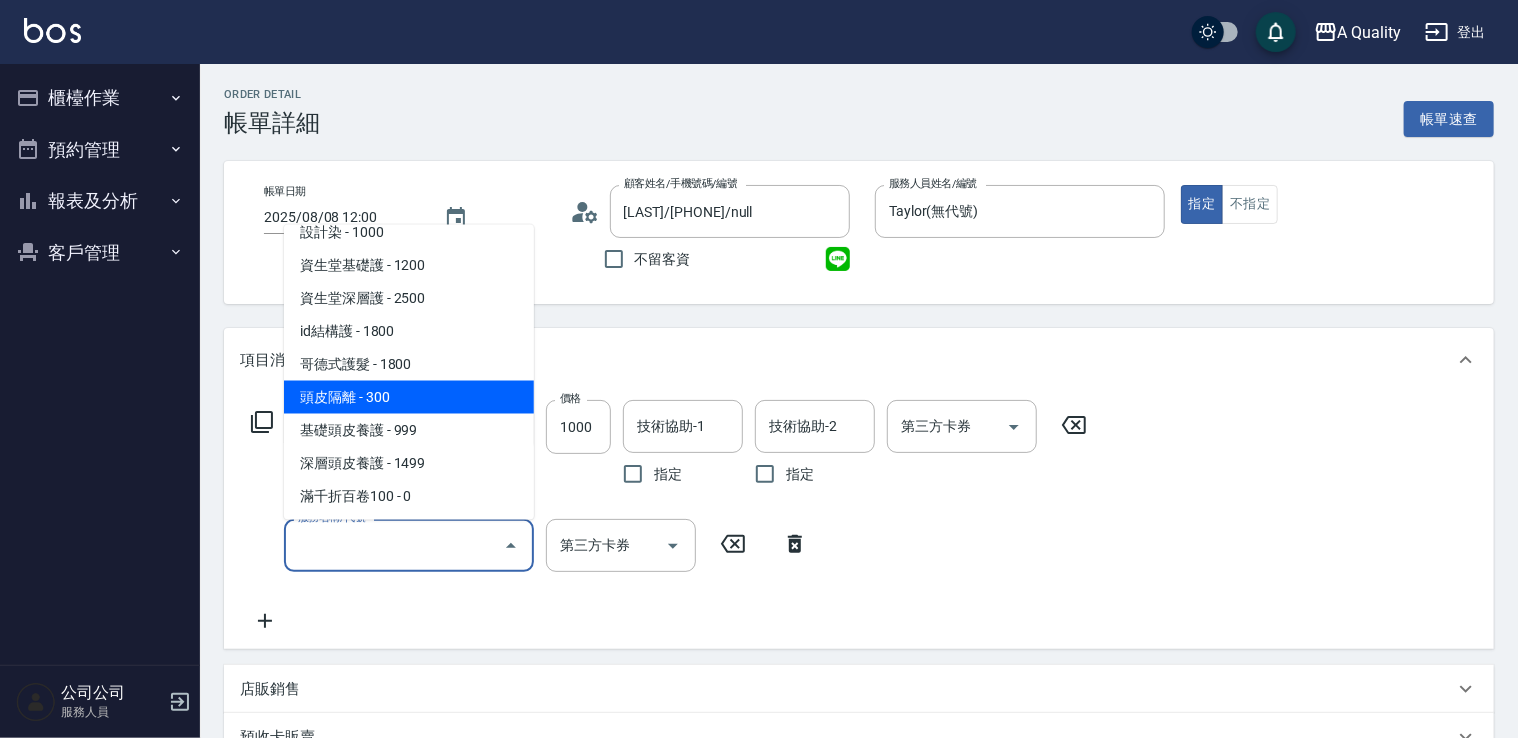 click on "頭皮隔離 - 300" at bounding box center (409, 396) 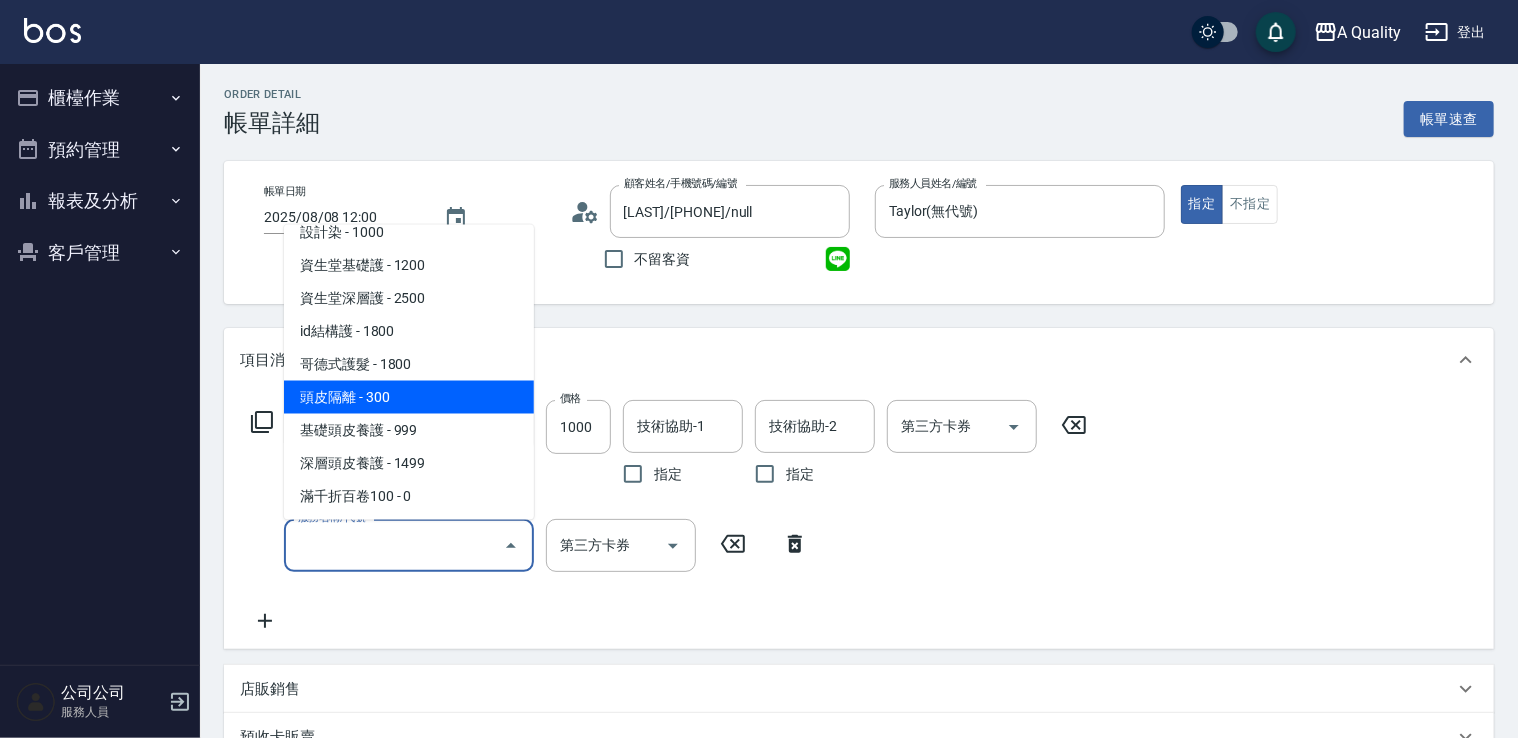 type on "頭皮隔離(600)" 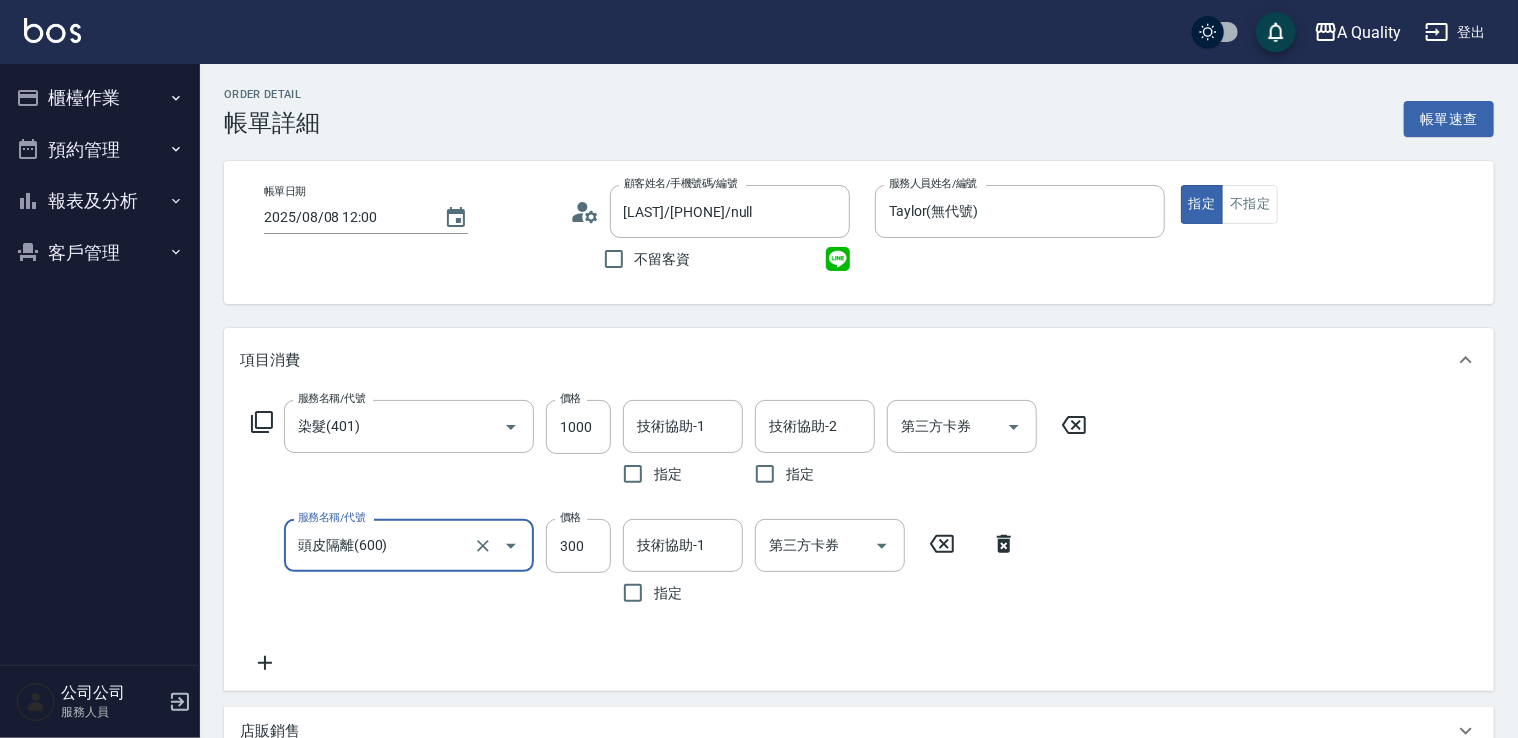 click 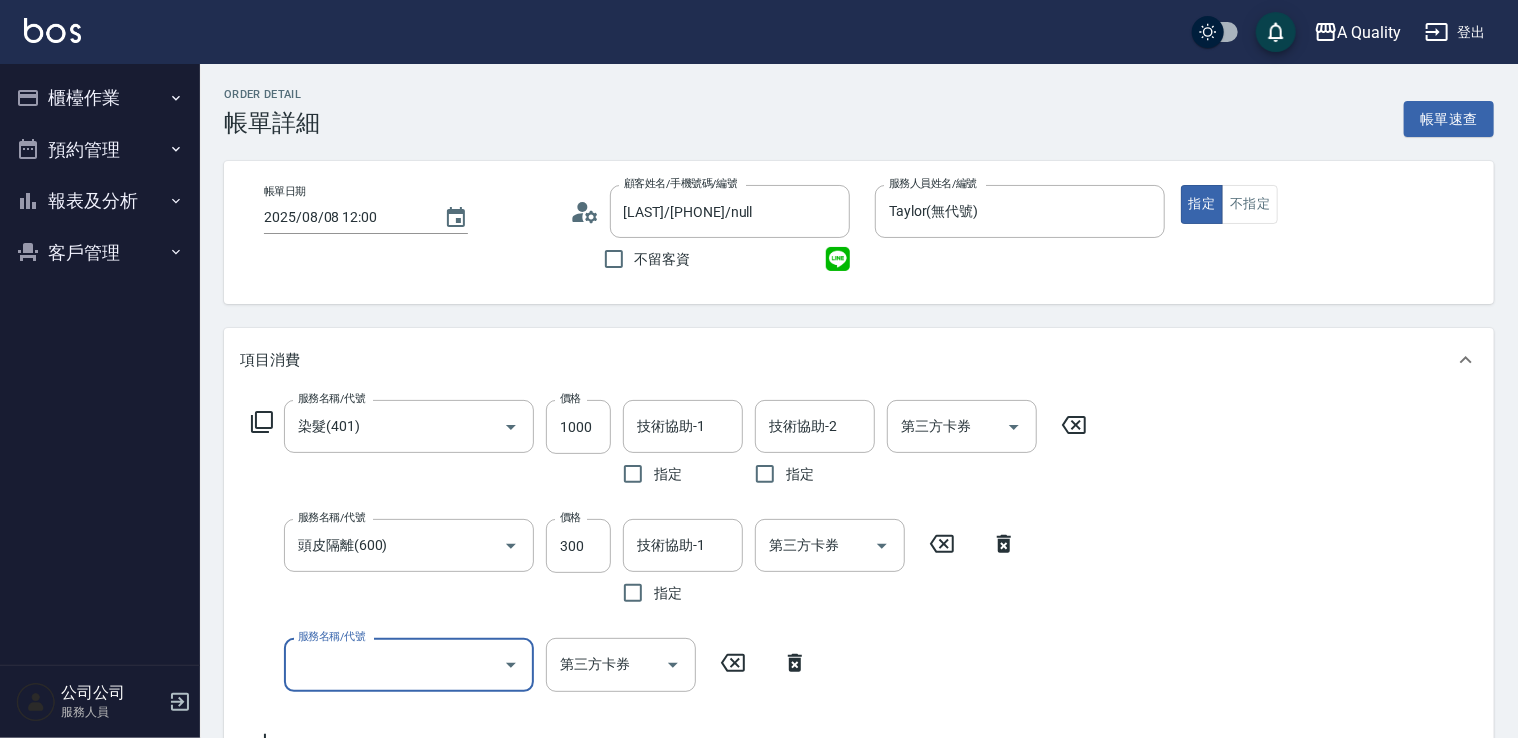 click on "服務名稱/代號" at bounding box center (409, 664) 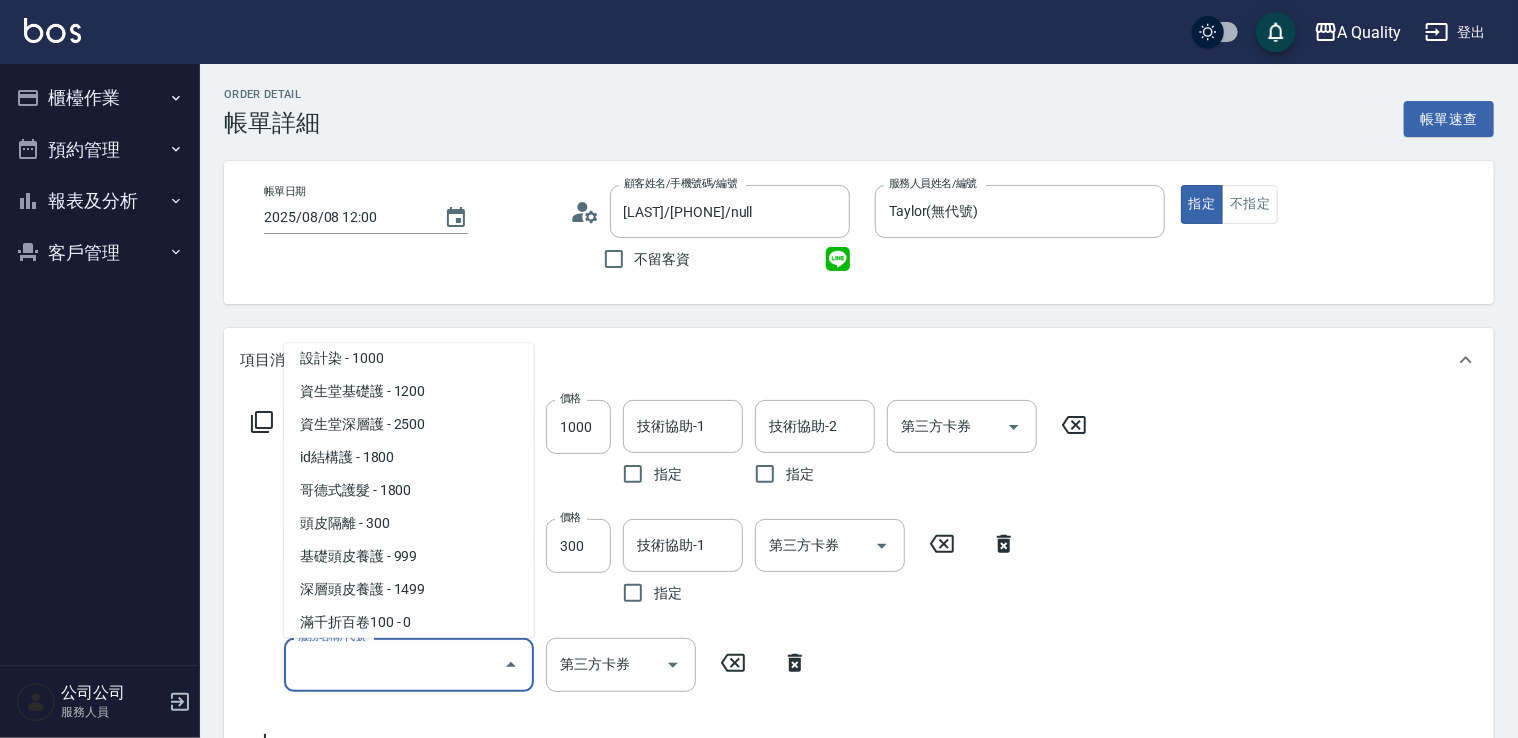 scroll, scrollTop: 281, scrollLeft: 0, axis: vertical 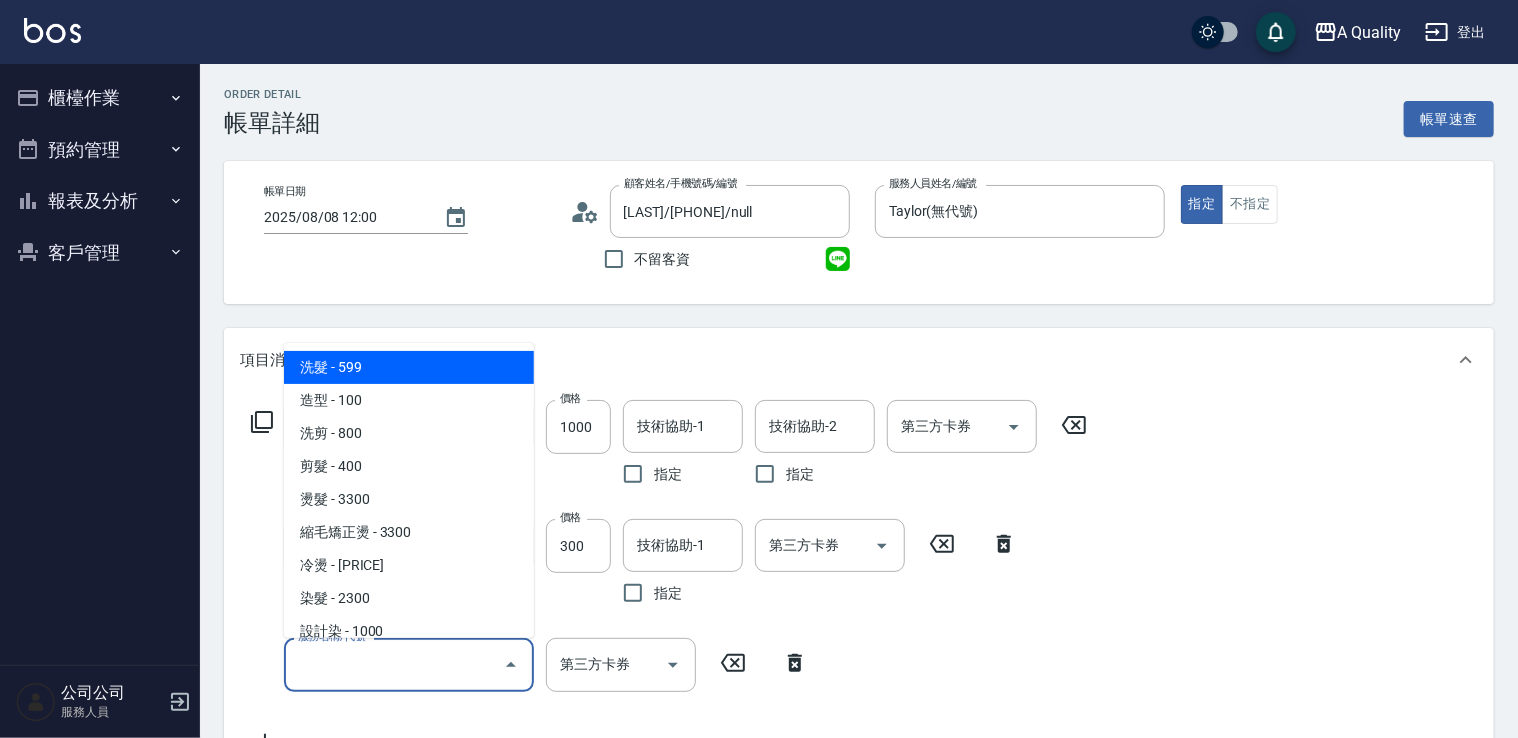 click on "服務名稱/代號" at bounding box center (394, 664) 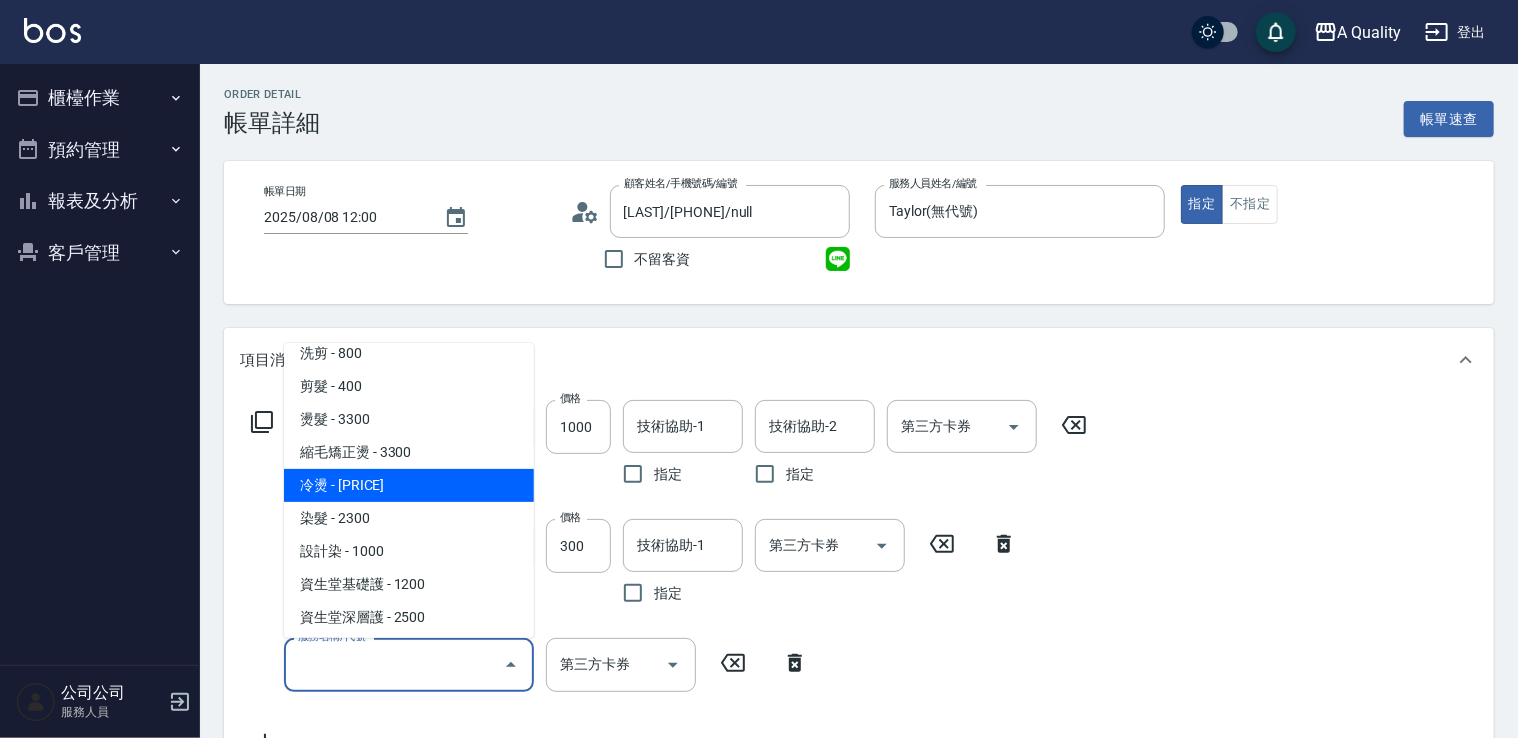 scroll, scrollTop: 200, scrollLeft: 0, axis: vertical 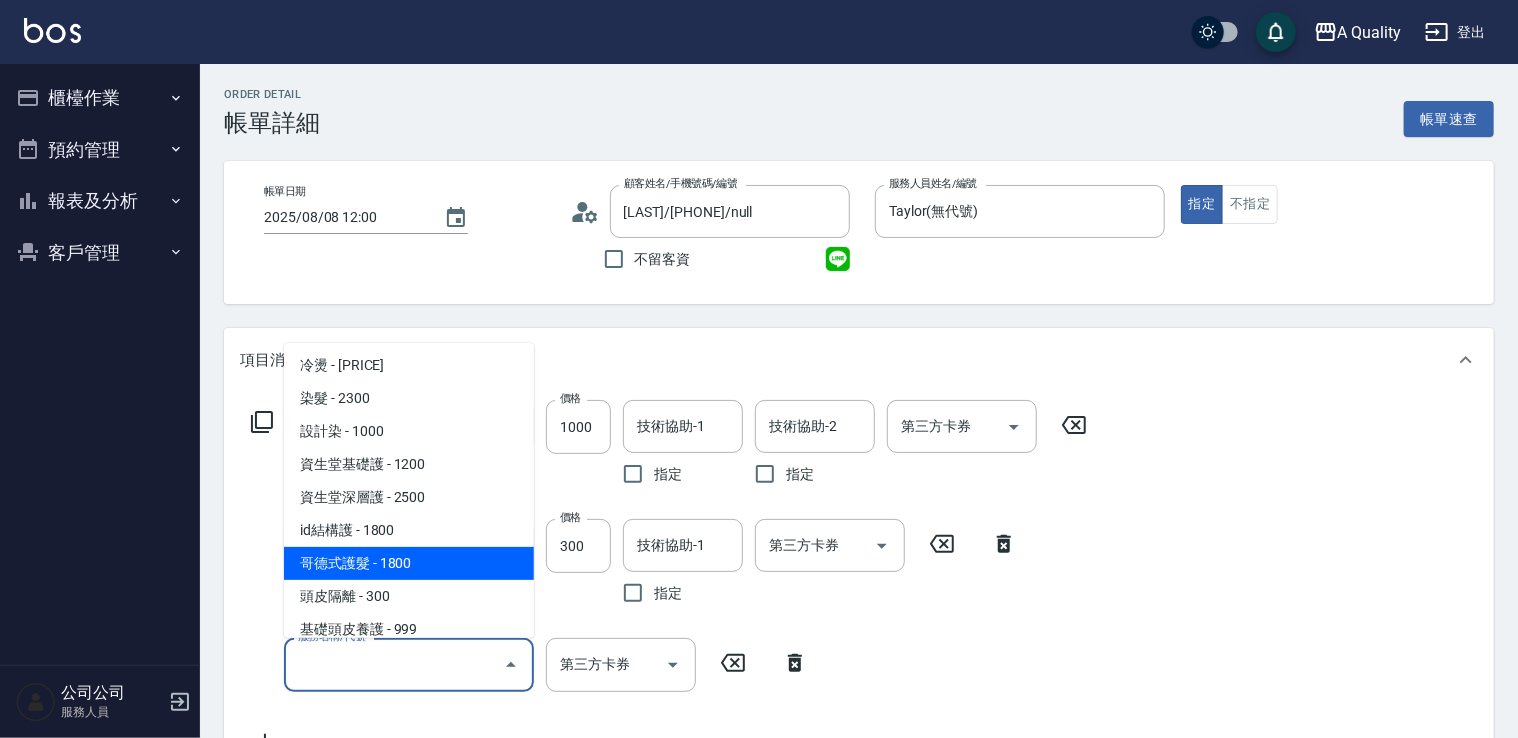 click on "哥德式護髮 - 1800" at bounding box center [409, 563] 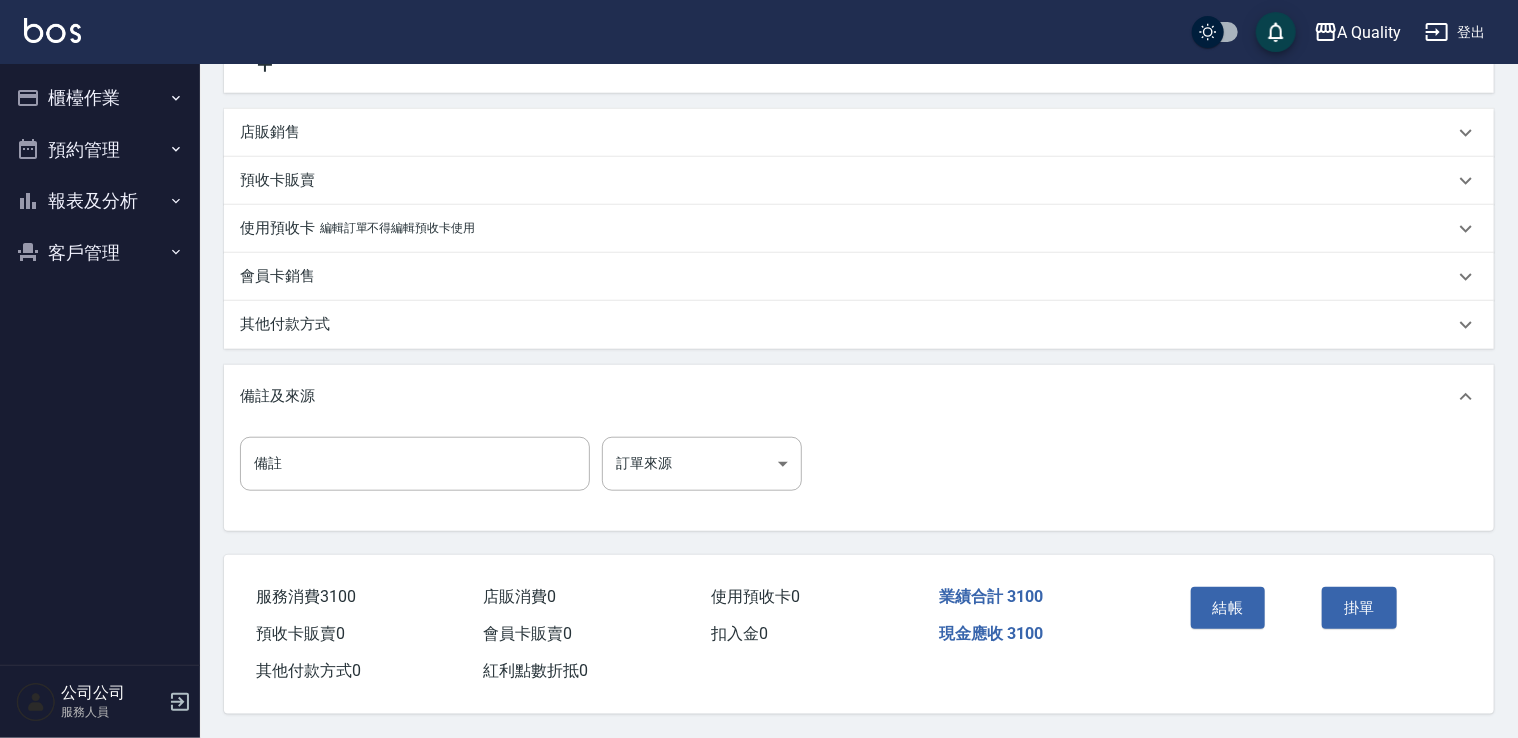 scroll, scrollTop: 724, scrollLeft: 0, axis: vertical 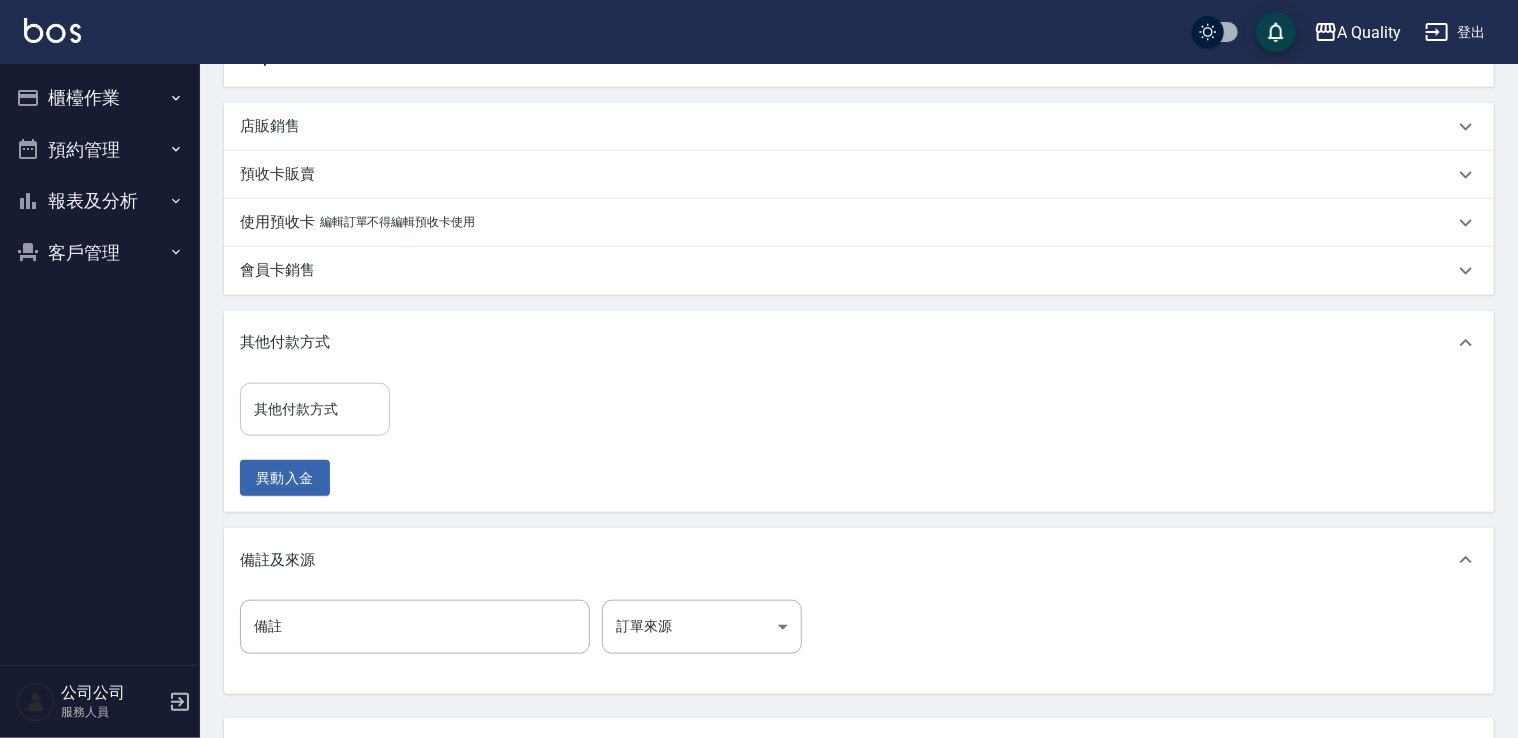 click on "其他付款方式" at bounding box center [315, 409] 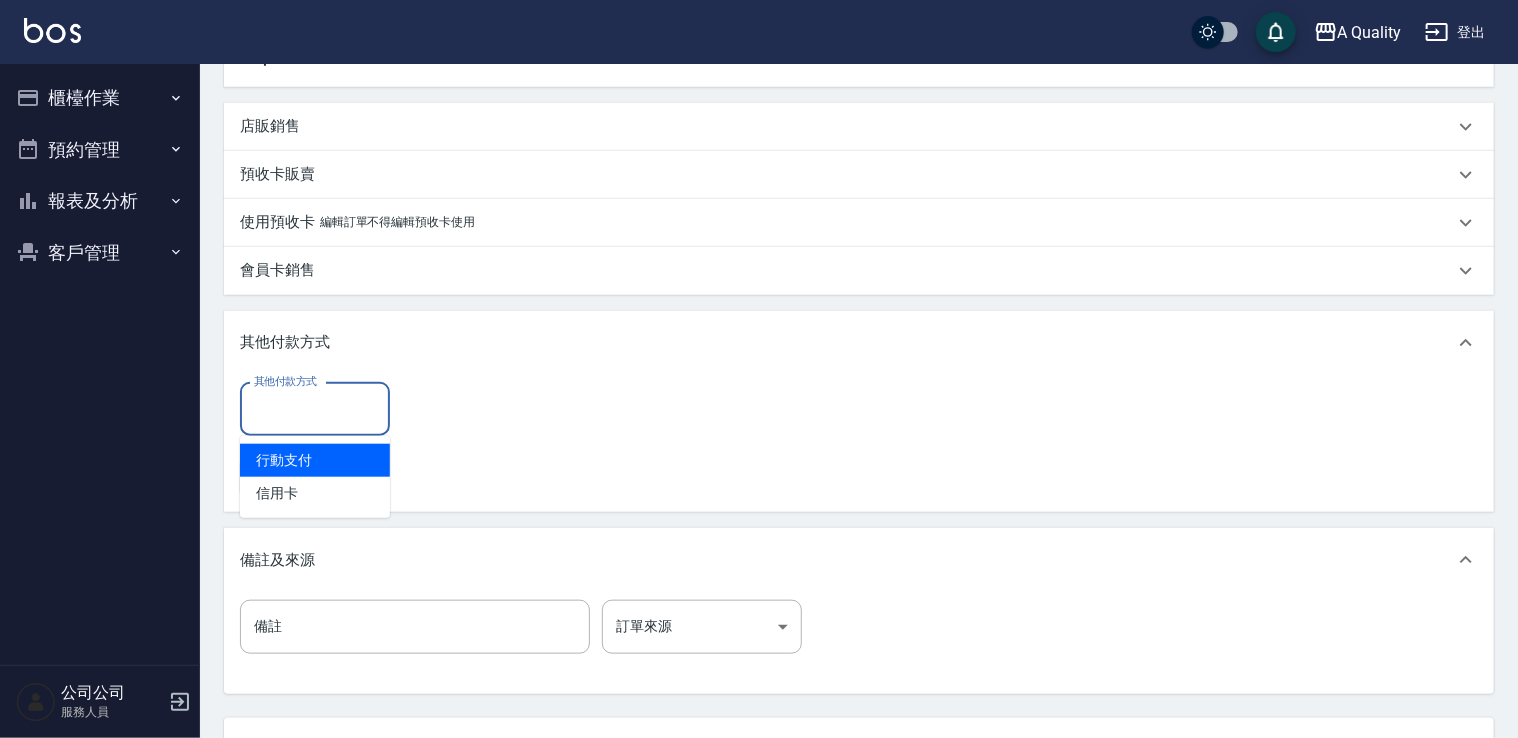 click on "行動支付" at bounding box center (315, 460) 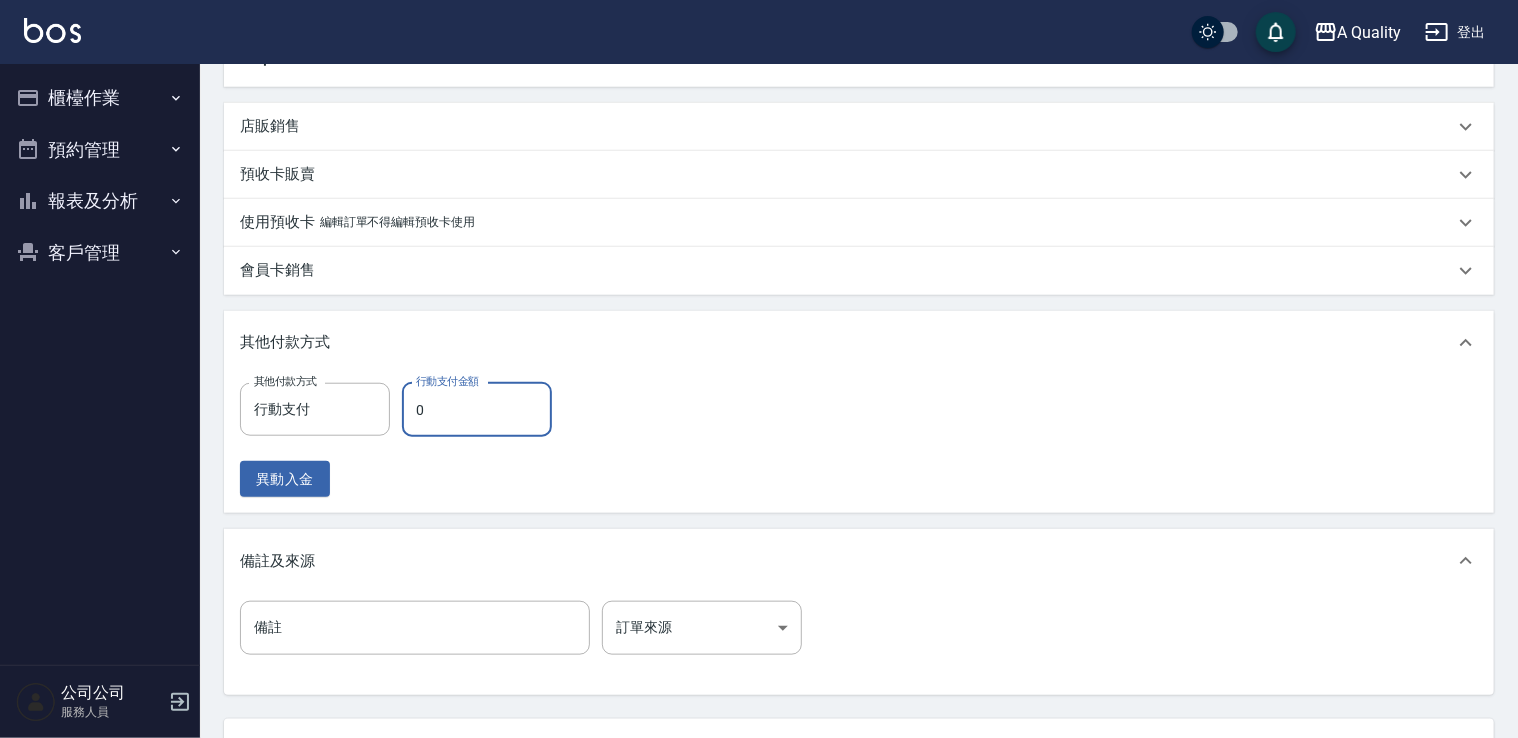 click on "0" at bounding box center (477, 410) 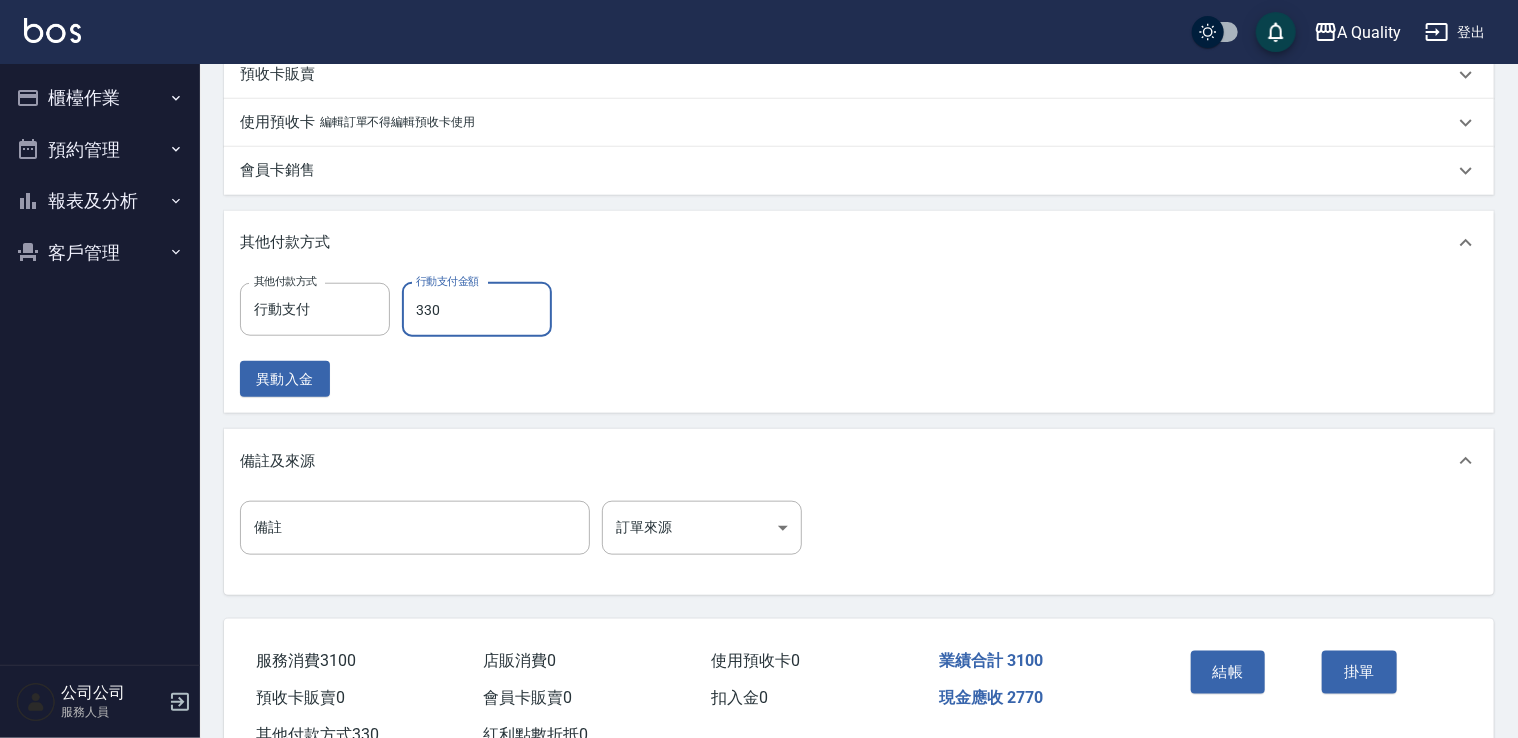 scroll, scrollTop: 894, scrollLeft: 0, axis: vertical 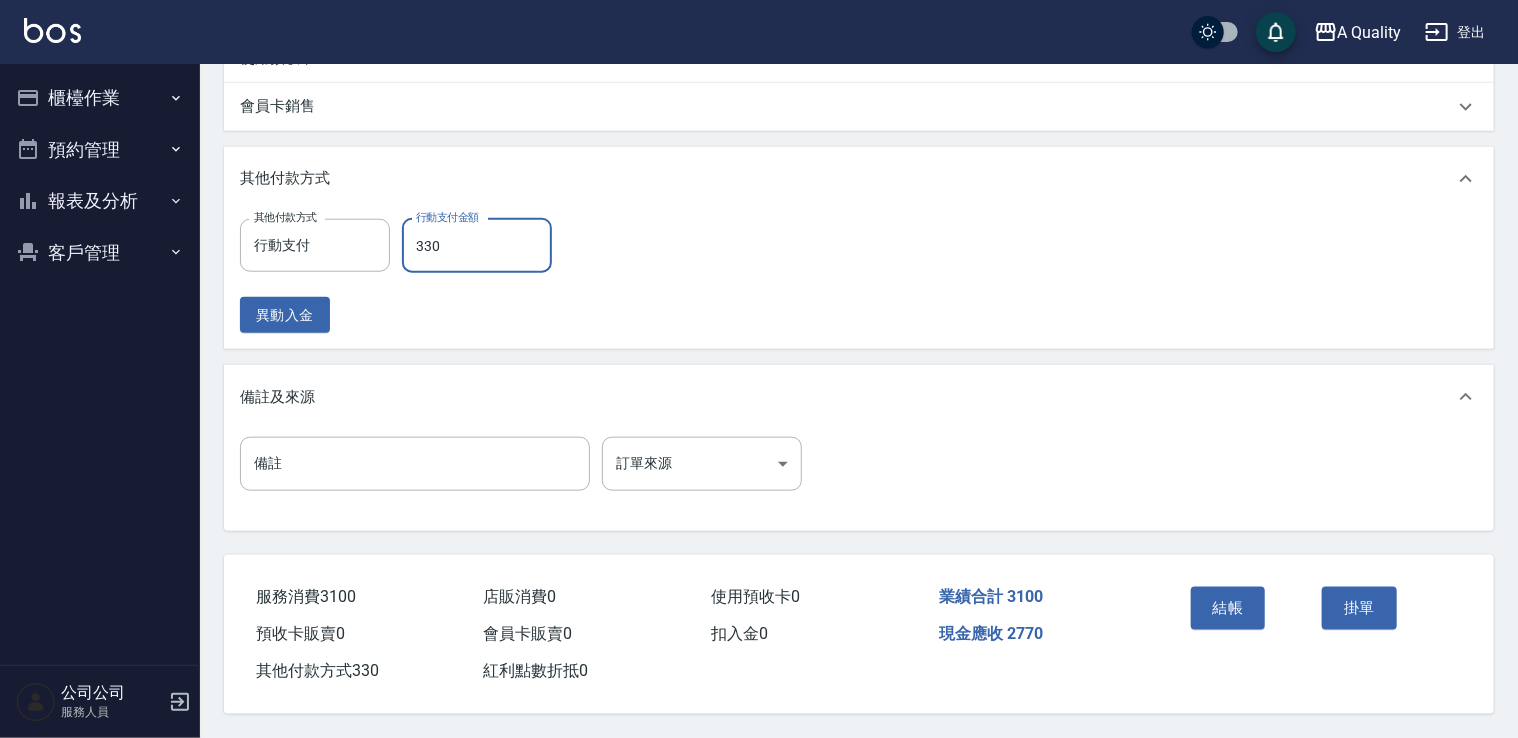 drag, startPoint x: 473, startPoint y: 238, endPoint x: 424, endPoint y: 250, distance: 50.447994 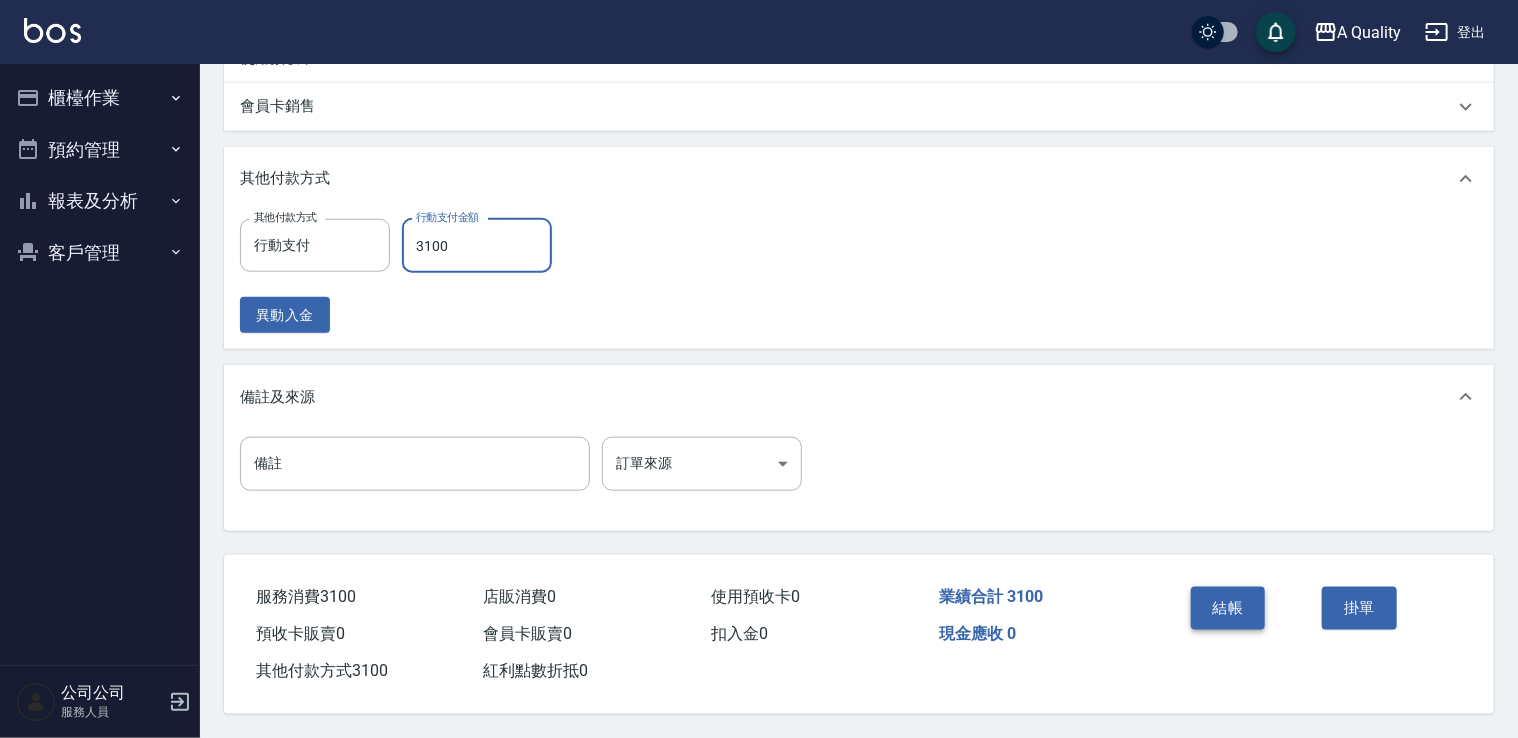 type on "3100" 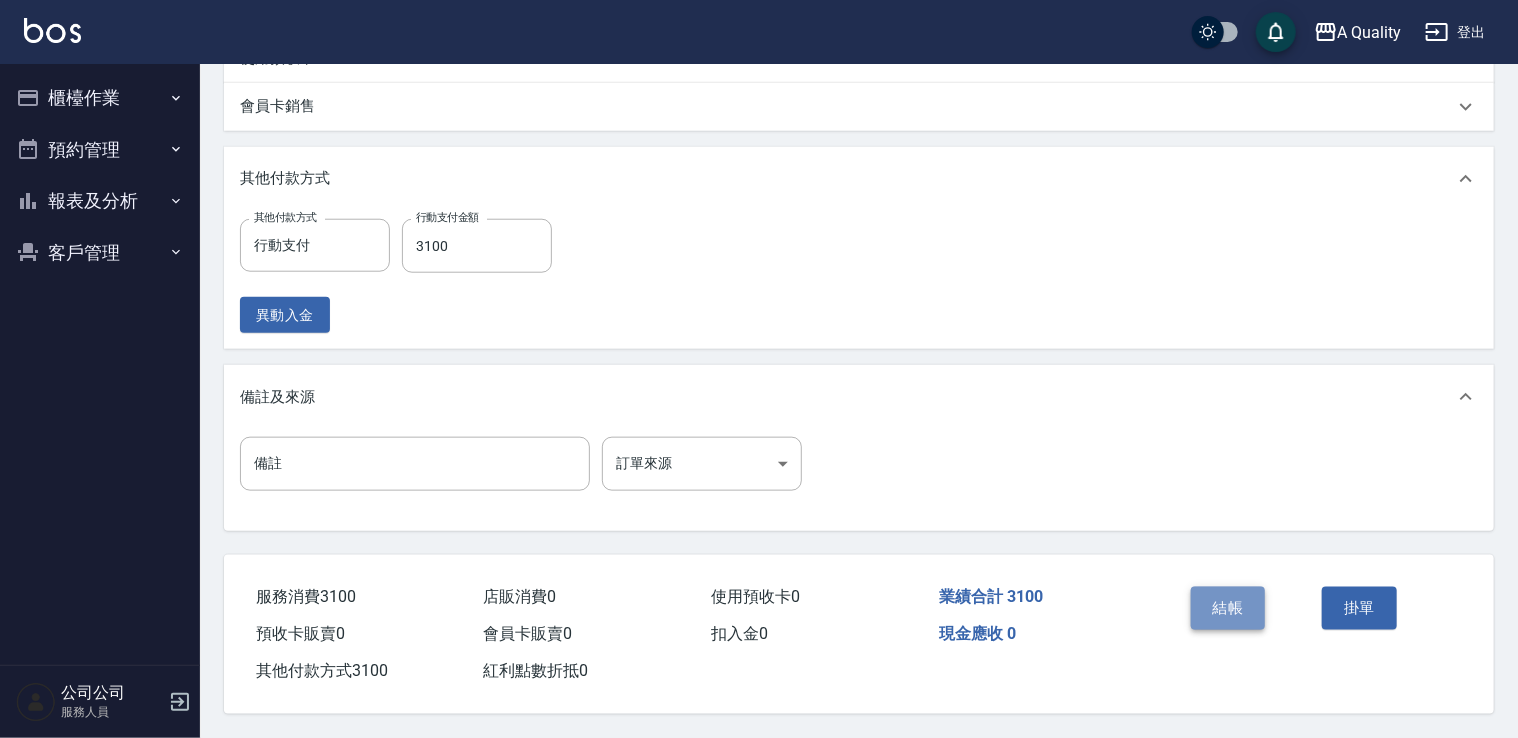 click on "結帳" at bounding box center [1228, 608] 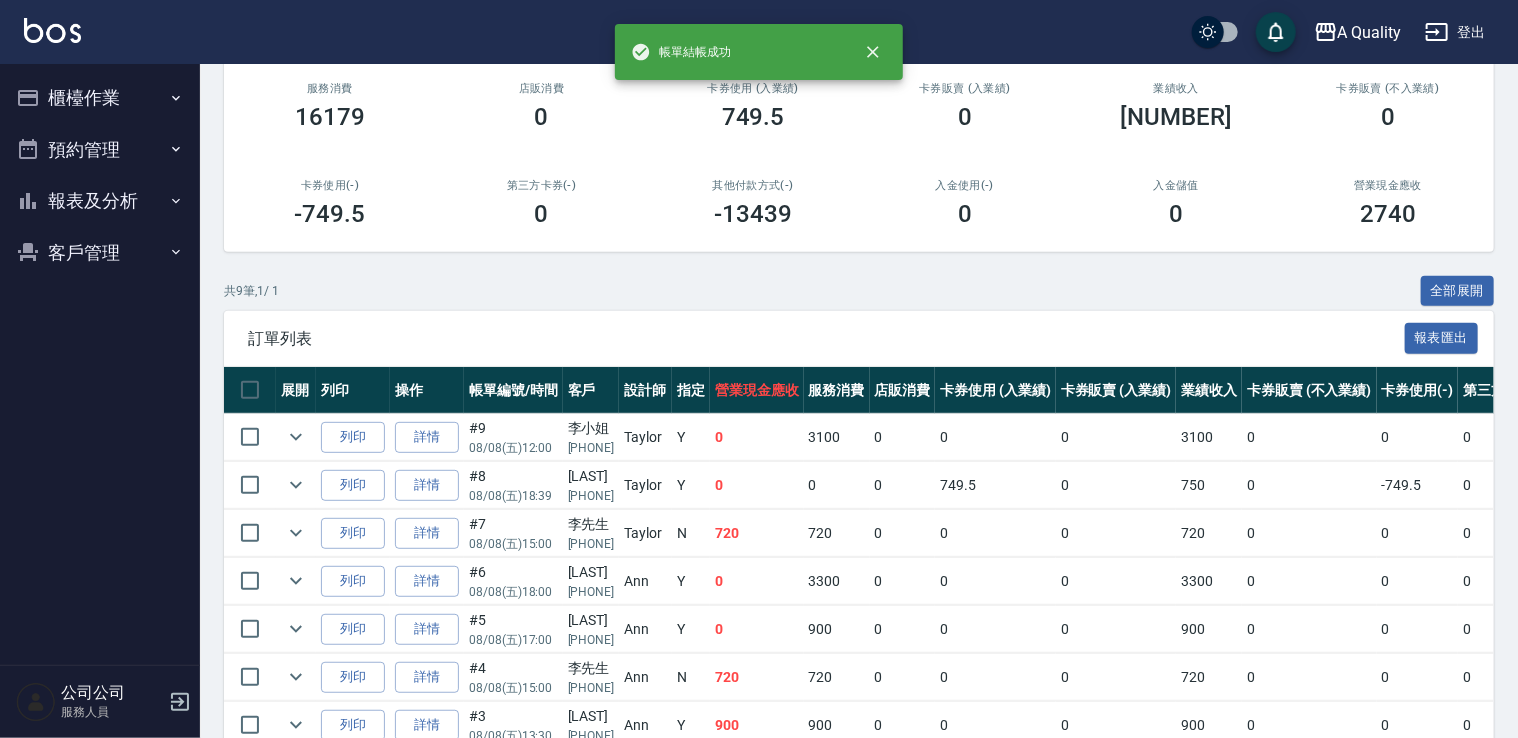 scroll, scrollTop: 448, scrollLeft: 0, axis: vertical 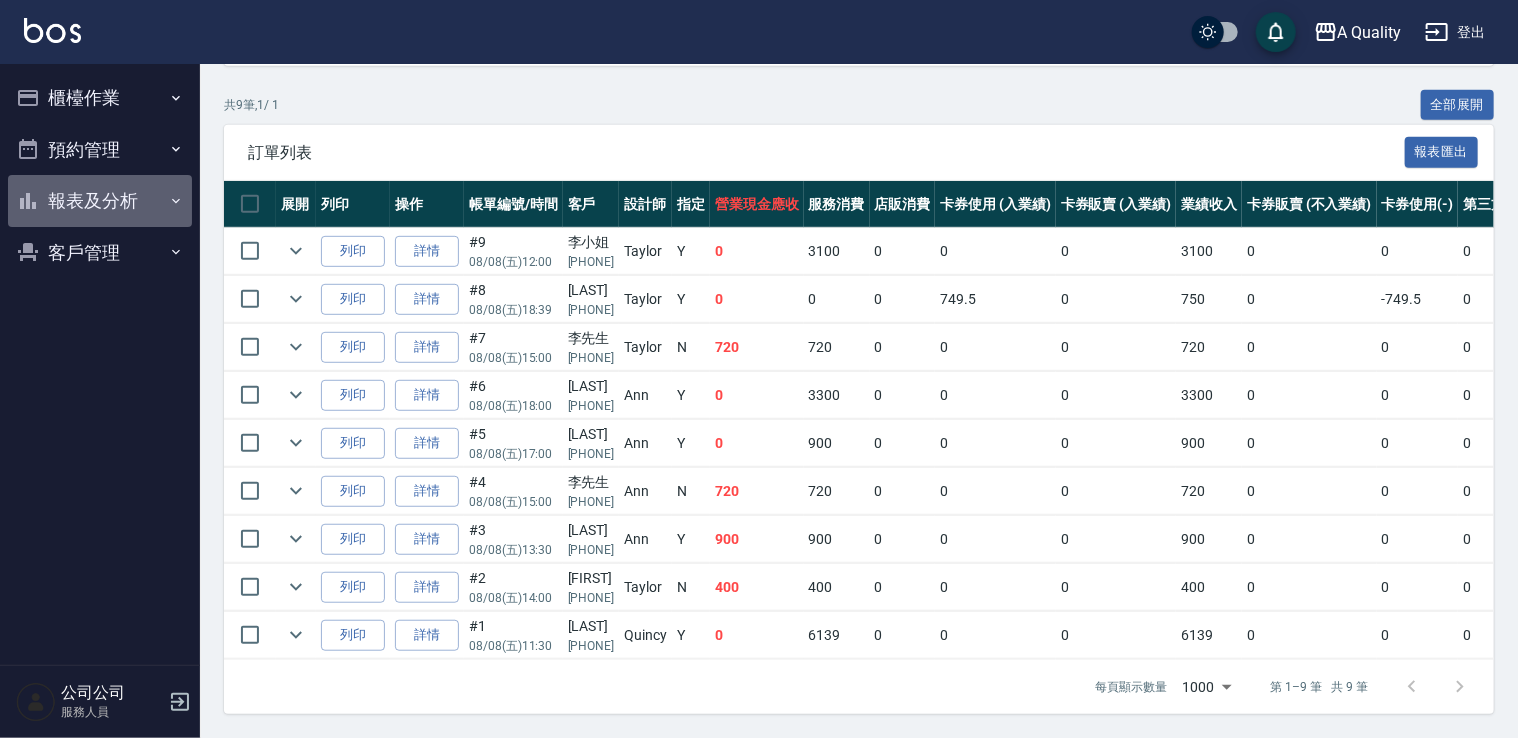 click on "報表及分析" at bounding box center (100, 201) 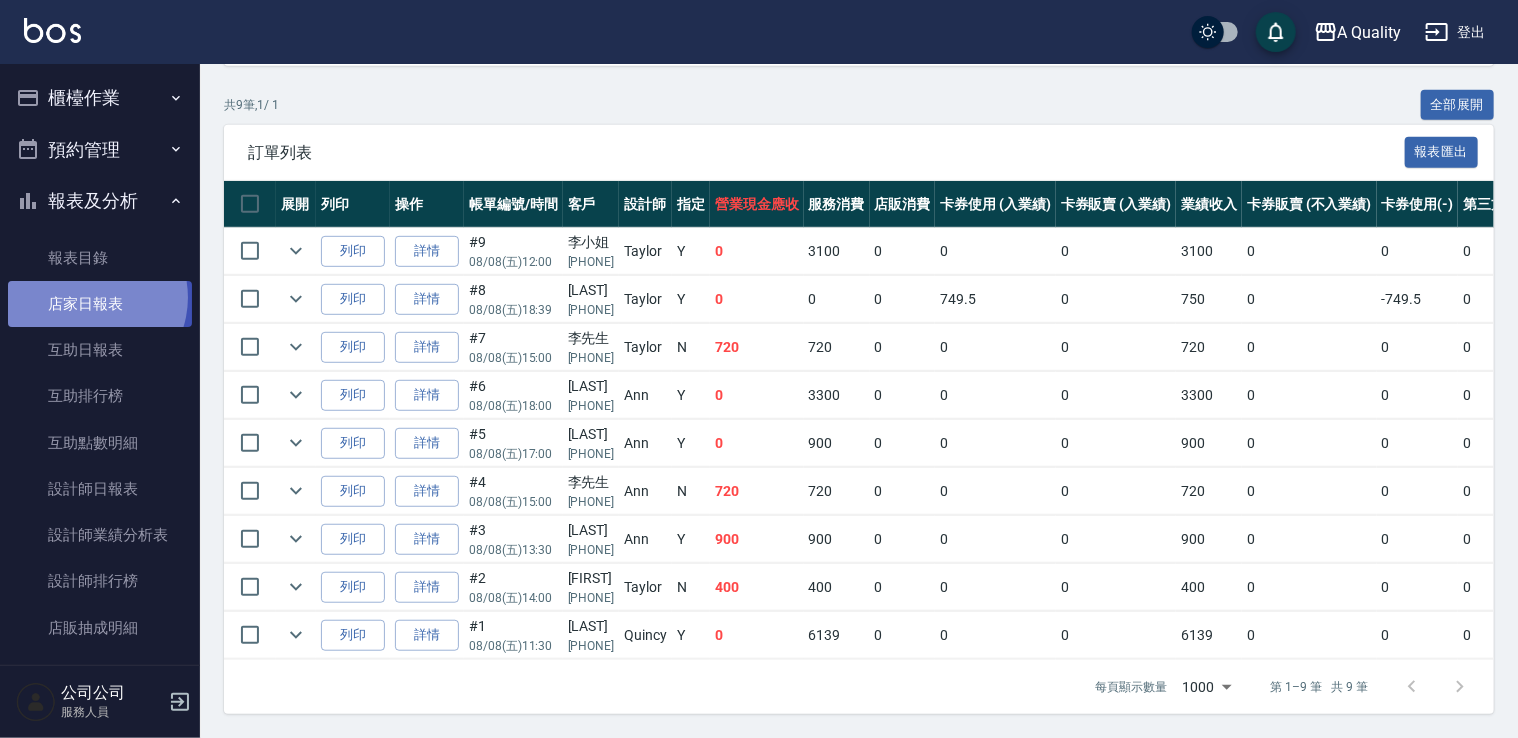 drag, startPoint x: 87, startPoint y: 298, endPoint x: 84, endPoint y: 309, distance: 11.401754 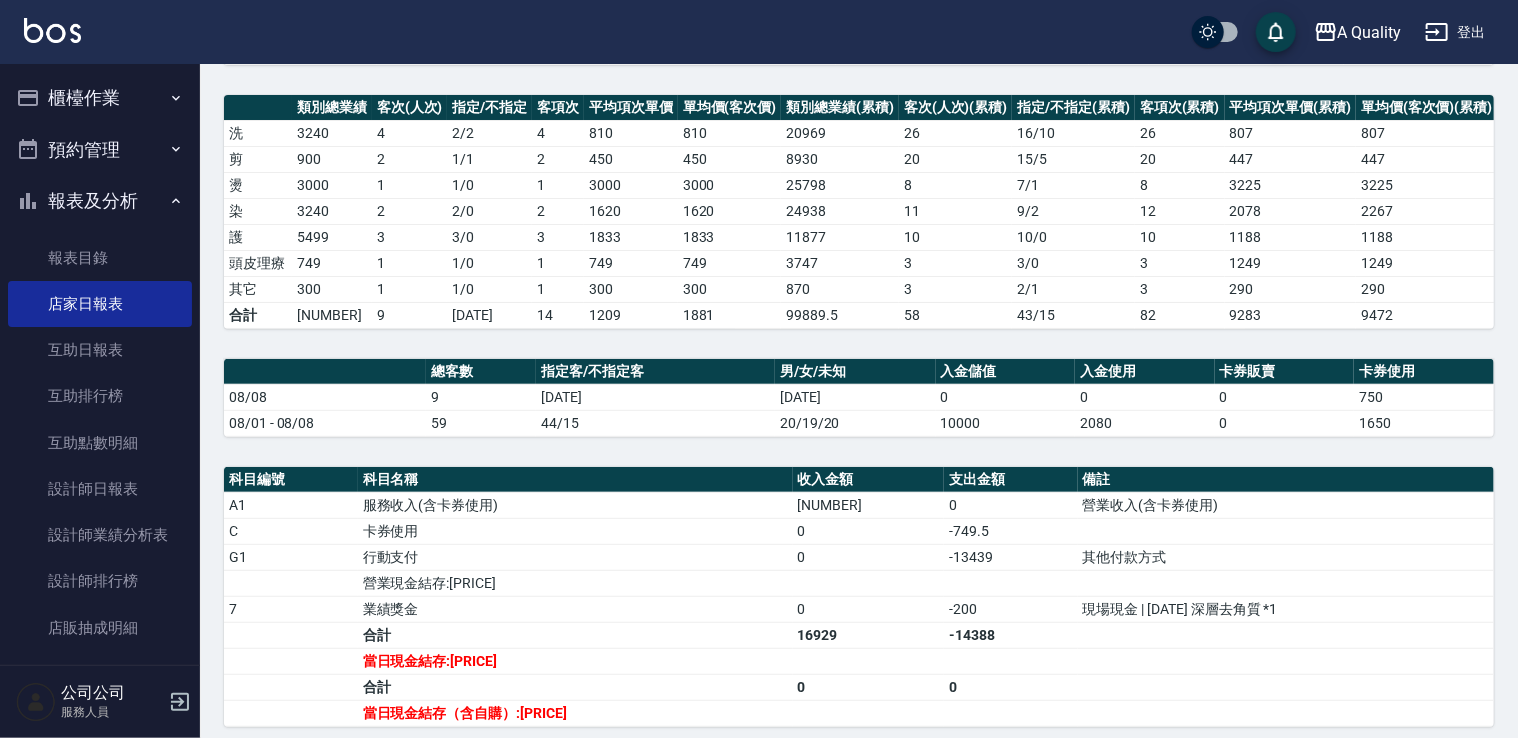 scroll, scrollTop: 300, scrollLeft: 0, axis: vertical 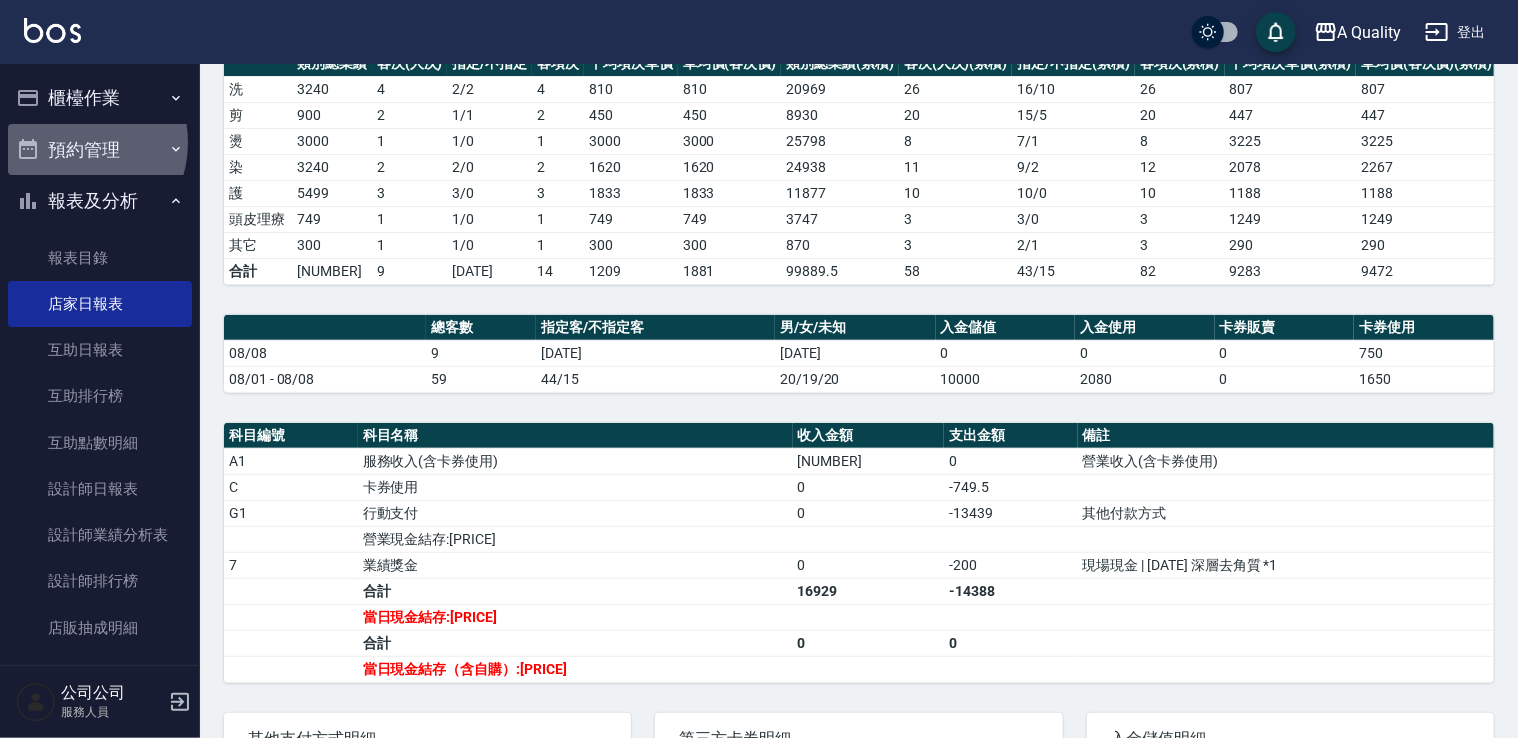 click on "預約管理" at bounding box center [100, 150] 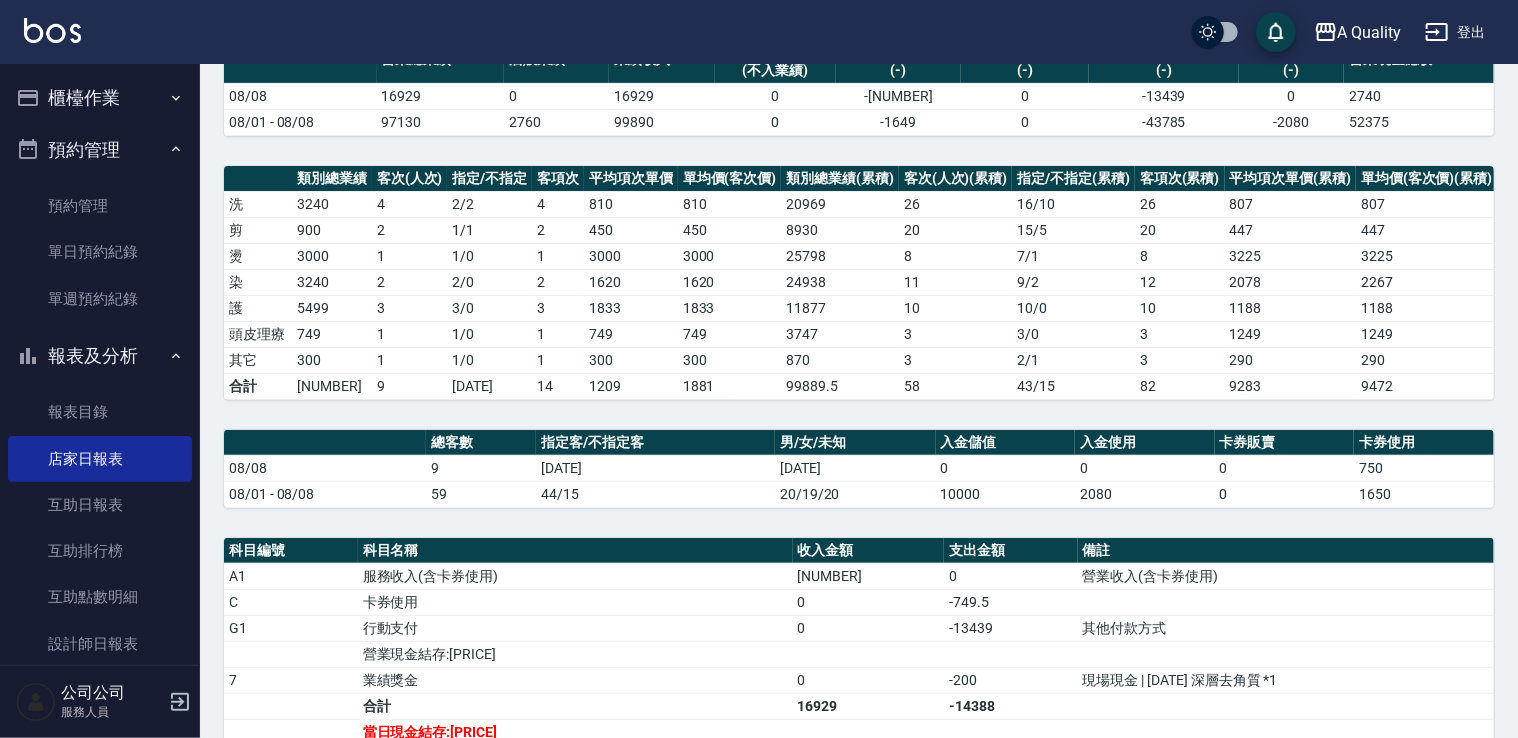 scroll, scrollTop: 100, scrollLeft: 0, axis: vertical 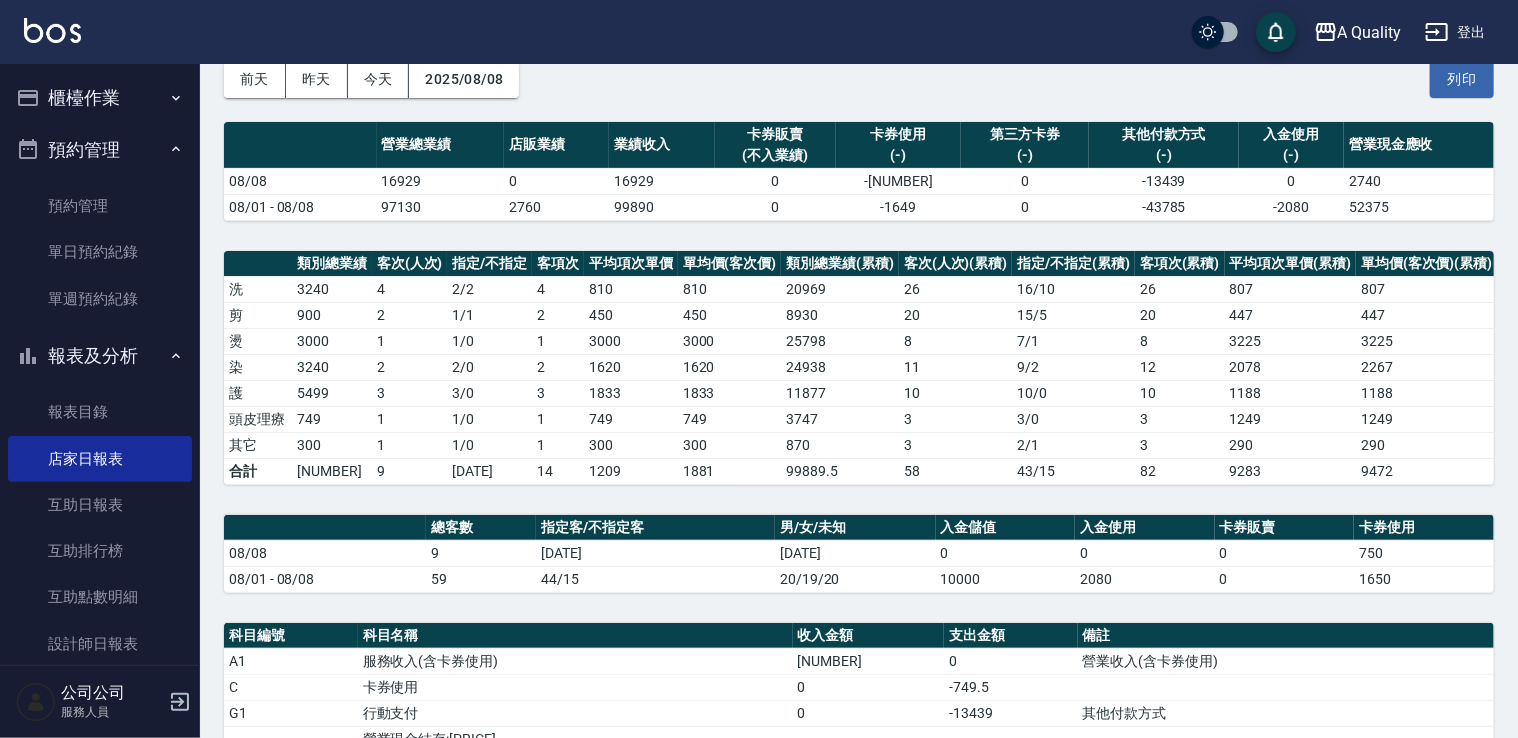 click on "櫃檯作業" at bounding box center (100, 98) 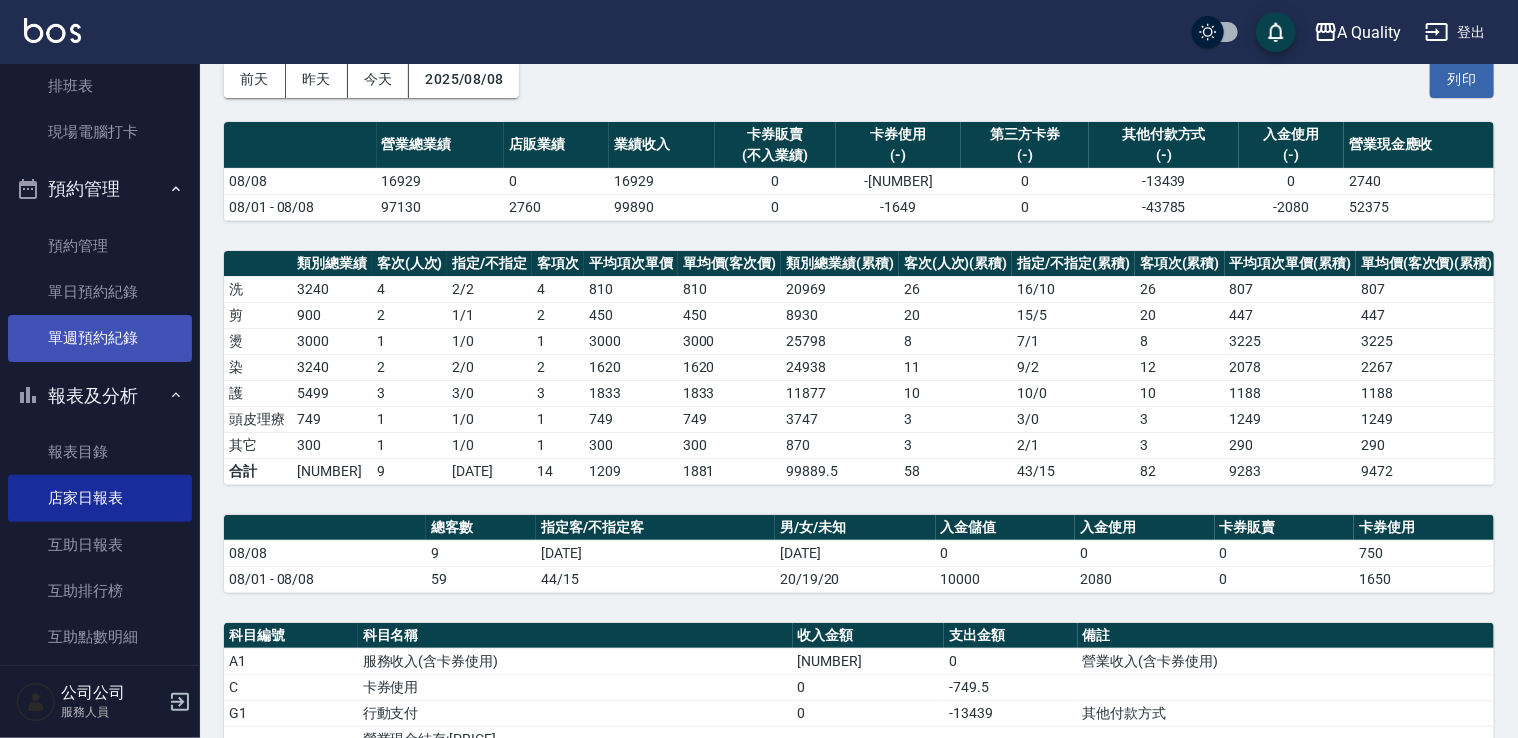 scroll, scrollTop: 609, scrollLeft: 0, axis: vertical 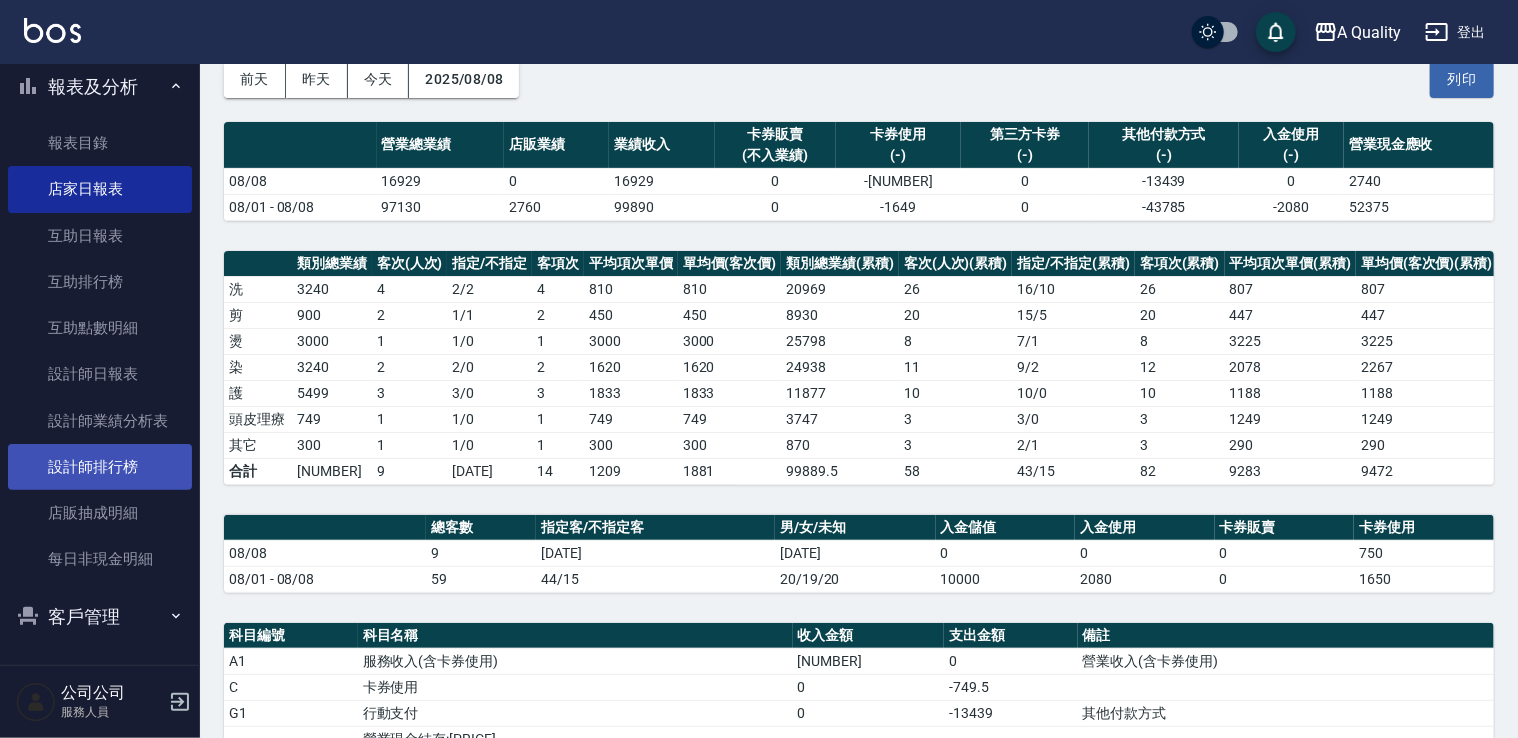 click on "設計師排行榜" at bounding box center (100, 467) 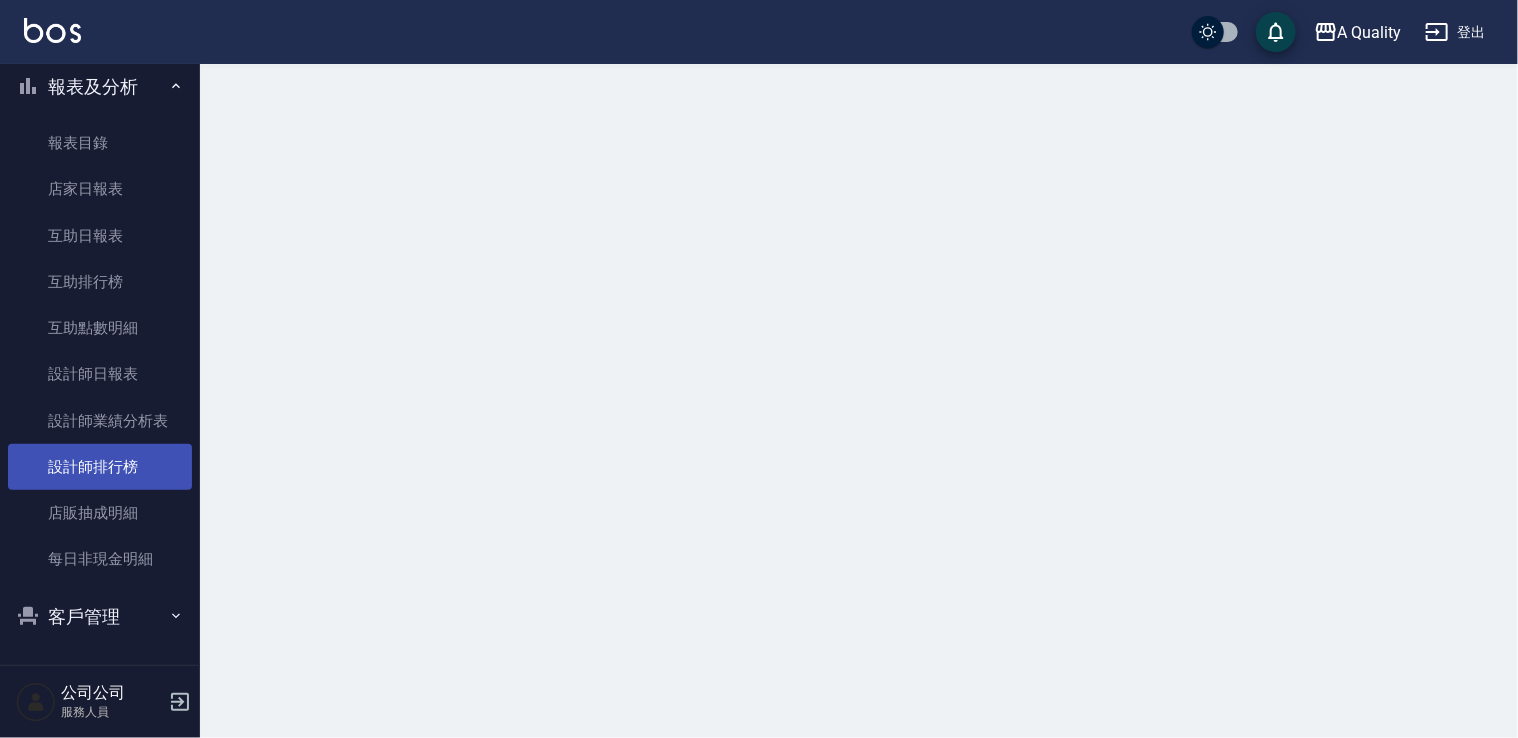 scroll, scrollTop: 0, scrollLeft: 0, axis: both 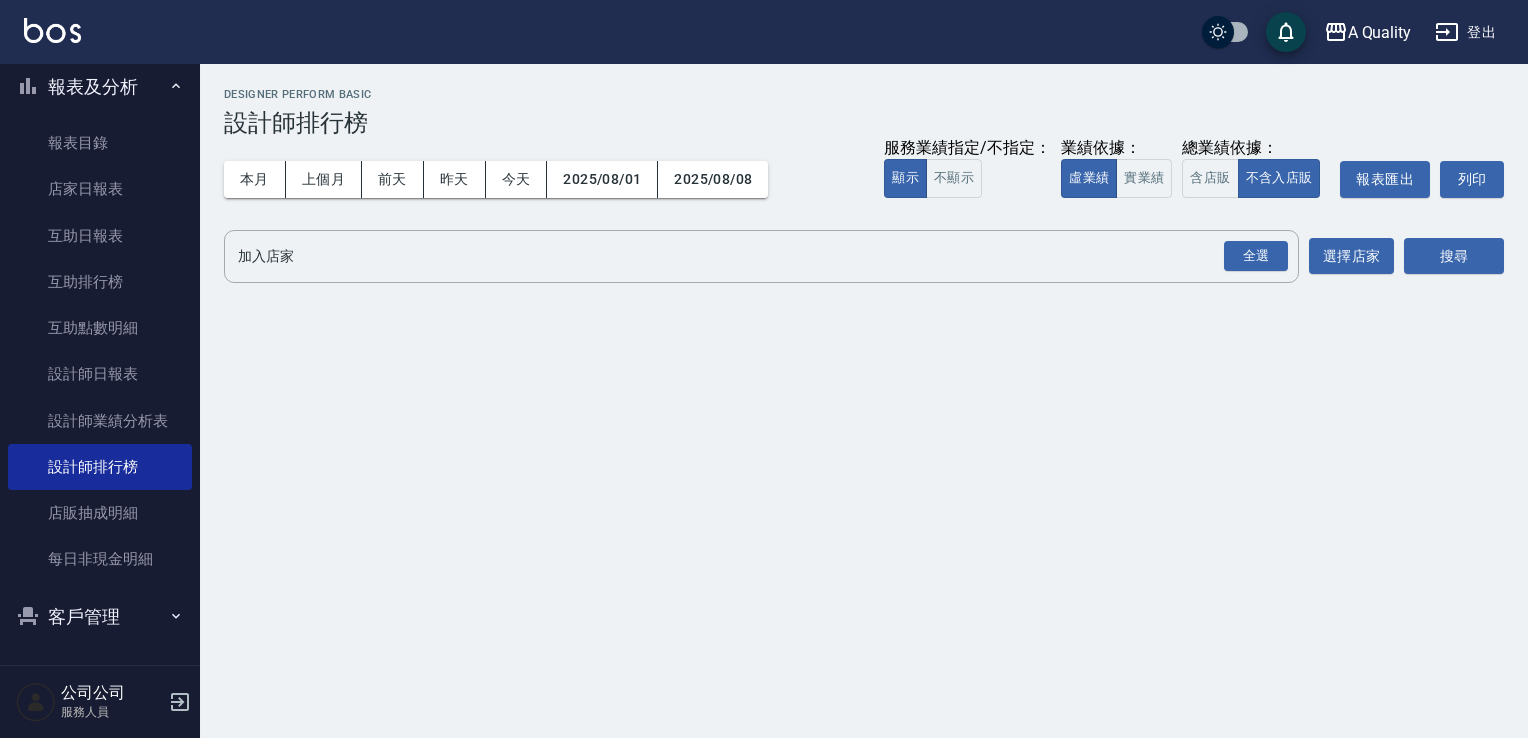 drag, startPoint x: 1254, startPoint y: 257, endPoint x: 1340, endPoint y: 289, distance: 91.76056 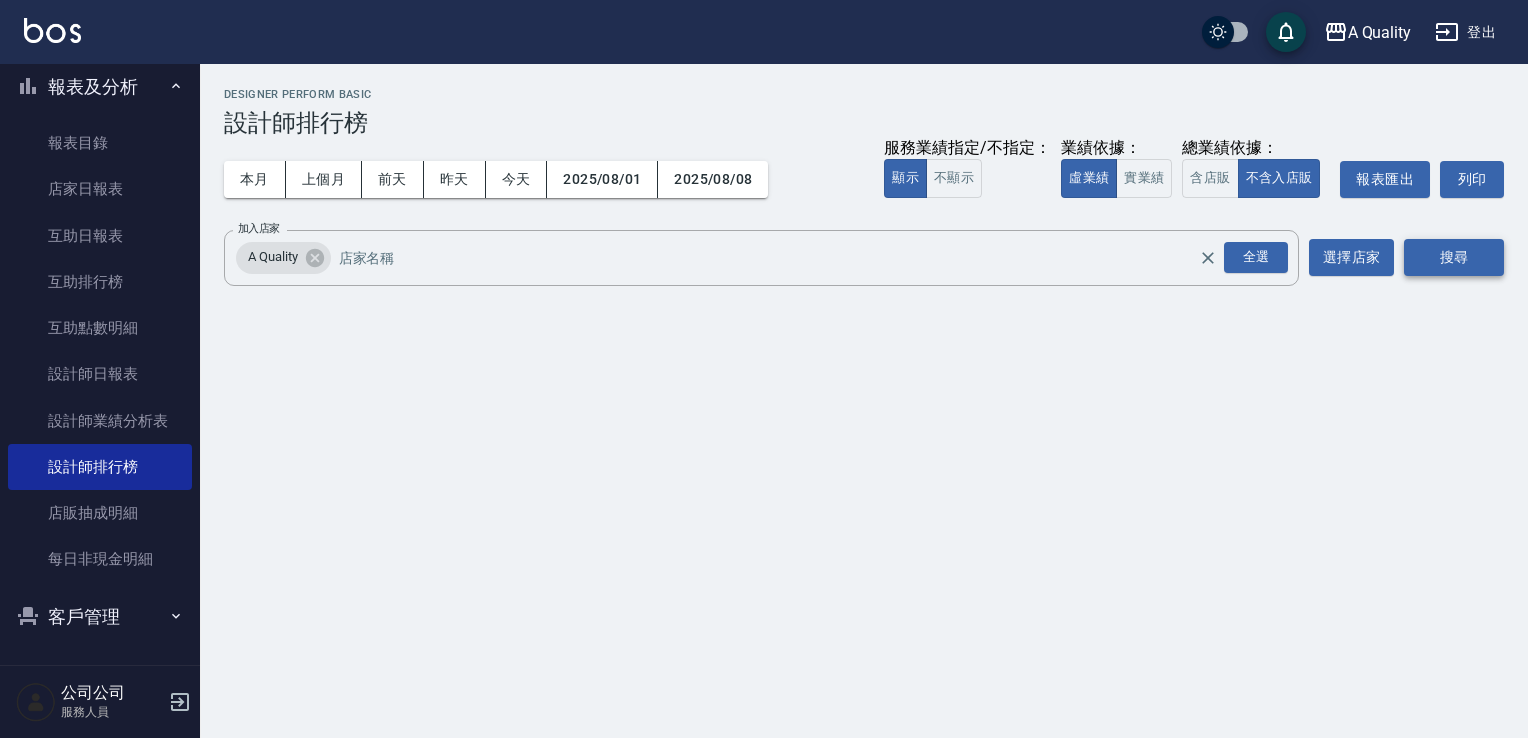 drag, startPoint x: 1430, startPoint y: 263, endPoint x: 1409, endPoint y: 258, distance: 21.587032 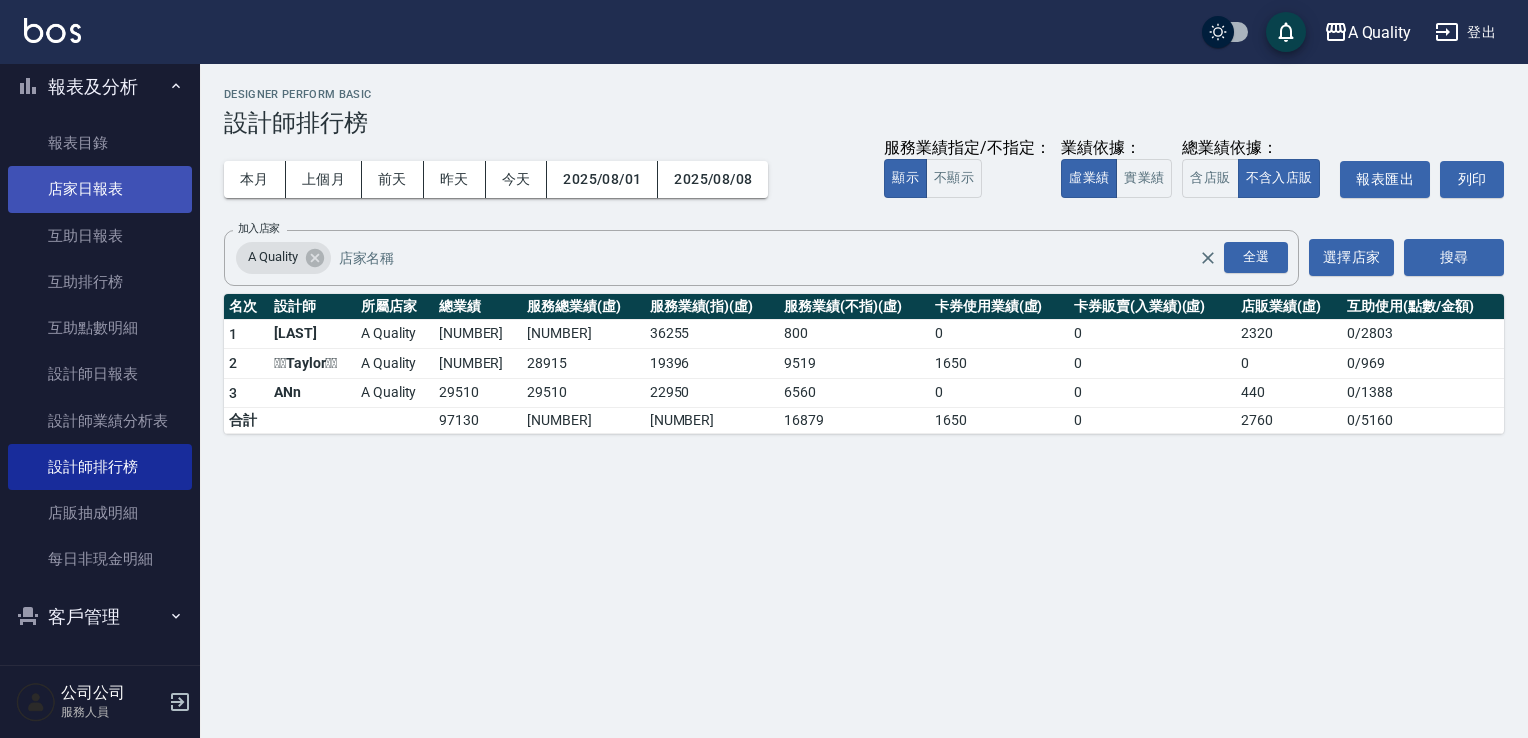 click on "店家日報表" at bounding box center [100, 189] 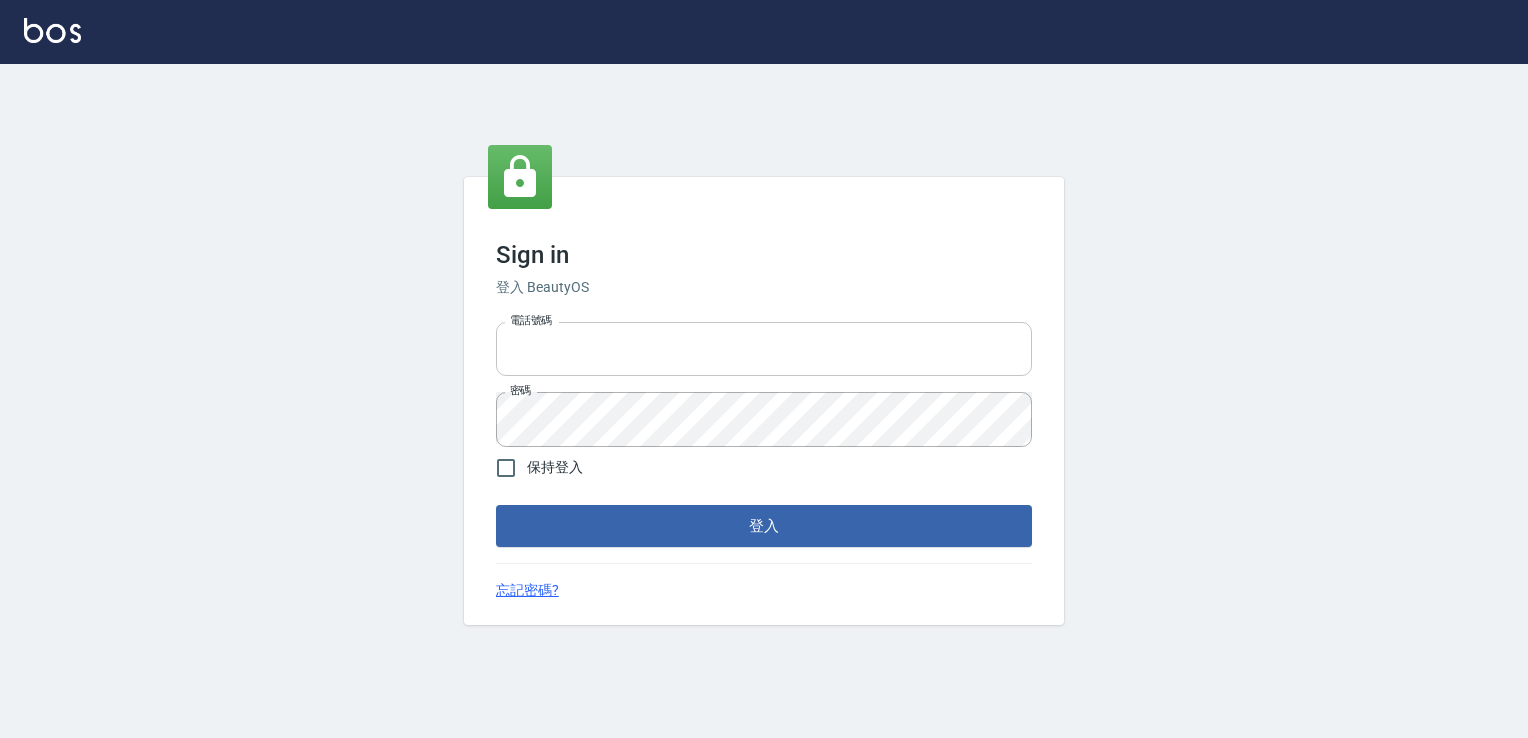 scroll, scrollTop: 0, scrollLeft: 0, axis: both 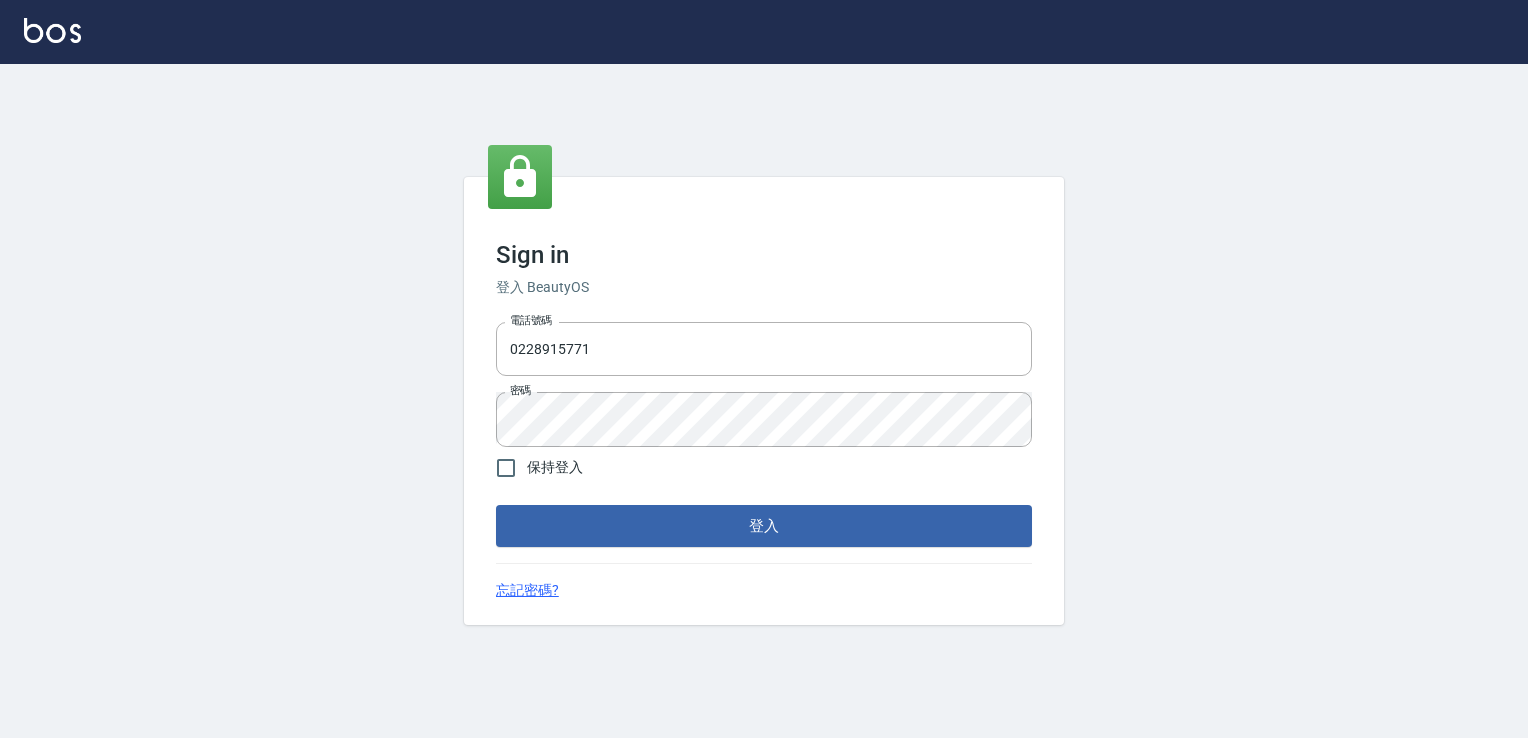 drag, startPoint x: 671, startPoint y: 344, endPoint x: 140, endPoint y: 347, distance: 531.0085 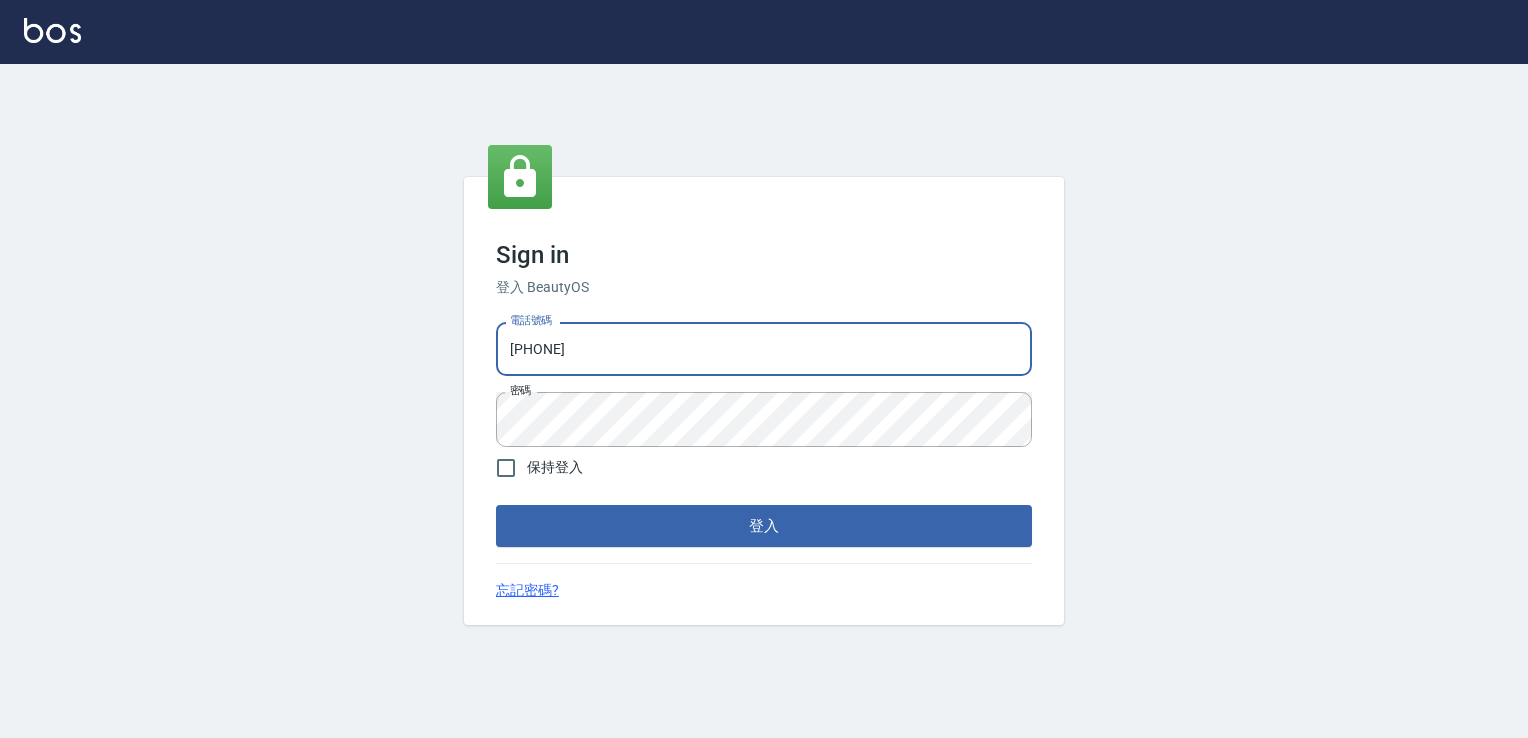 type on "[PHONE]" 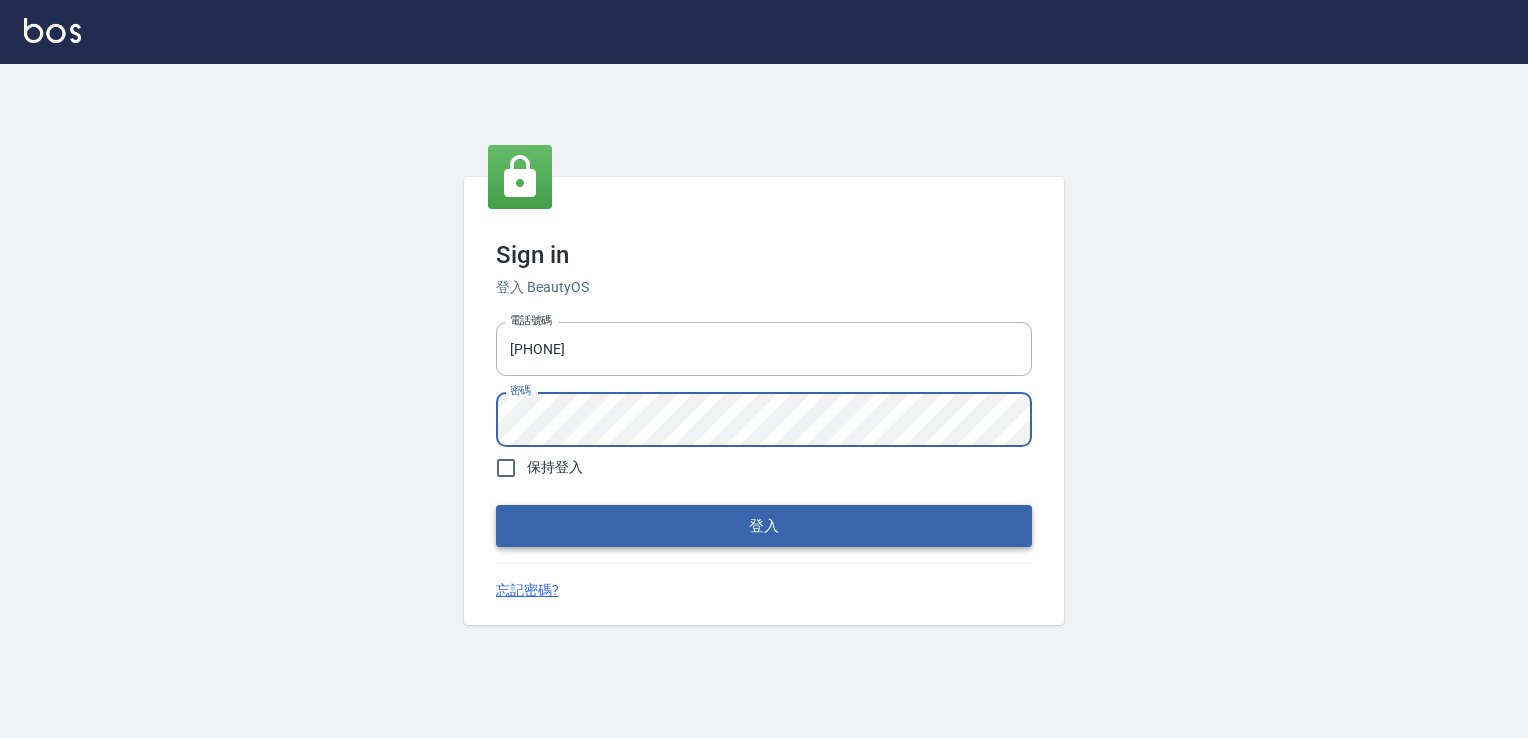 click on "登入" at bounding box center [764, 526] 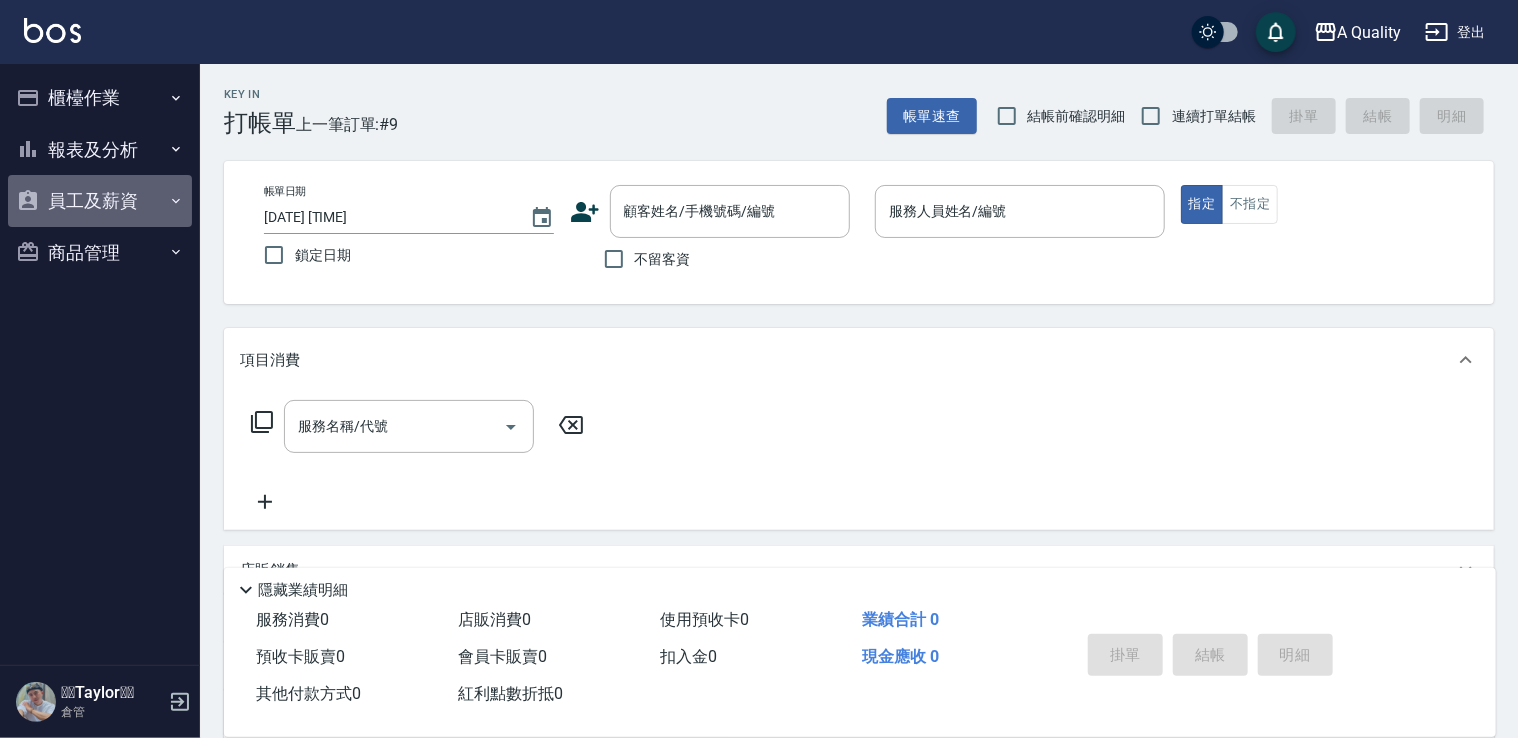 click on "員工及薪資" at bounding box center [100, 201] 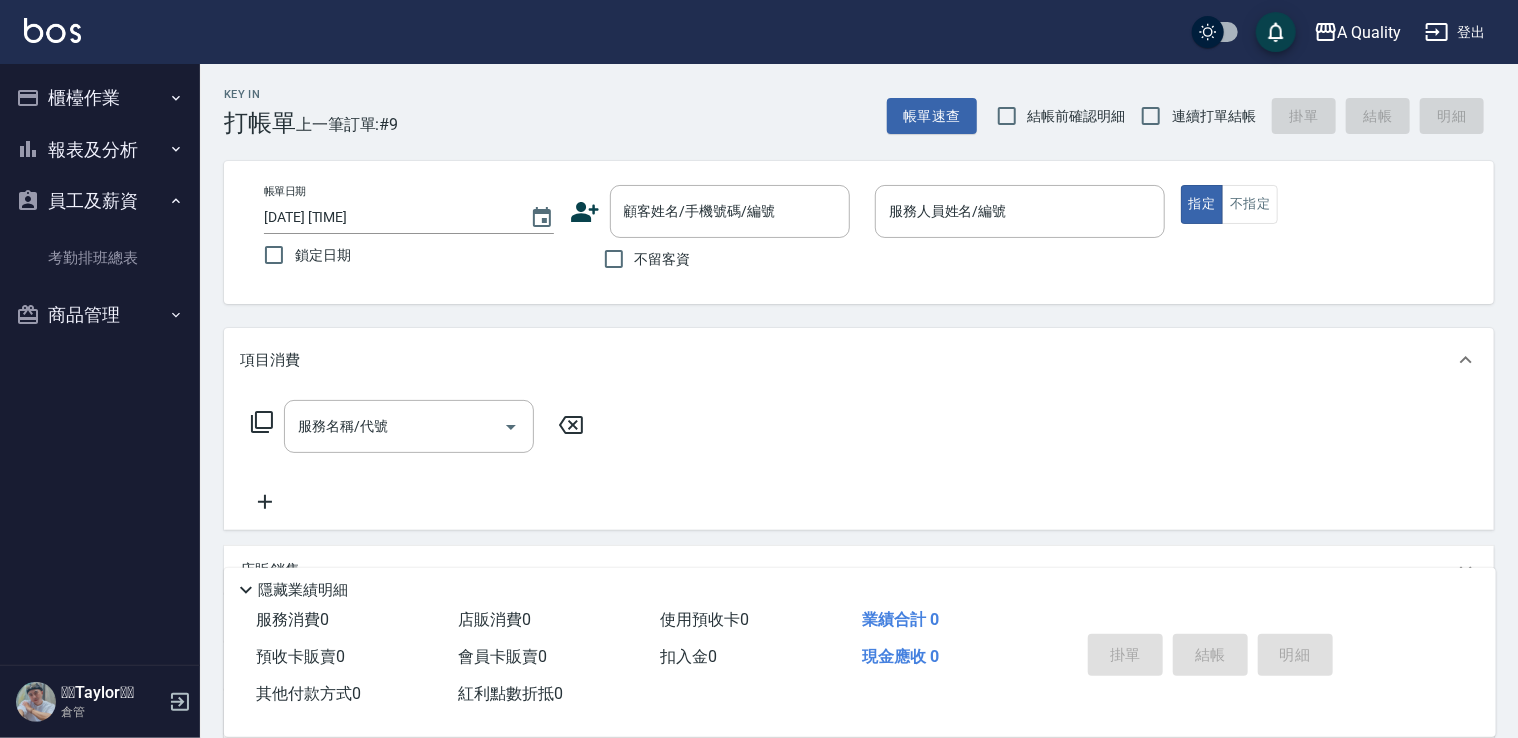 click on "商品管理" at bounding box center (100, 315) 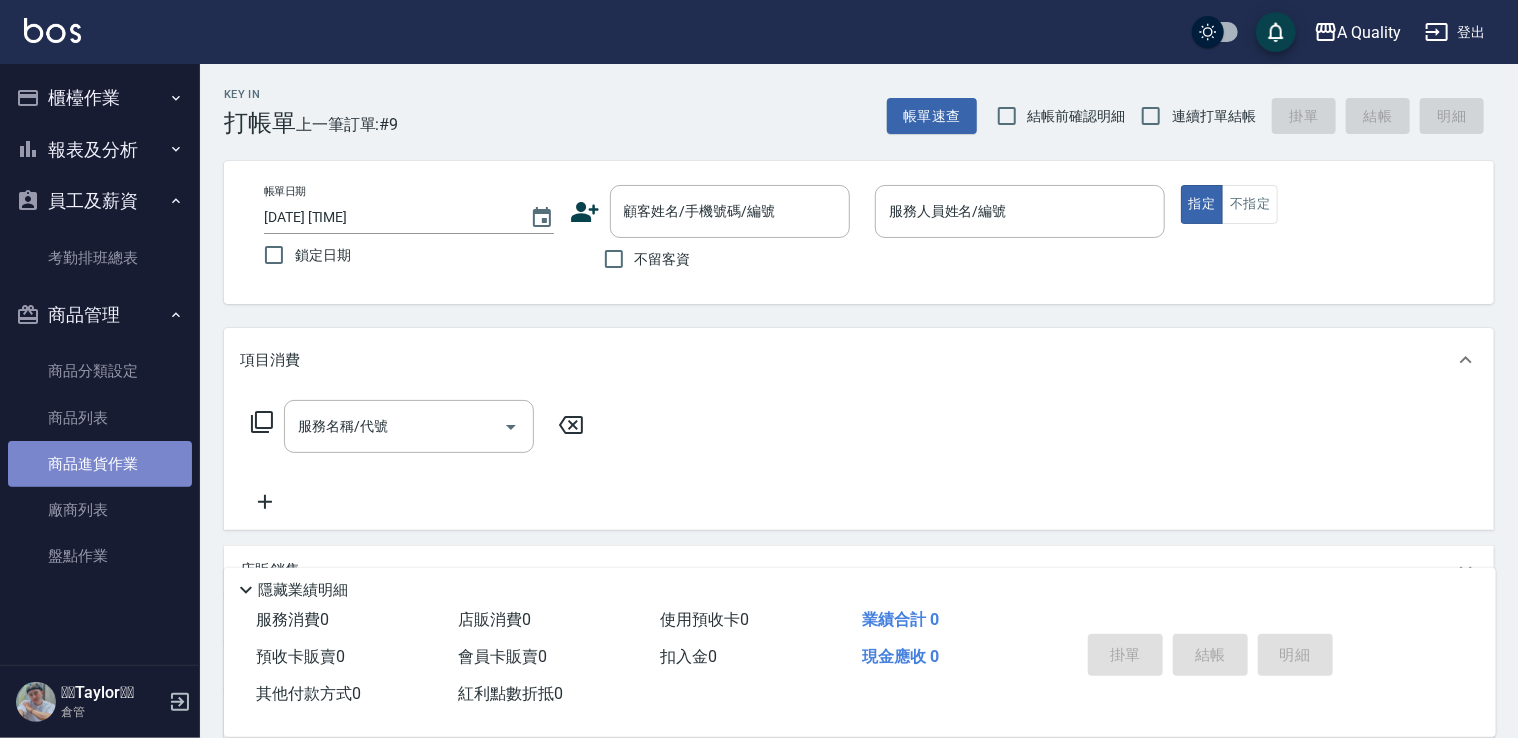 drag, startPoint x: 111, startPoint y: 460, endPoint x: 191, endPoint y: 442, distance: 82 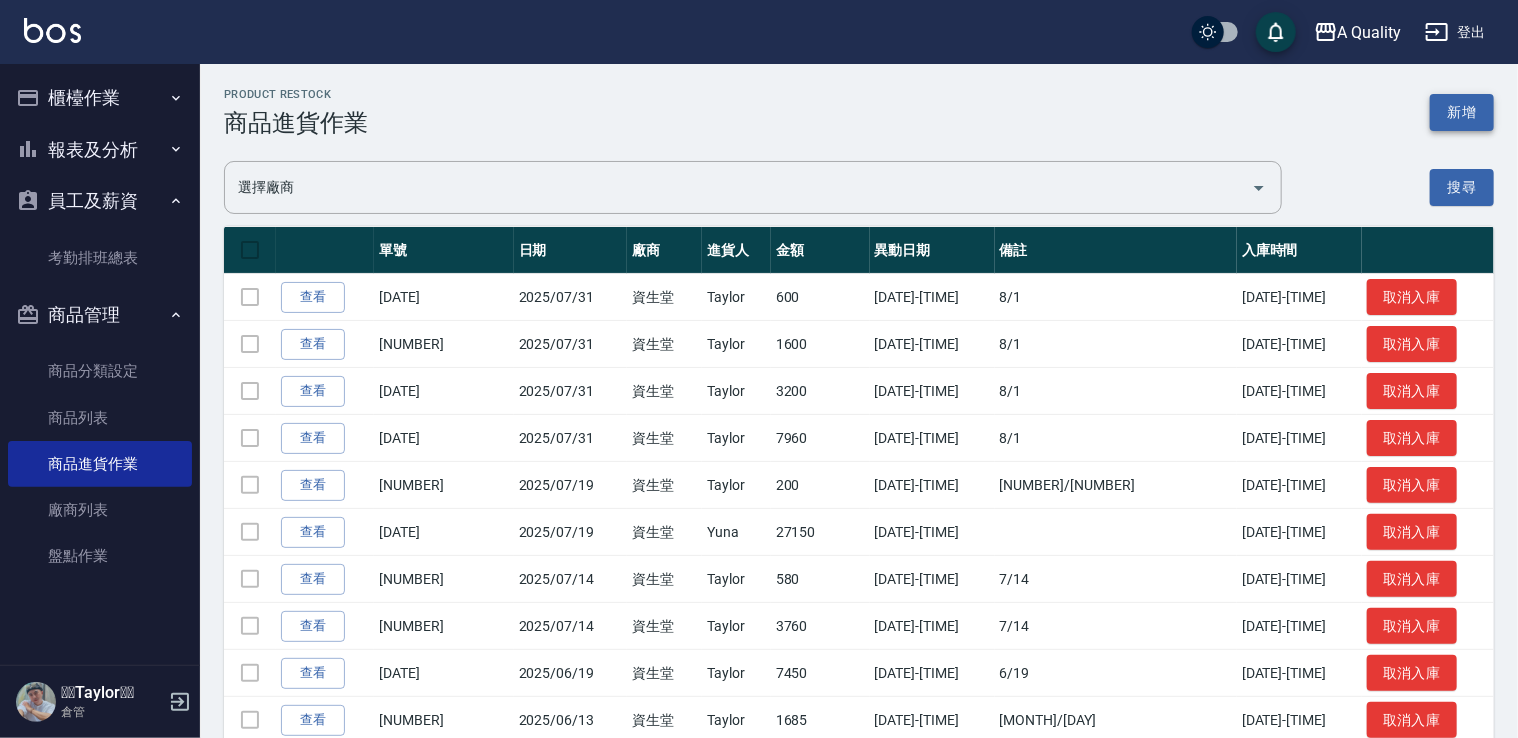 click on "新增" at bounding box center [1462, 112] 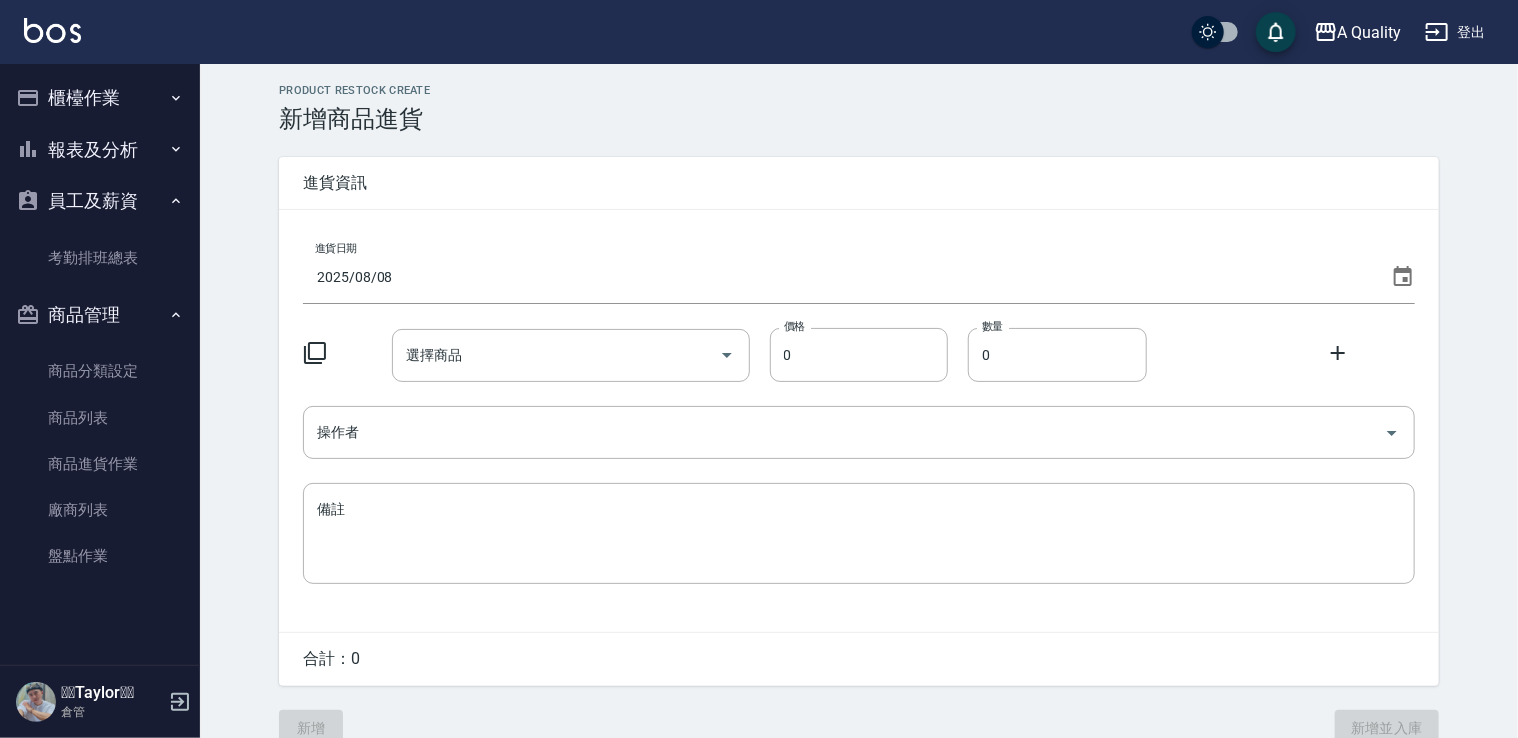 click 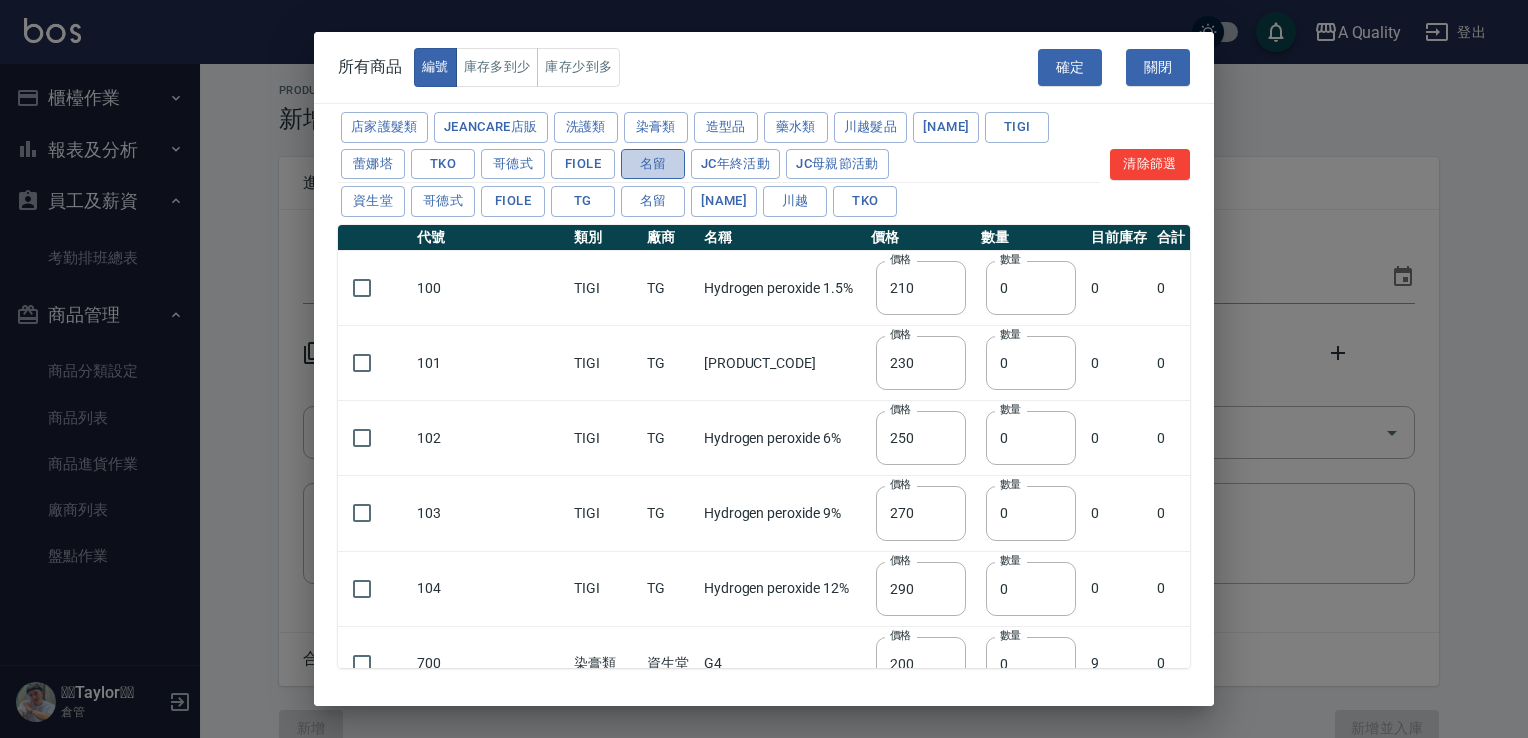 click on "名留" at bounding box center [653, 164] 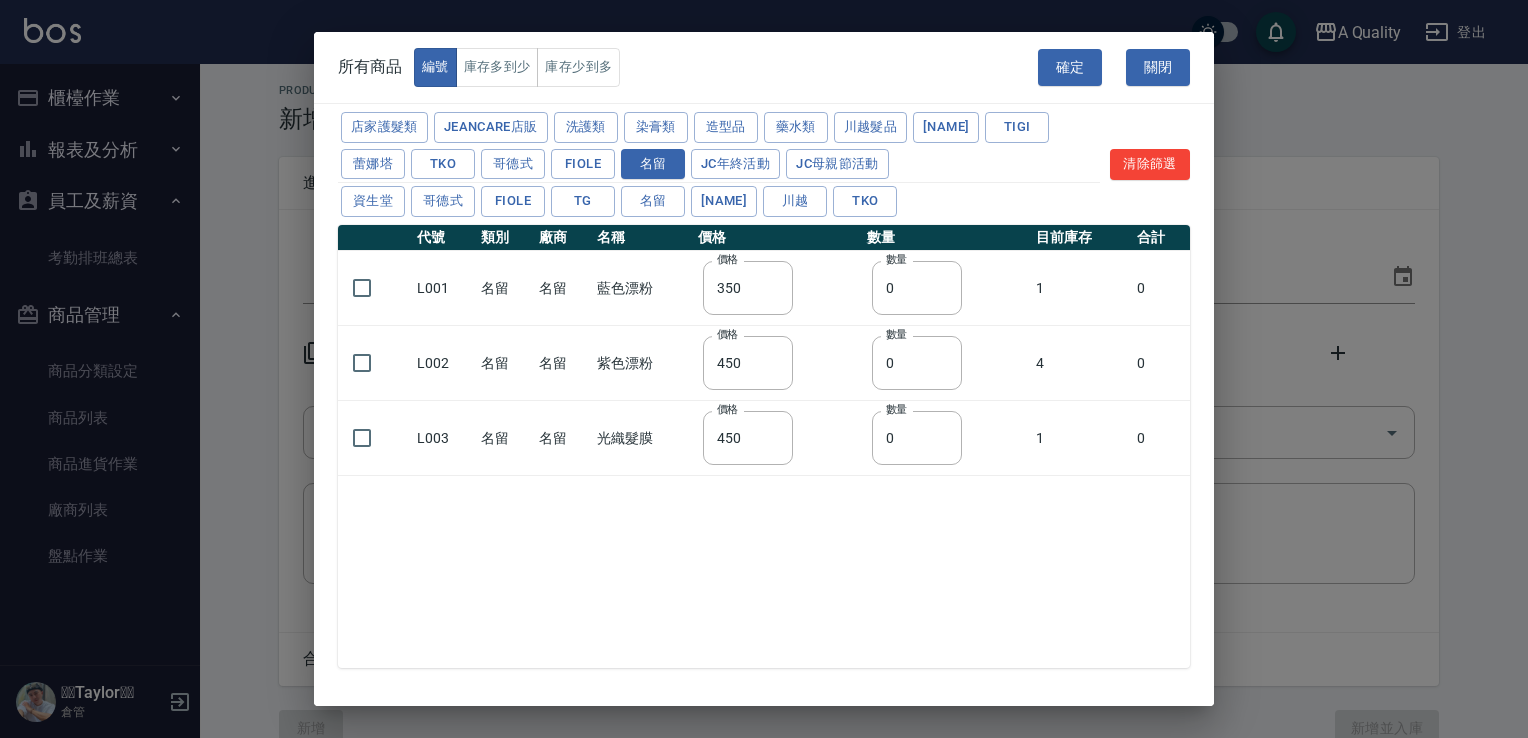 type on "350" 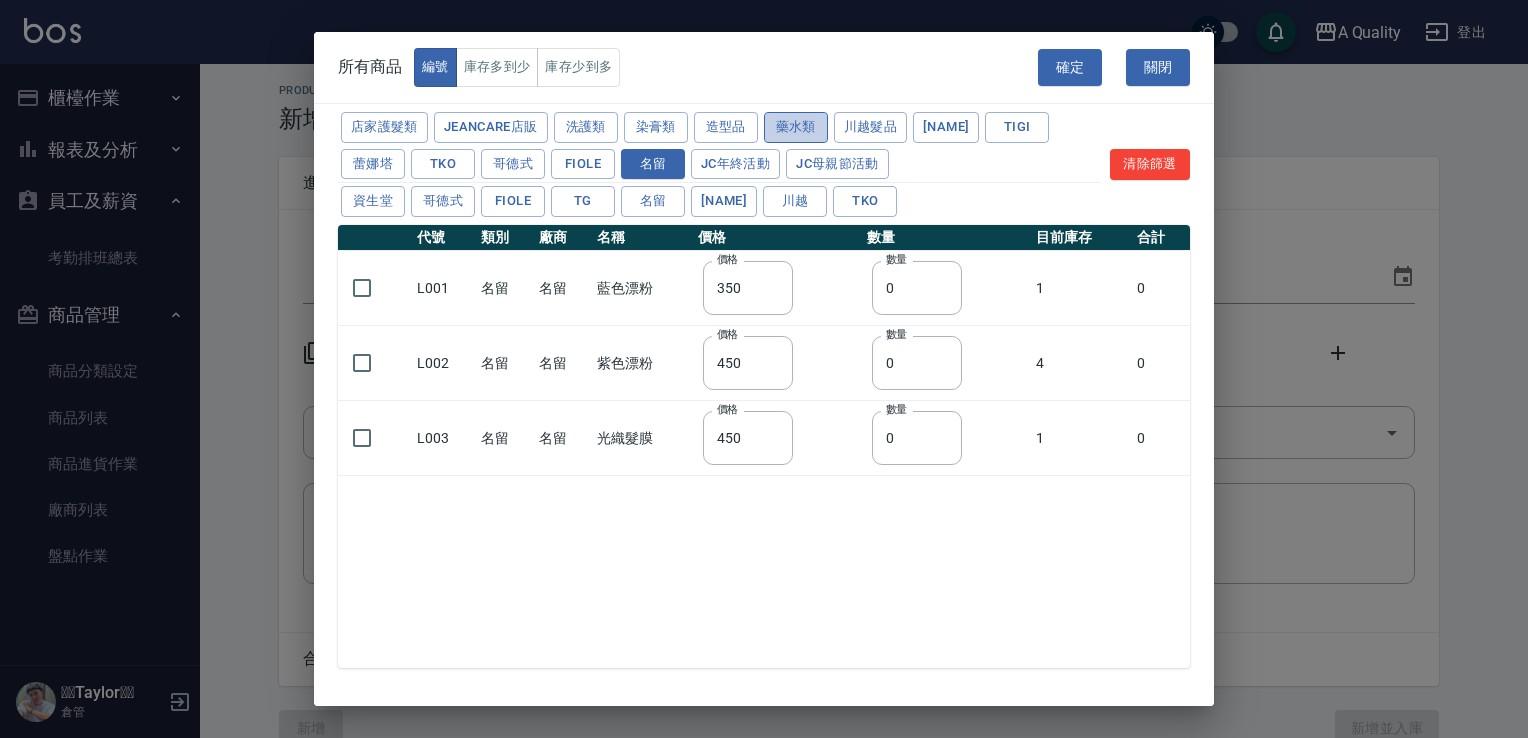 click on "藥水類" at bounding box center (796, 127) 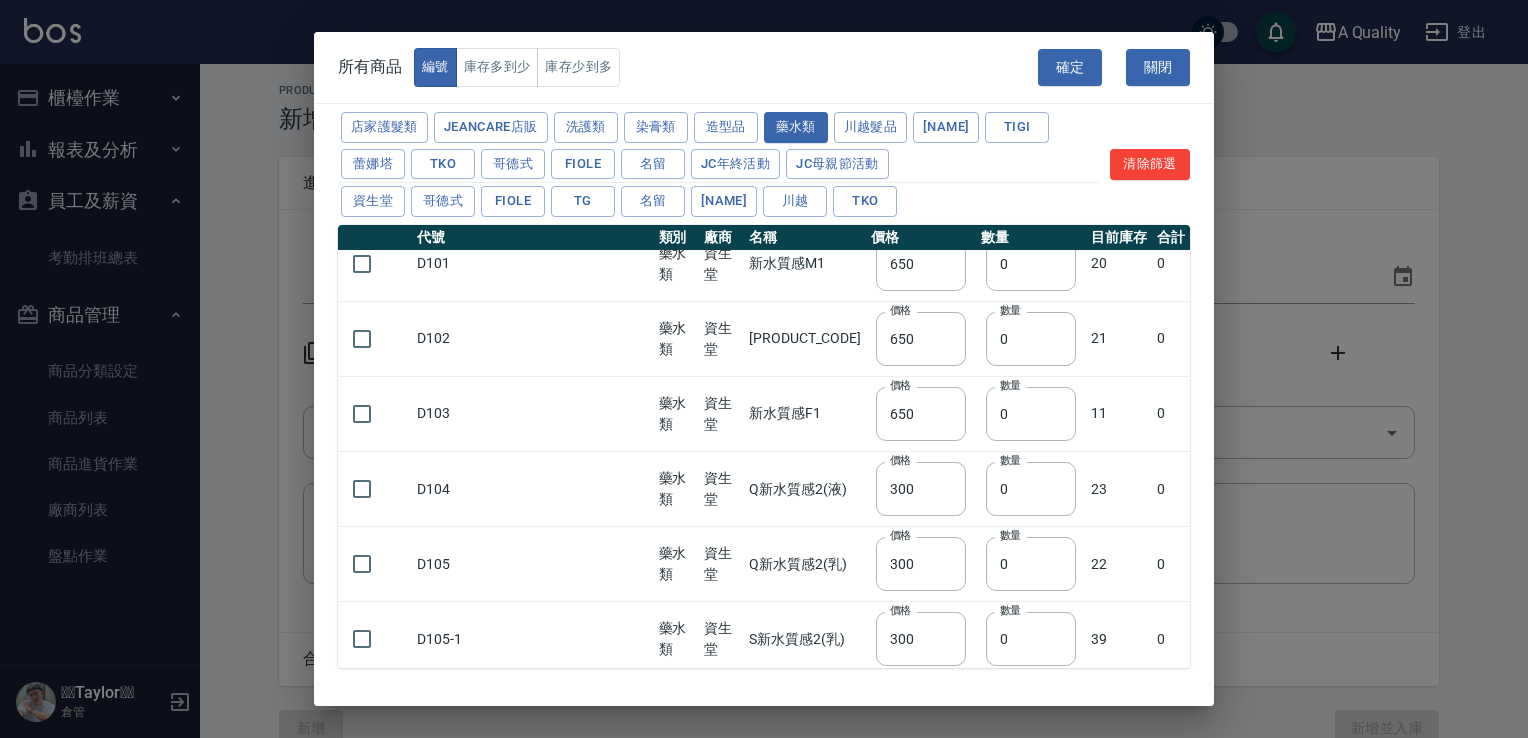 scroll, scrollTop: 781, scrollLeft: 0, axis: vertical 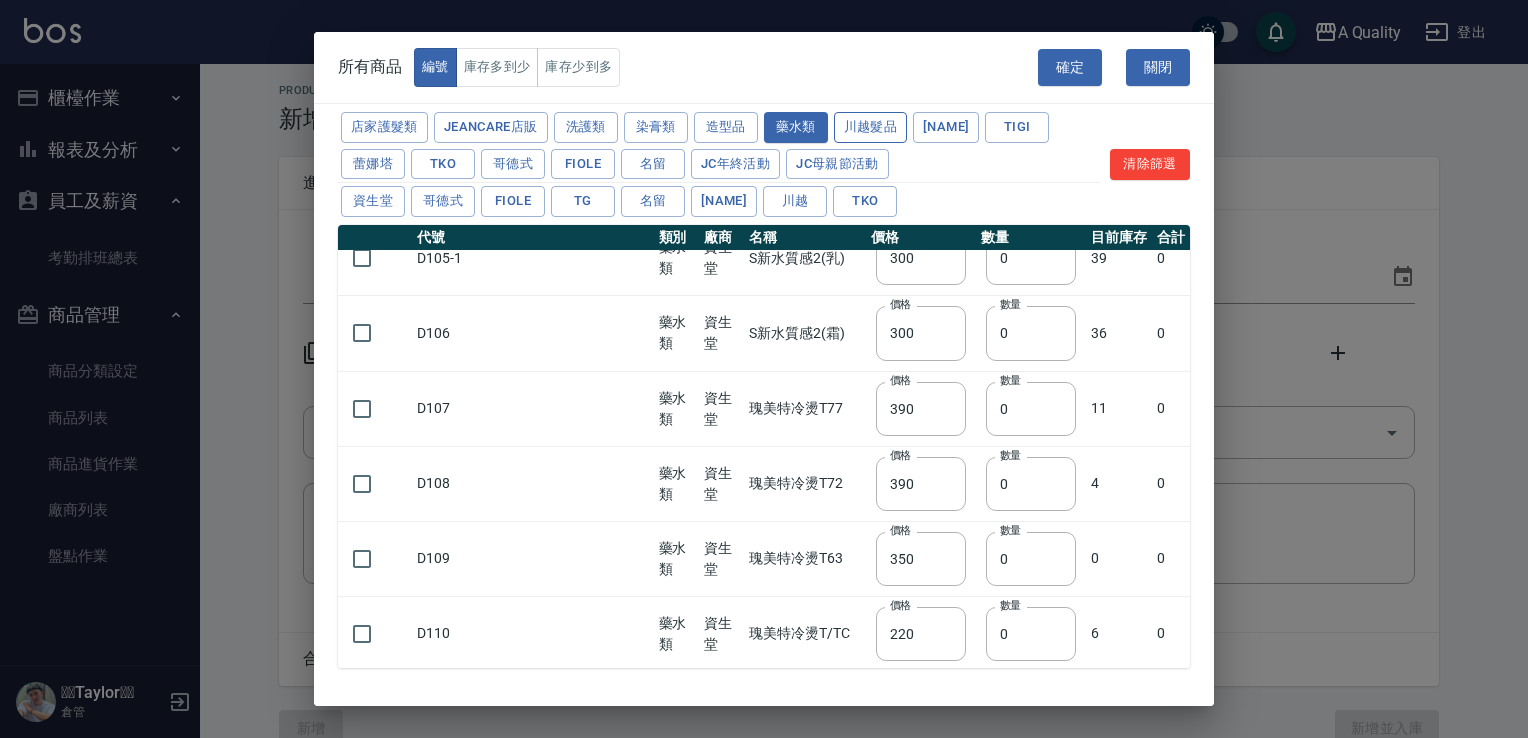 click on "川越髮品" at bounding box center (871, 127) 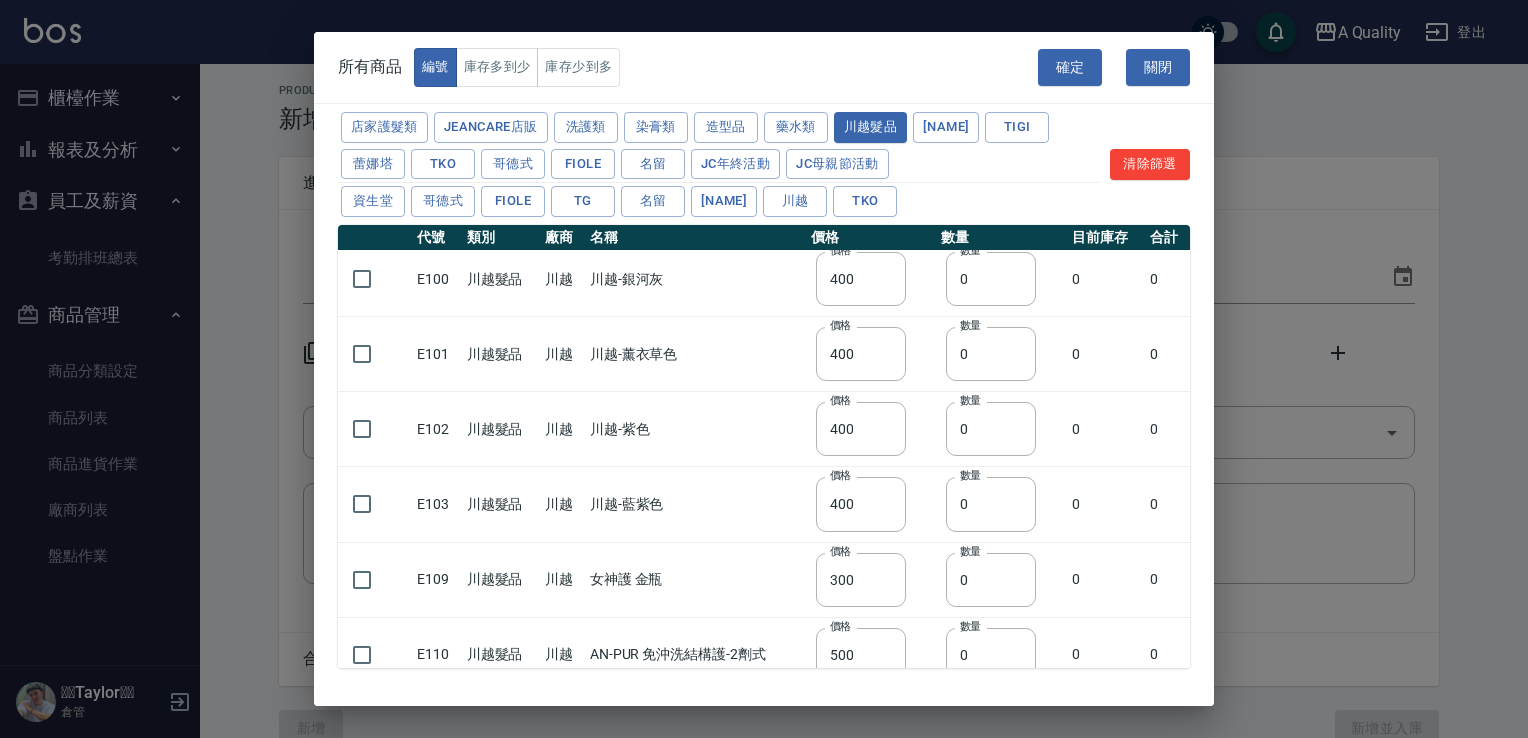 scroll, scrollTop: 0, scrollLeft: 0, axis: both 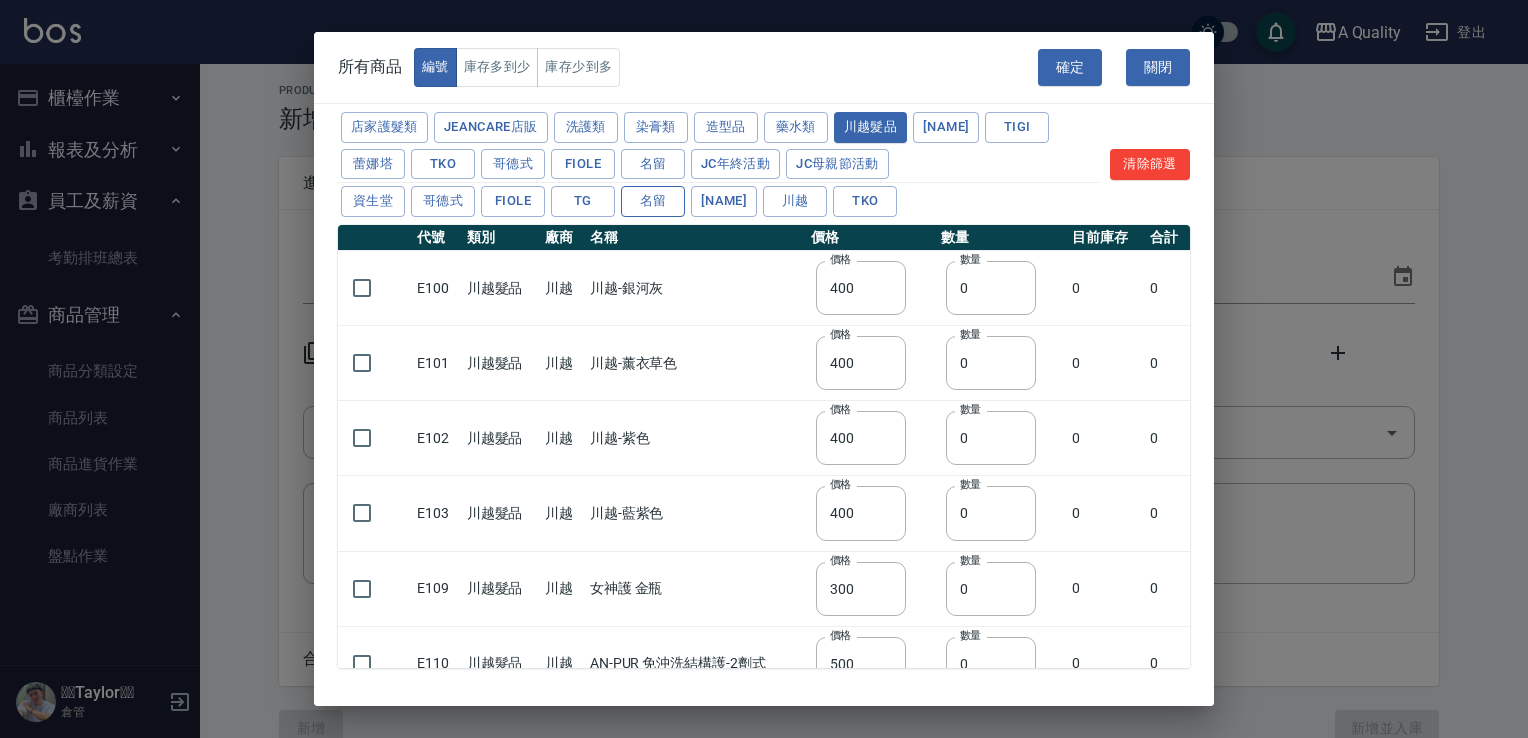 click on "名留" at bounding box center [653, 201] 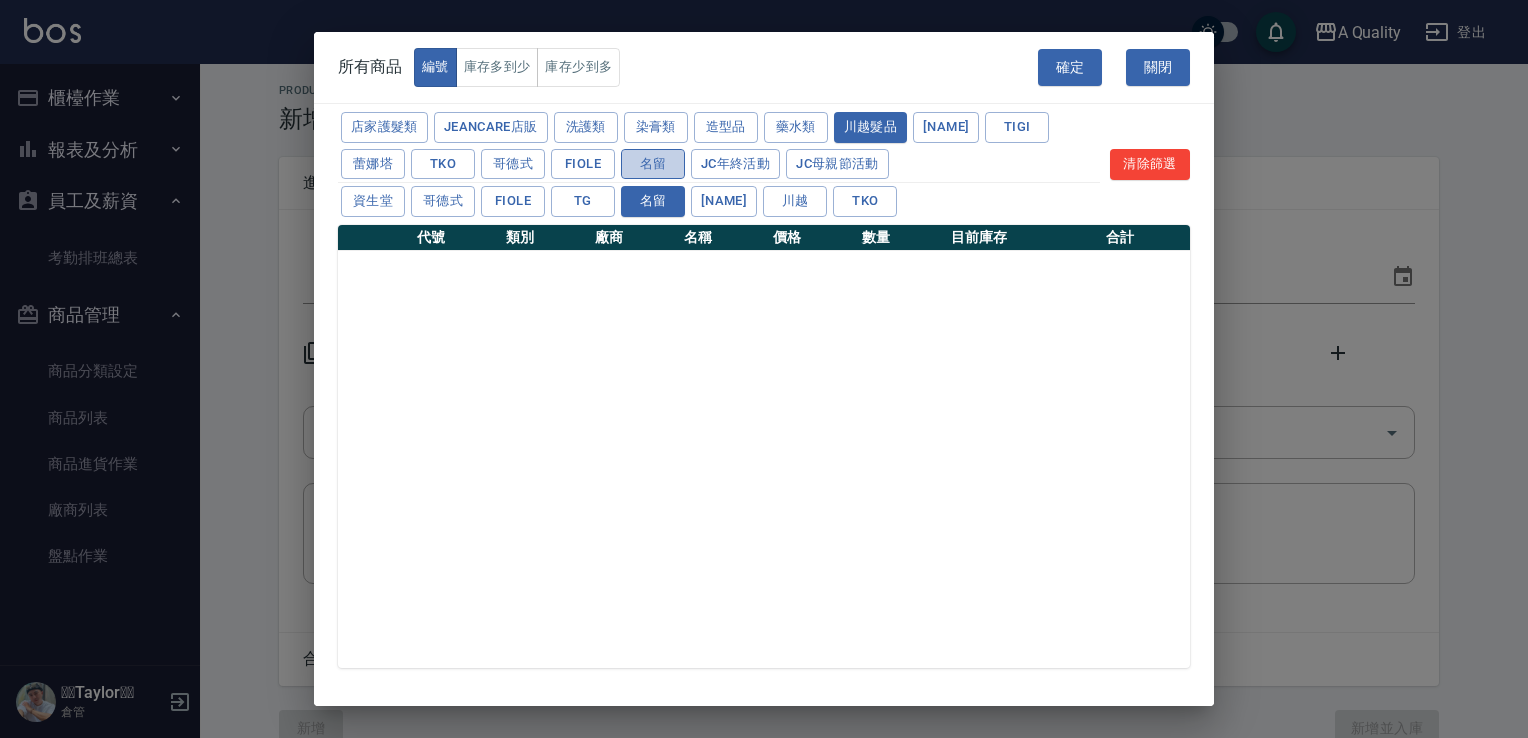 click on "名留" at bounding box center (653, 164) 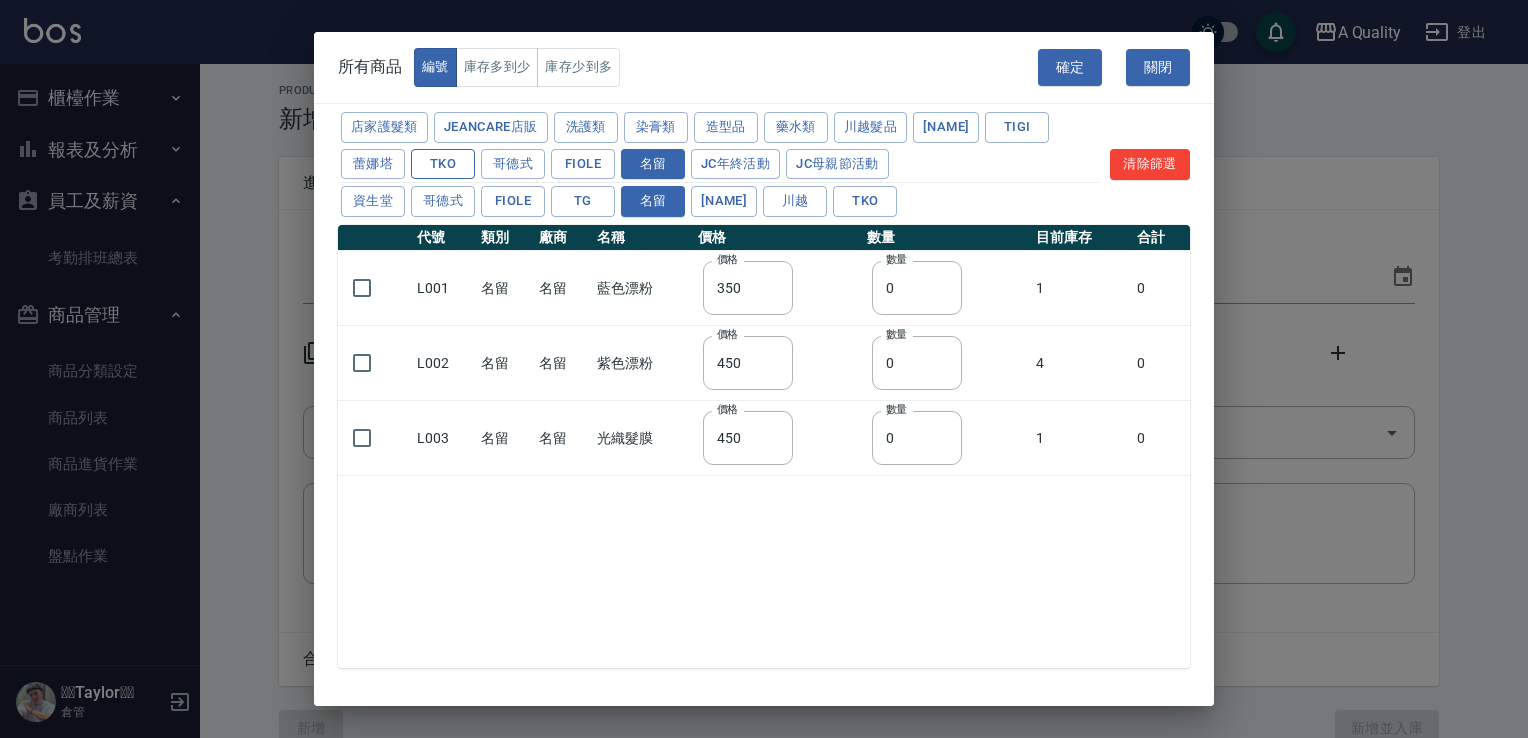 click on "TKO" at bounding box center [443, 164] 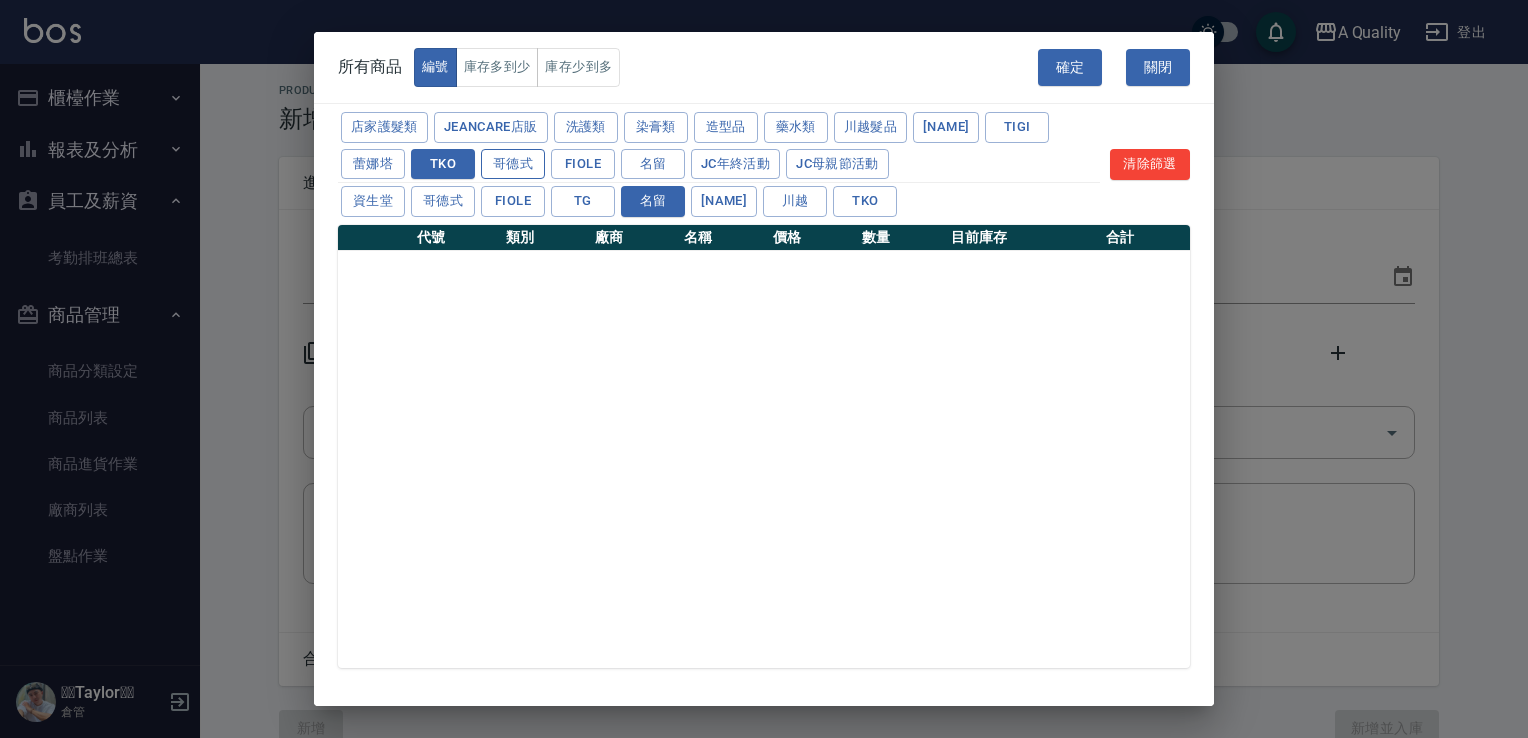 click on "哥德式" at bounding box center [513, 164] 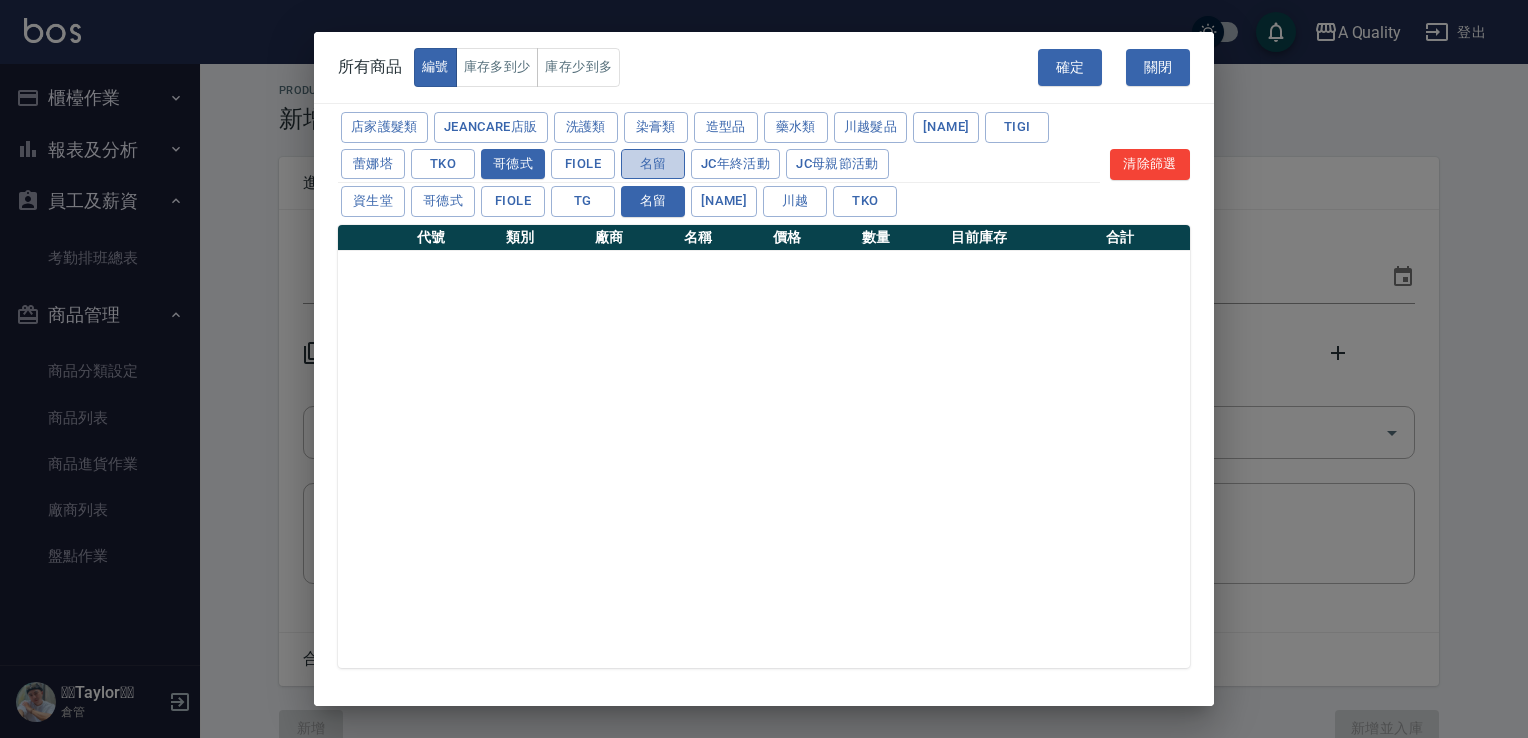 click on "名留" at bounding box center [653, 164] 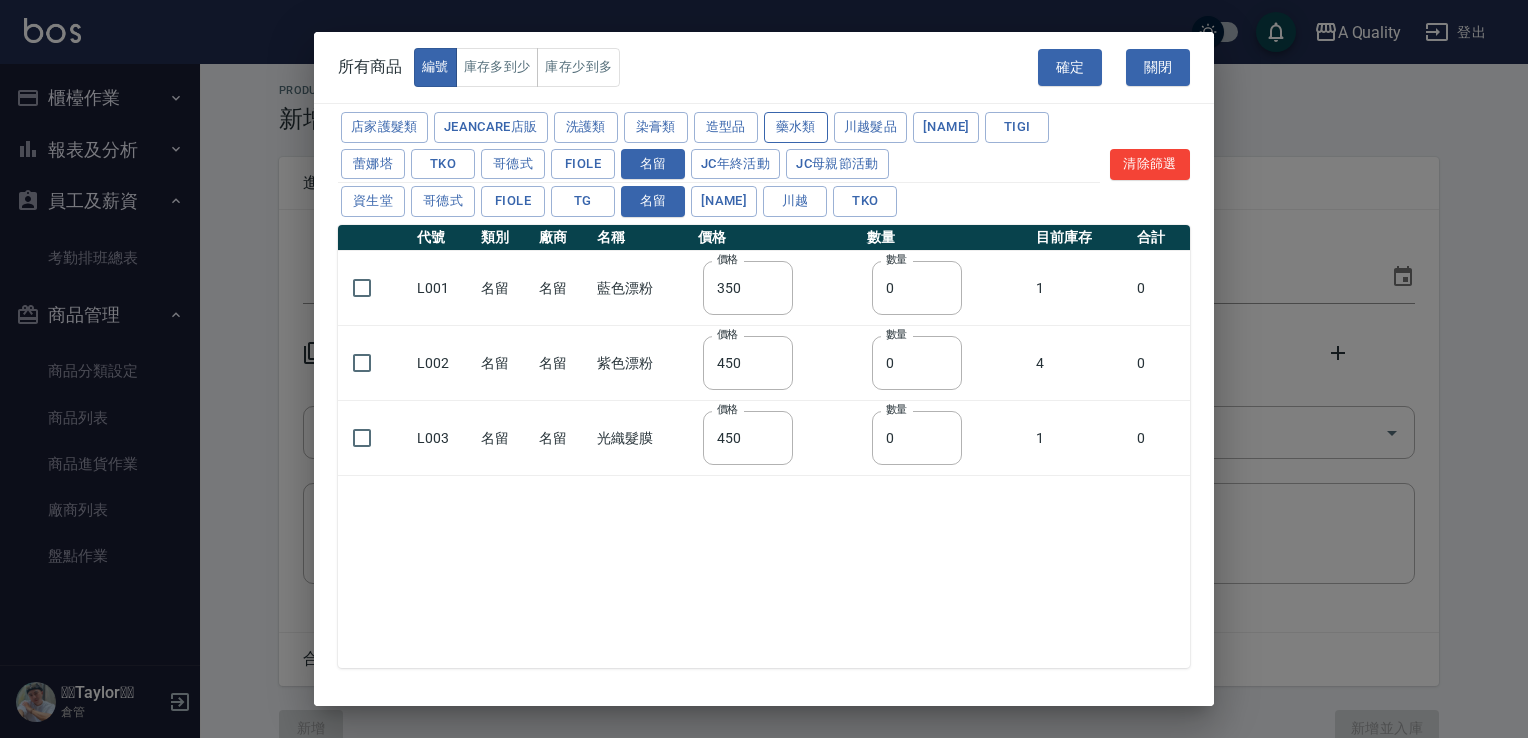 click on "藥水類" at bounding box center (796, 127) 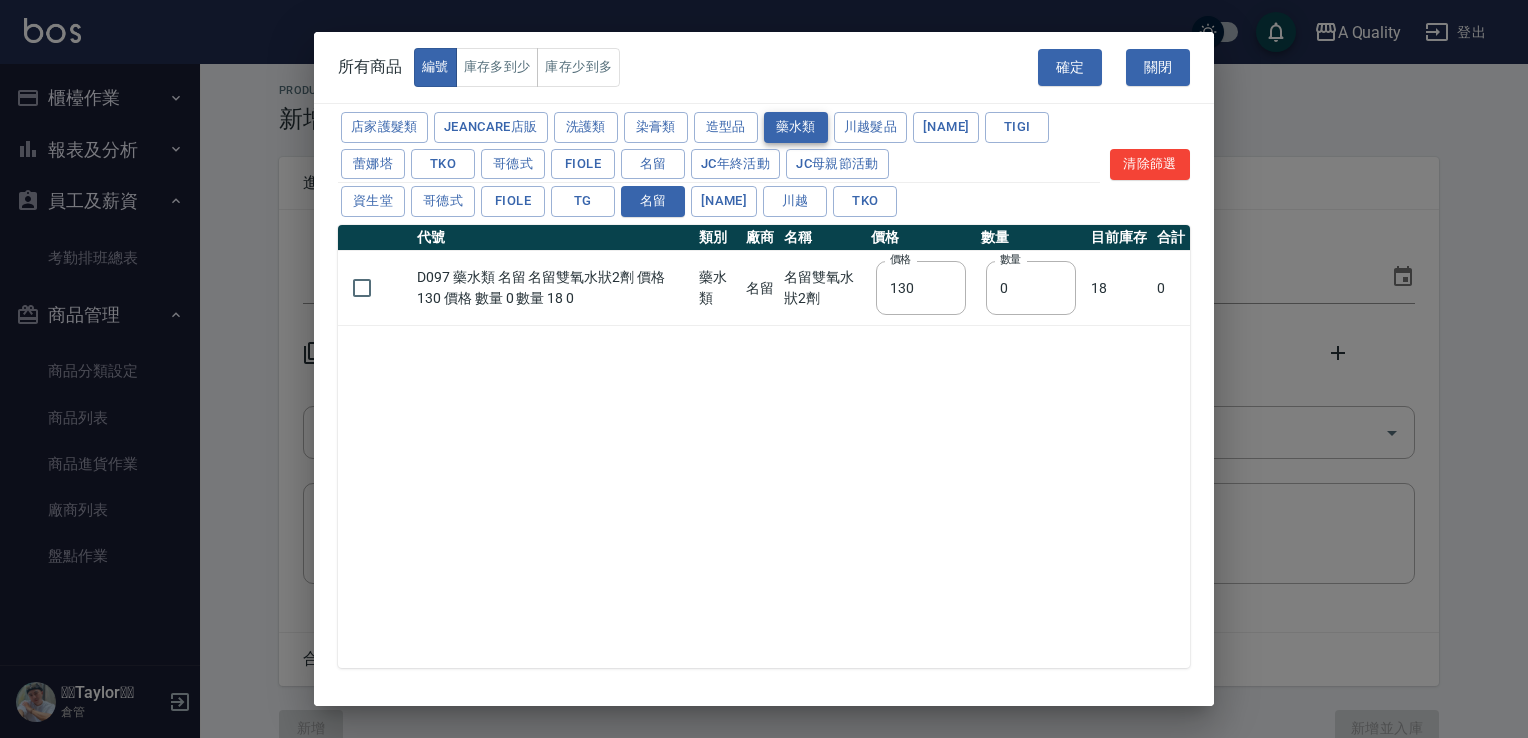 type on "130" 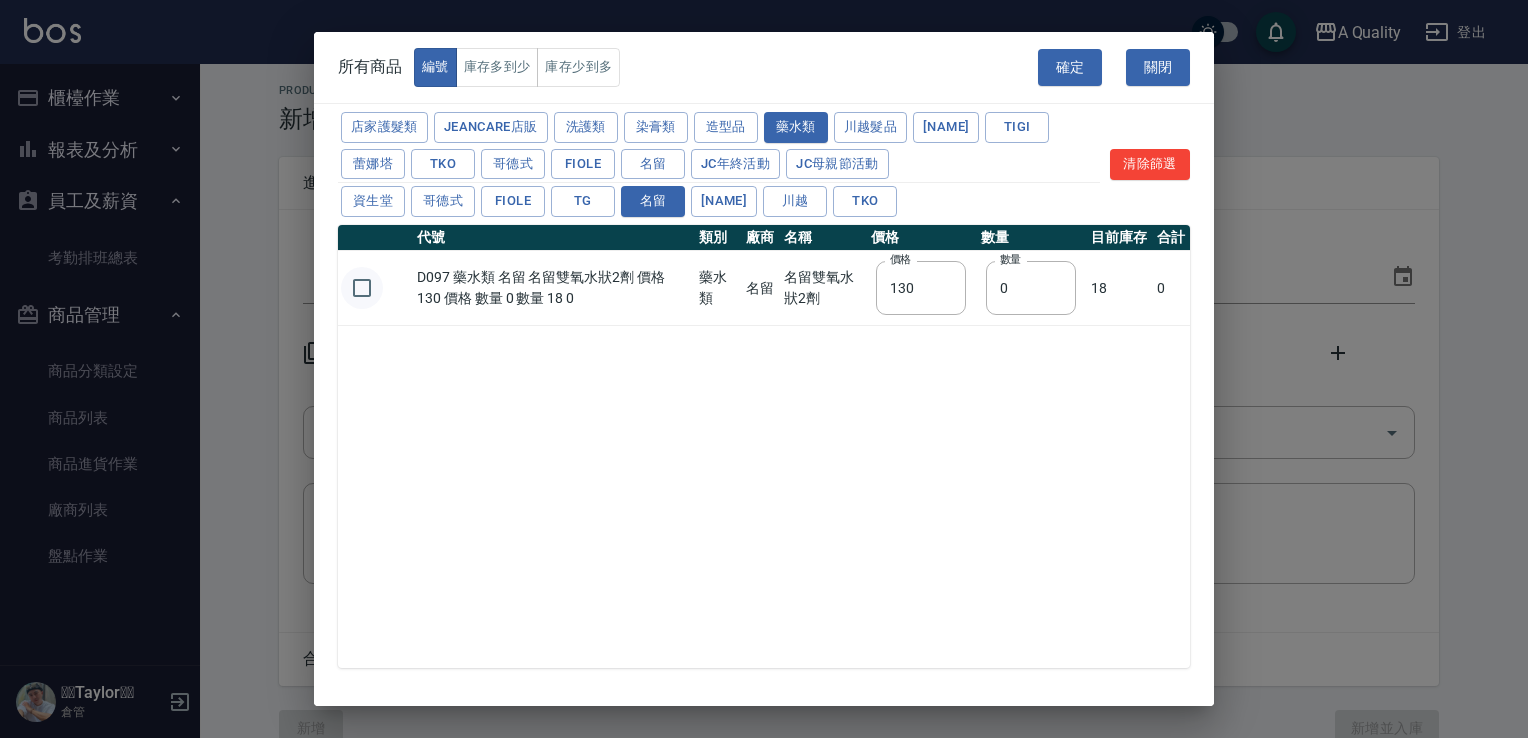 drag, startPoint x: 365, startPoint y: 284, endPoint x: 414, endPoint y: 296, distance: 50.447994 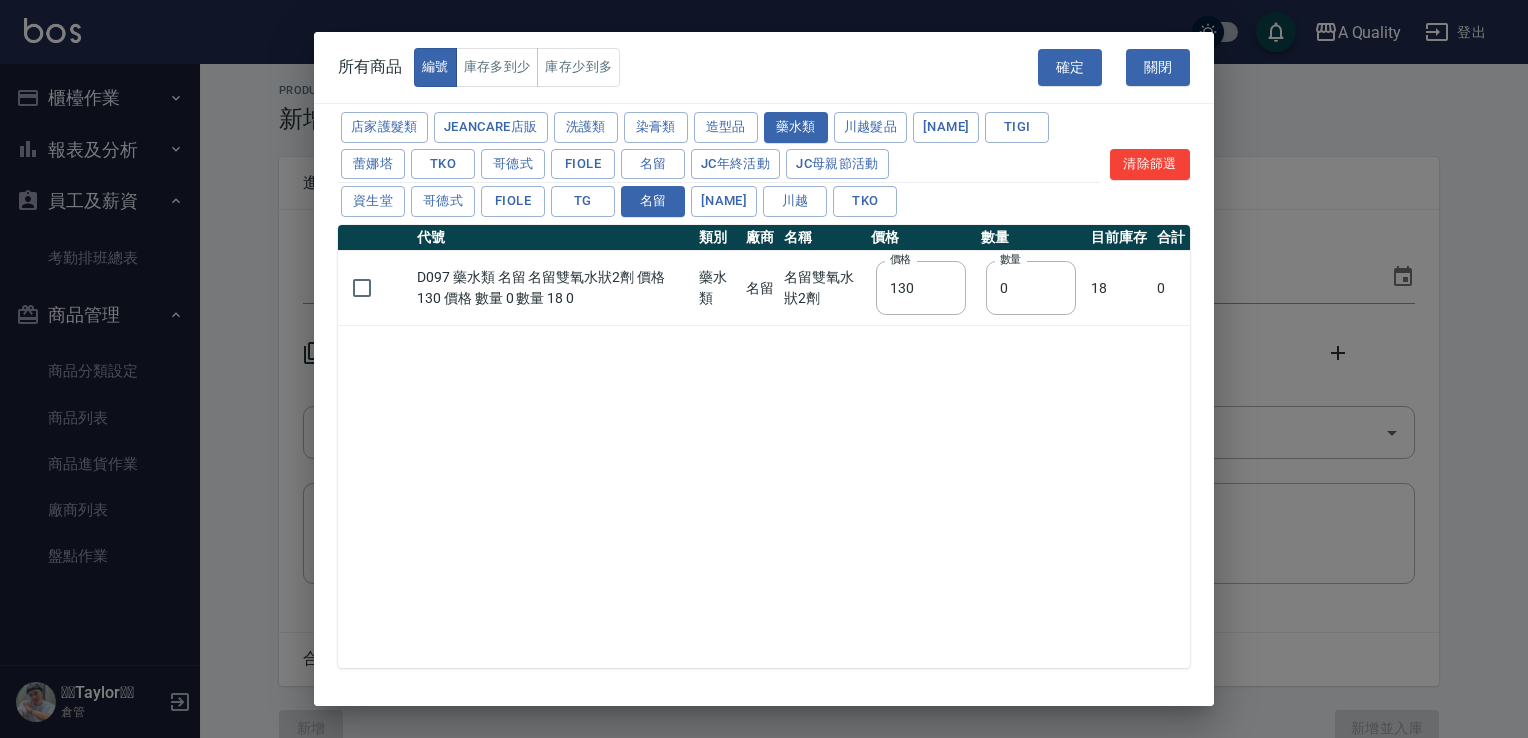 checkbox on "true" 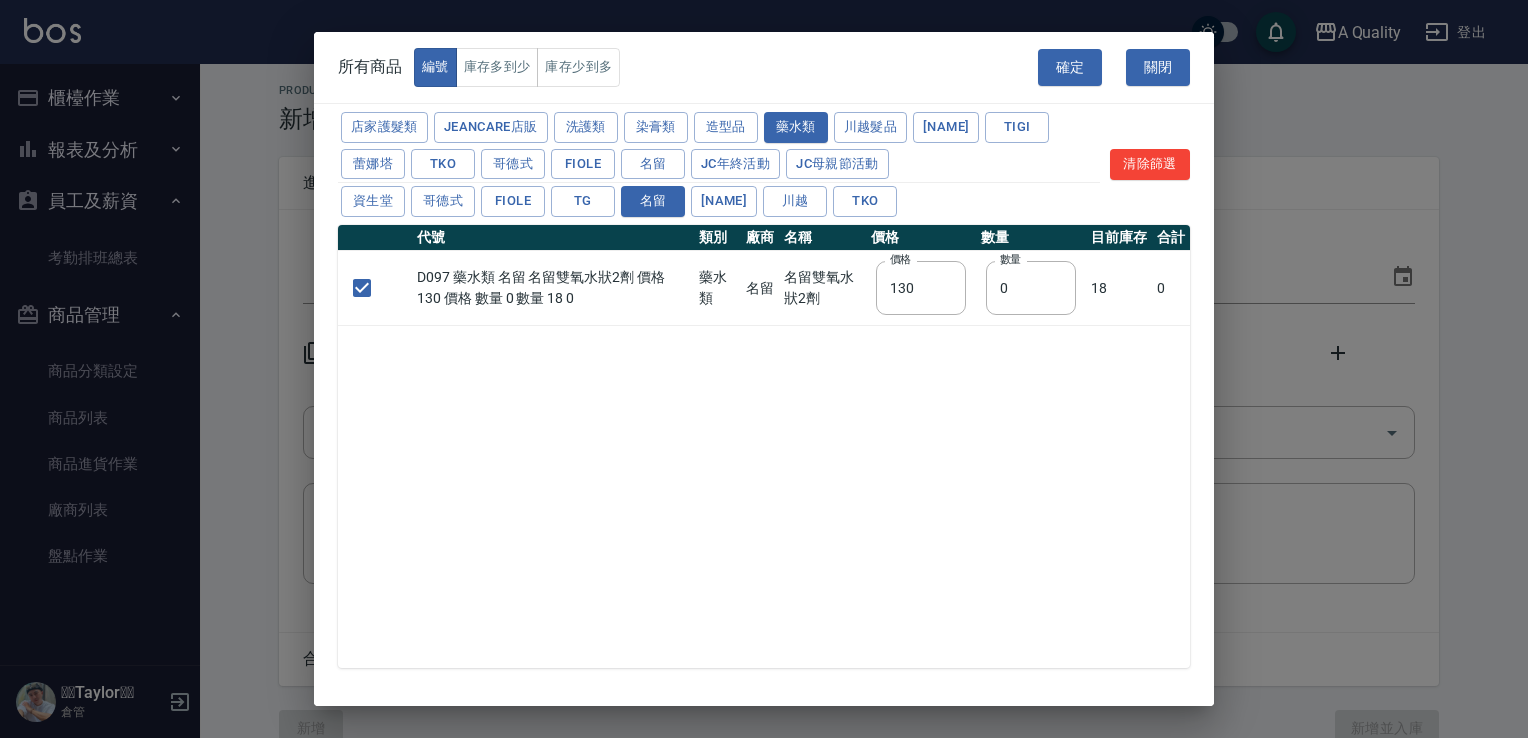 drag, startPoint x: 968, startPoint y: 291, endPoint x: 588, endPoint y: 286, distance: 380.0329 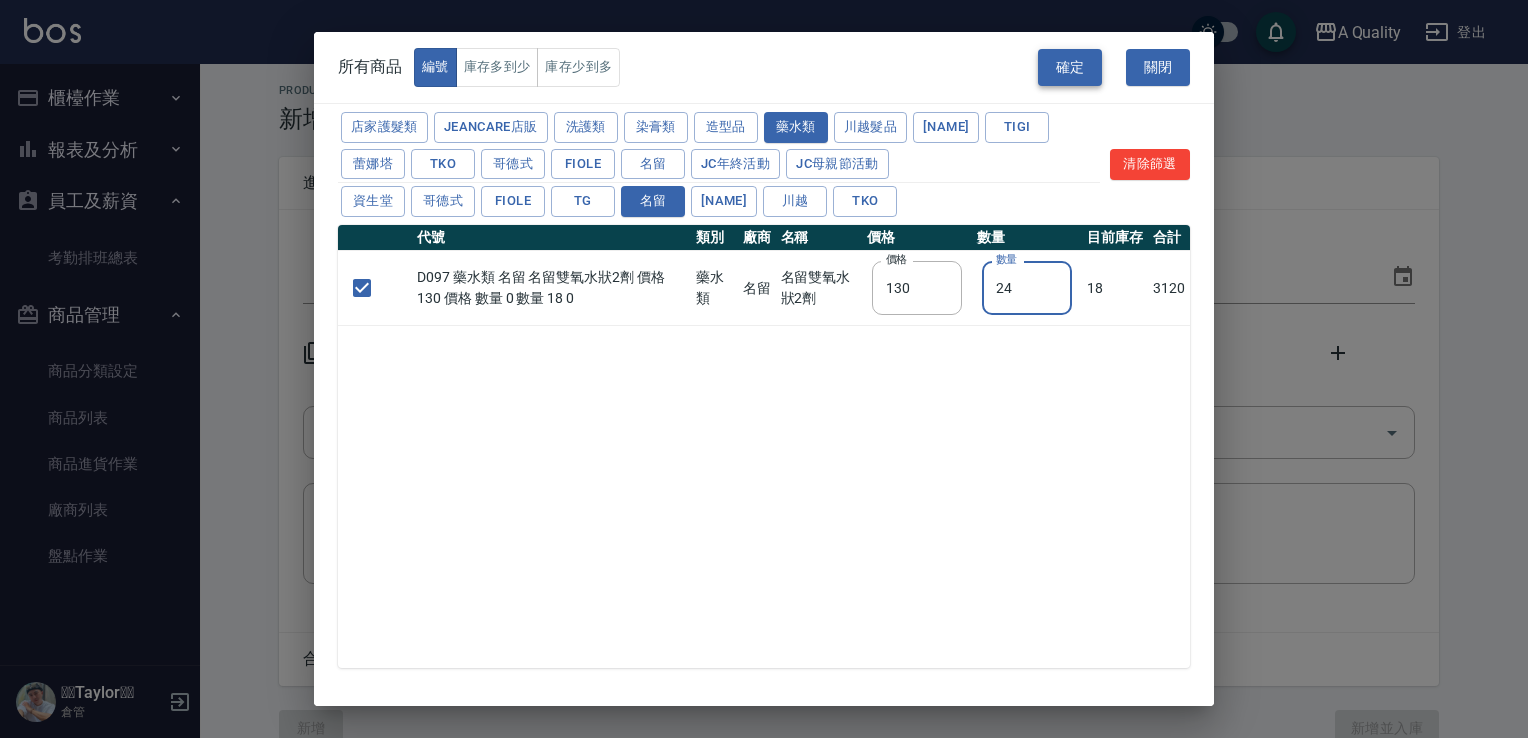 type on "24" 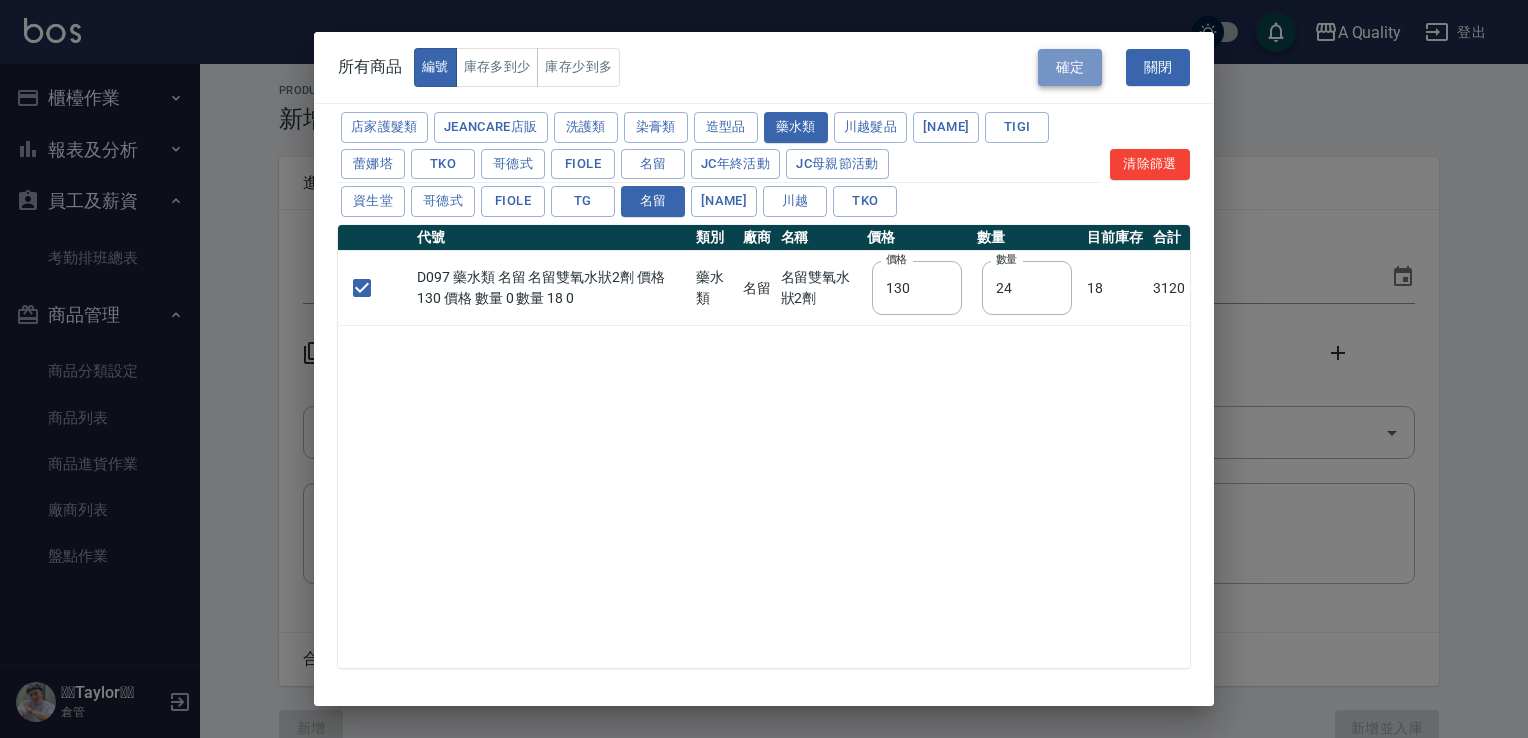 click on "確定" at bounding box center (1070, 67) 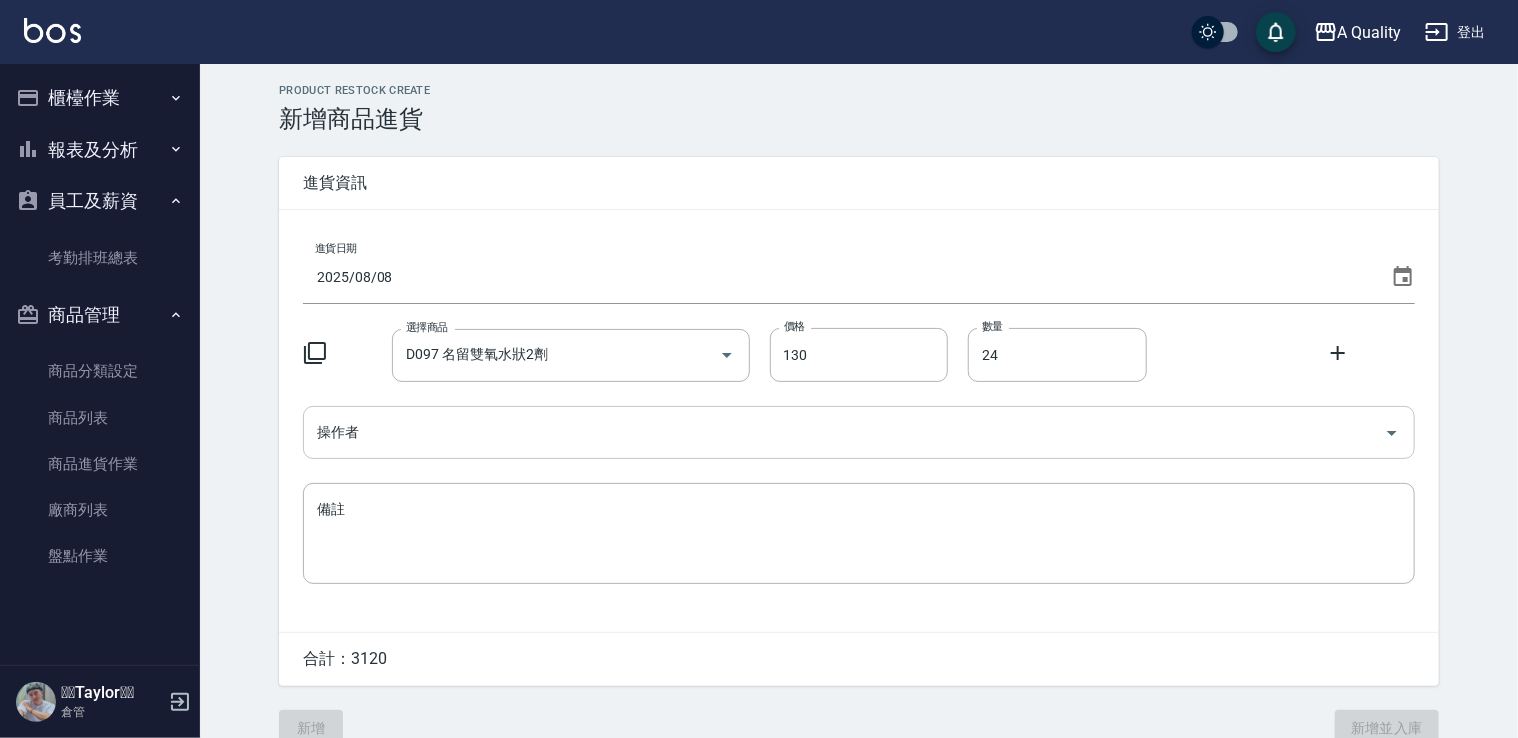 click on "操作者" at bounding box center [844, 432] 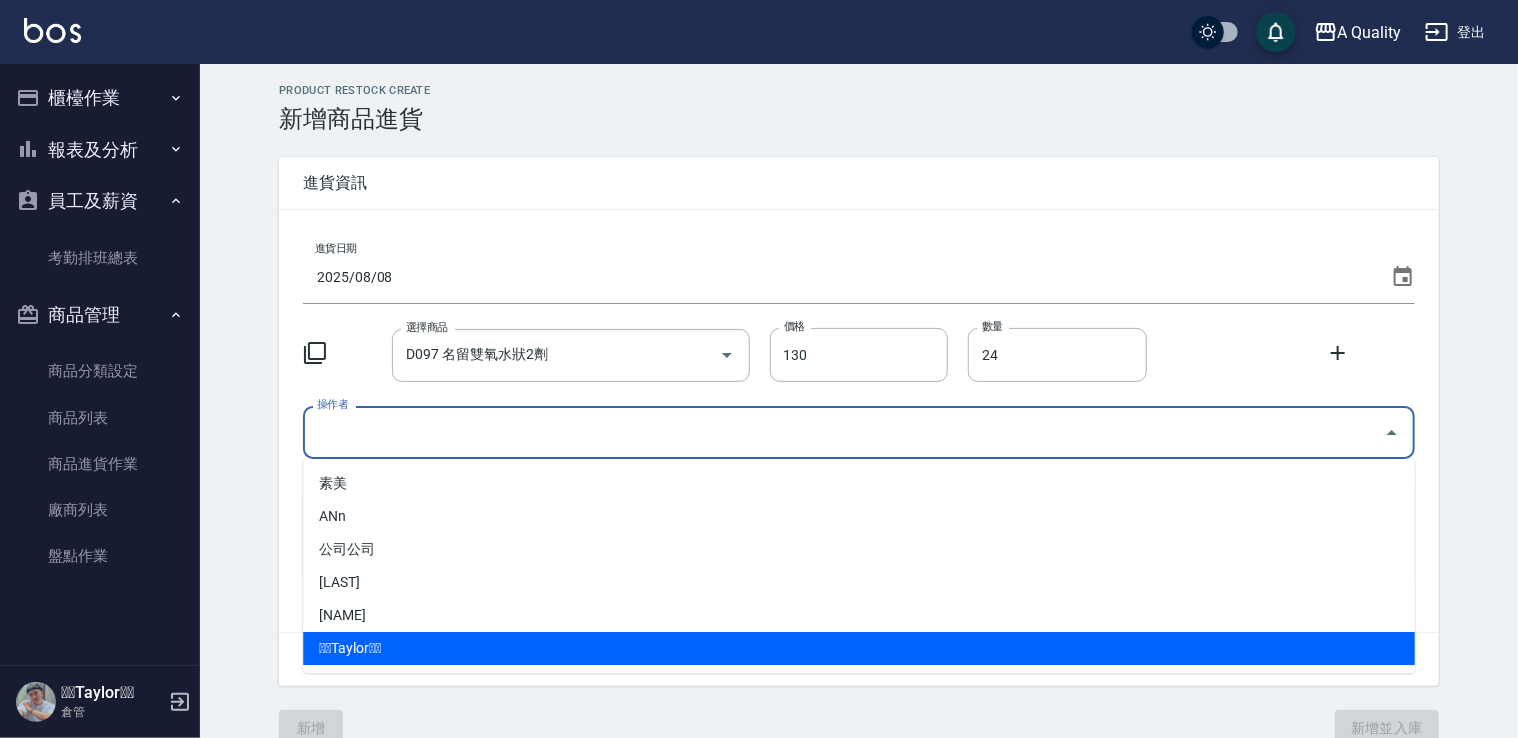 click on "🫧🫧Taylor🫧🫧" at bounding box center [859, 648] 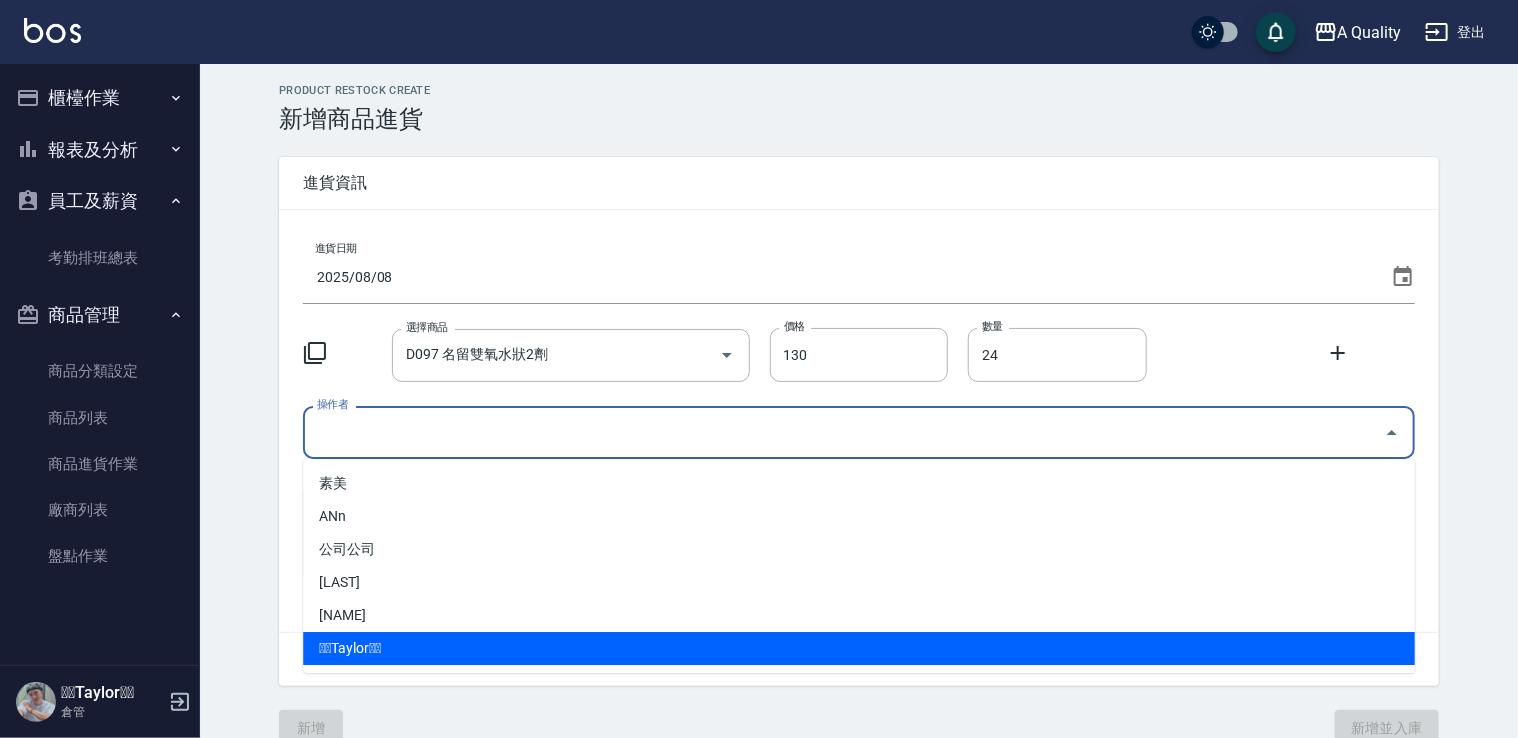 type on "🫧🫧Taylor🫧🫧" 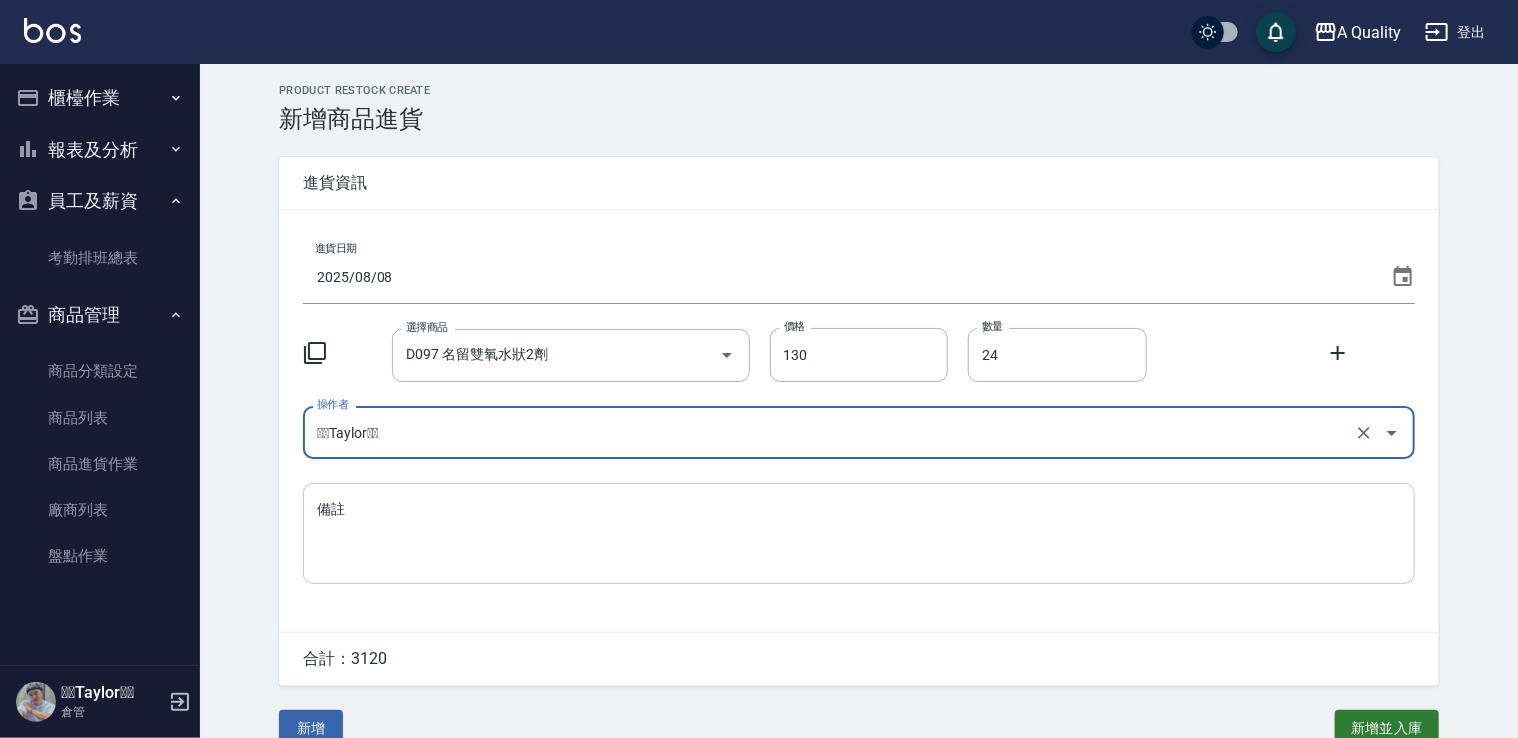 click on "備註" at bounding box center [859, 534] 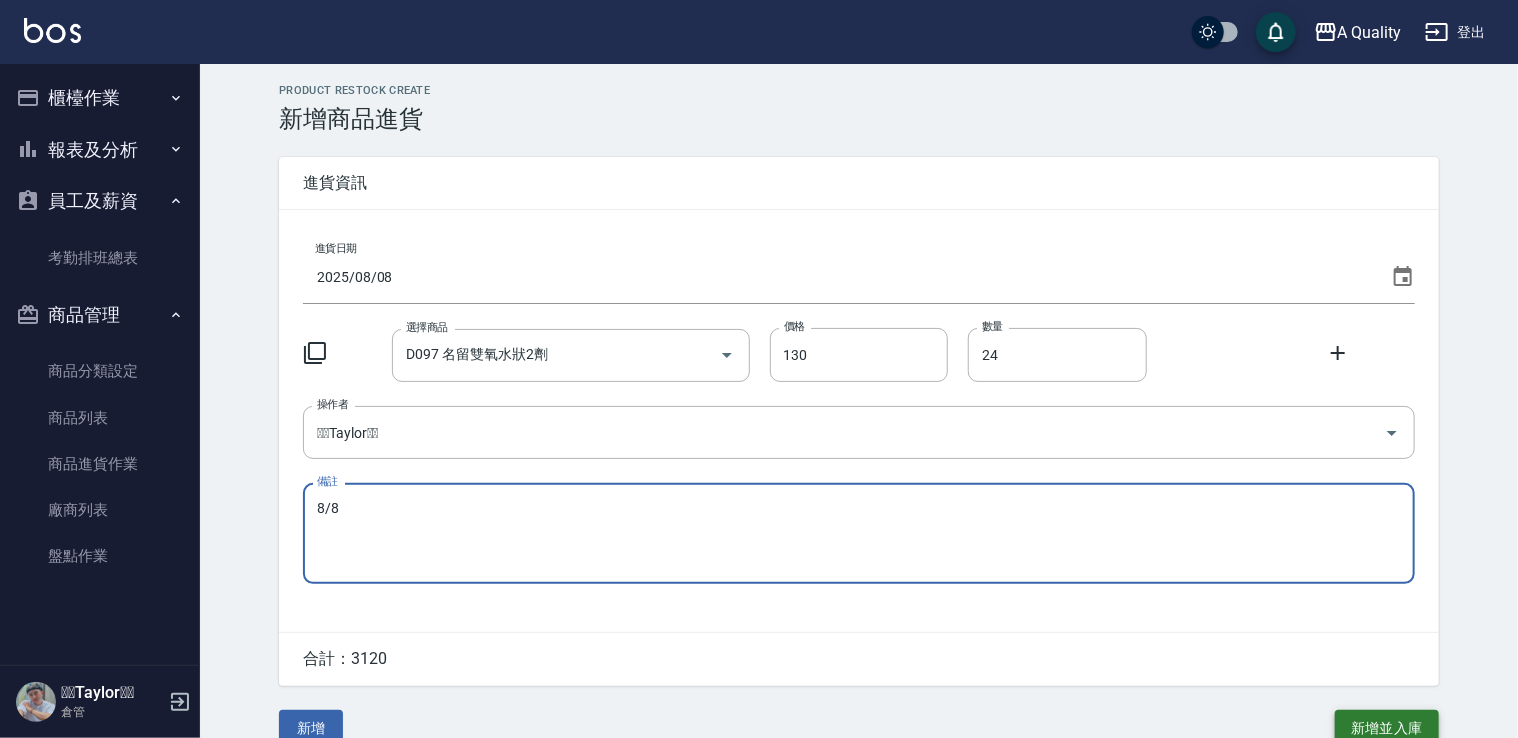 type on "8/8" 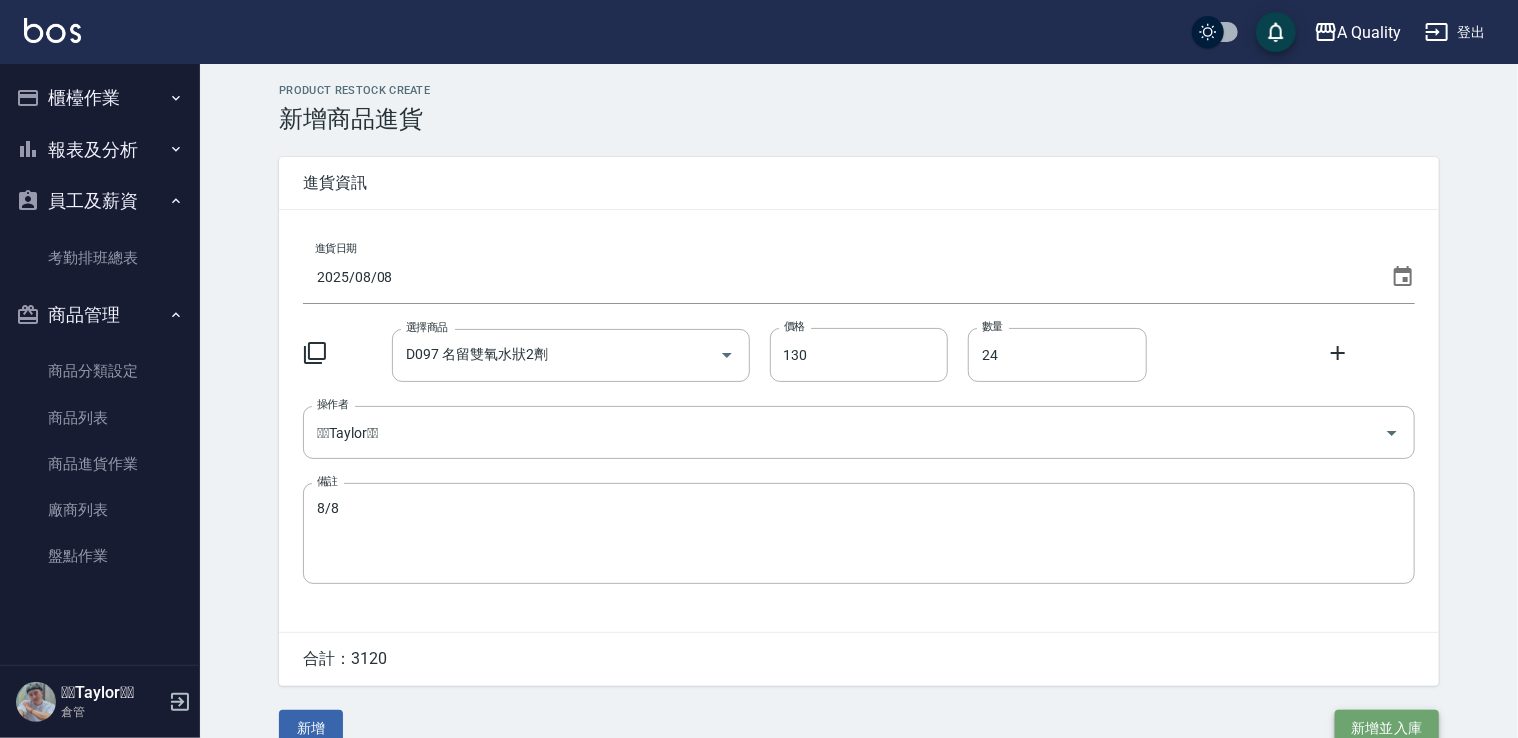 click on "新增並入庫" at bounding box center (1387, 728) 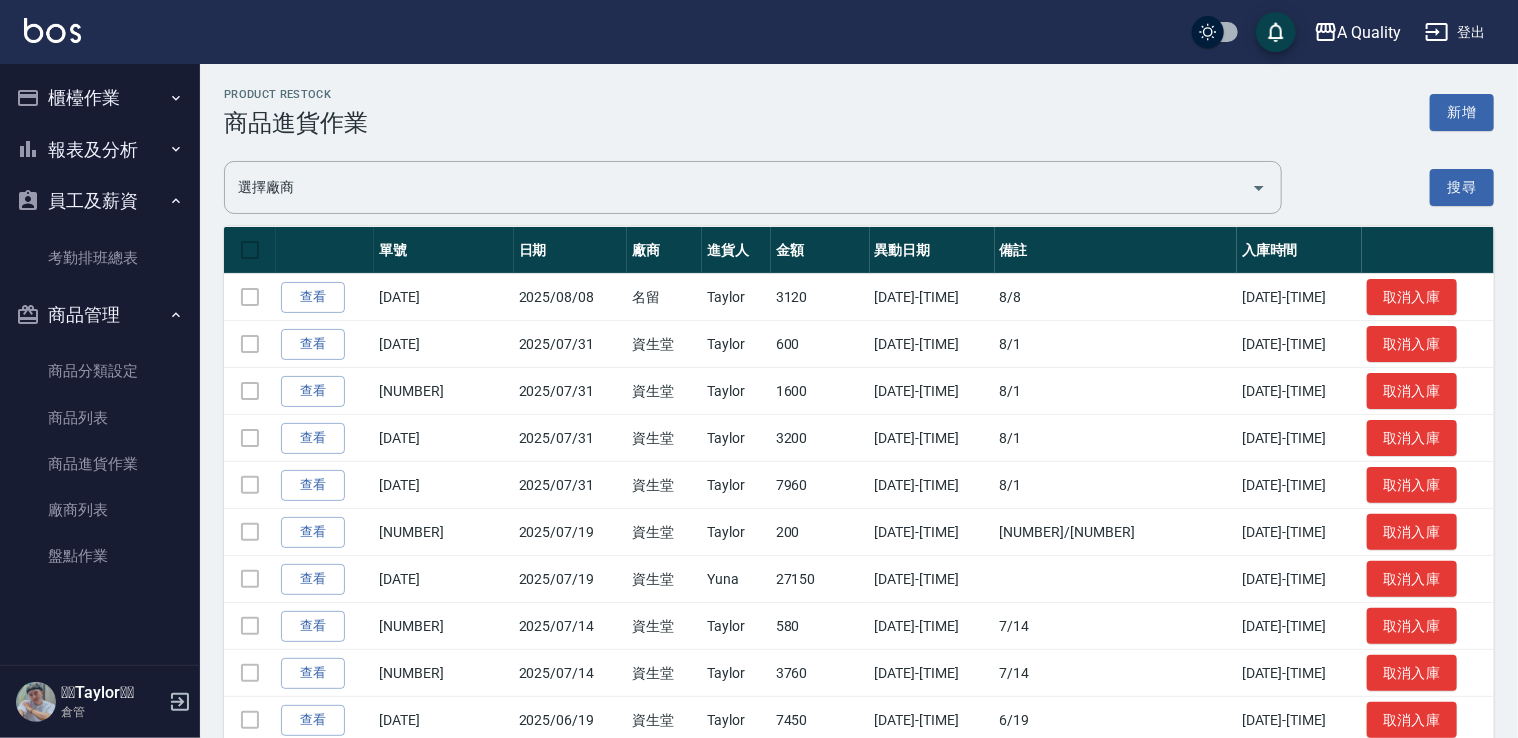 click on "登出" at bounding box center (1455, 32) 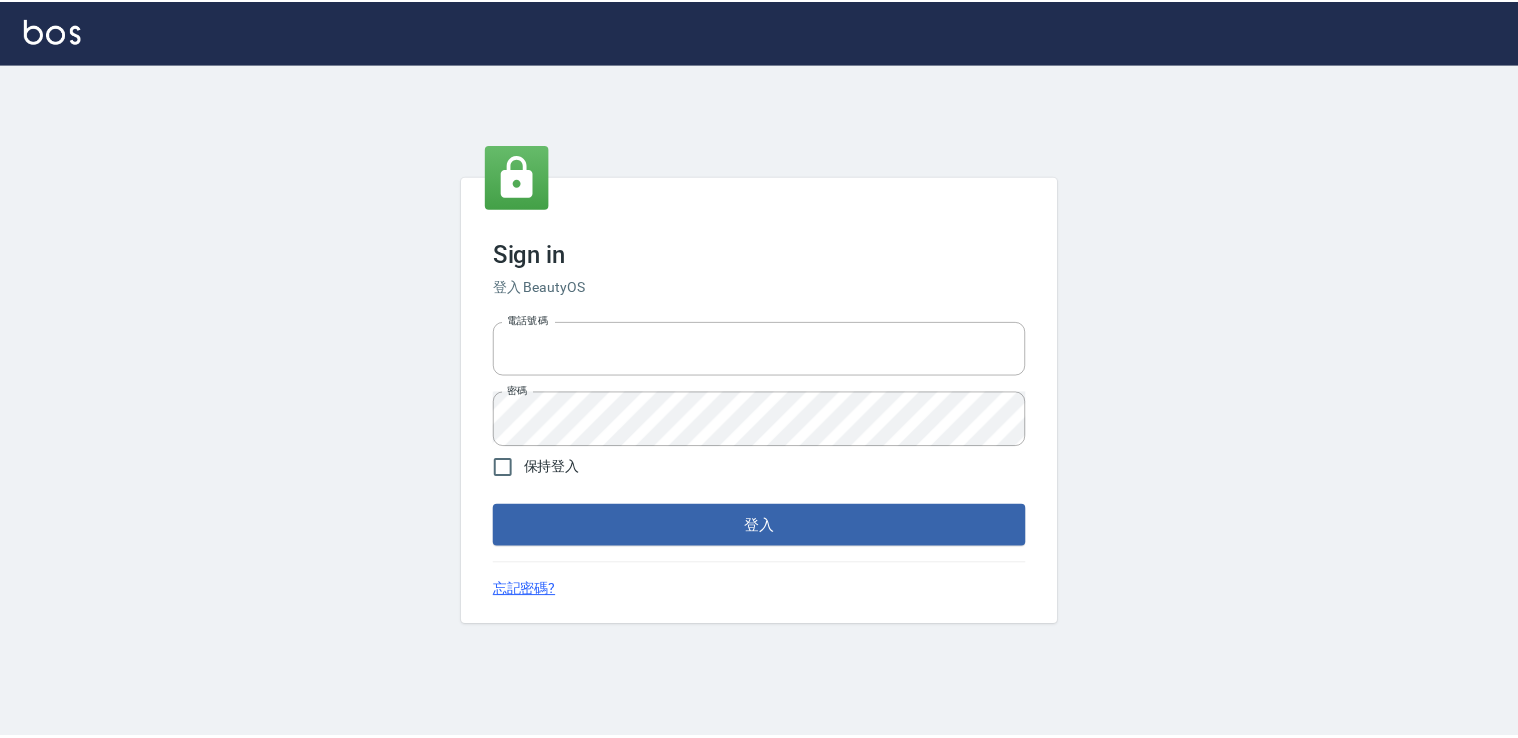 scroll, scrollTop: 0, scrollLeft: 0, axis: both 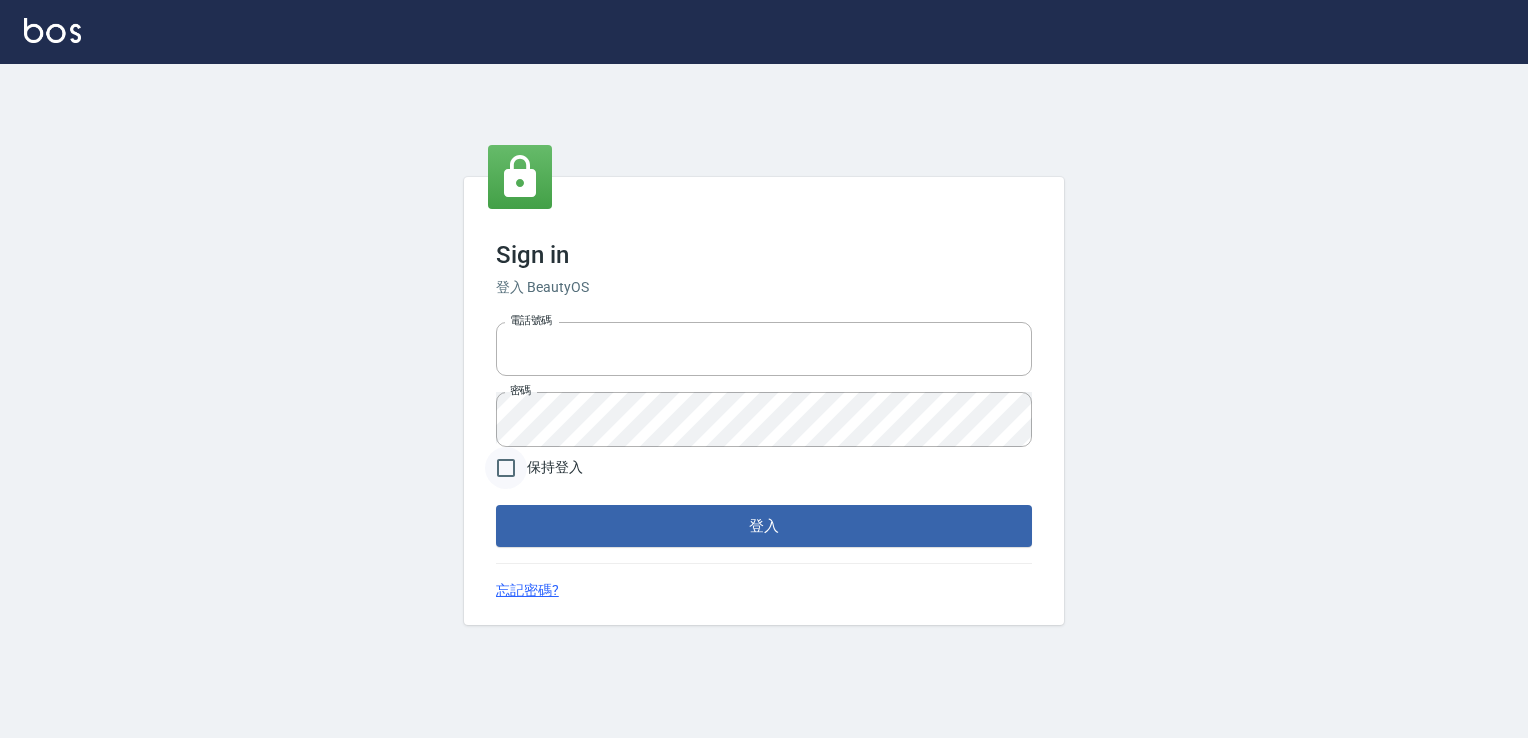 type on "0228915771" 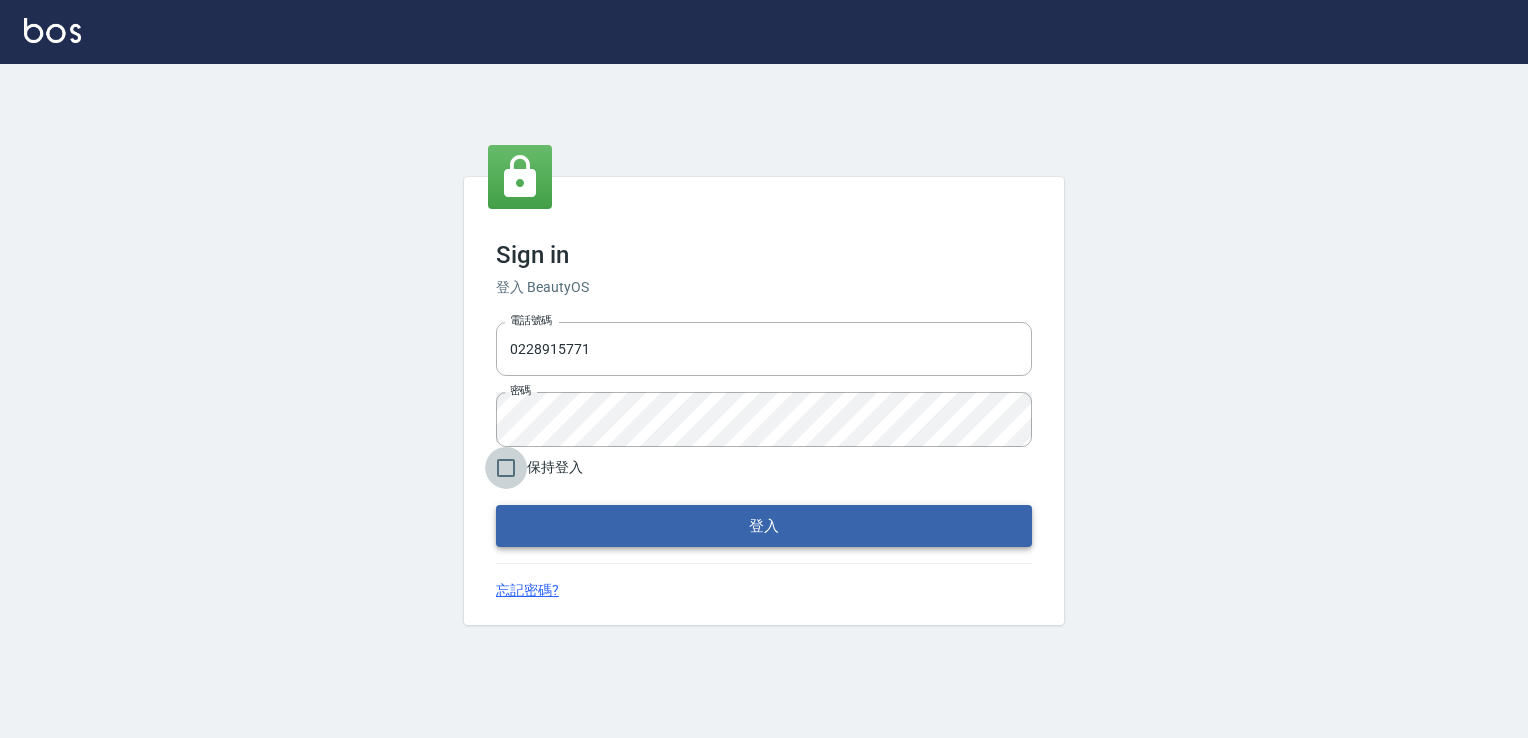drag, startPoint x: 512, startPoint y: 466, endPoint x: 596, endPoint y: 536, distance: 109.3435 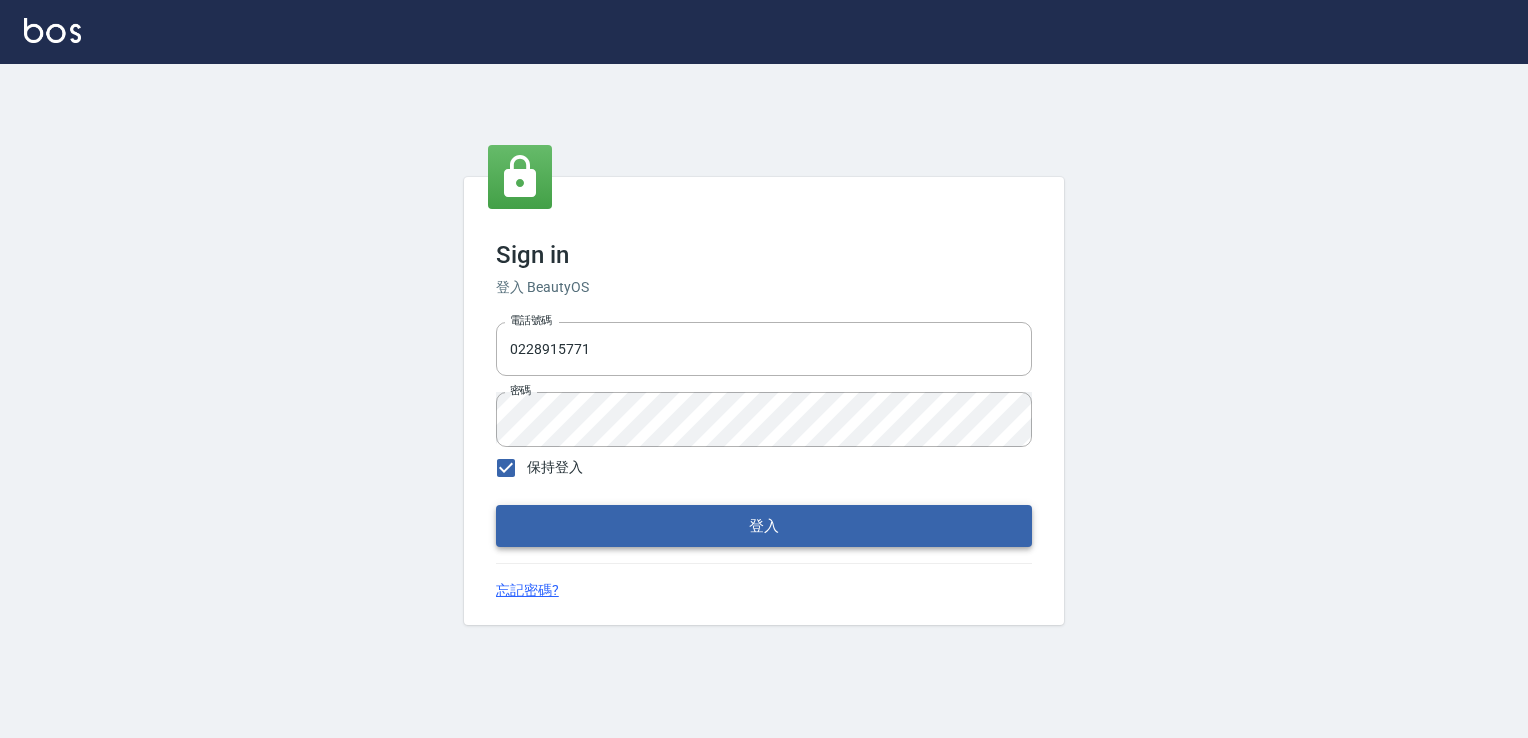 click on "登入" at bounding box center [764, 526] 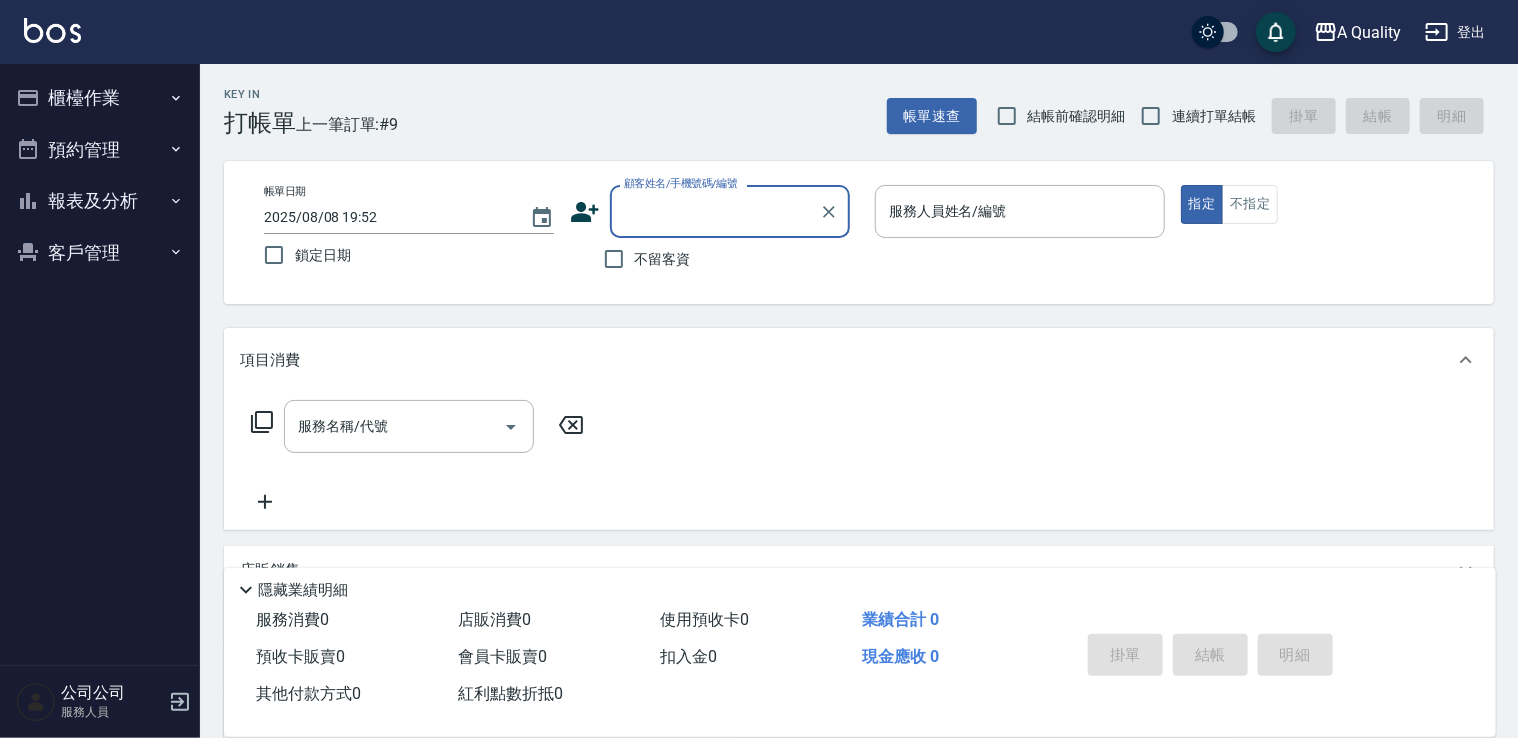 click on "預約管理" at bounding box center (100, 150) 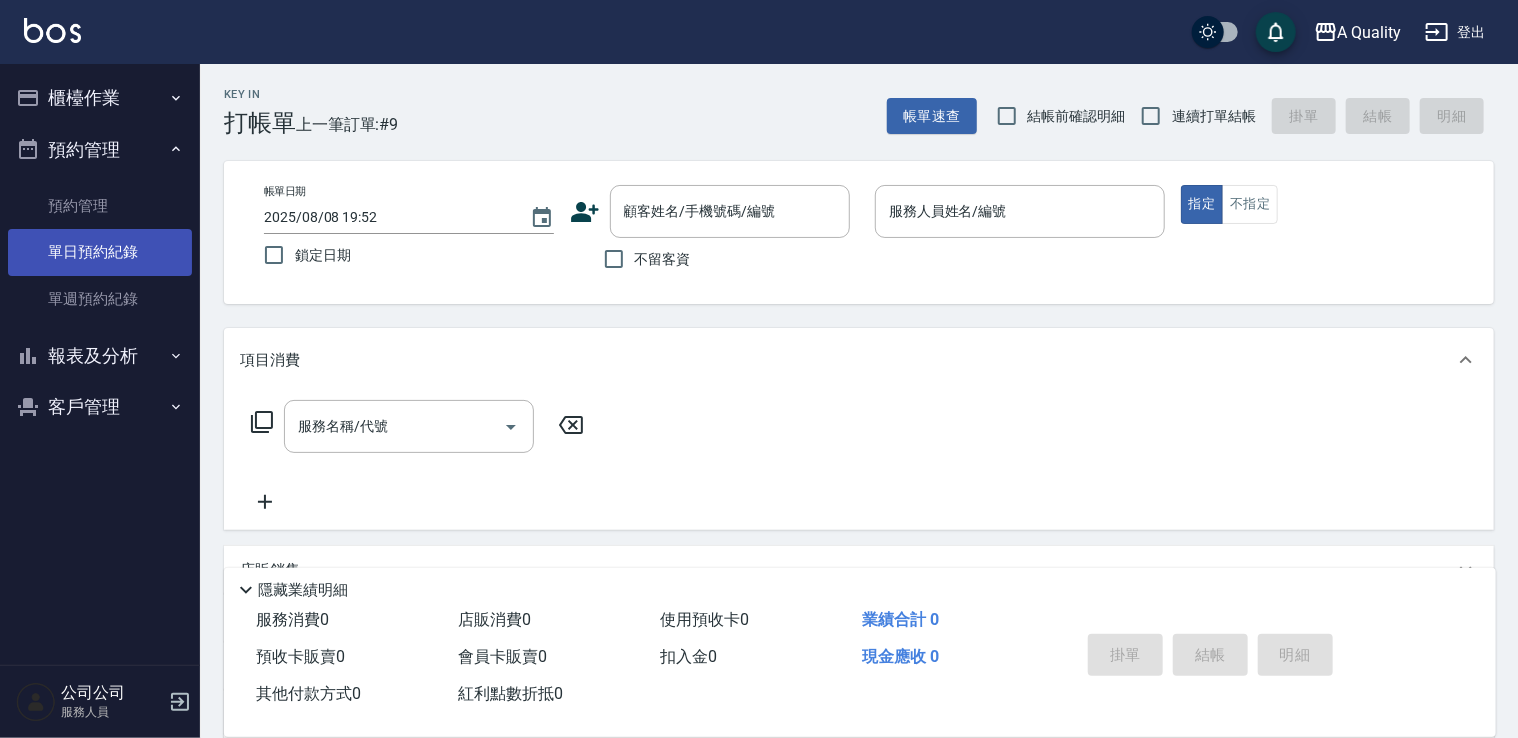 click on "單日預約紀錄" at bounding box center (100, 252) 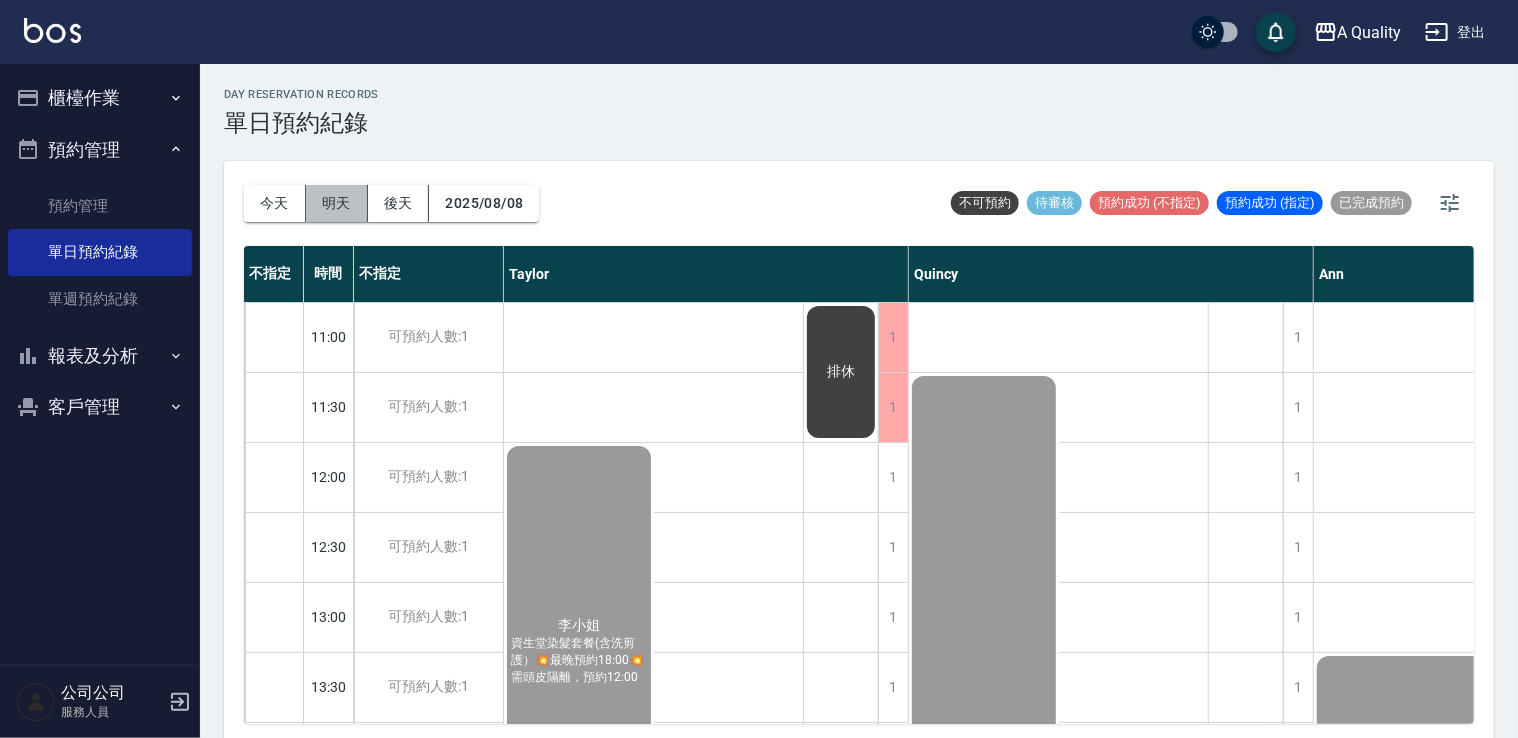 click on "明天" at bounding box center (337, 203) 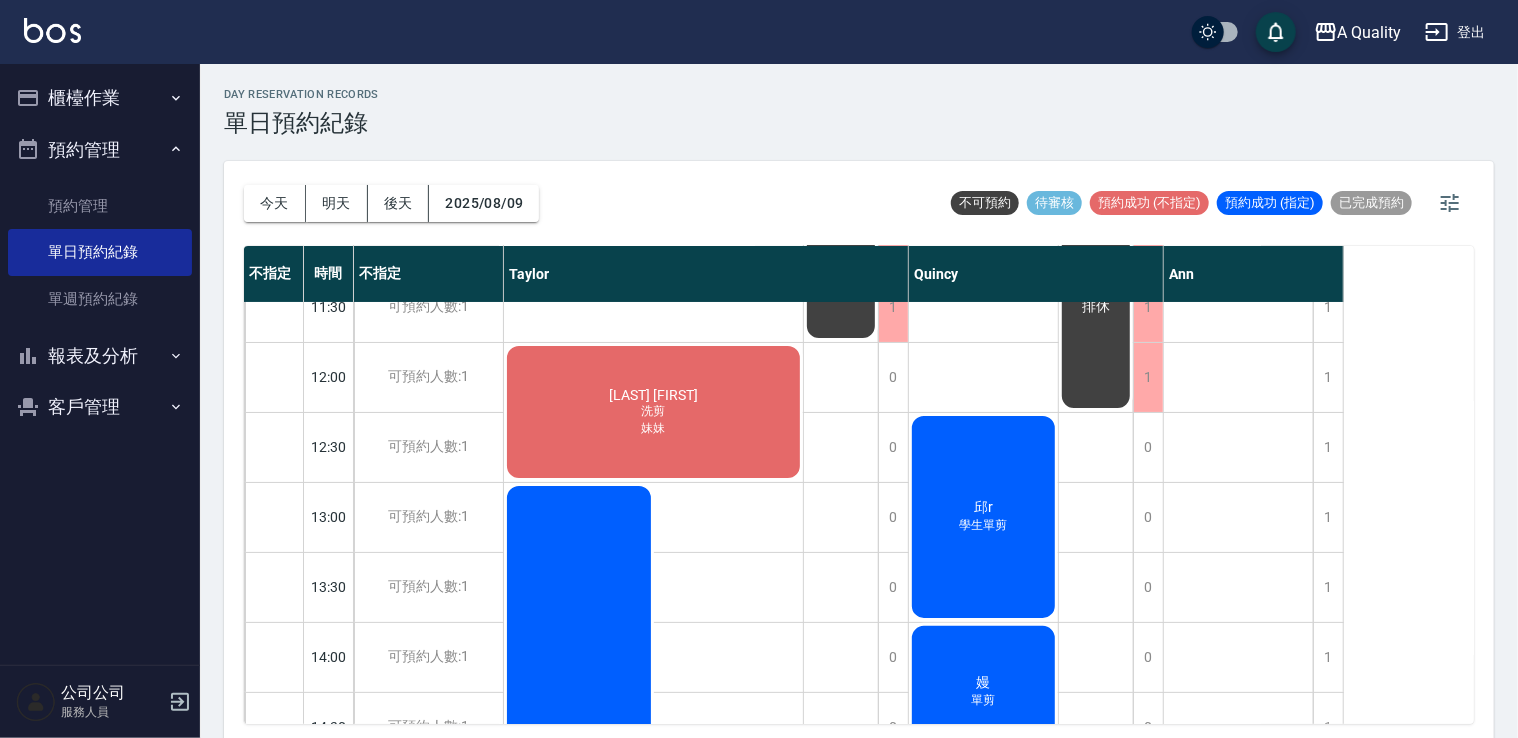 scroll, scrollTop: 0, scrollLeft: 0, axis: both 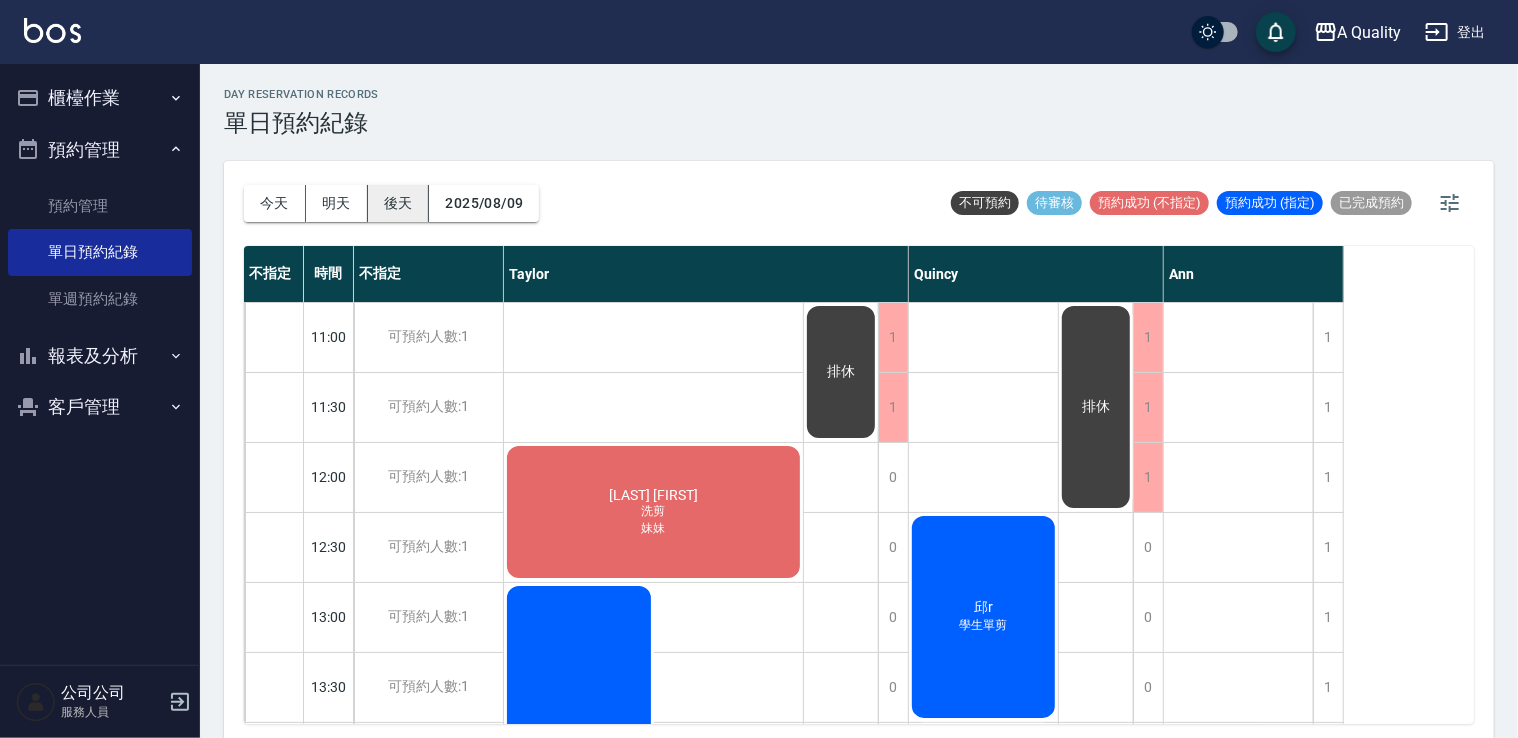 click on "後天" at bounding box center (399, 203) 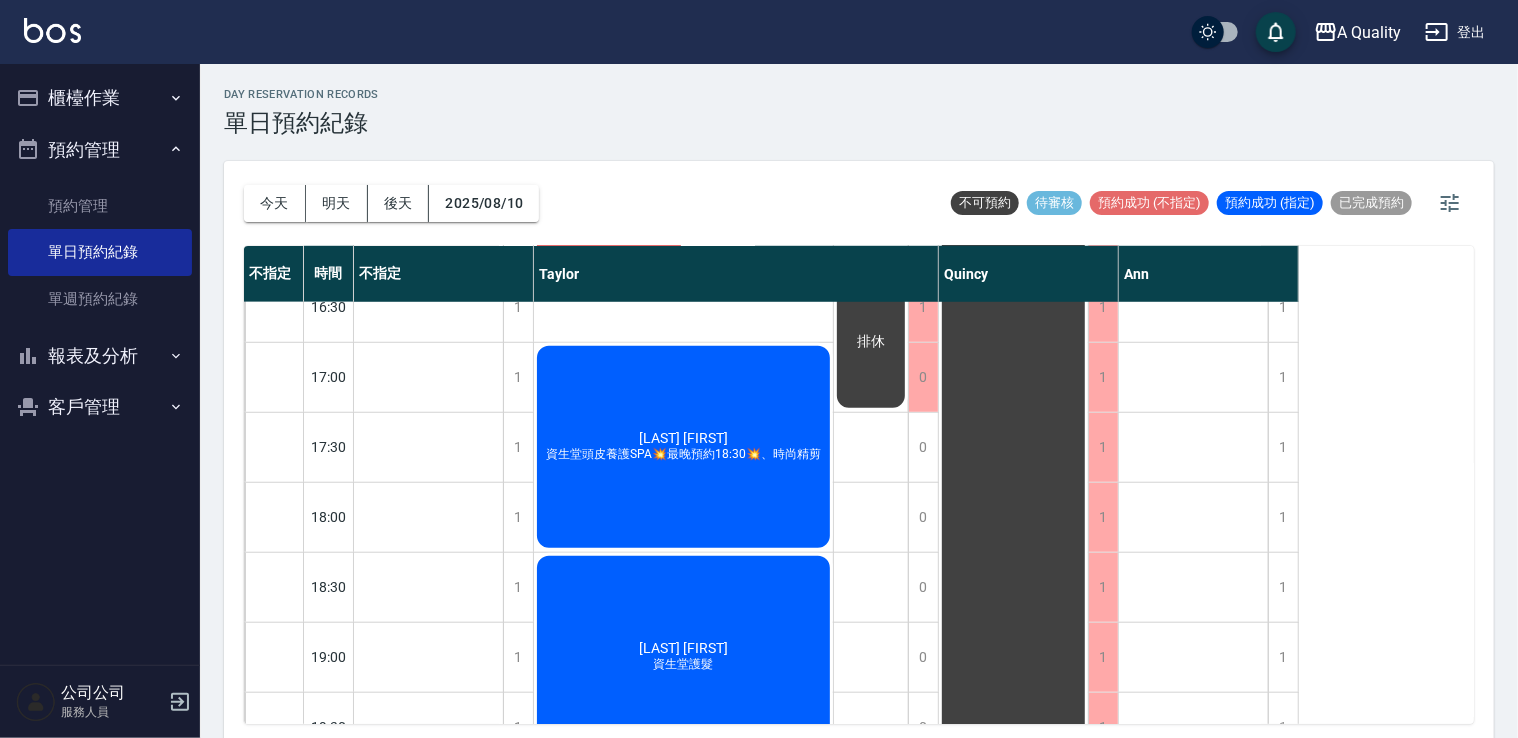 scroll, scrollTop: 853, scrollLeft: 0, axis: vertical 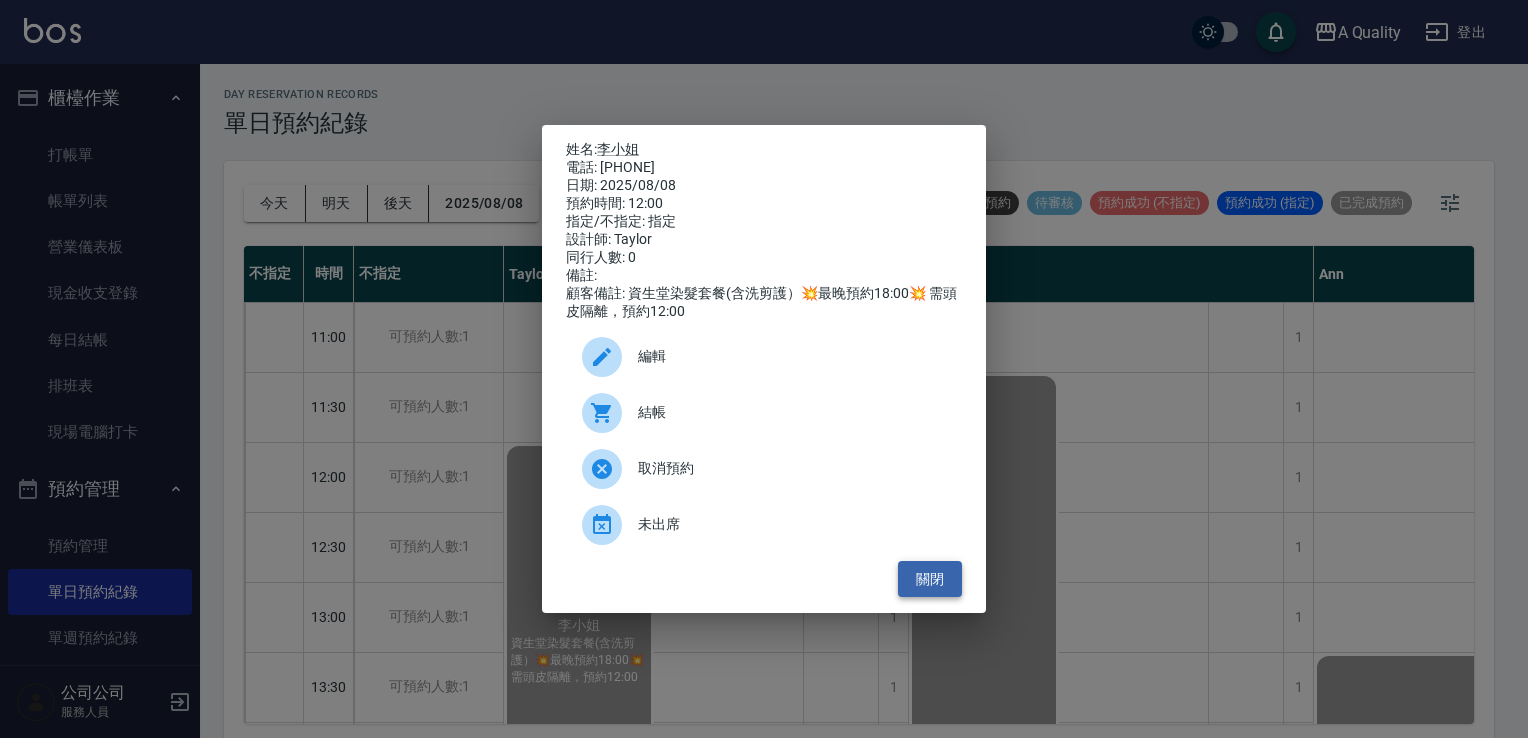 click on "關閉" at bounding box center (930, 579) 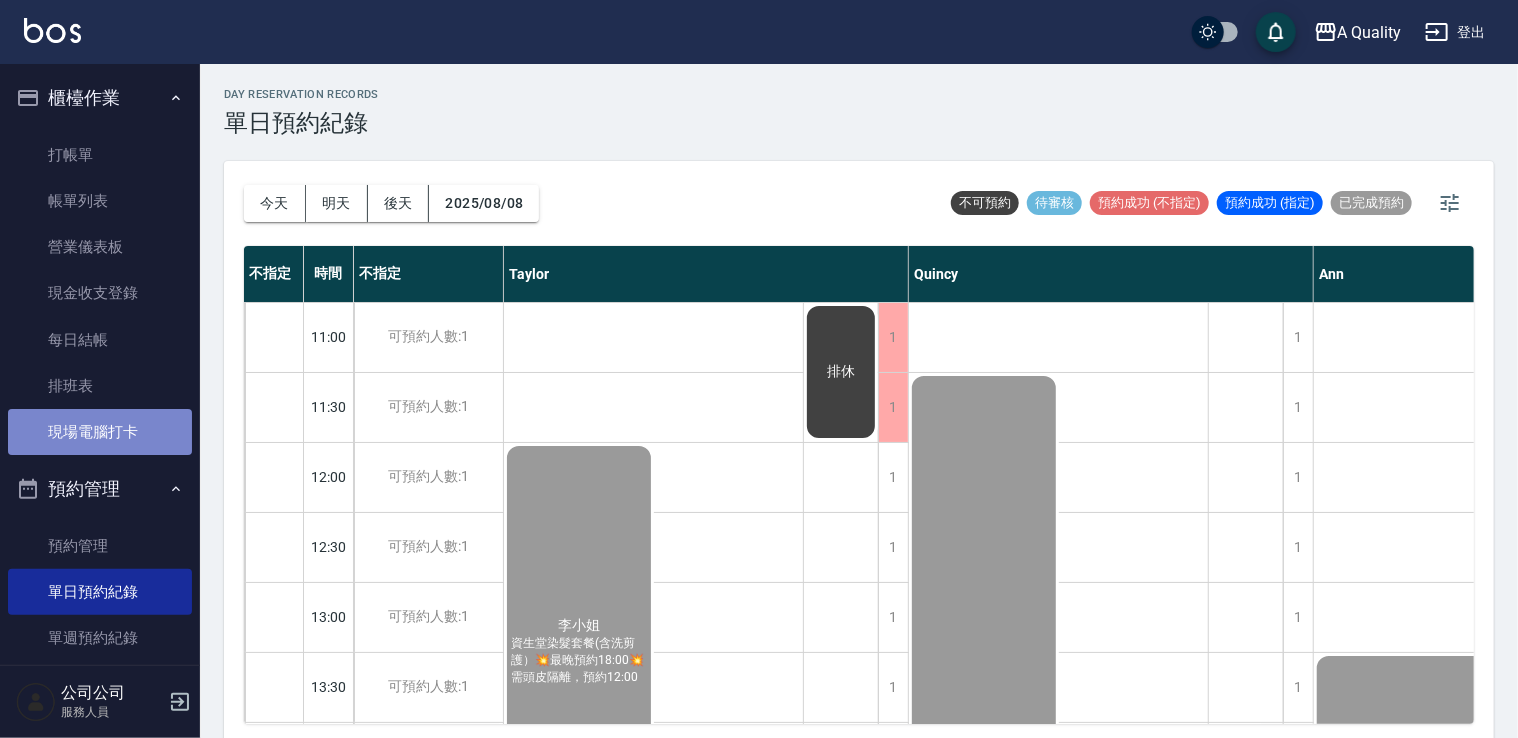 click on "現場電腦打卡" at bounding box center (100, 432) 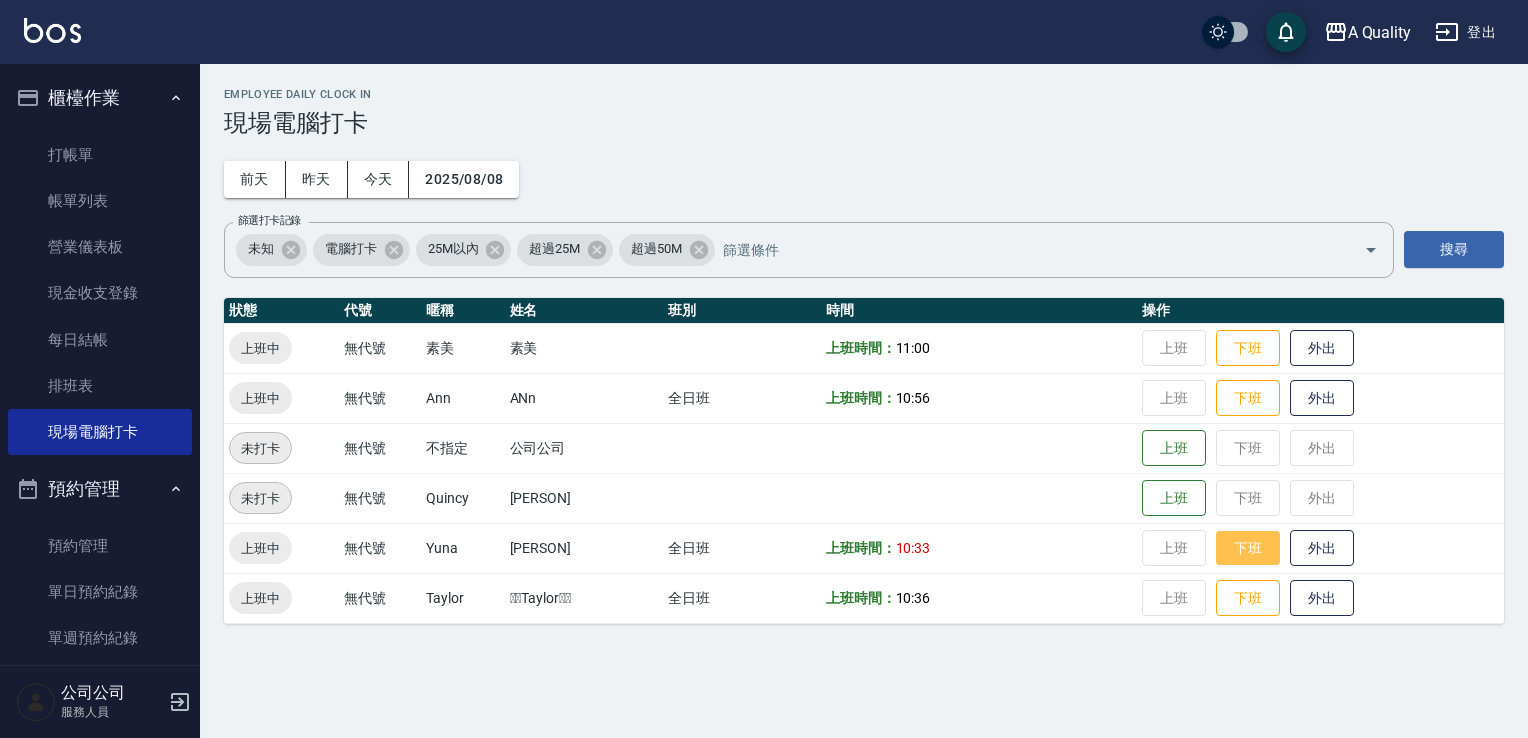 click on "下班" at bounding box center (1248, 548) 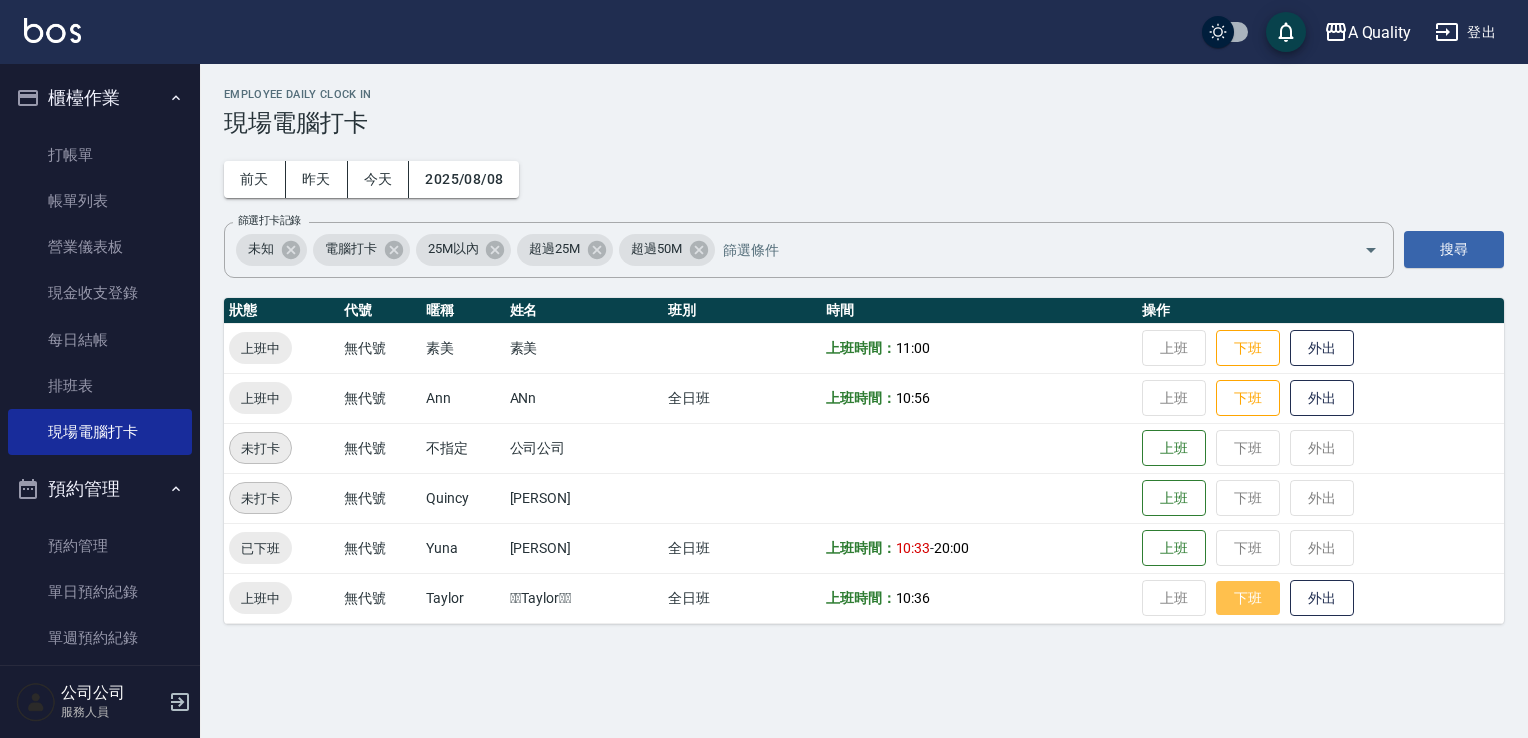 click on "下班" at bounding box center [1248, 598] 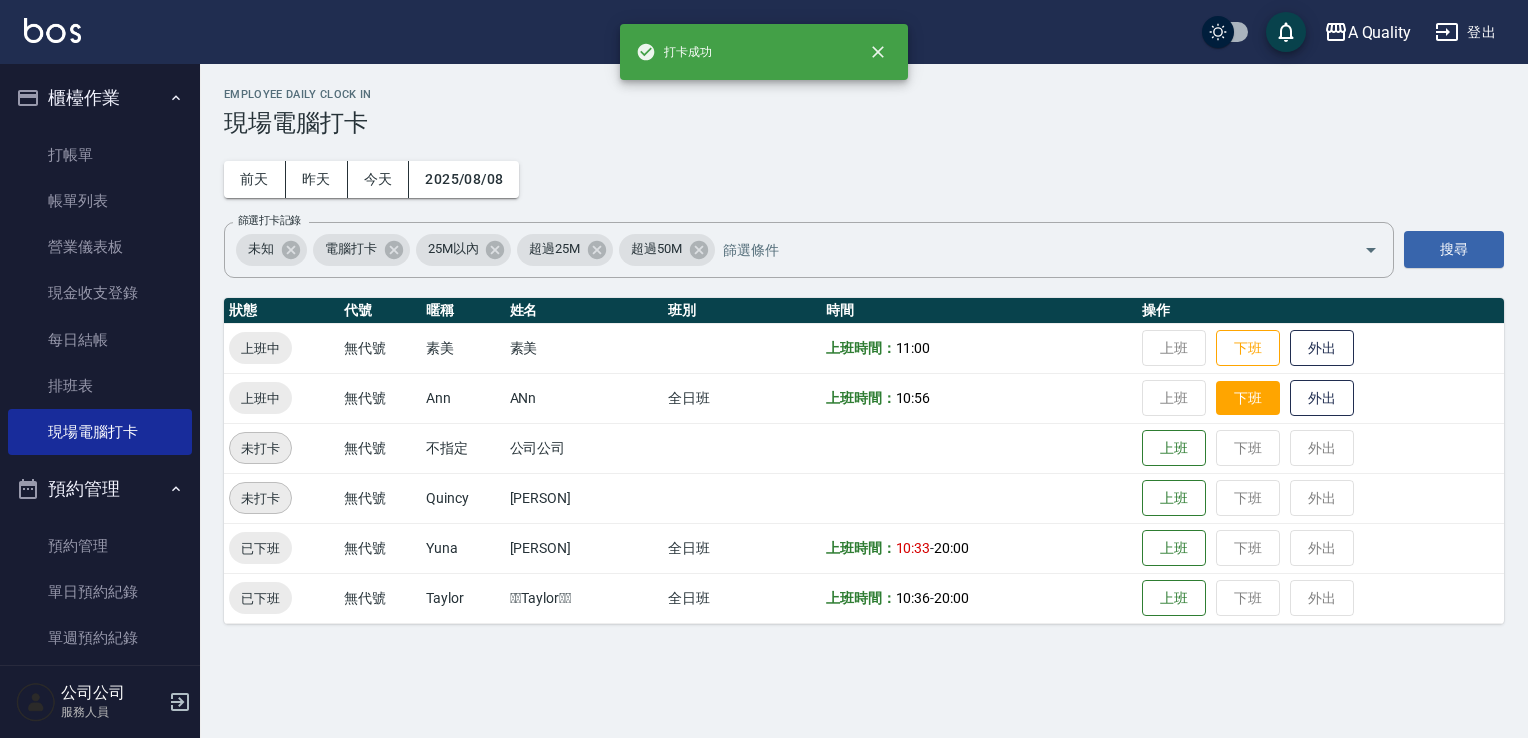 click on "下班" at bounding box center (1248, 398) 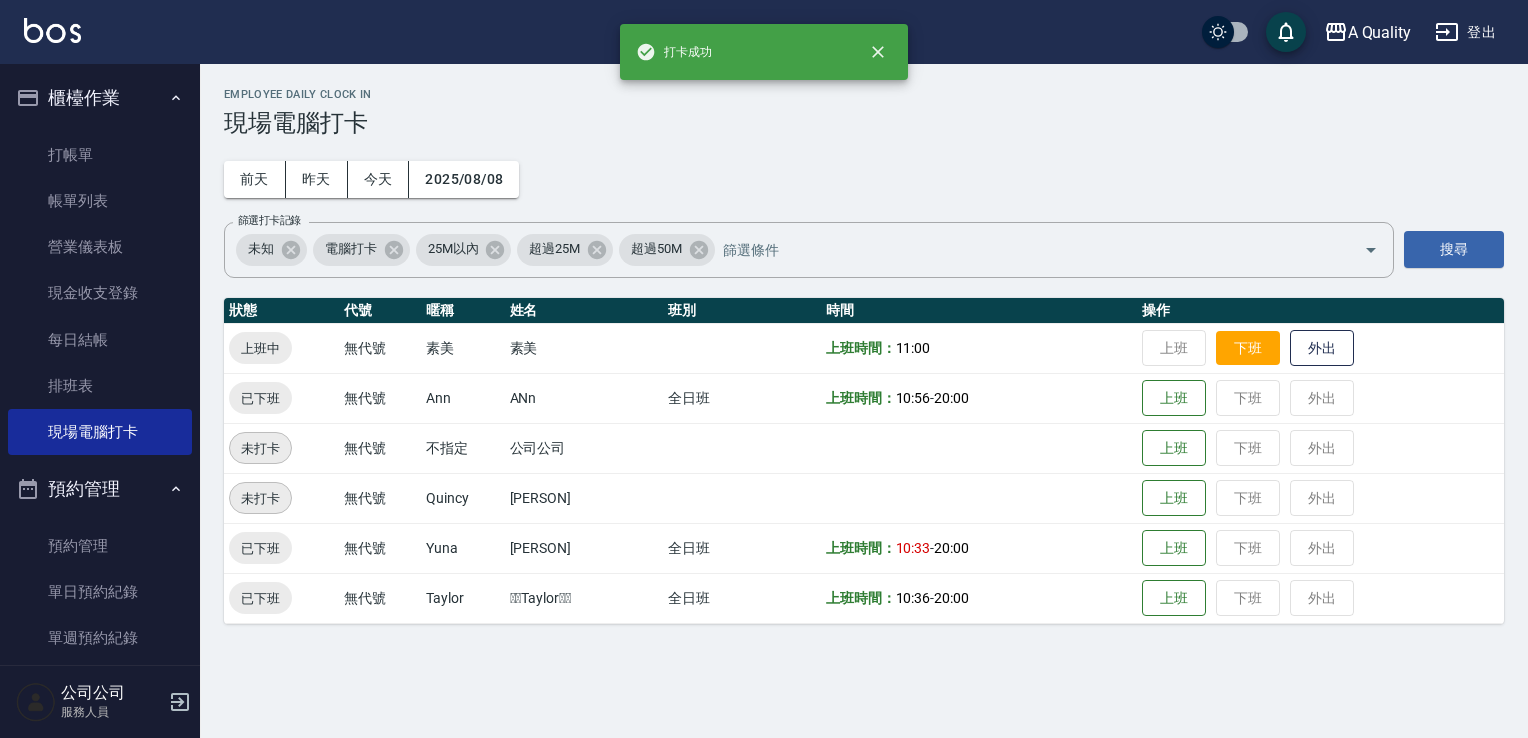 click on "下班" at bounding box center [1248, 348] 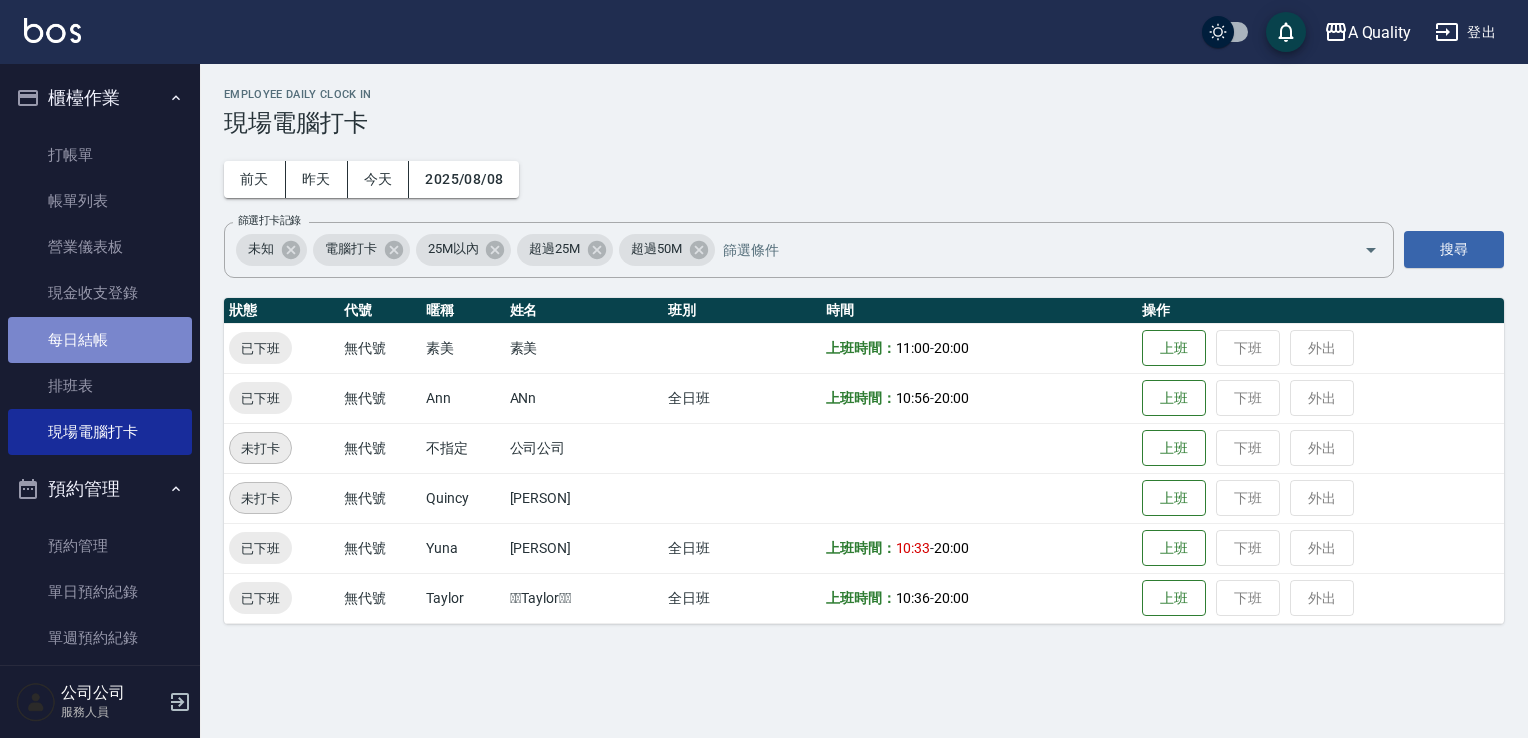 click on "每日結帳" at bounding box center (100, 340) 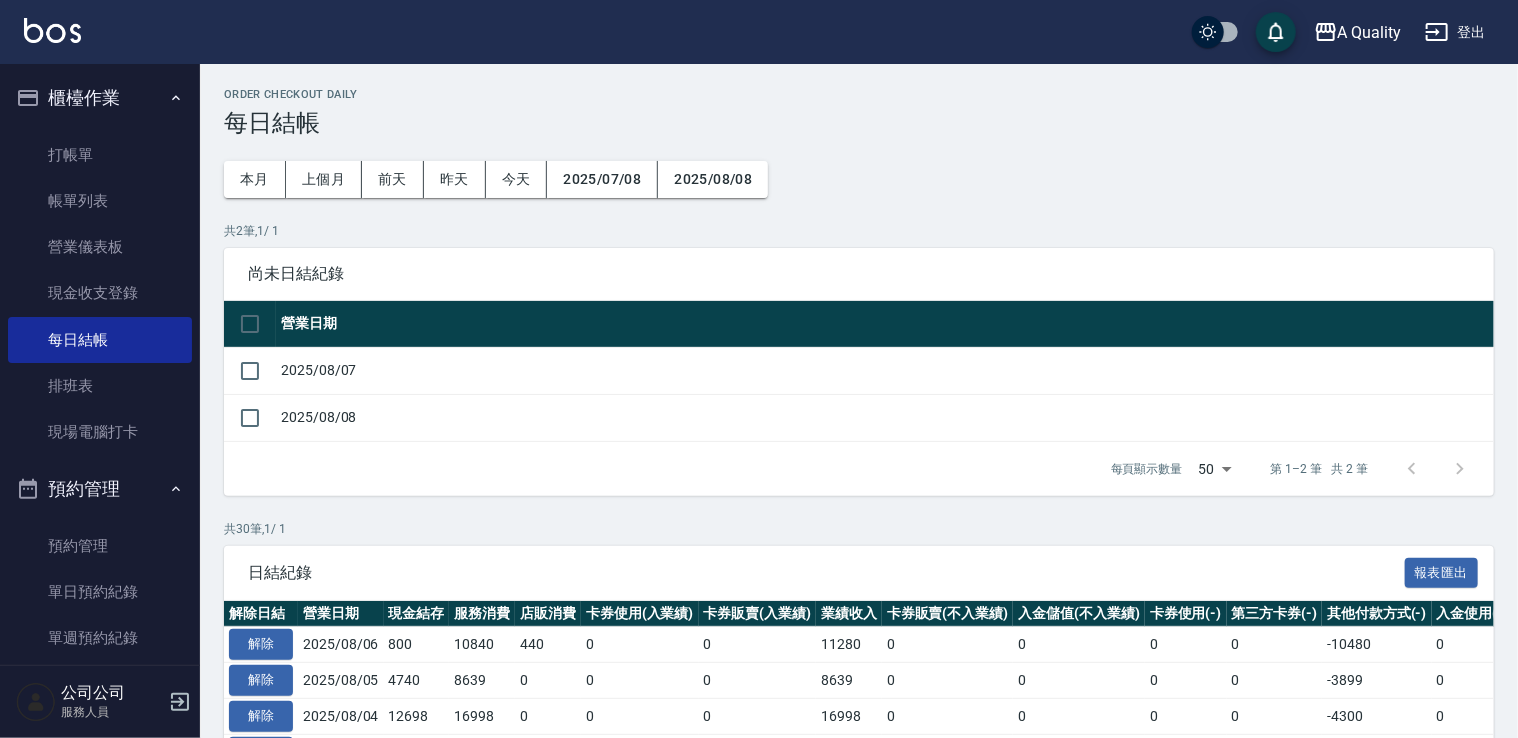 drag, startPoint x: 258, startPoint y: 322, endPoint x: 279, endPoint y: 314, distance: 22.472204 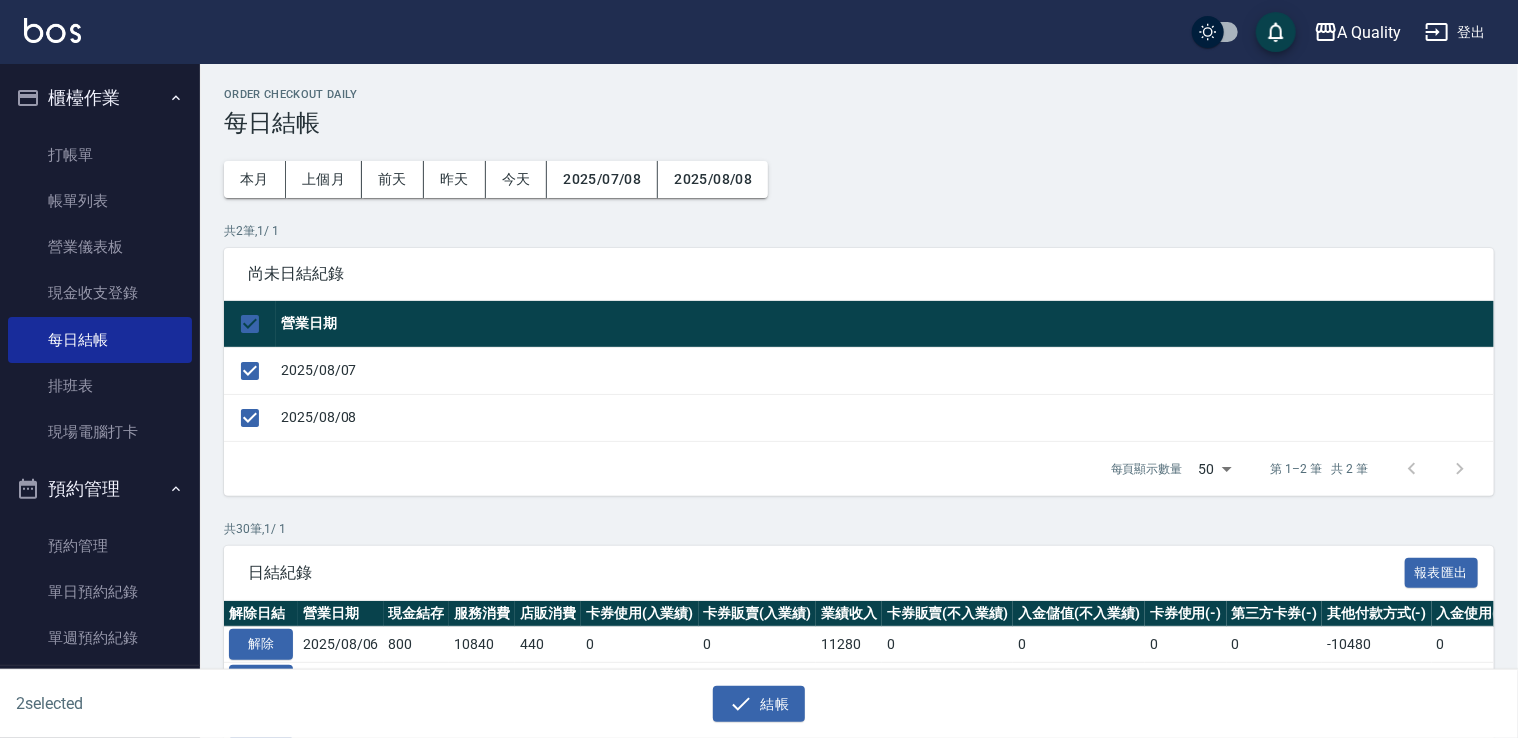 drag, startPoint x: 751, startPoint y: 709, endPoint x: 816, endPoint y: 630, distance: 102.30347 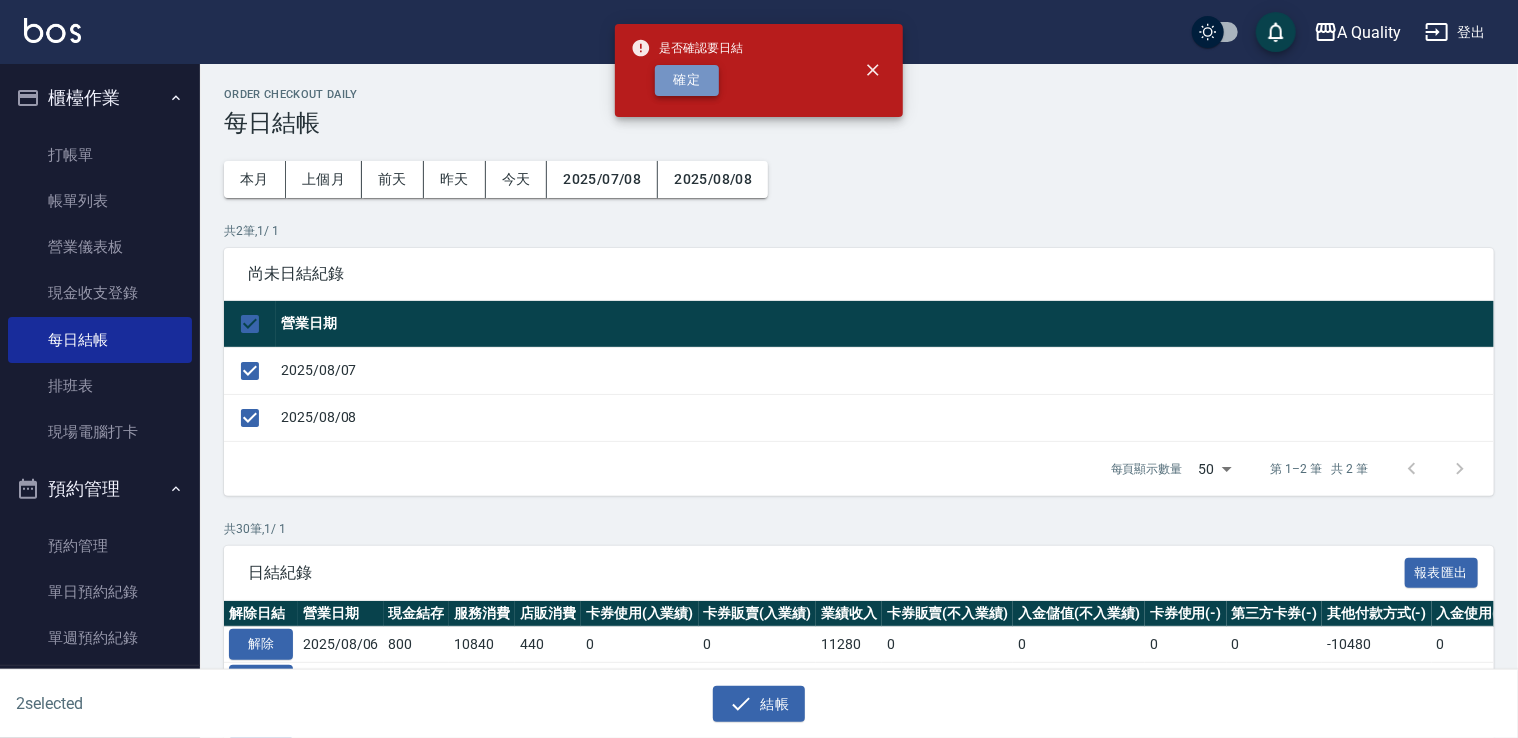click on "確定" at bounding box center [687, 80] 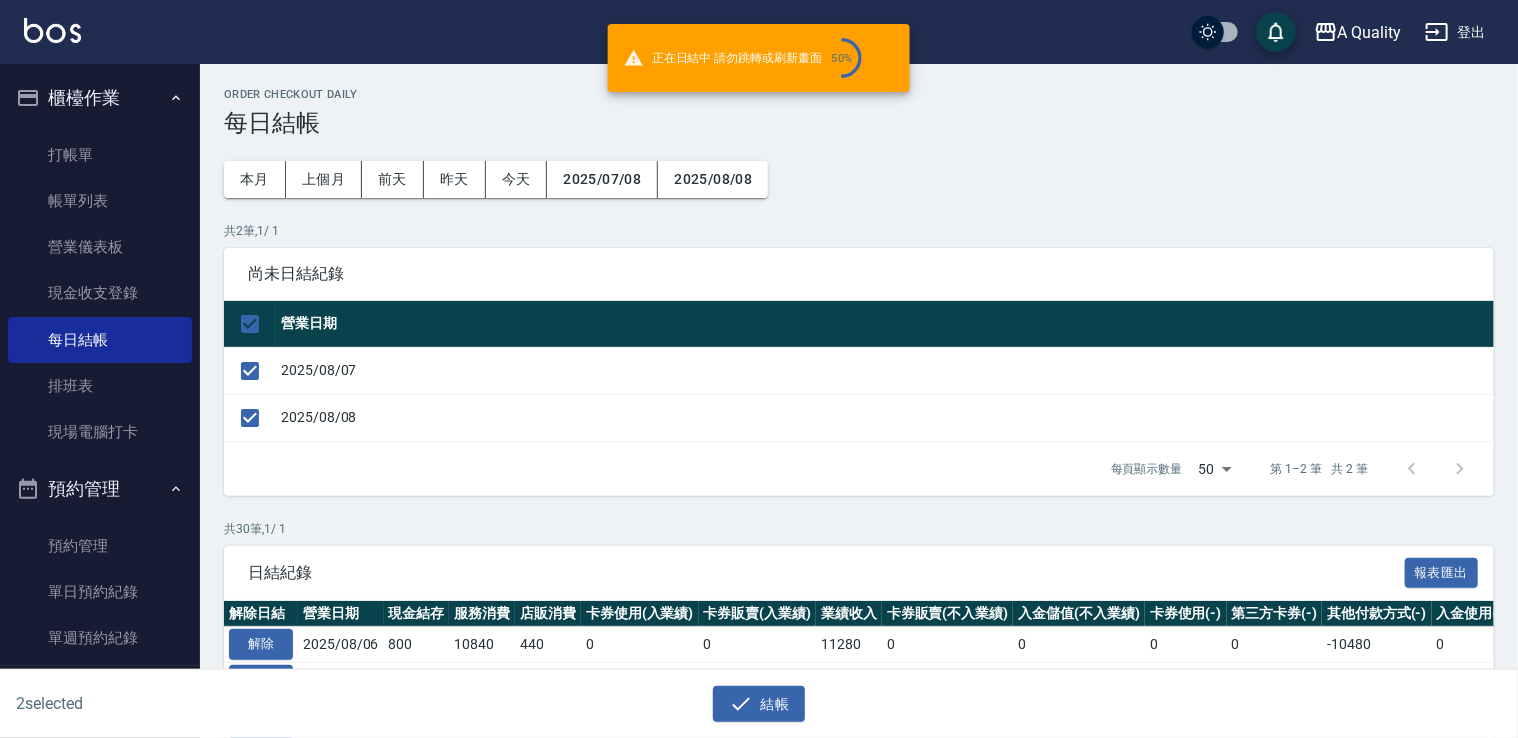 checkbox on "false" 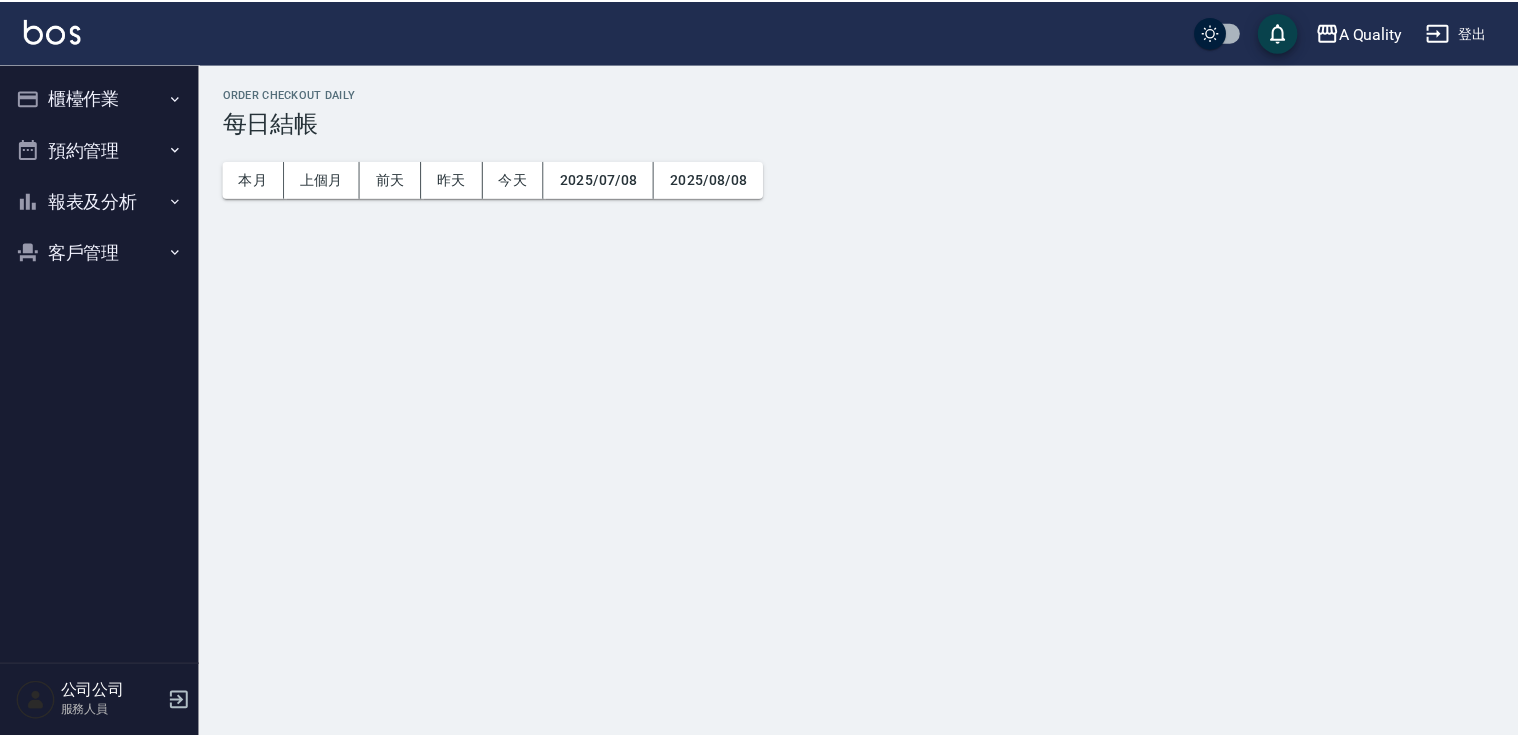 scroll, scrollTop: 0, scrollLeft: 0, axis: both 